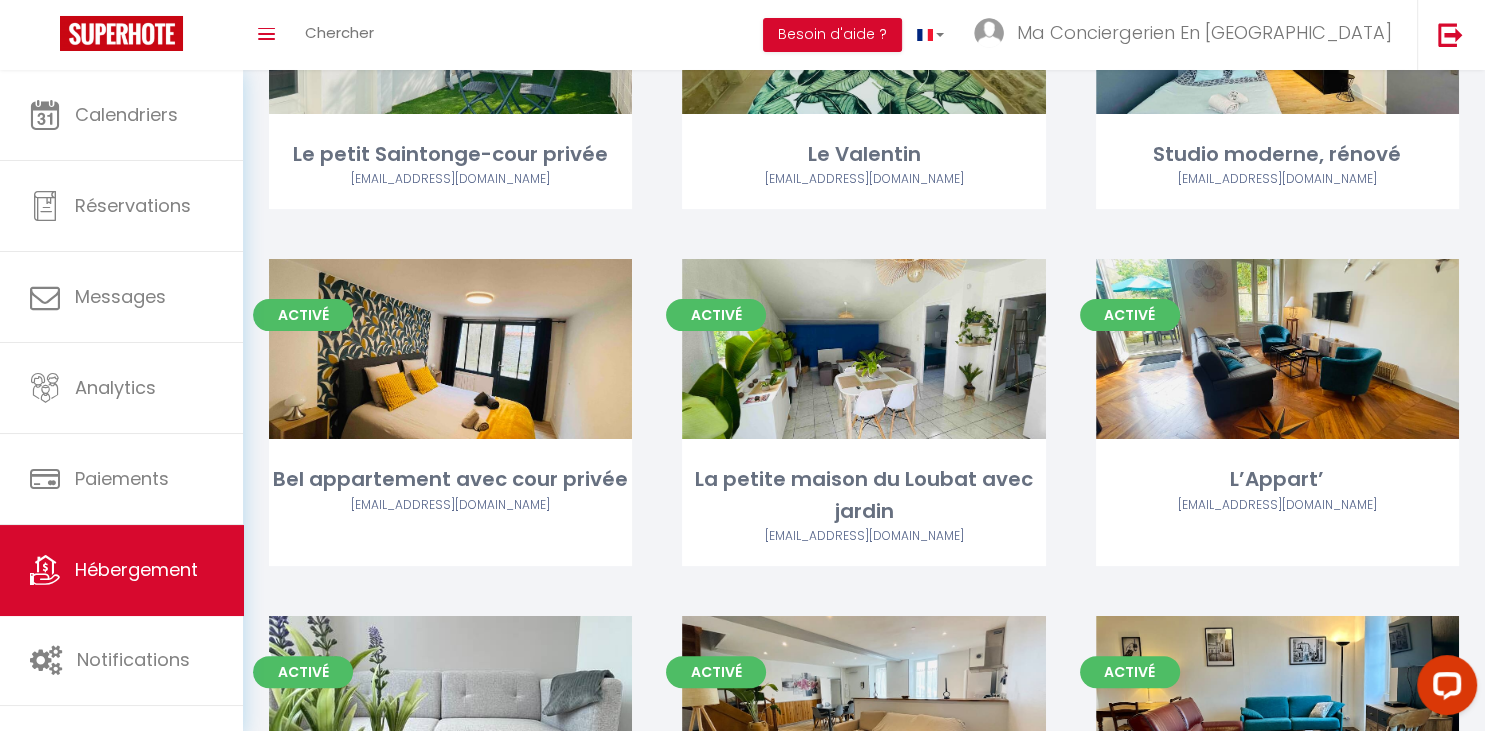 scroll, scrollTop: 0, scrollLeft: 0, axis: both 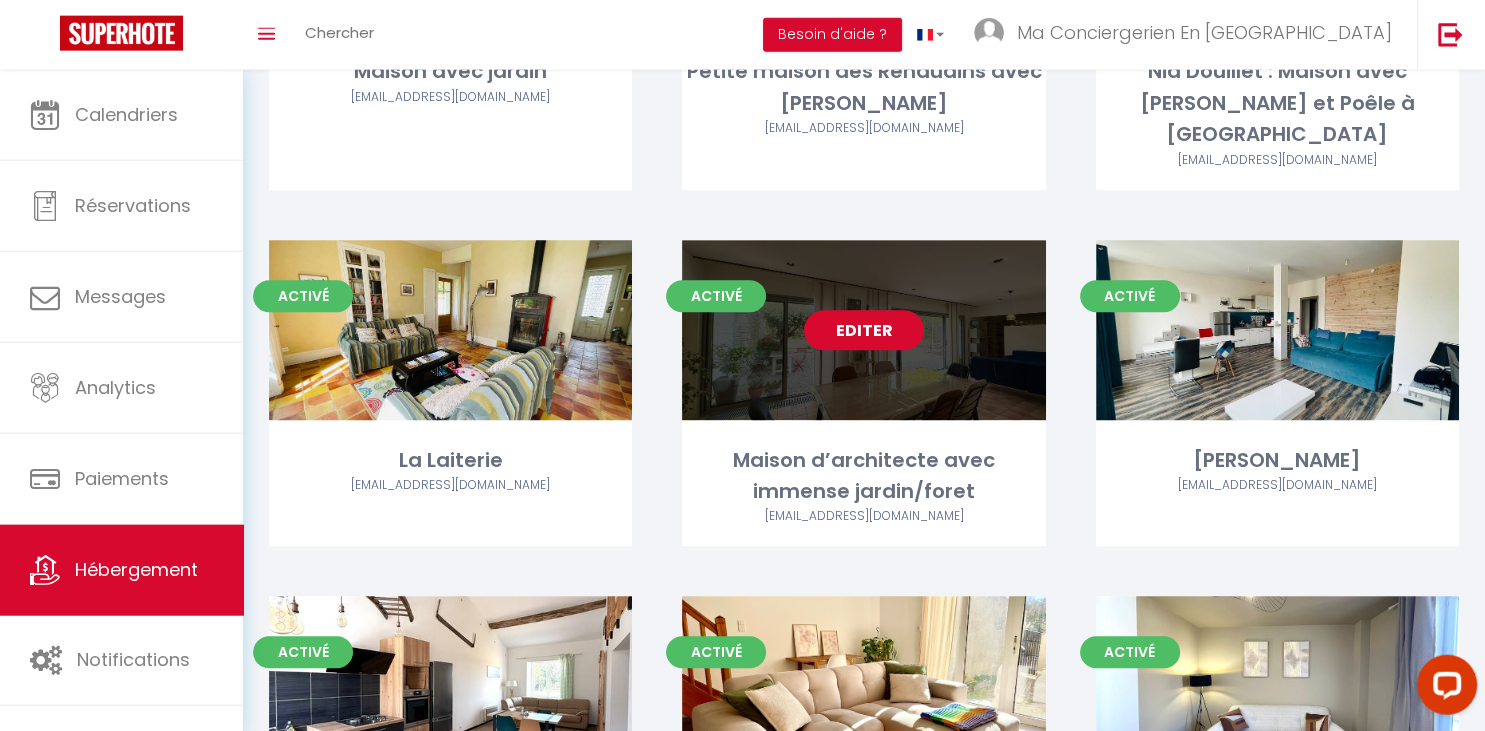 click on "Editer" at bounding box center [864, 331] 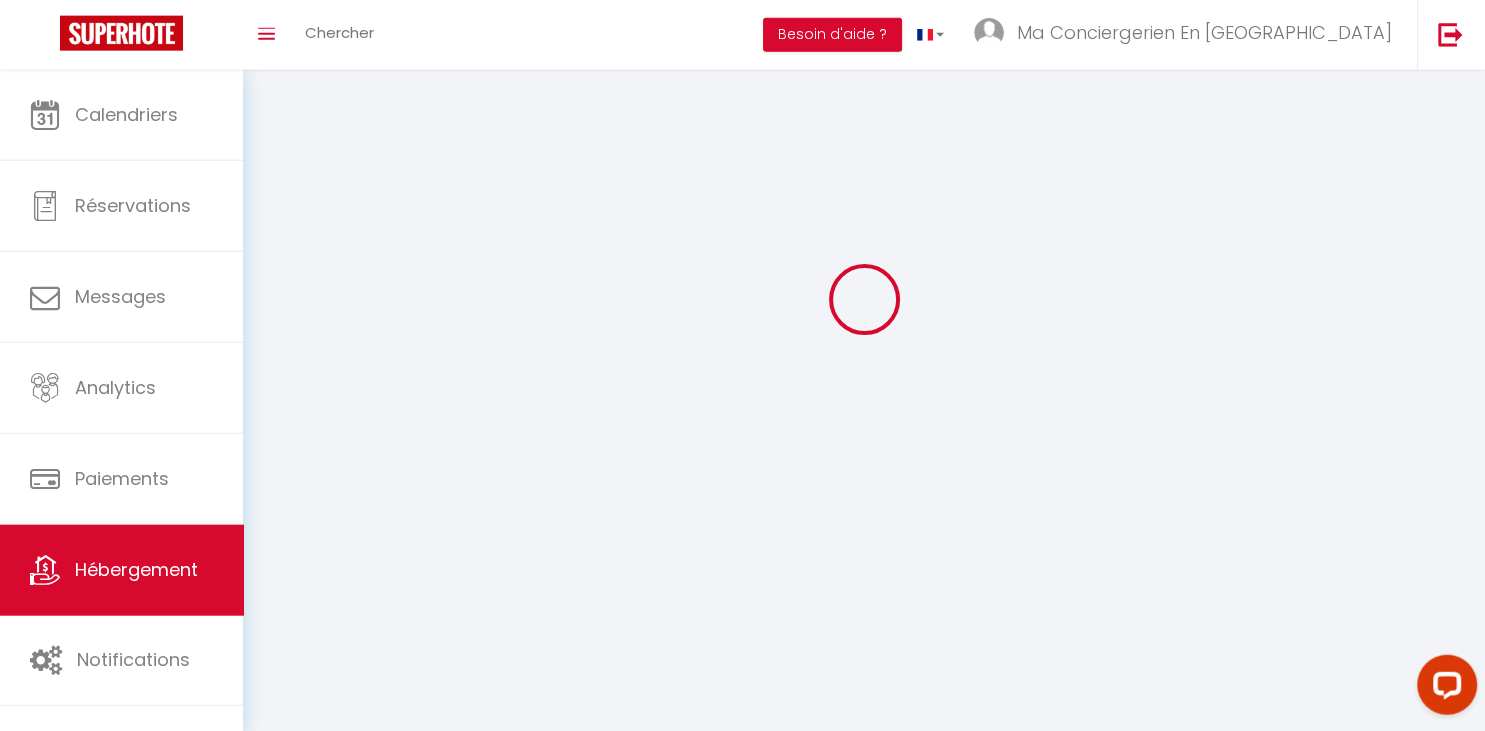 scroll, scrollTop: 0, scrollLeft: 0, axis: both 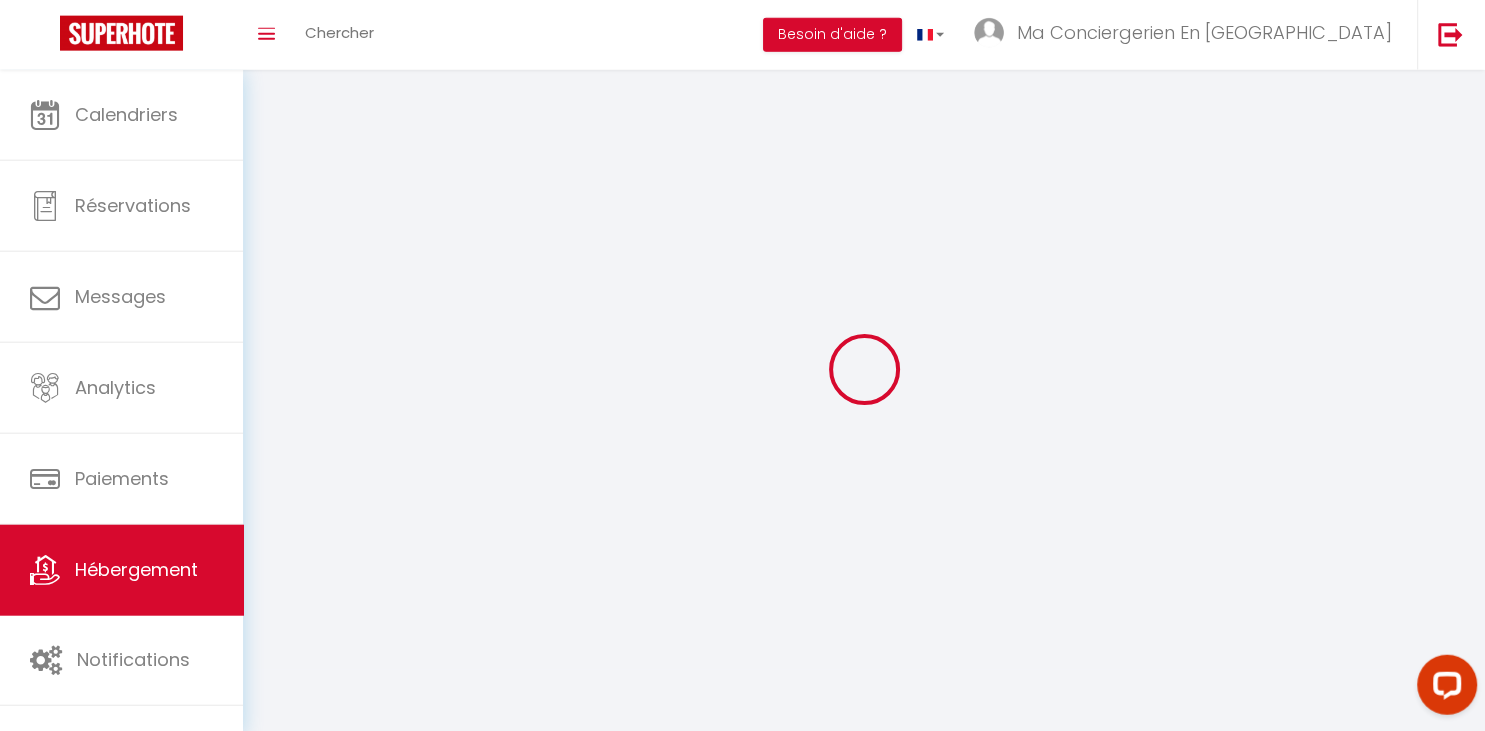 select 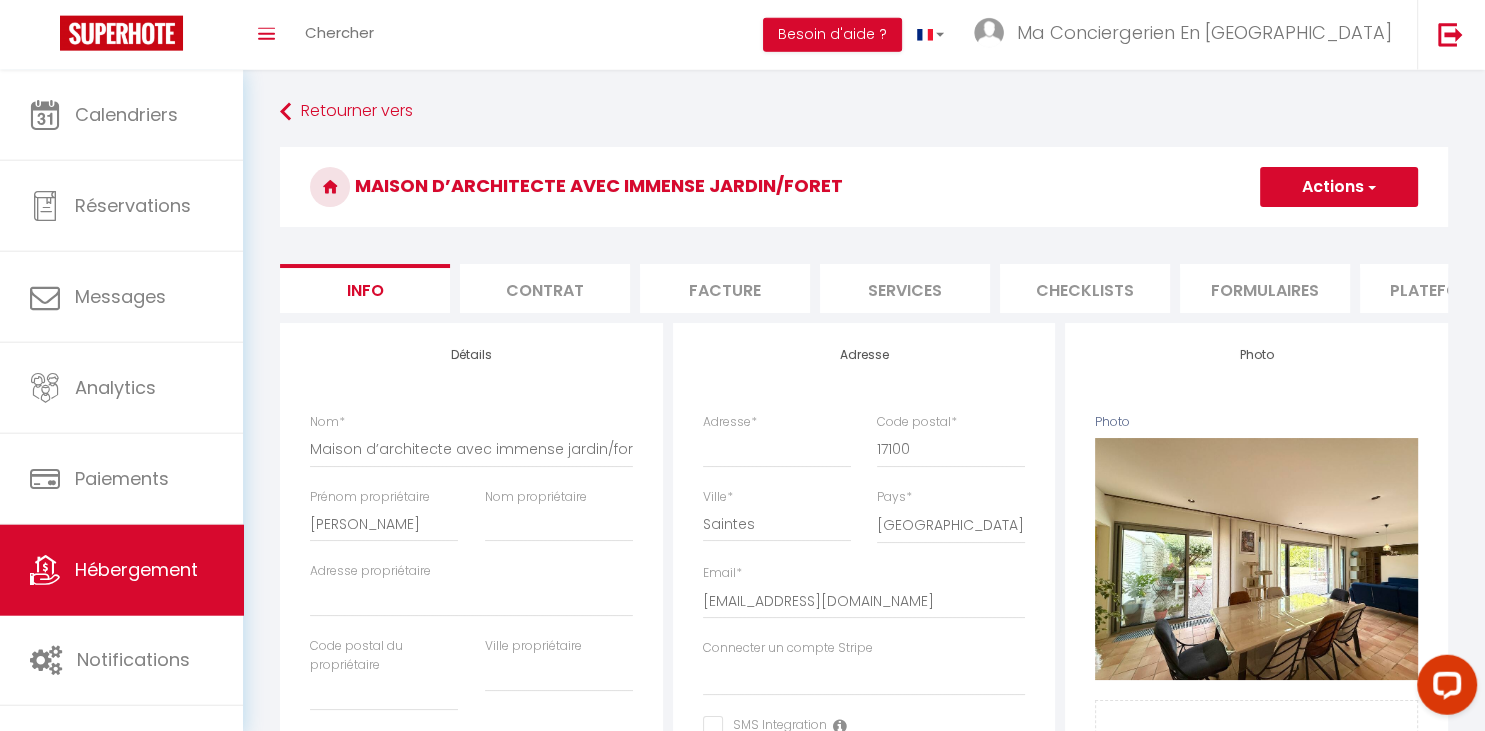 click on "Plateformes" at bounding box center (1445, 288) 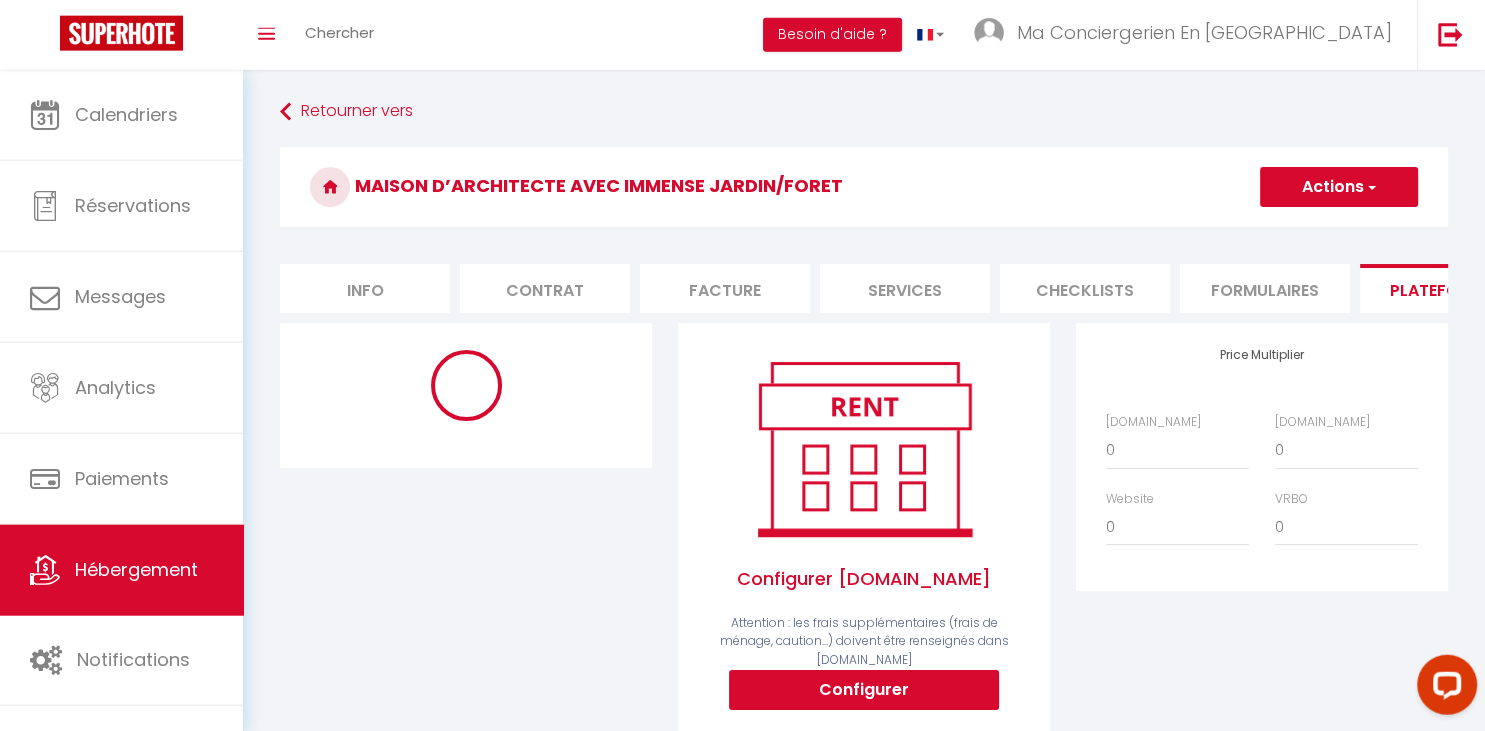 select 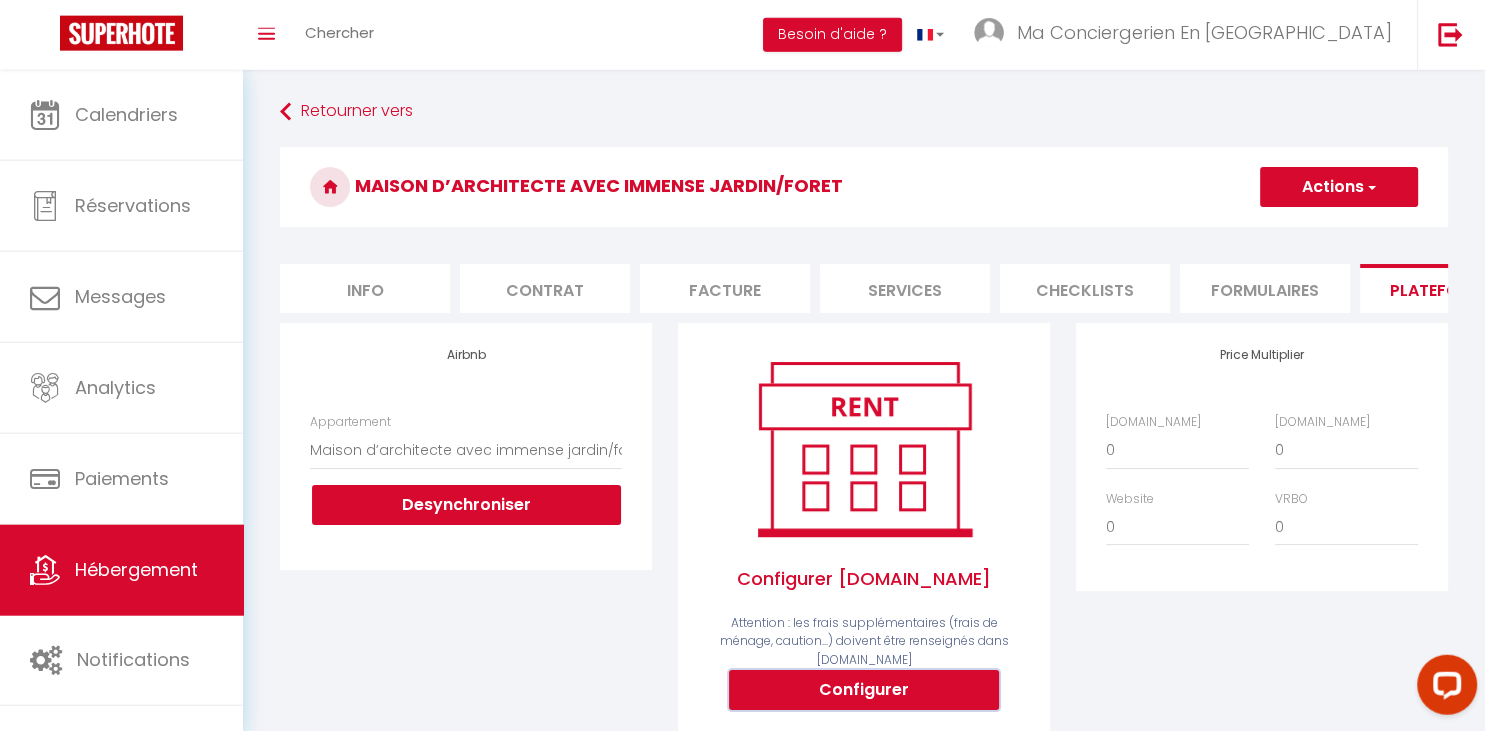 click on "Configurer" at bounding box center [864, 690] 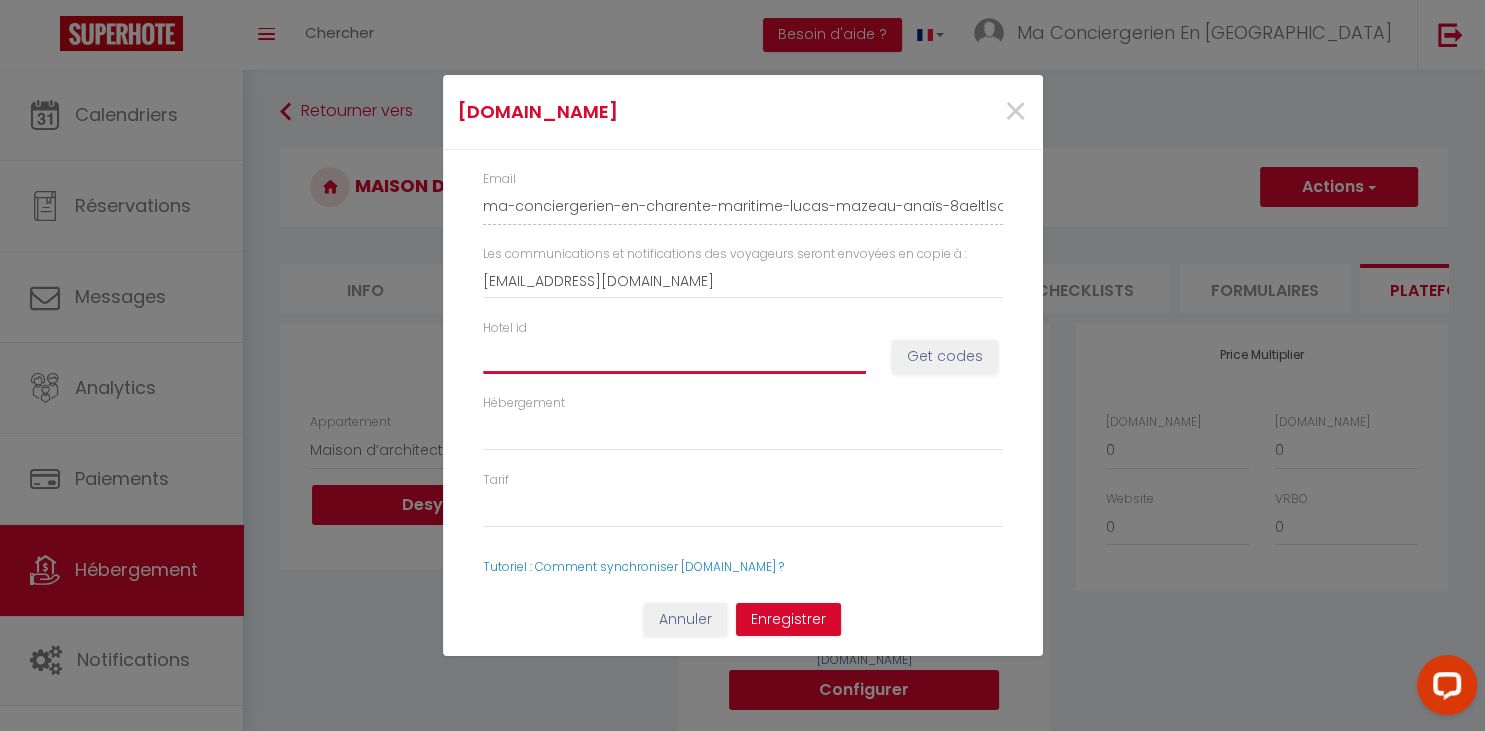 click on "Hotel id" at bounding box center (674, 356) 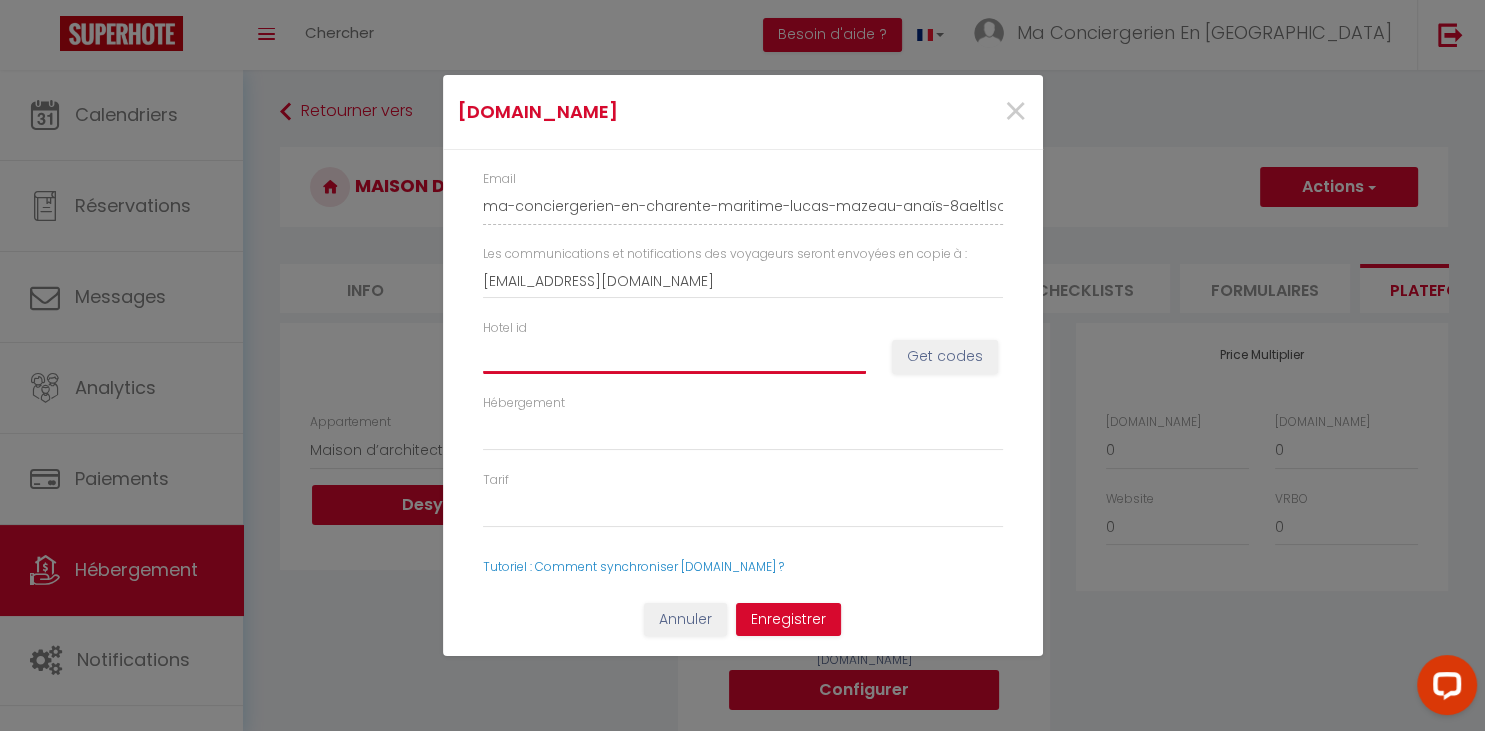 paste on "14217443" 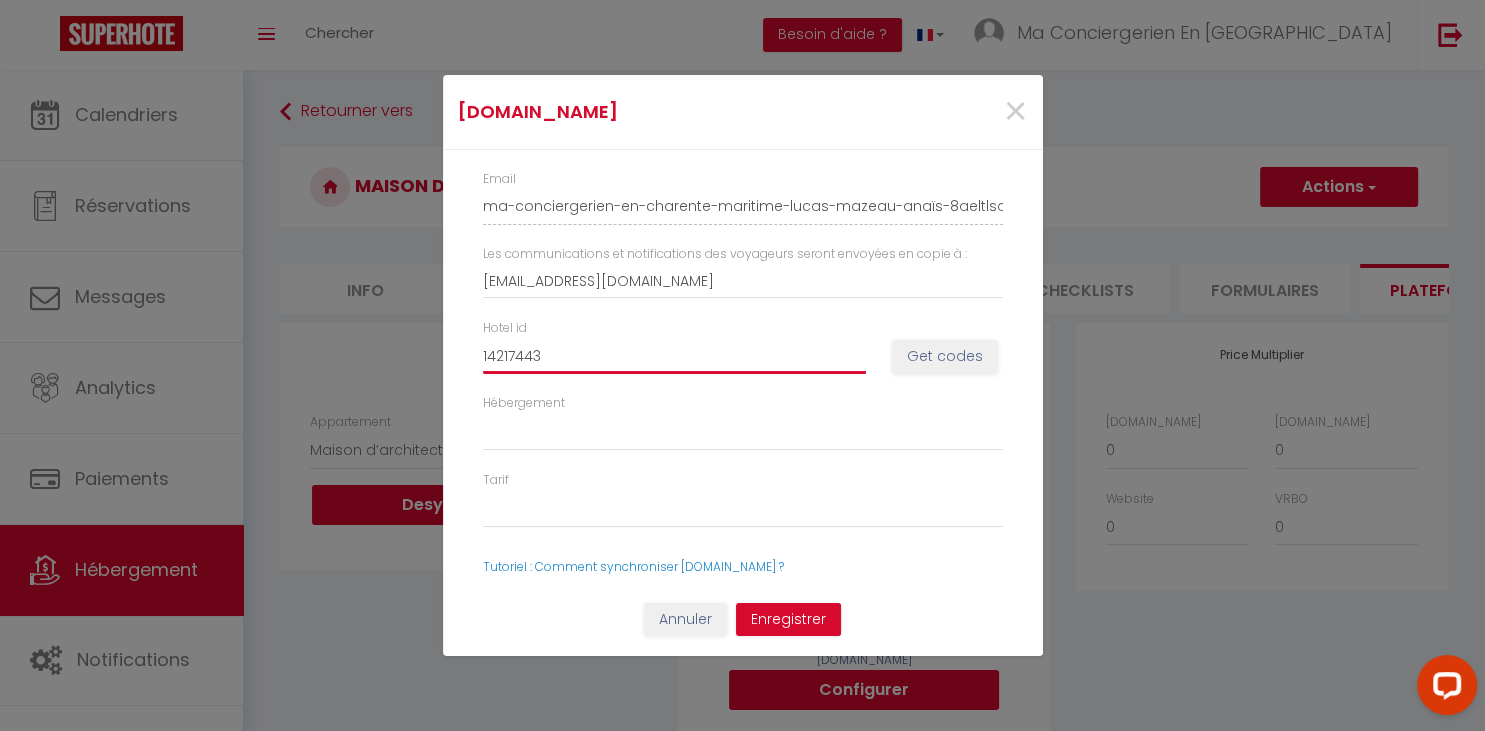 select 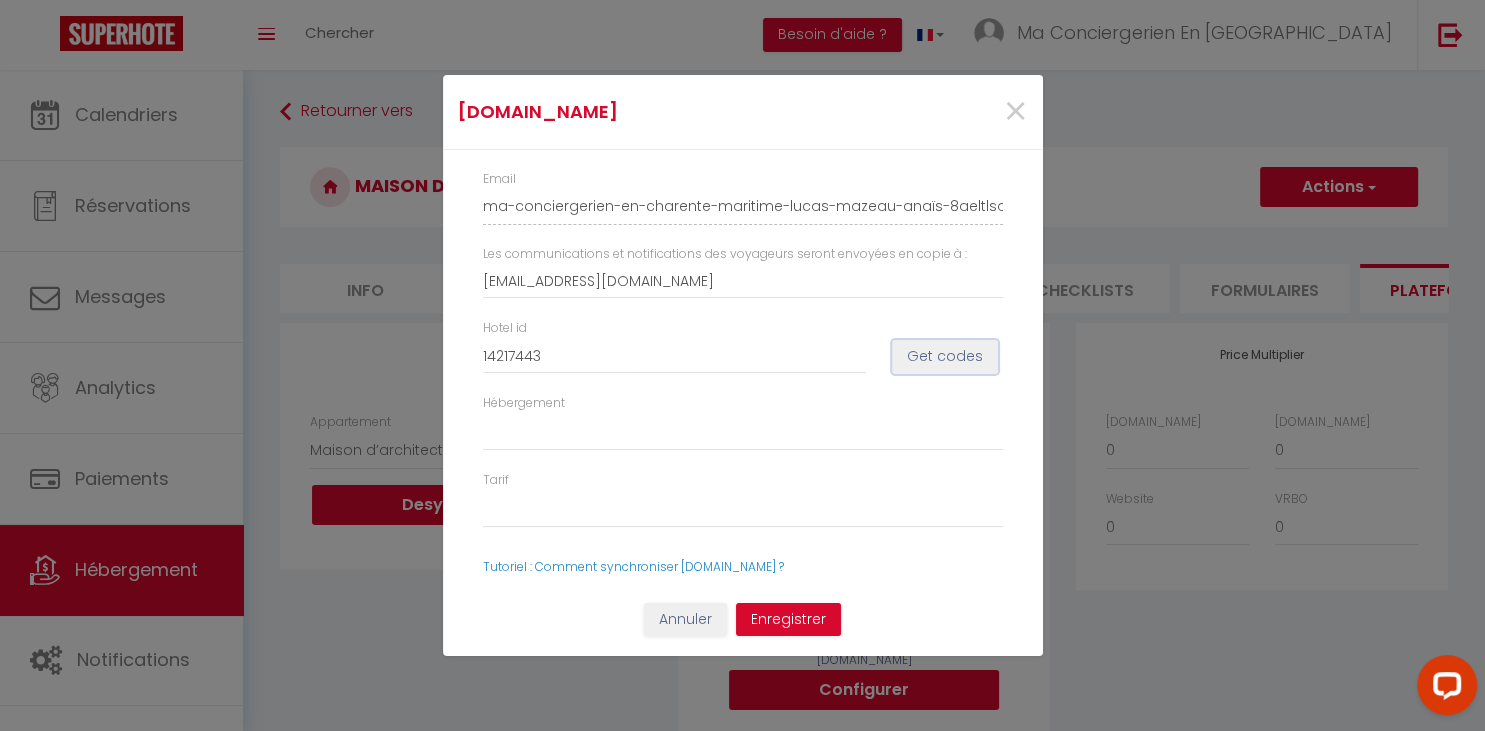 click on "Get codes" at bounding box center (945, 357) 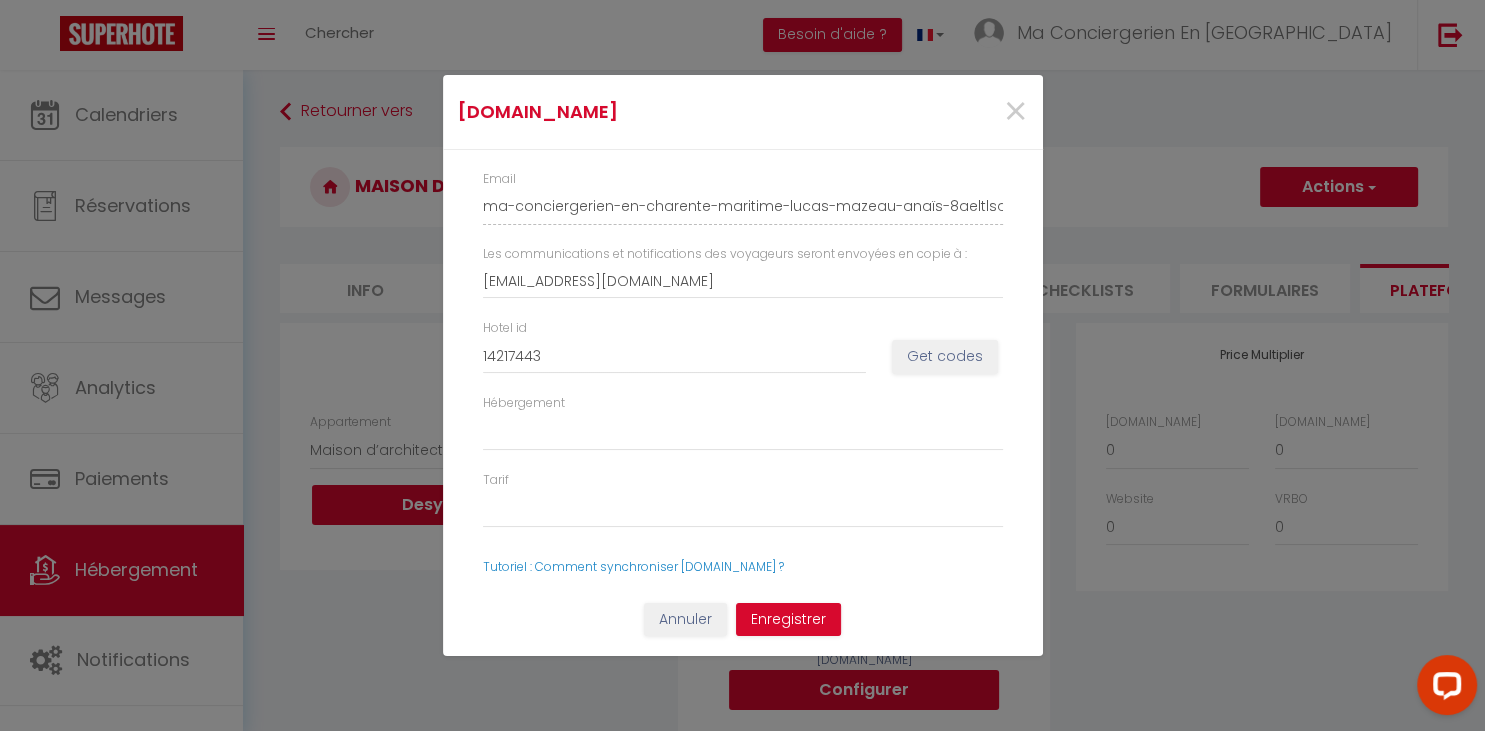 select 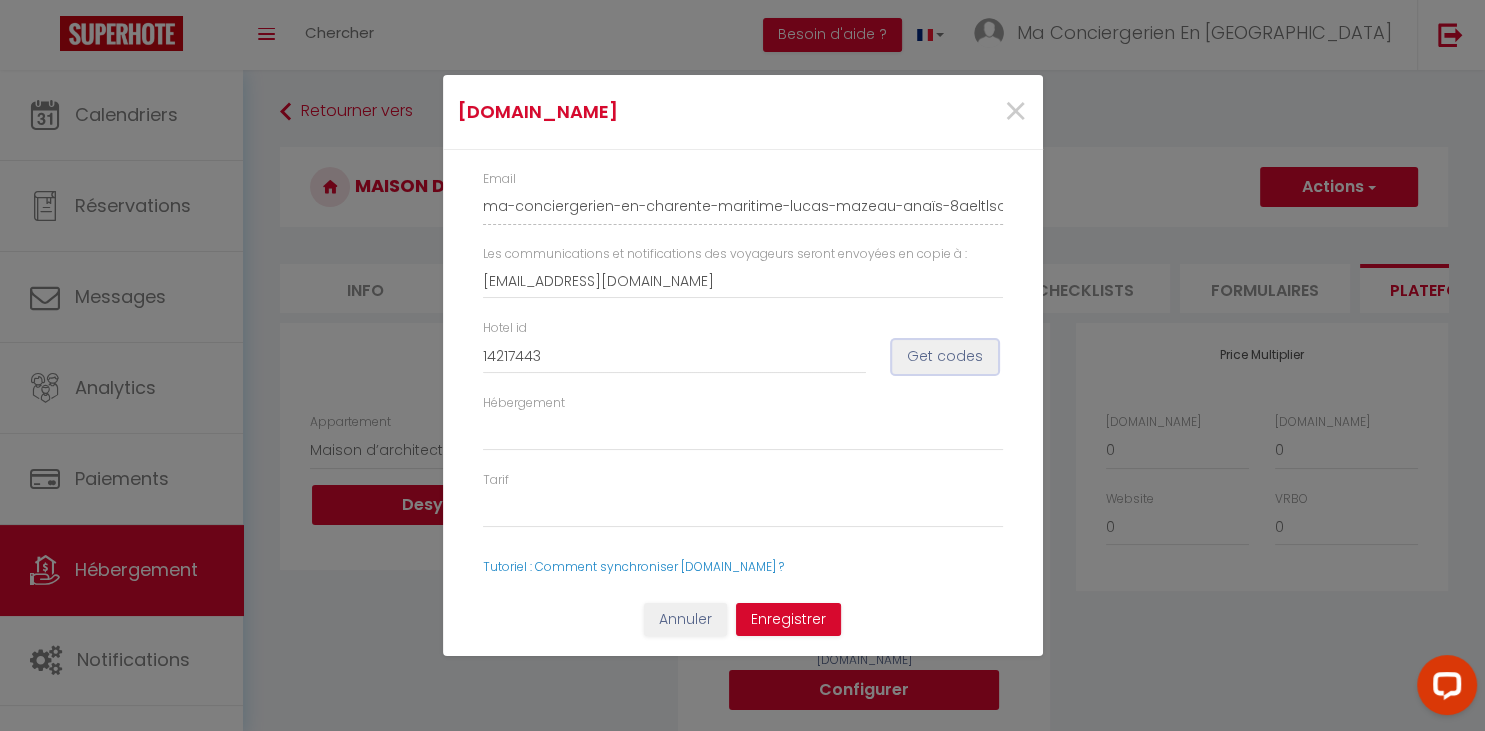 click on "Get codes" at bounding box center (945, 357) 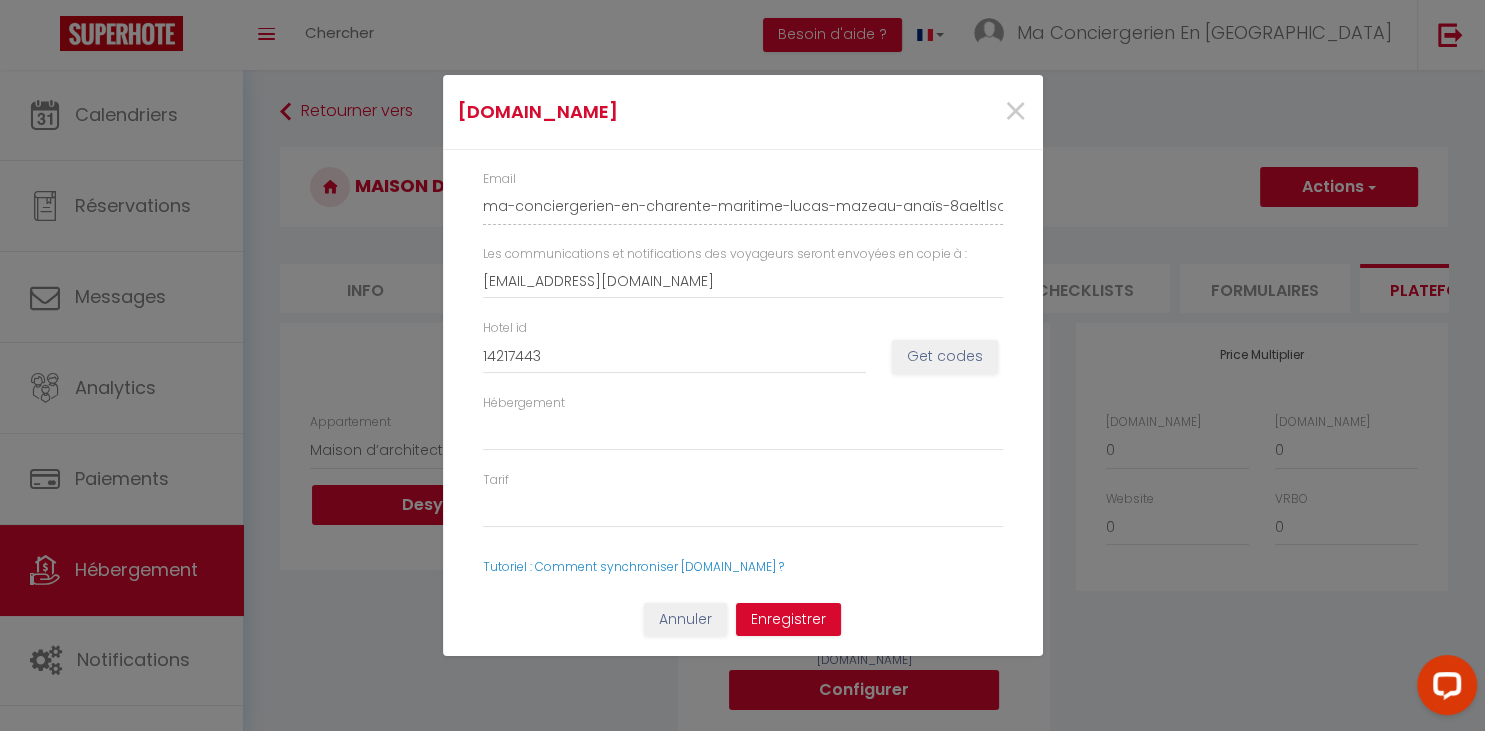 select 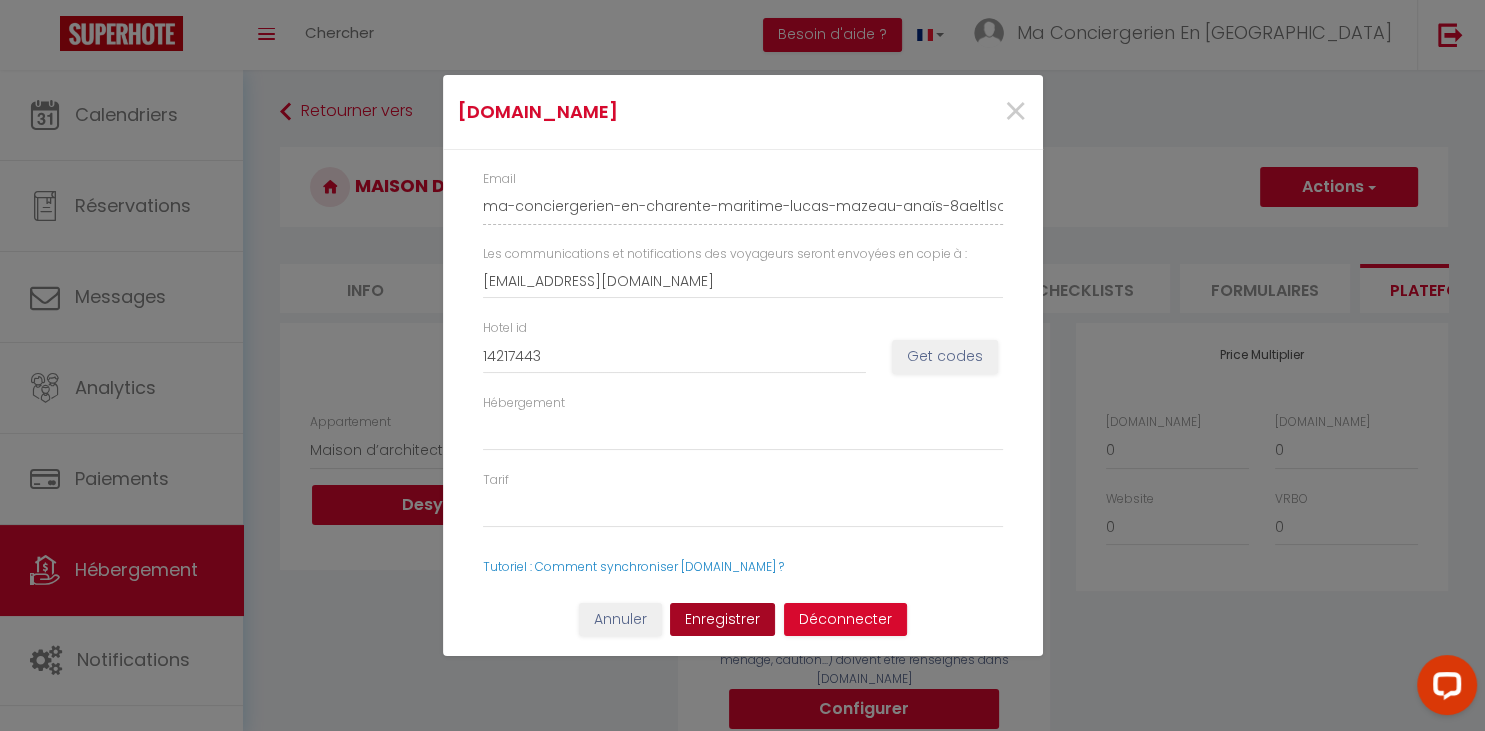 click on "Enregistrer" at bounding box center (722, 620) 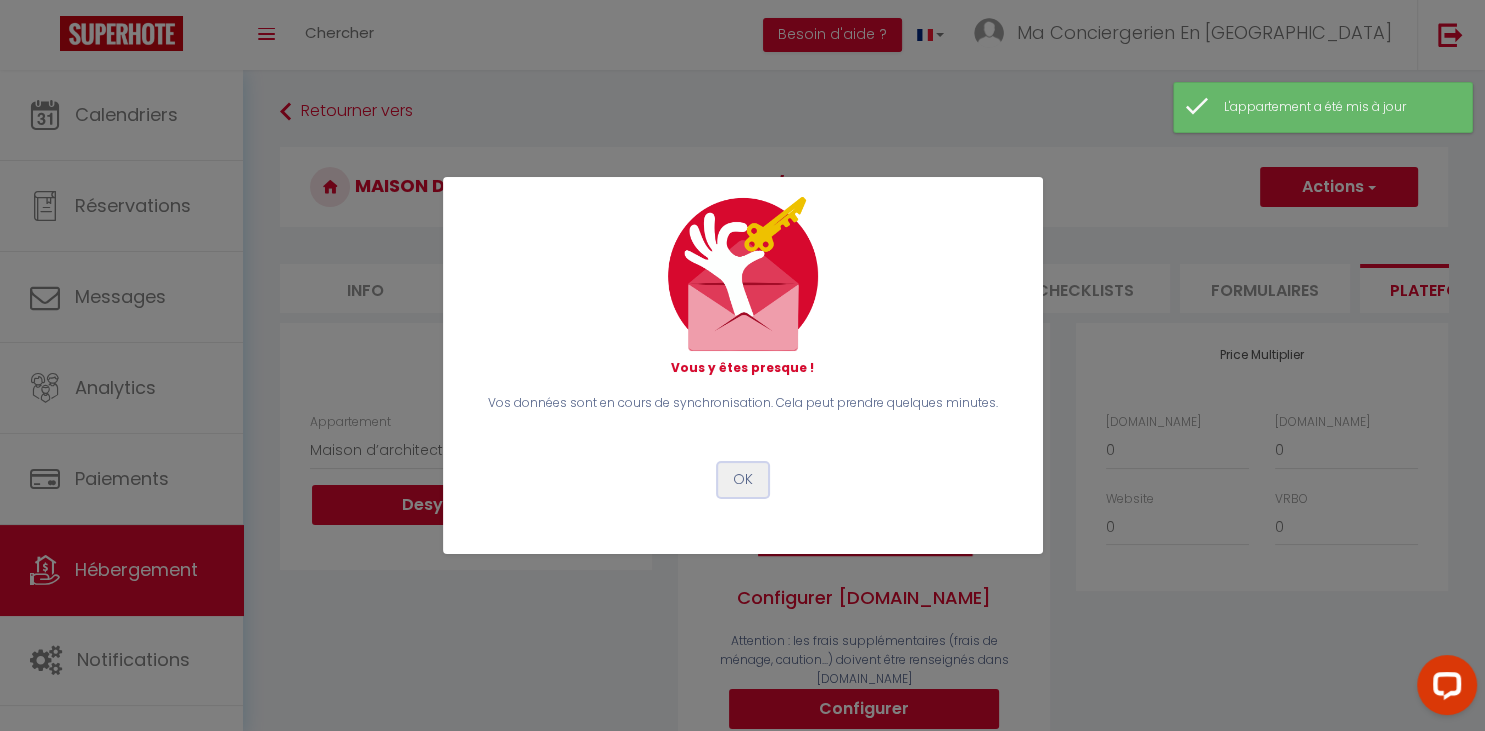 click on "OK" at bounding box center [743, 480] 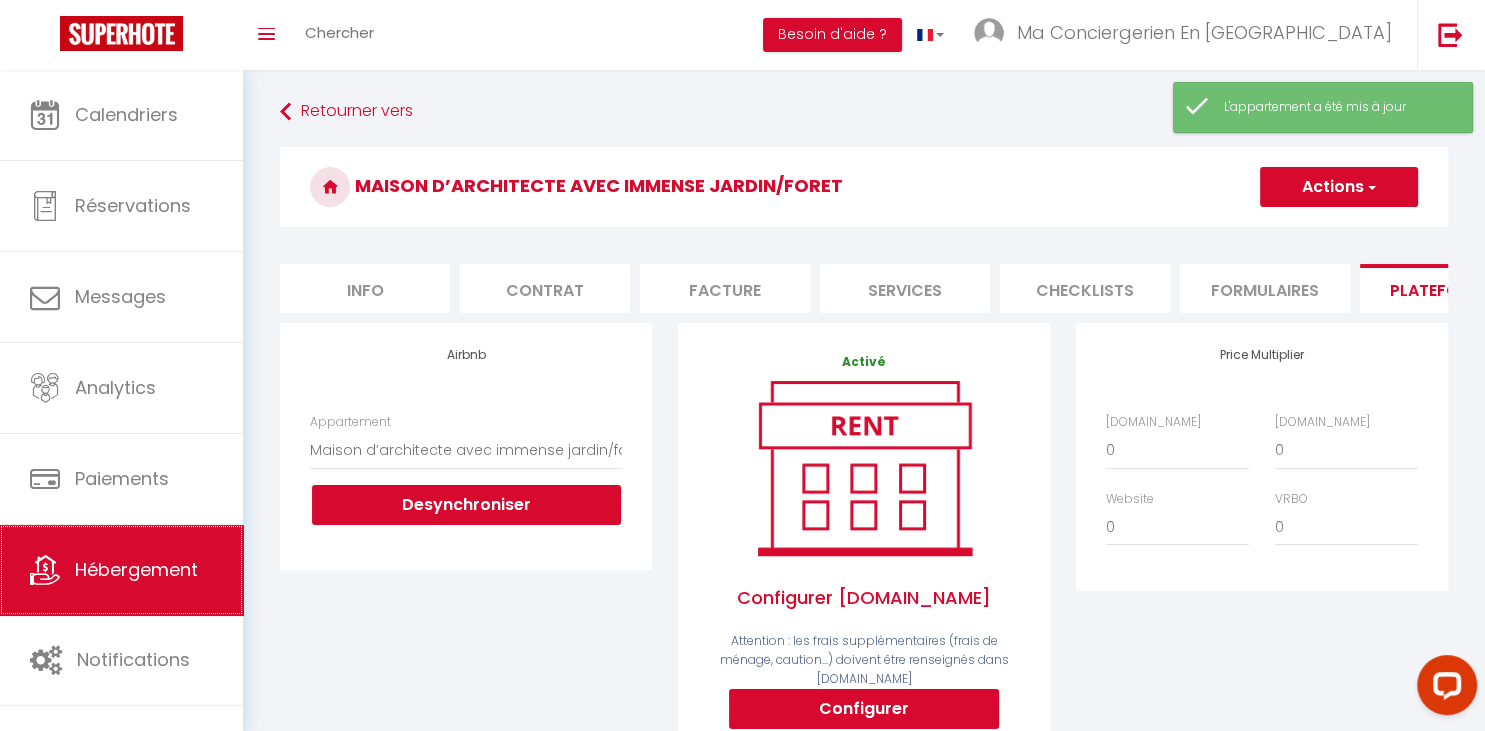 click on "Hébergement" at bounding box center [121, 570] 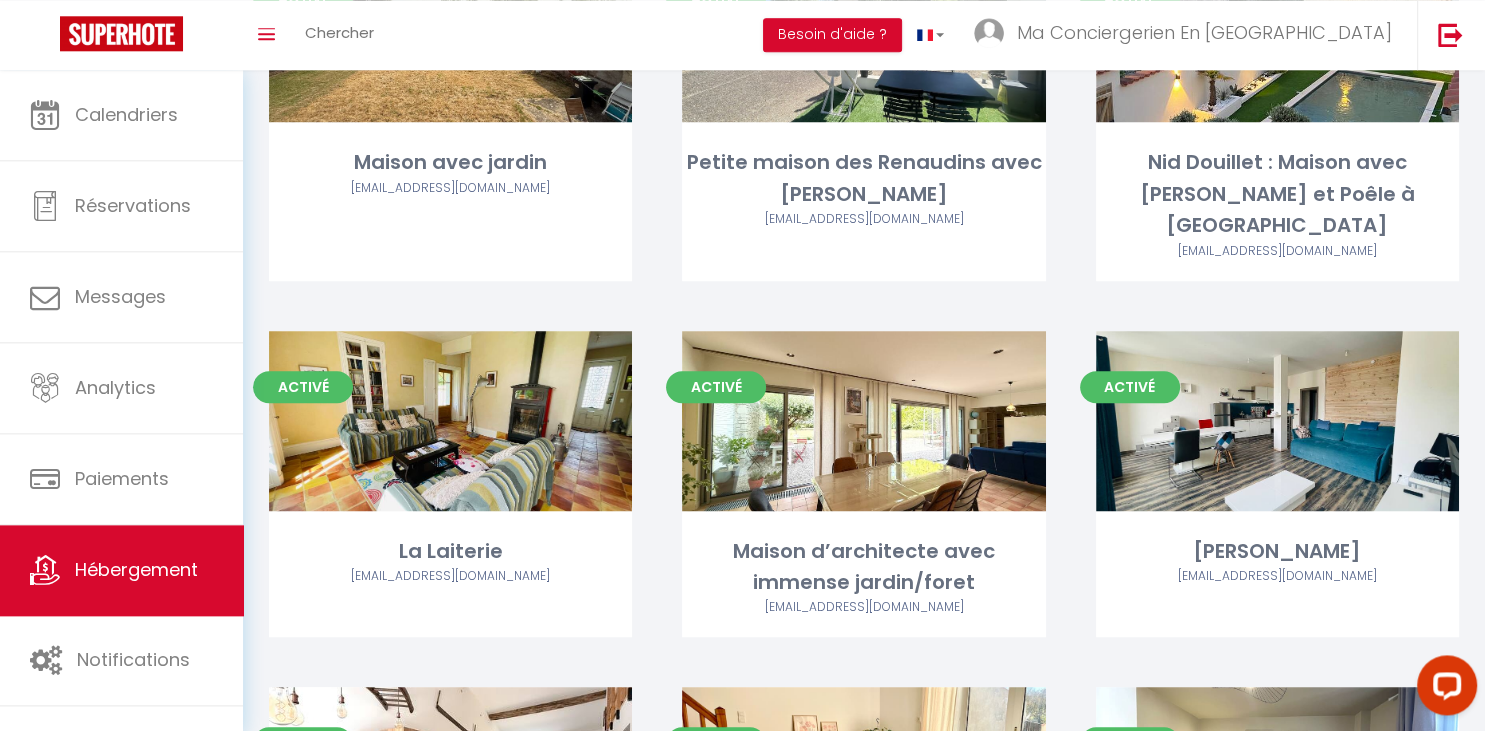 scroll, scrollTop: 1320, scrollLeft: 0, axis: vertical 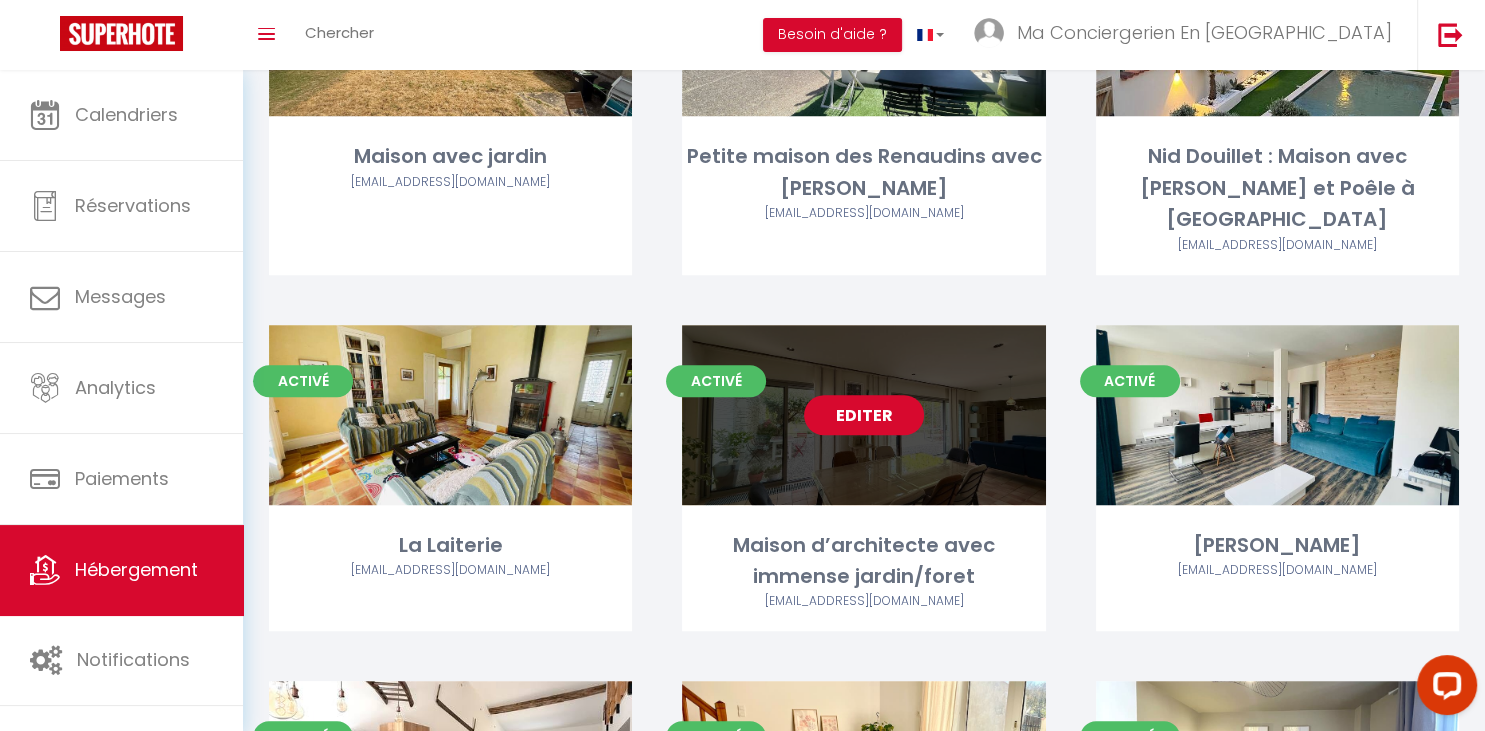 click on "Editer" at bounding box center [864, 415] 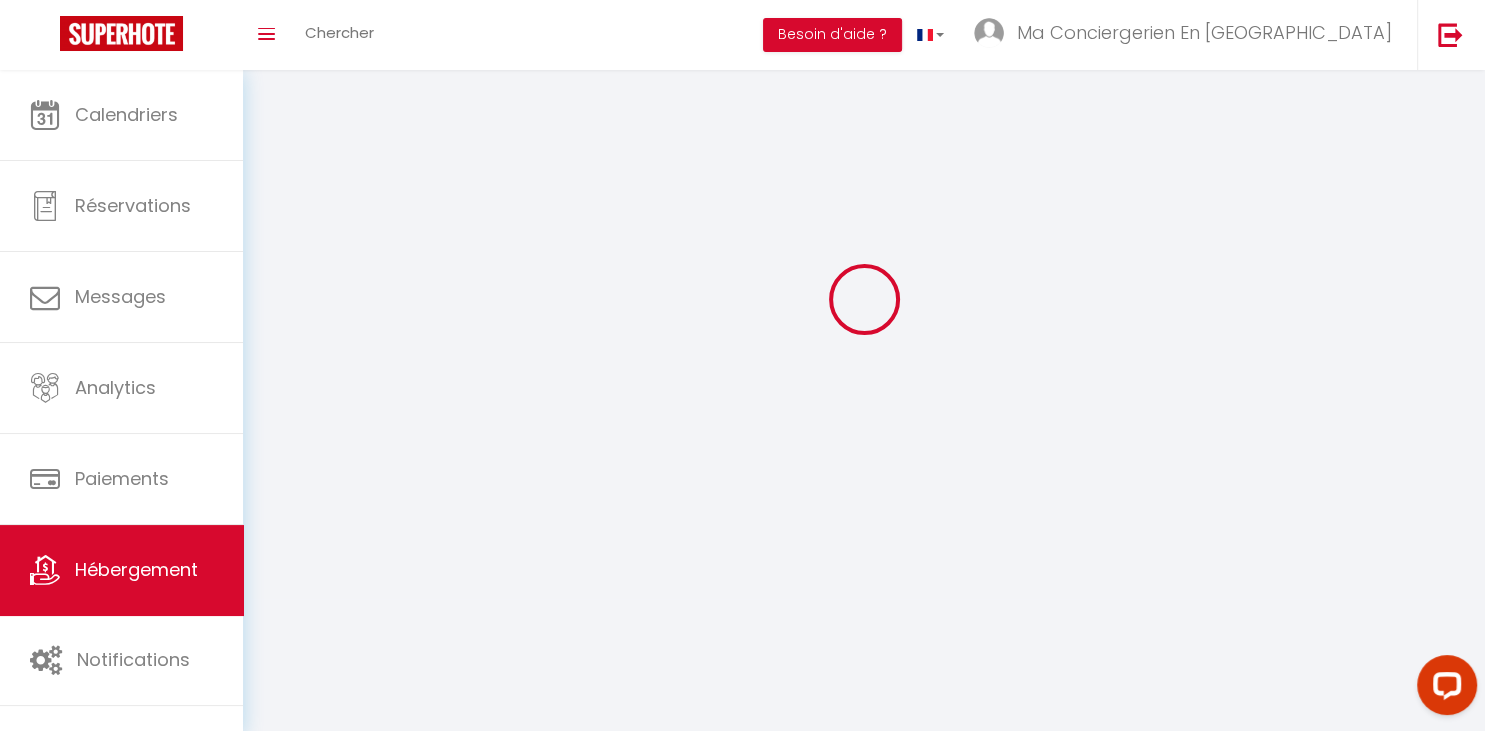 scroll, scrollTop: 0, scrollLeft: 0, axis: both 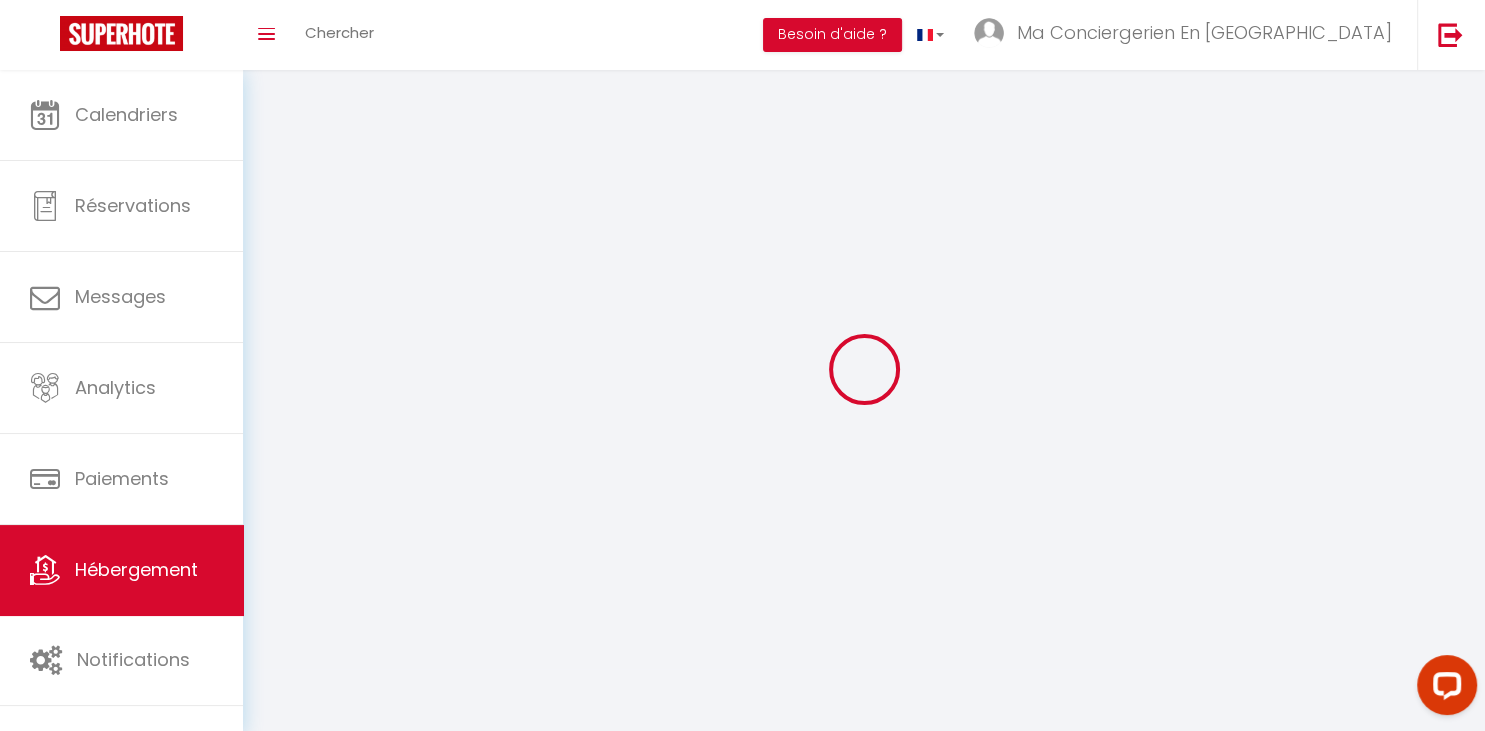 select 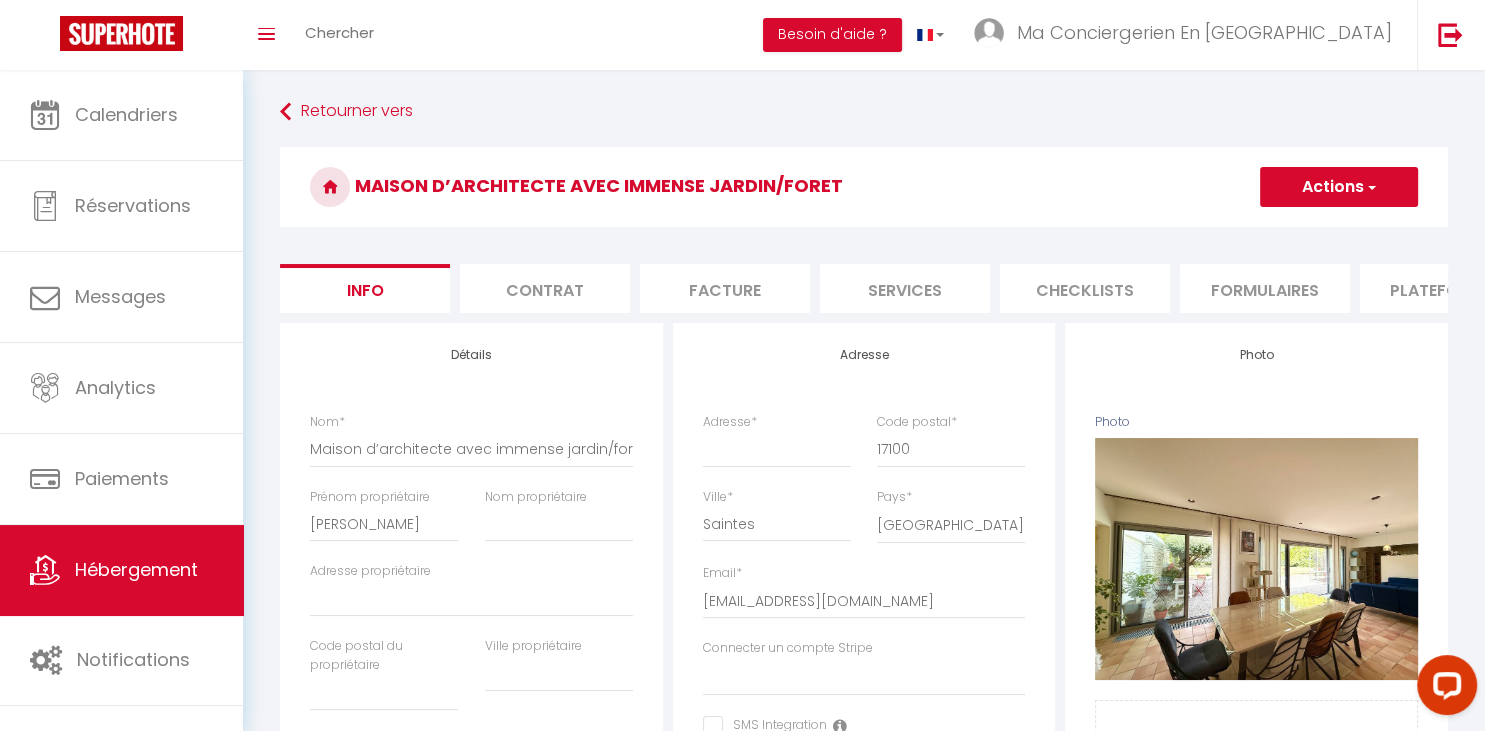 select 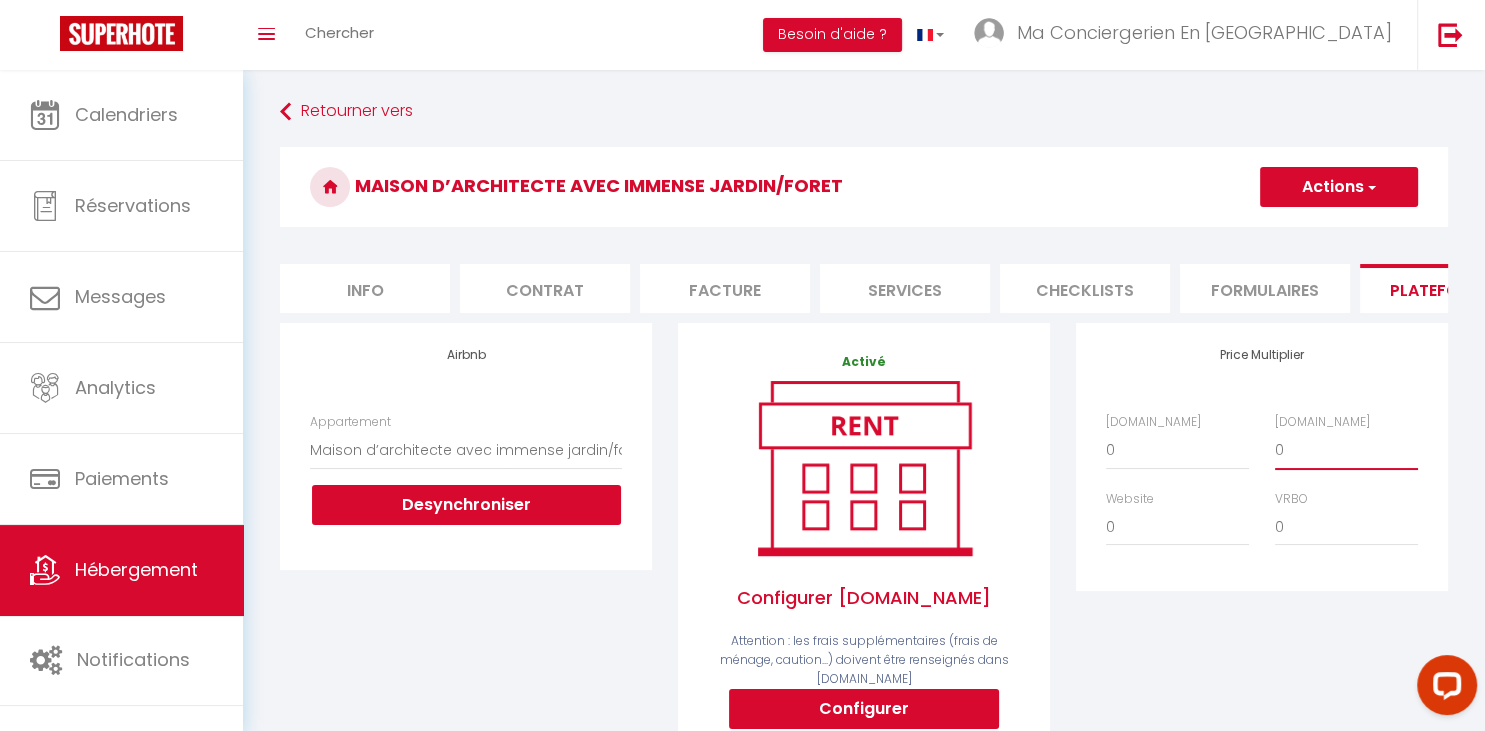 click on "0
+ 1 %
+ 2 %
+ 3 %
+ 4 %
+ 5 %
+ 6 %
+ 7 %
+ 8 %
+ 9 %" at bounding box center [1346, 450] 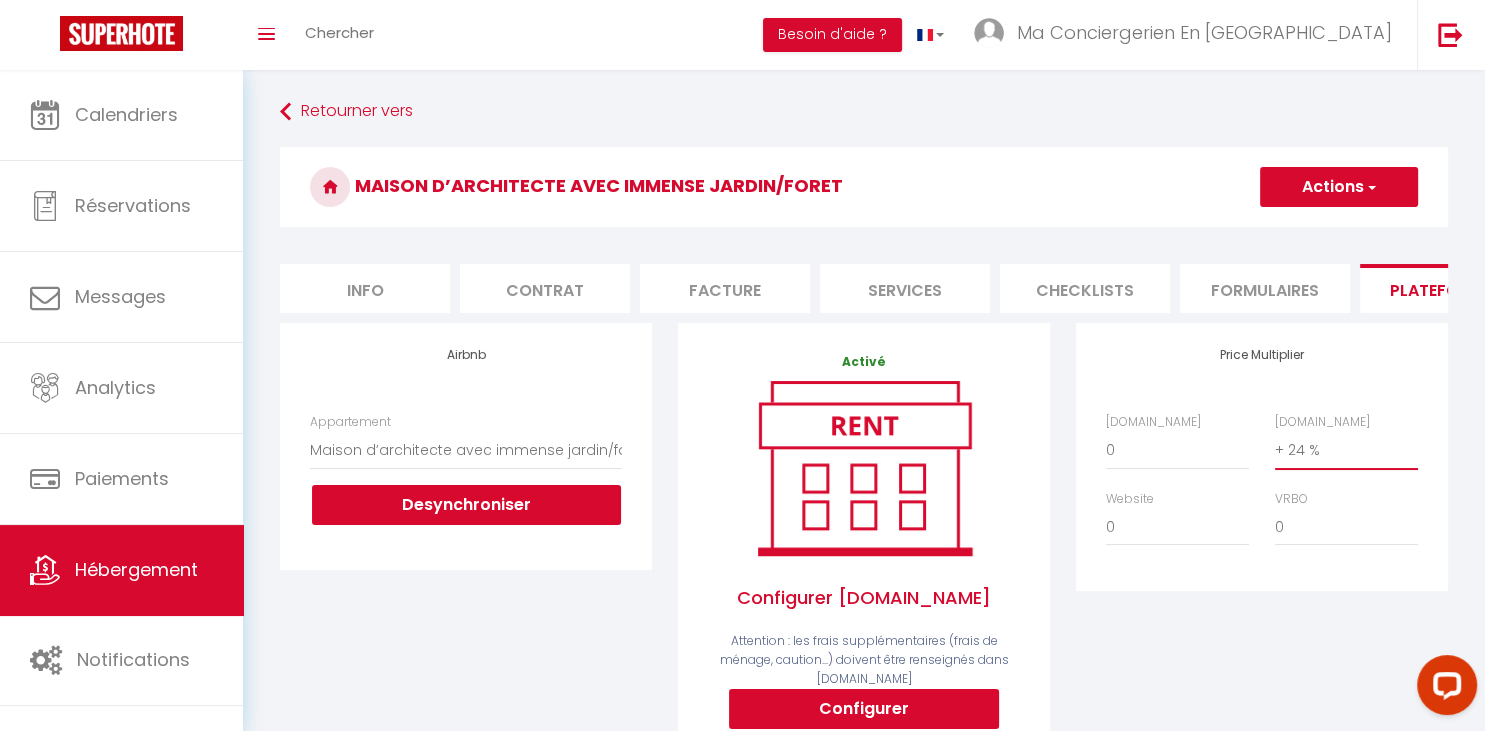 click on "+ 24 %" at bounding box center (0, 0) 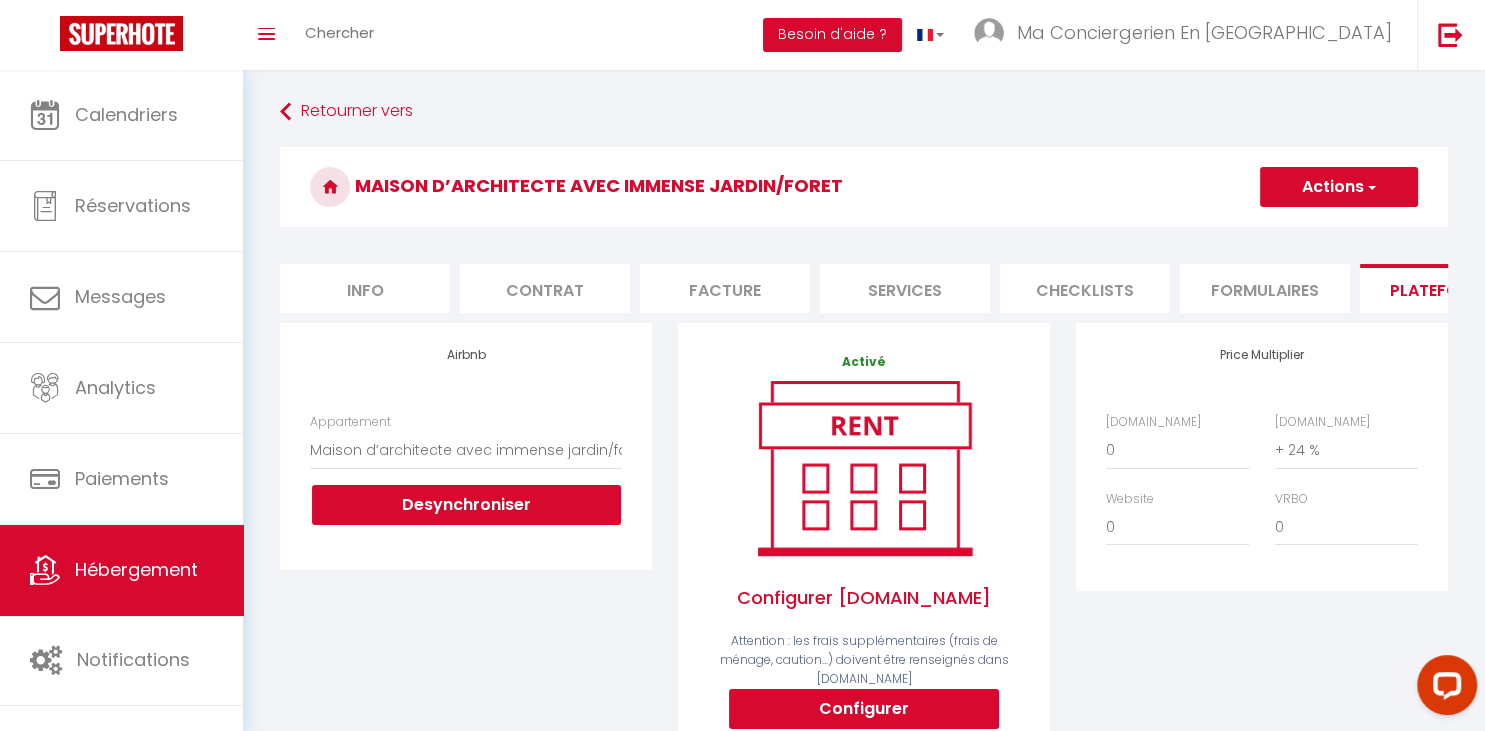 click on "Maison d’architecte avec immense jardin/foret" at bounding box center [864, 187] 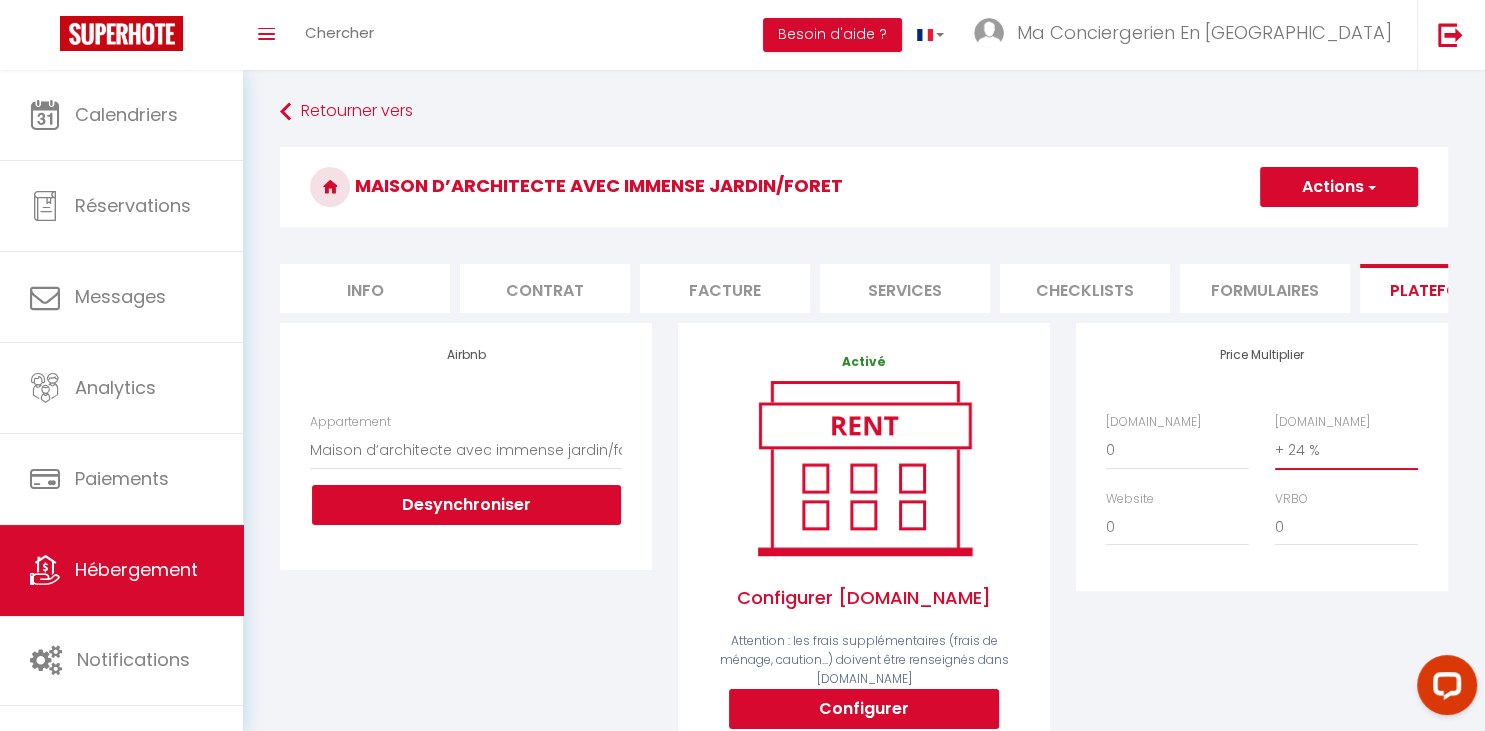 click on "0
+ 1 %
+ 2 %
+ 3 %
+ 4 %
+ 5 %
+ 6 %
+ 7 %
+ 8 %
+ 9 %" at bounding box center [1346, 450] 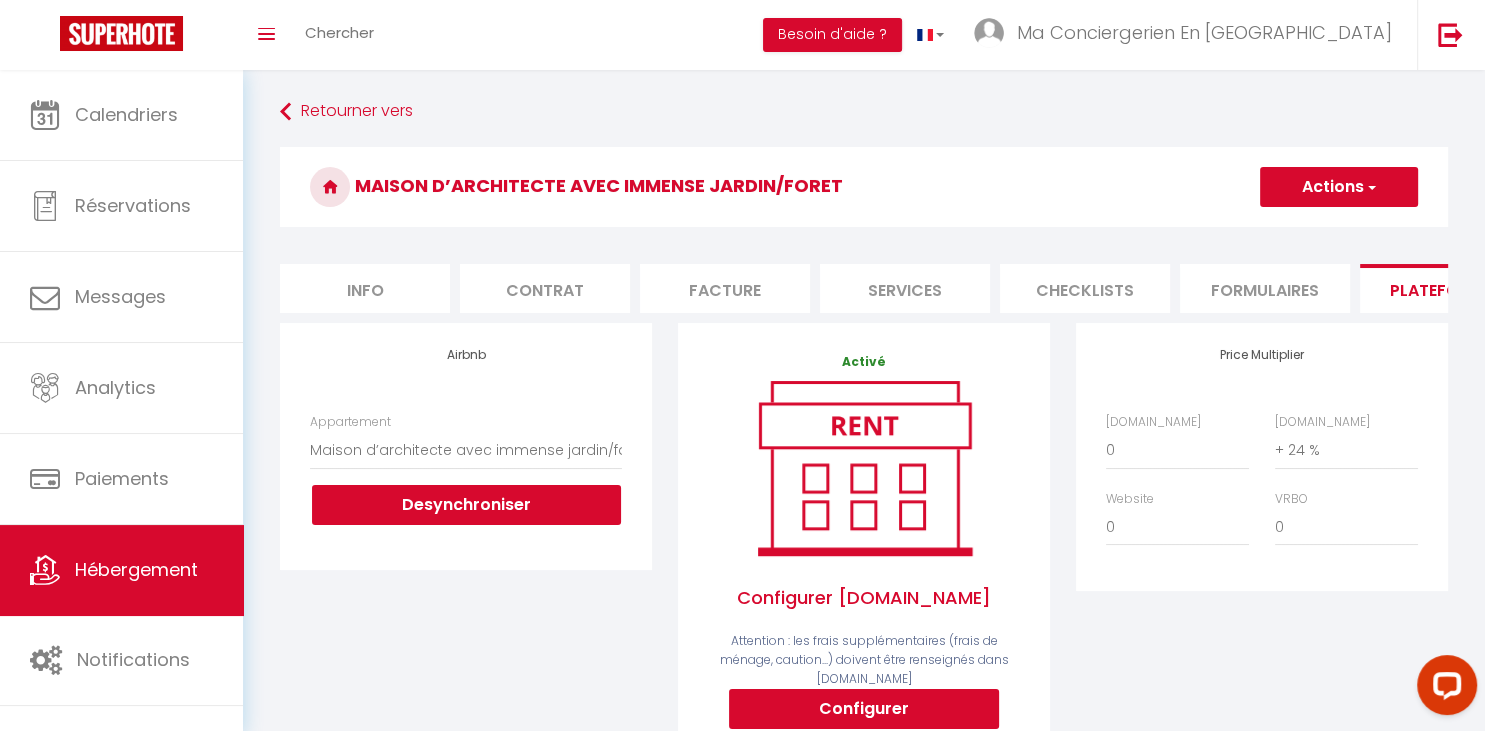 click on "Actions" at bounding box center (1339, 187) 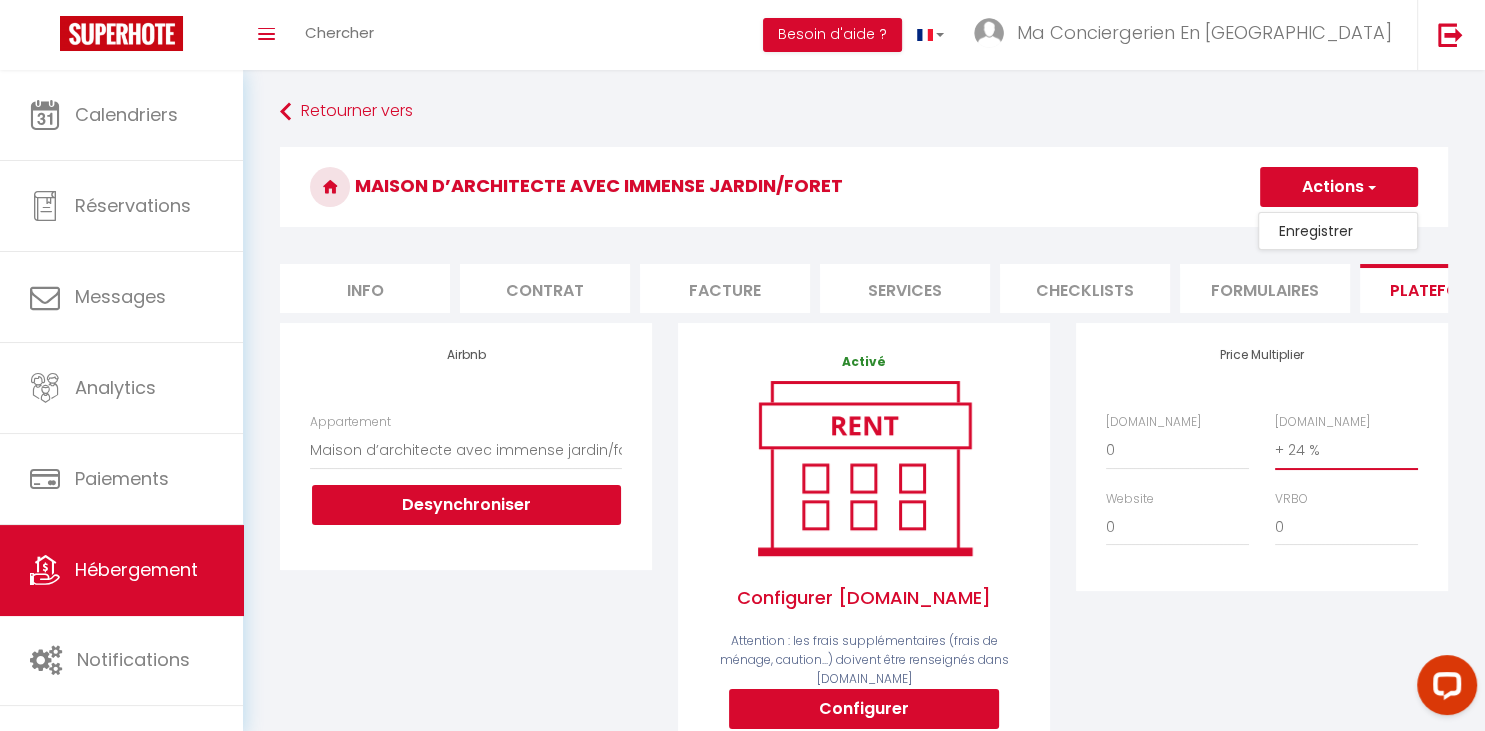 click on "0
+ 1 %
+ 2 %
+ 3 %
+ 4 %
+ 5 %
+ 6 %
+ 7 %
+ 8 %
+ 9 %" at bounding box center [1346, 450] 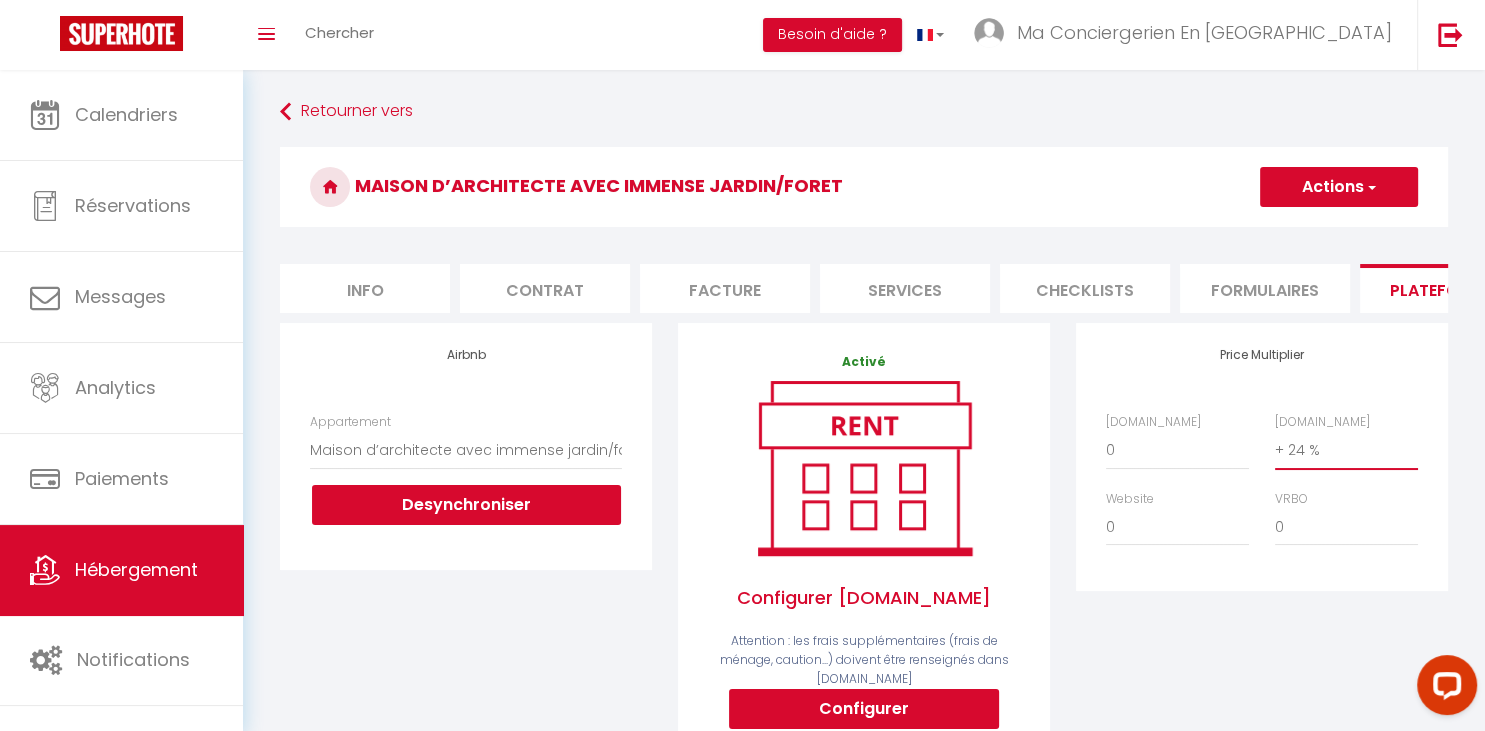 select on "+ 32 %" 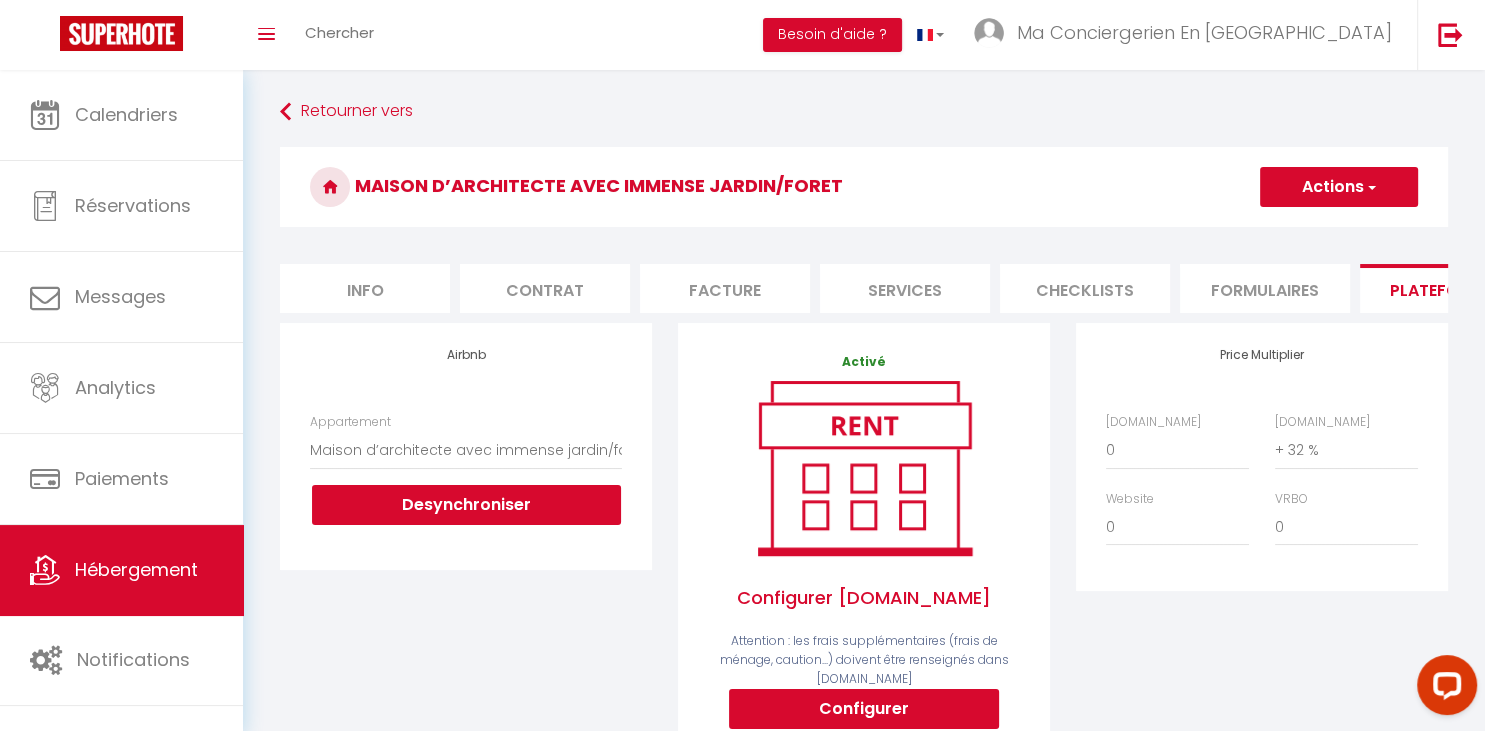 click on "Actions" at bounding box center (1339, 187) 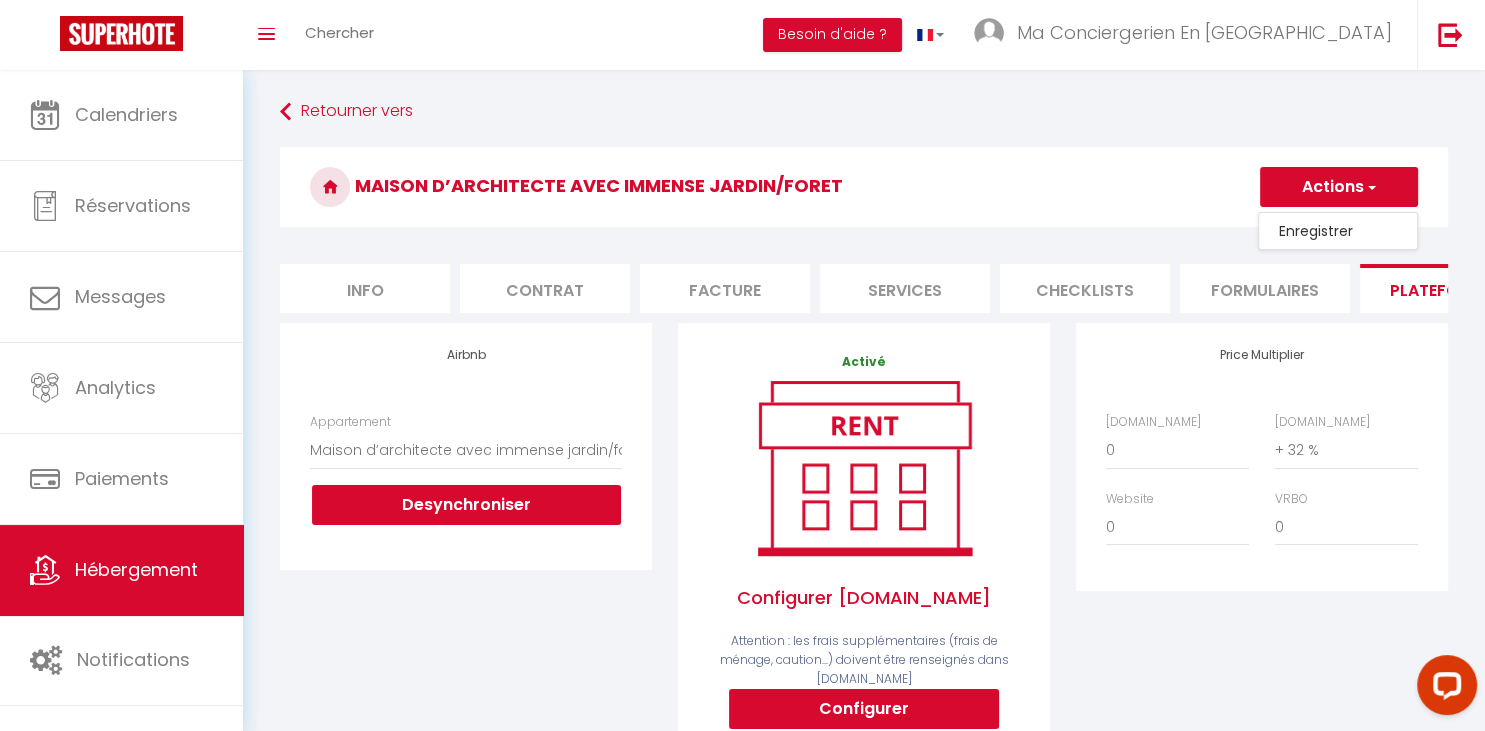 click on "Enregistrer" at bounding box center [1338, 231] 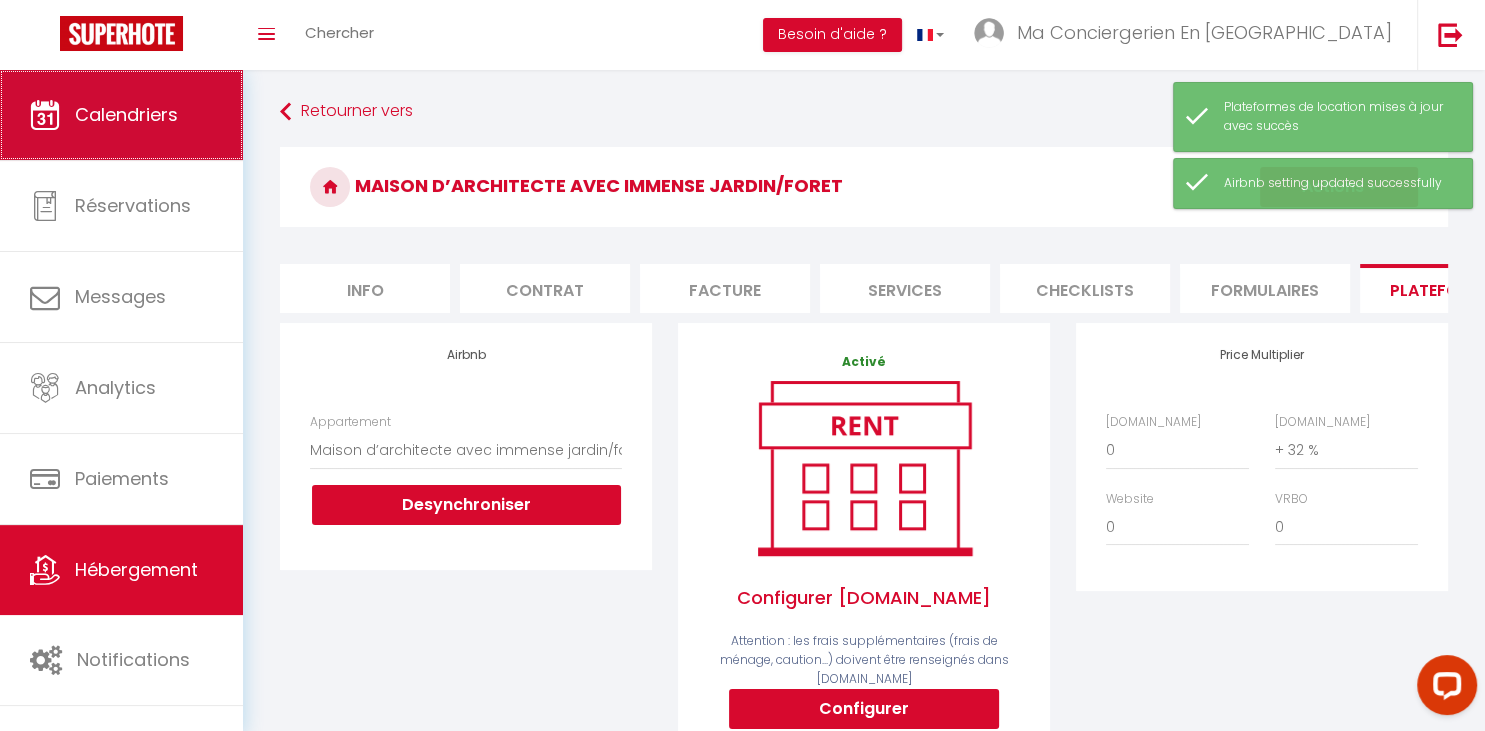 click on "Calendriers" at bounding box center (121, 115) 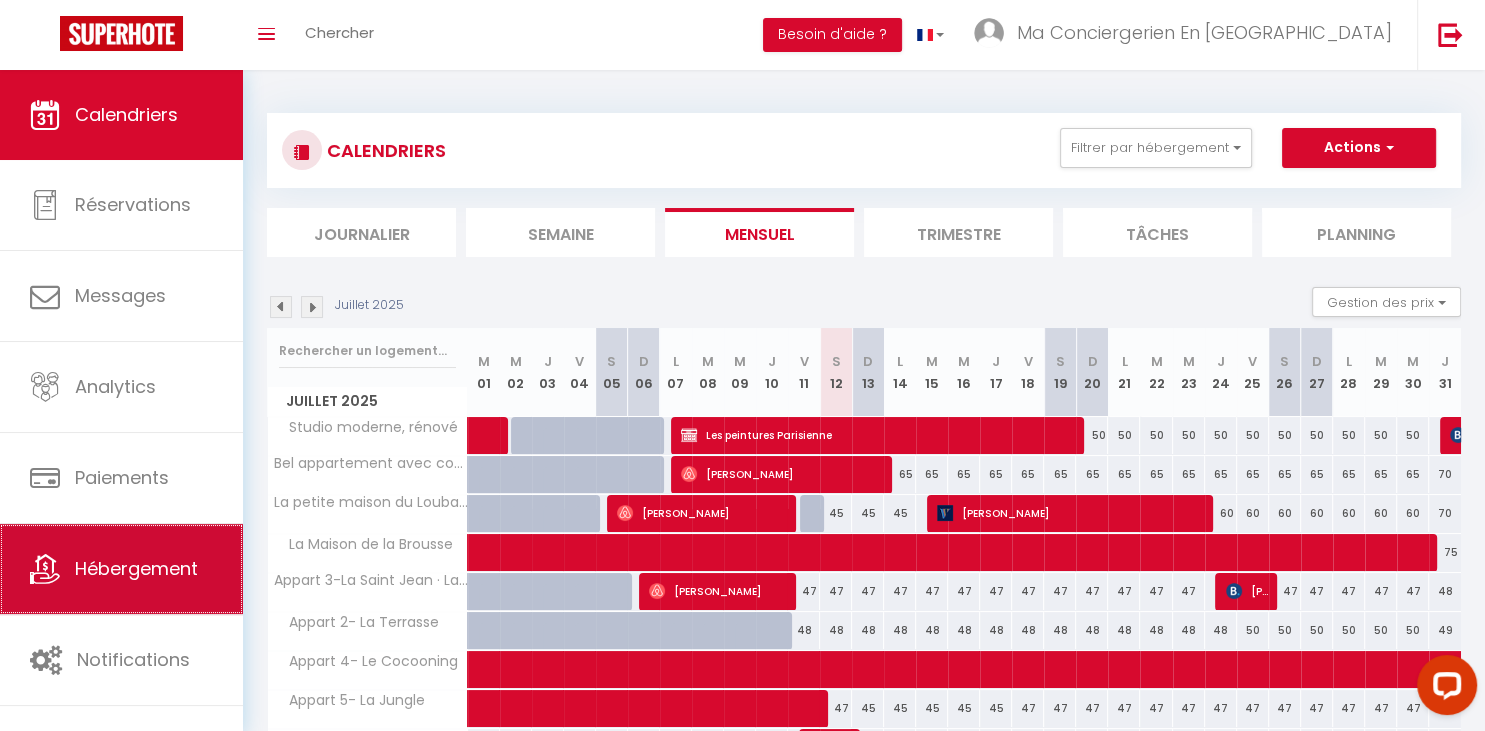 click on "Hébergement" at bounding box center (121, 569) 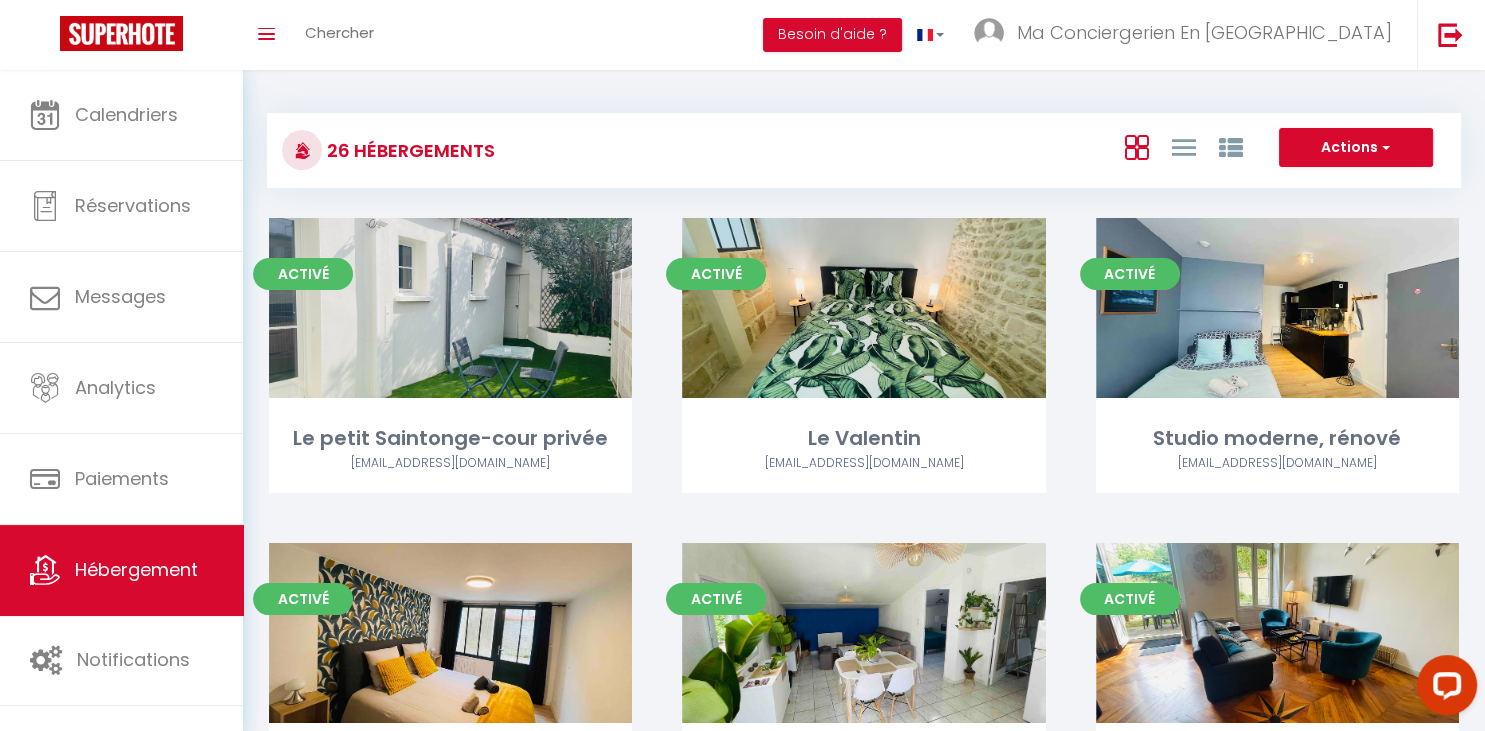 click on "Activé
Editer
Le petit Saintonge-cour privée   [EMAIL_ADDRESS][DOMAIN_NAME]" at bounding box center [450, 380] 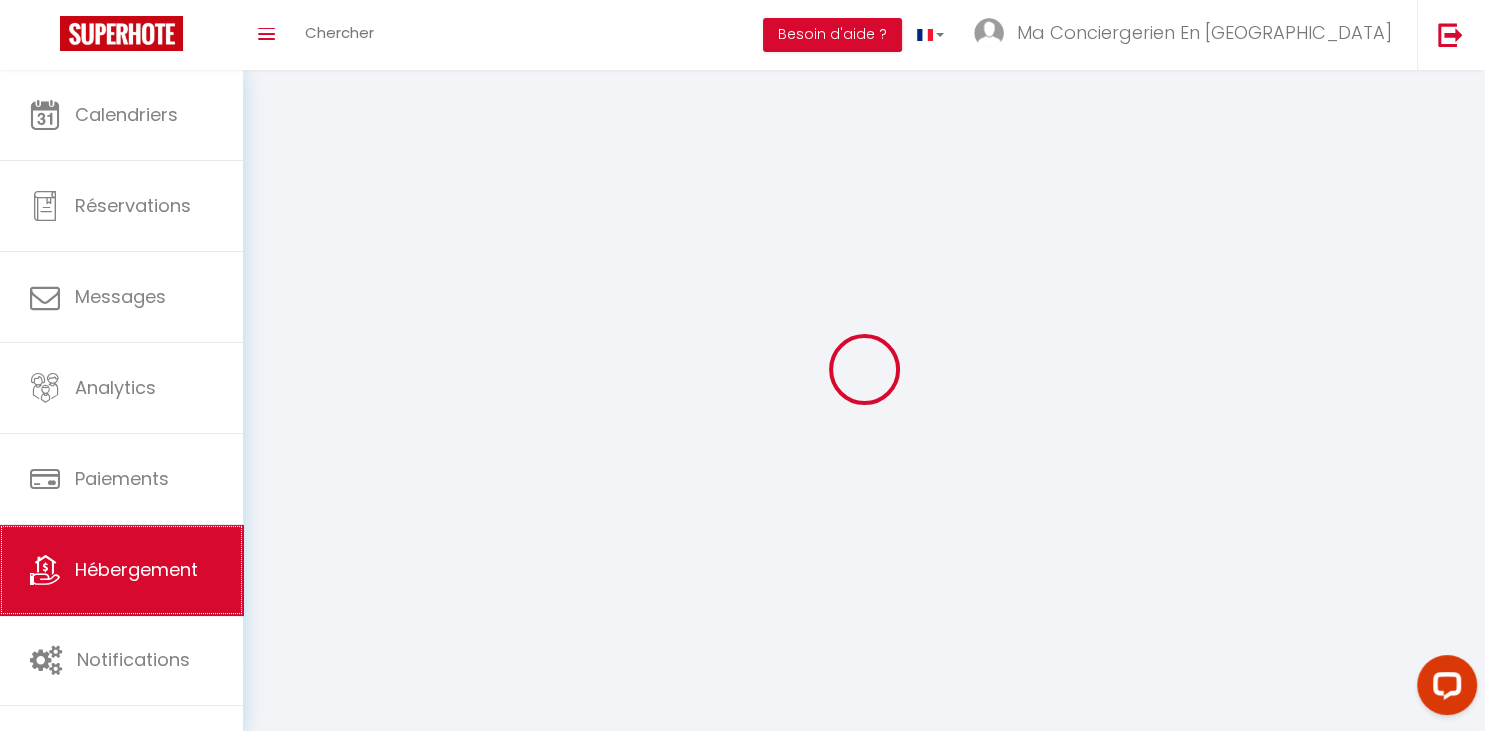click on "Hébergement" at bounding box center (121, 570) 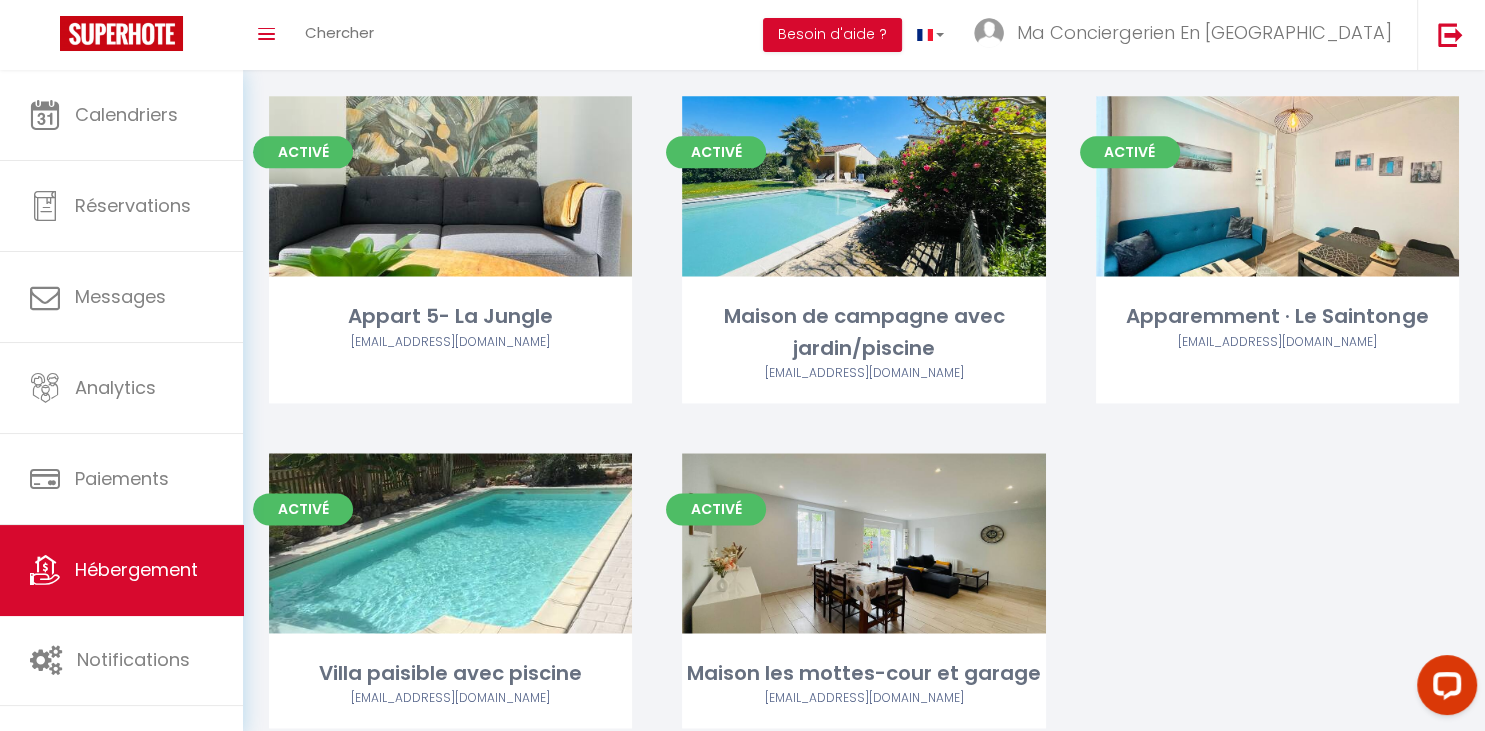 scroll, scrollTop: 2627, scrollLeft: 0, axis: vertical 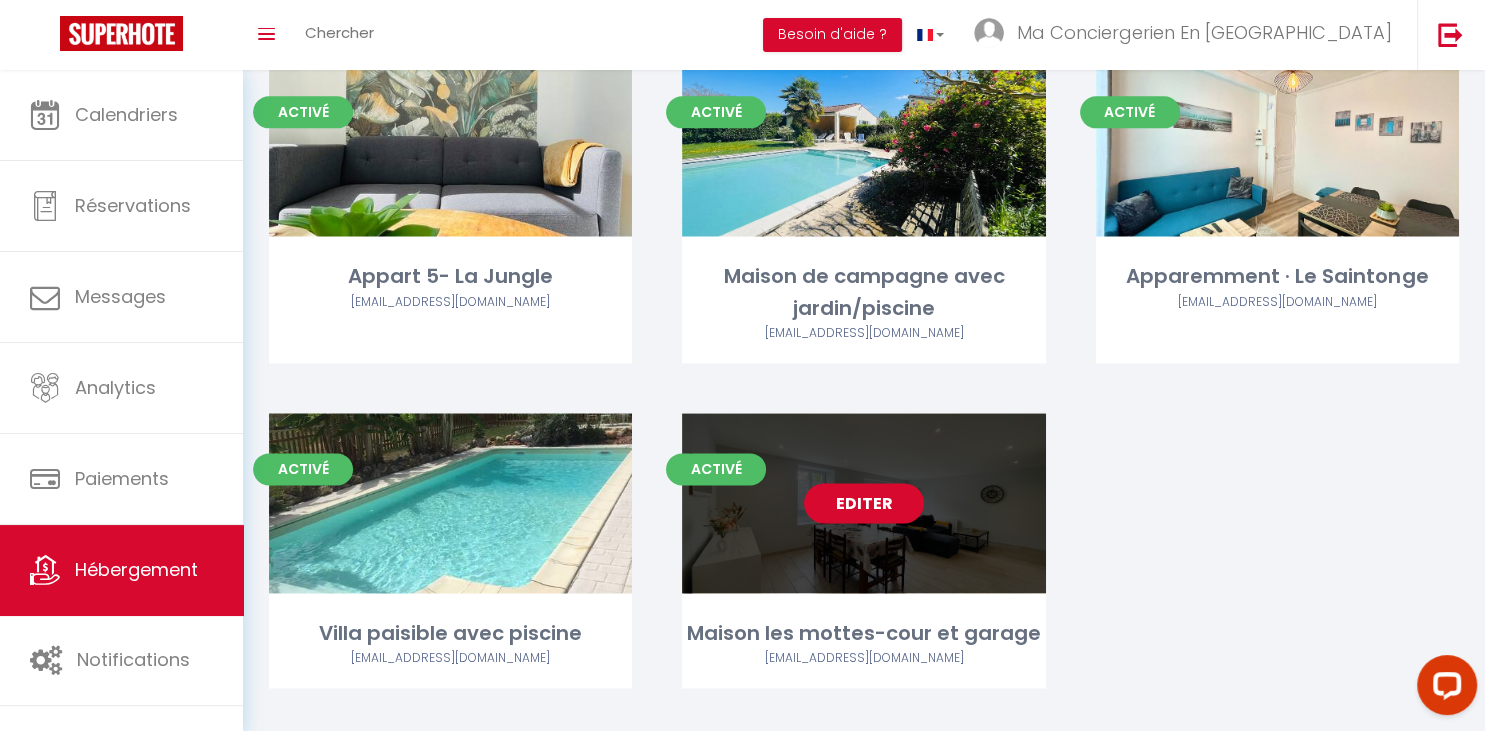 click on "Editer" at bounding box center [864, 503] 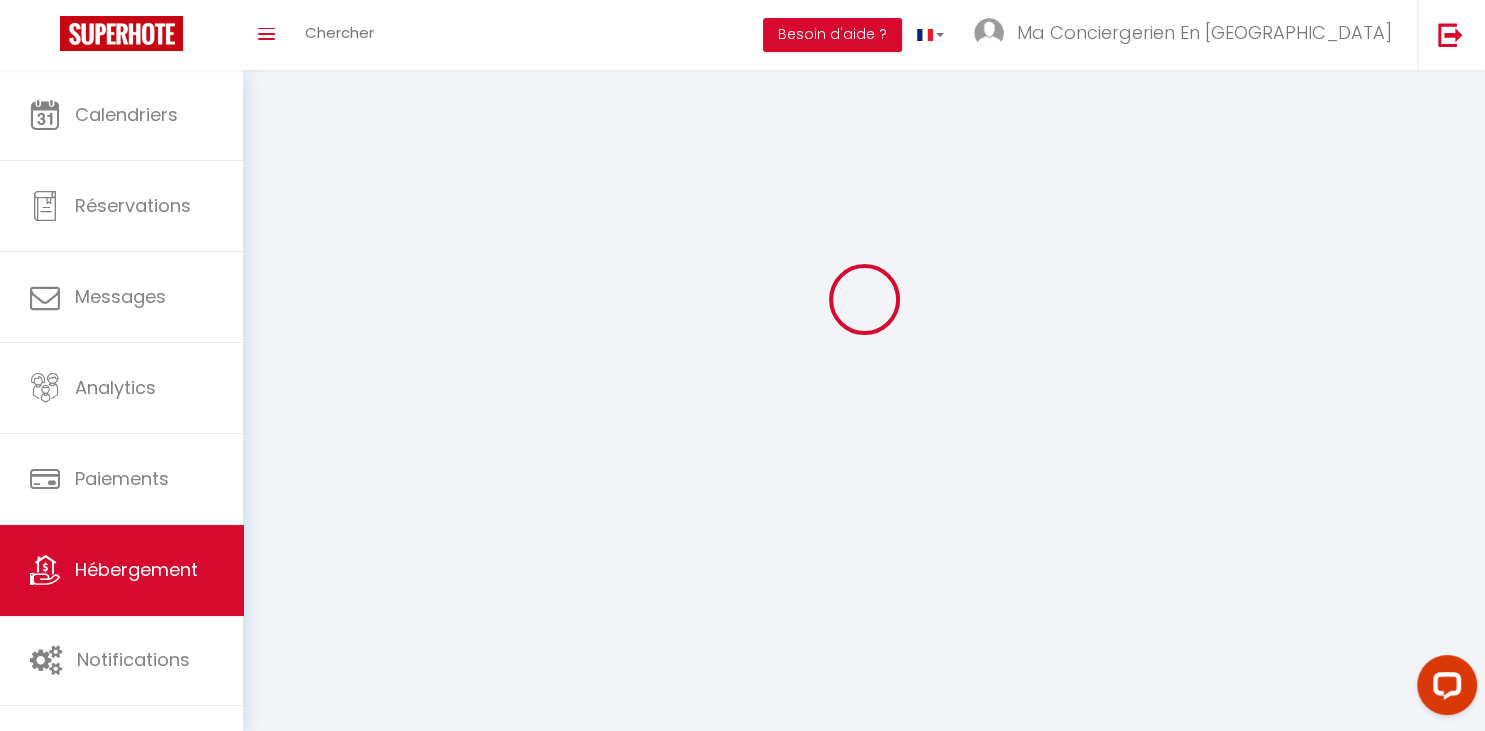 scroll, scrollTop: 0, scrollLeft: 0, axis: both 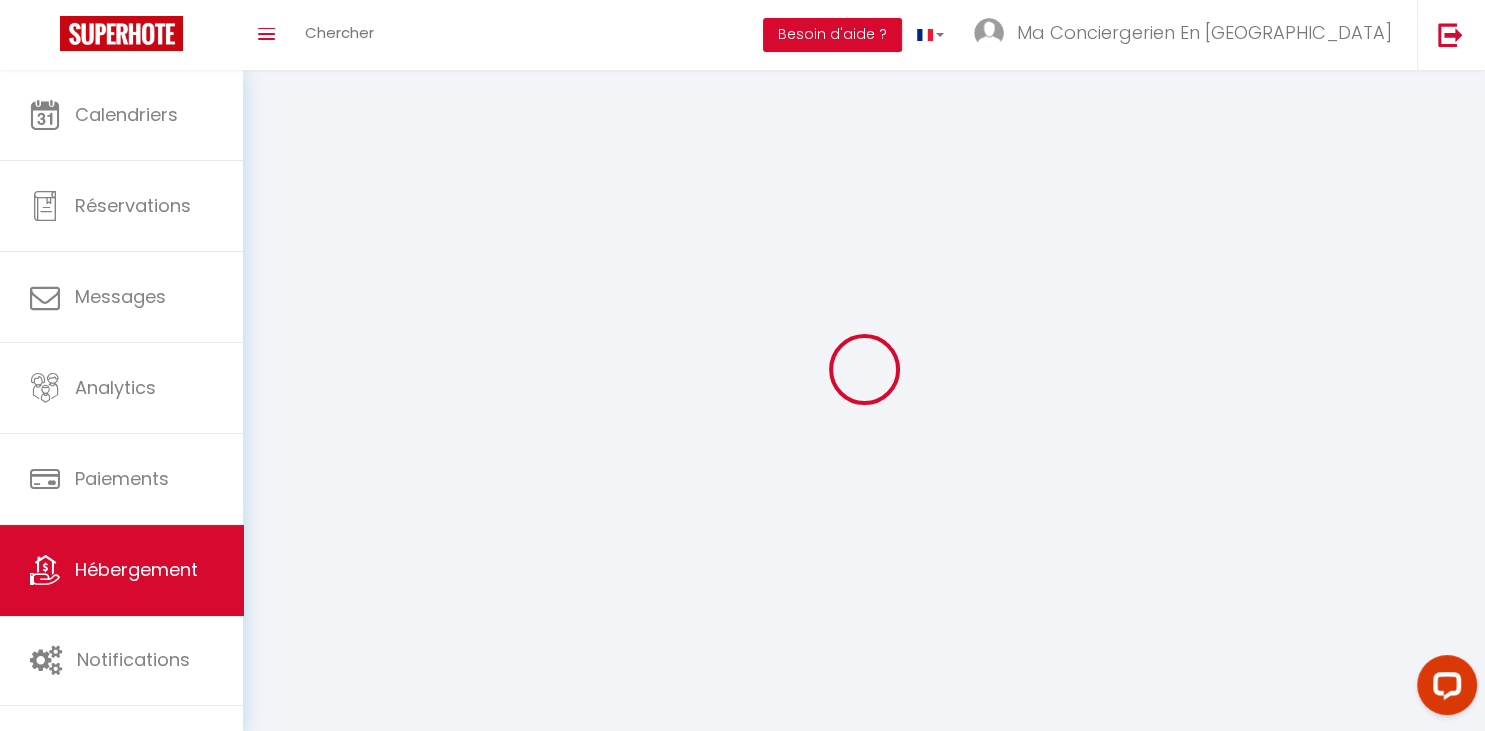 select 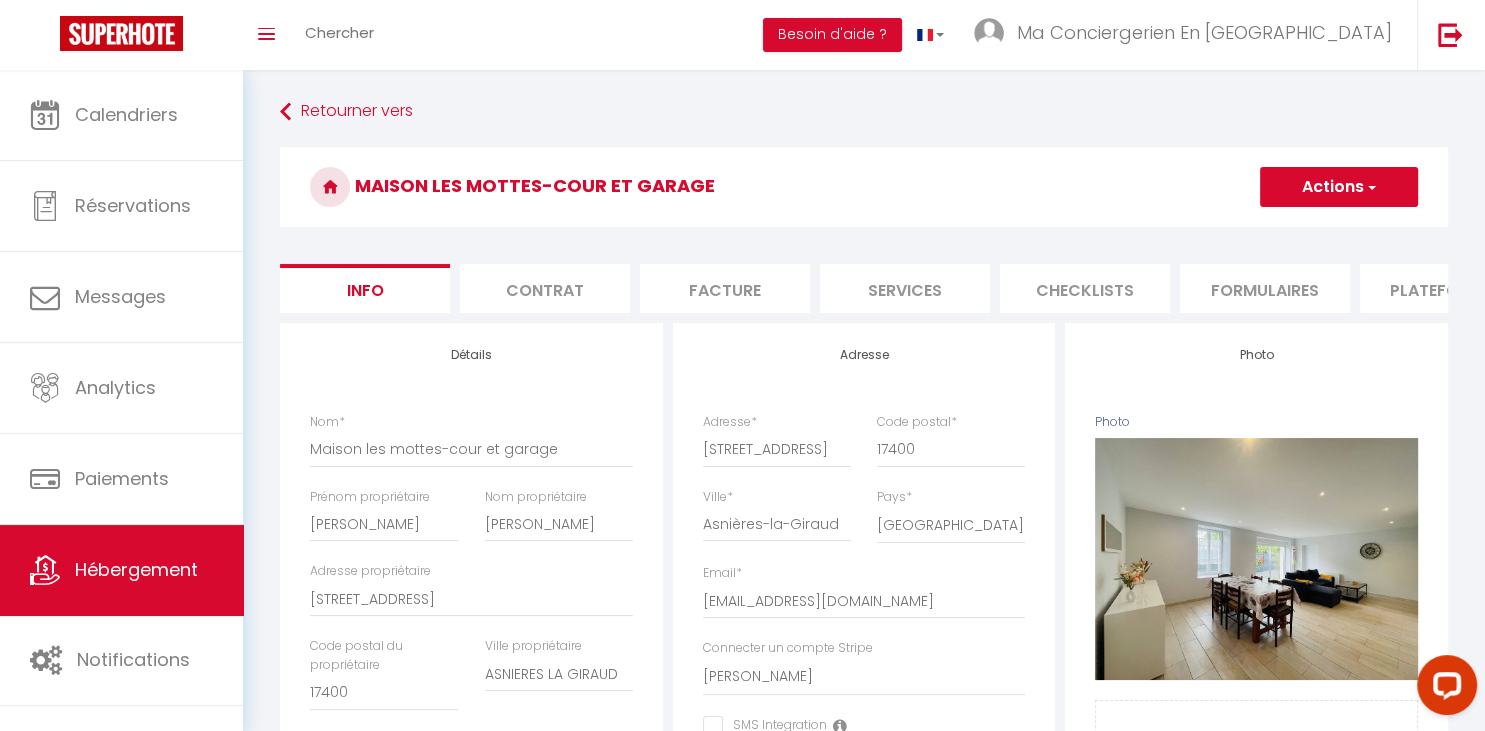 click on "Plateformes" at bounding box center (1445, 288) 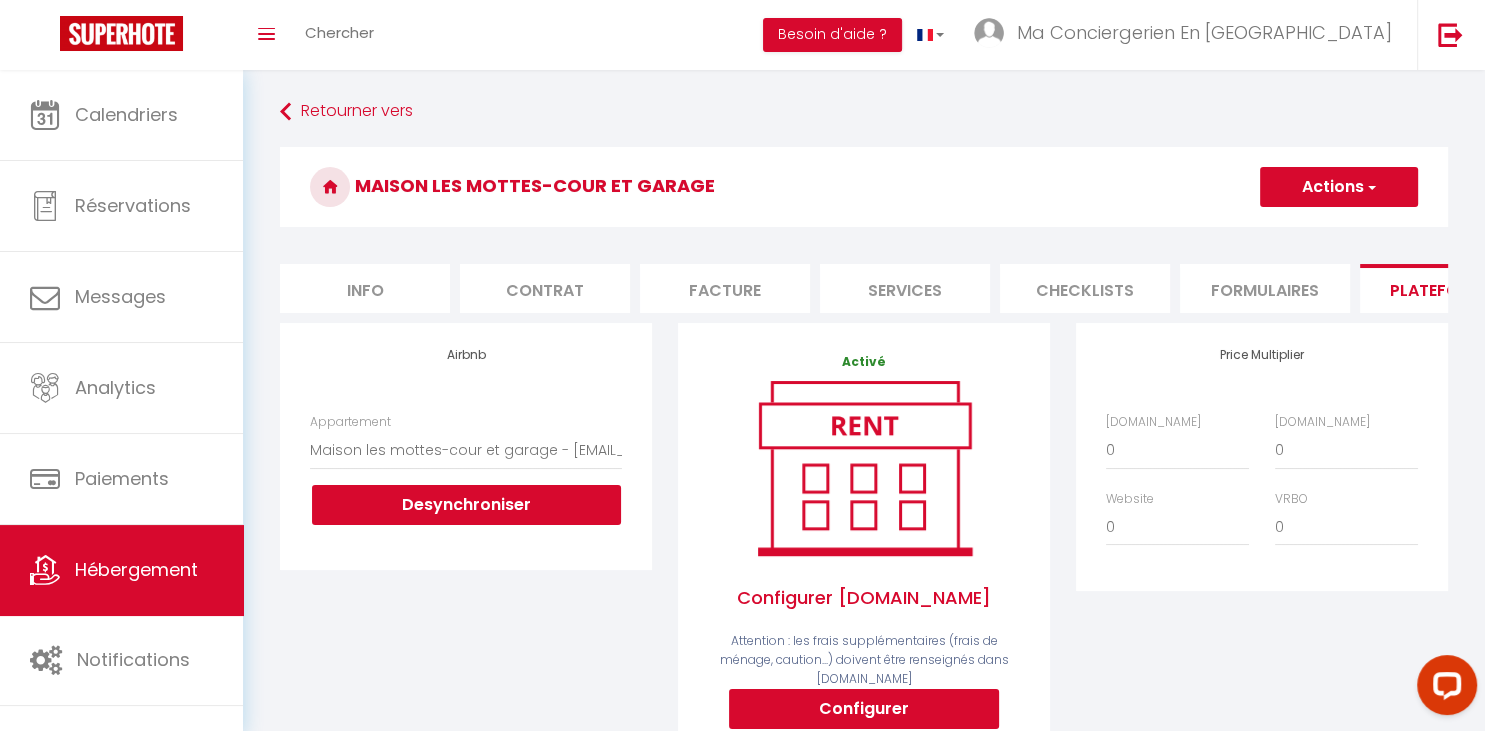 click on "Price Multiplier
Airbnb.com
0
+ 1 %
+ 2 %
+ 3 %
+ 4 %
+ 5 %
+ 6 %
+ 7 %" at bounding box center [1262, 583] 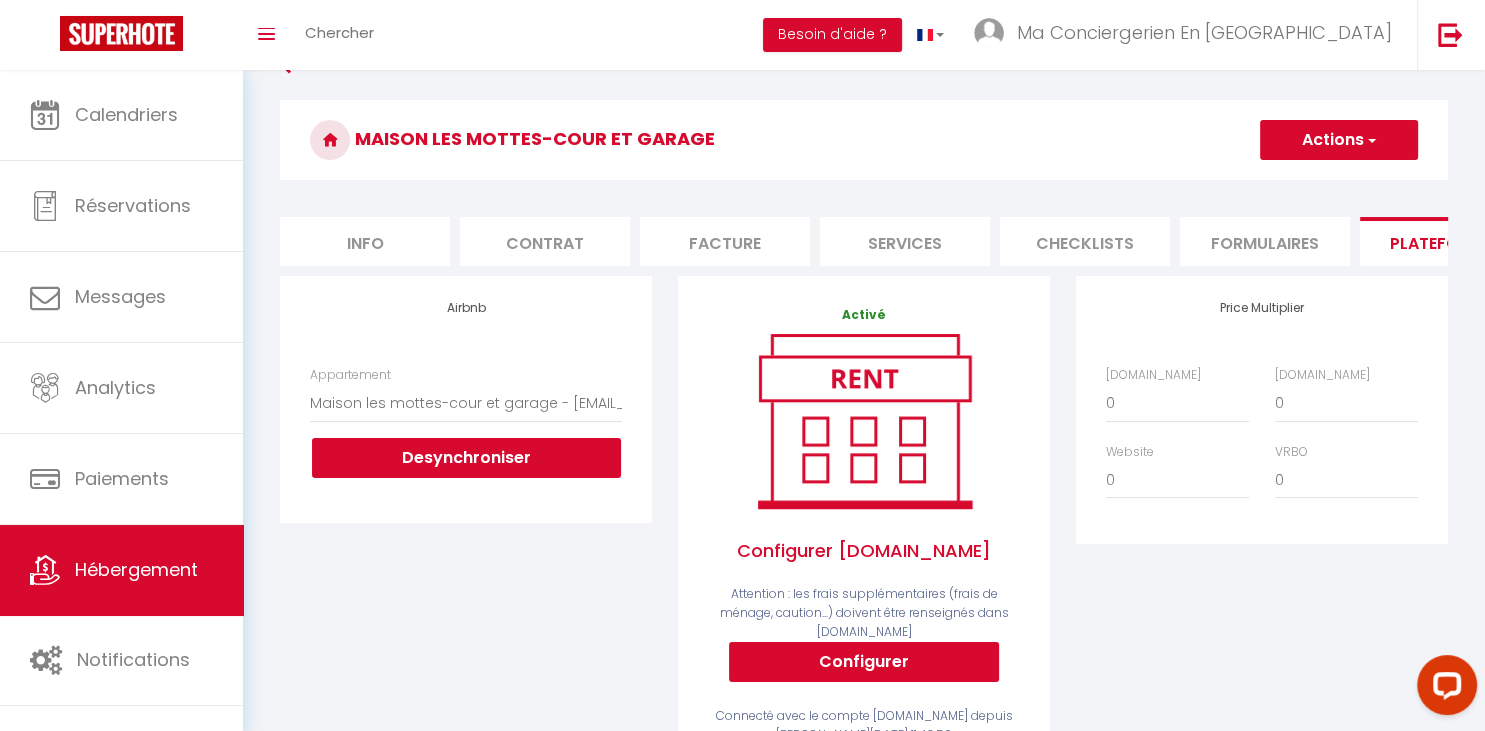scroll, scrollTop: 105, scrollLeft: 0, axis: vertical 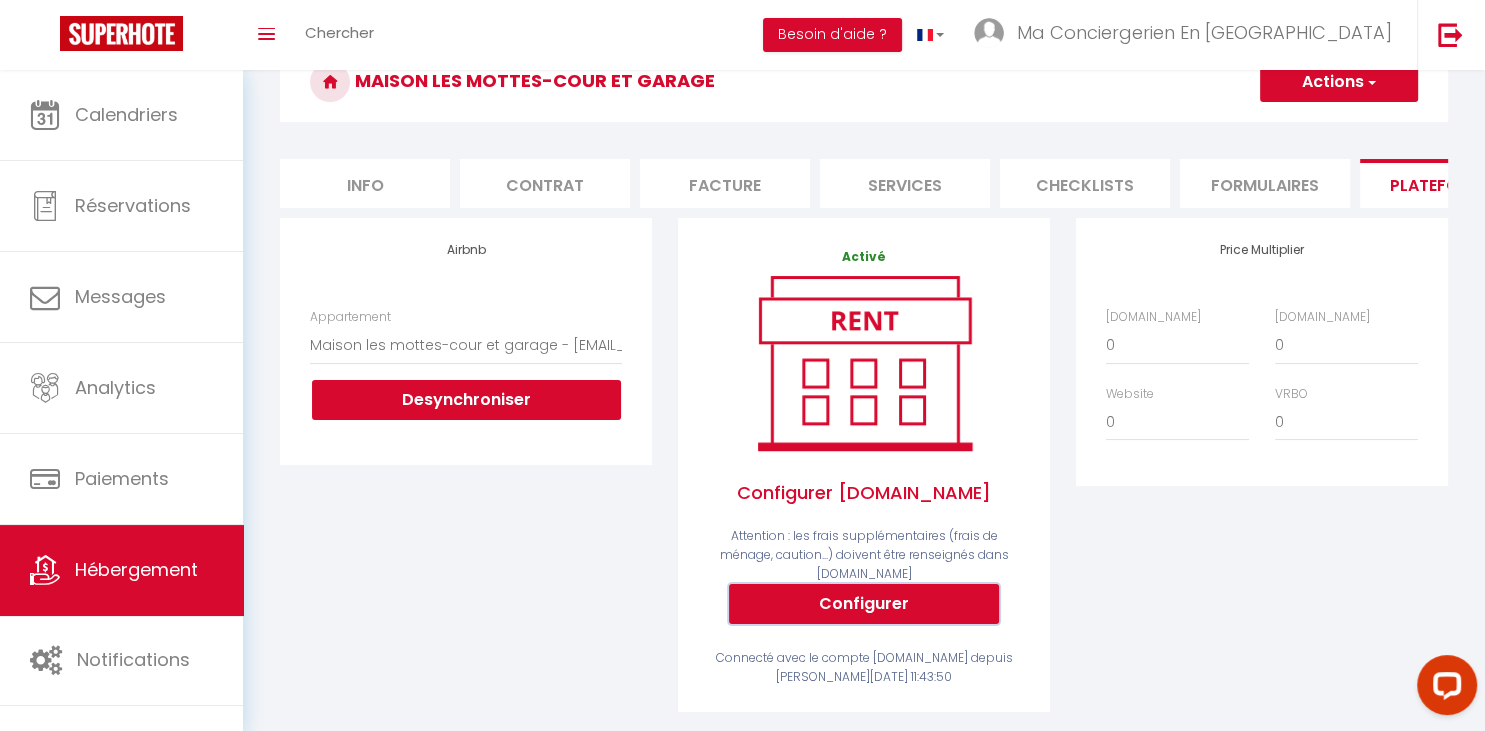 click on "Configurer" at bounding box center (864, 604) 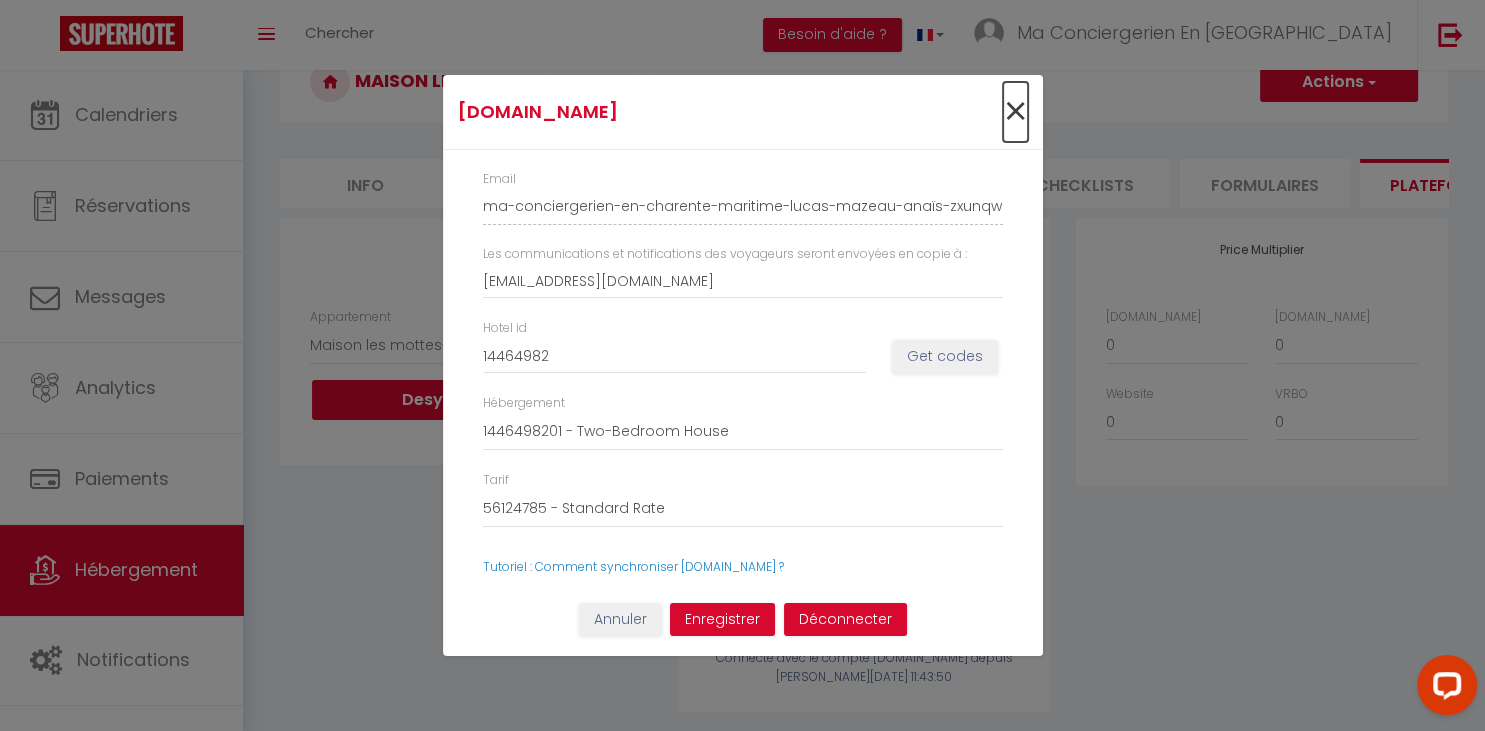 click on "×" at bounding box center (1015, 112) 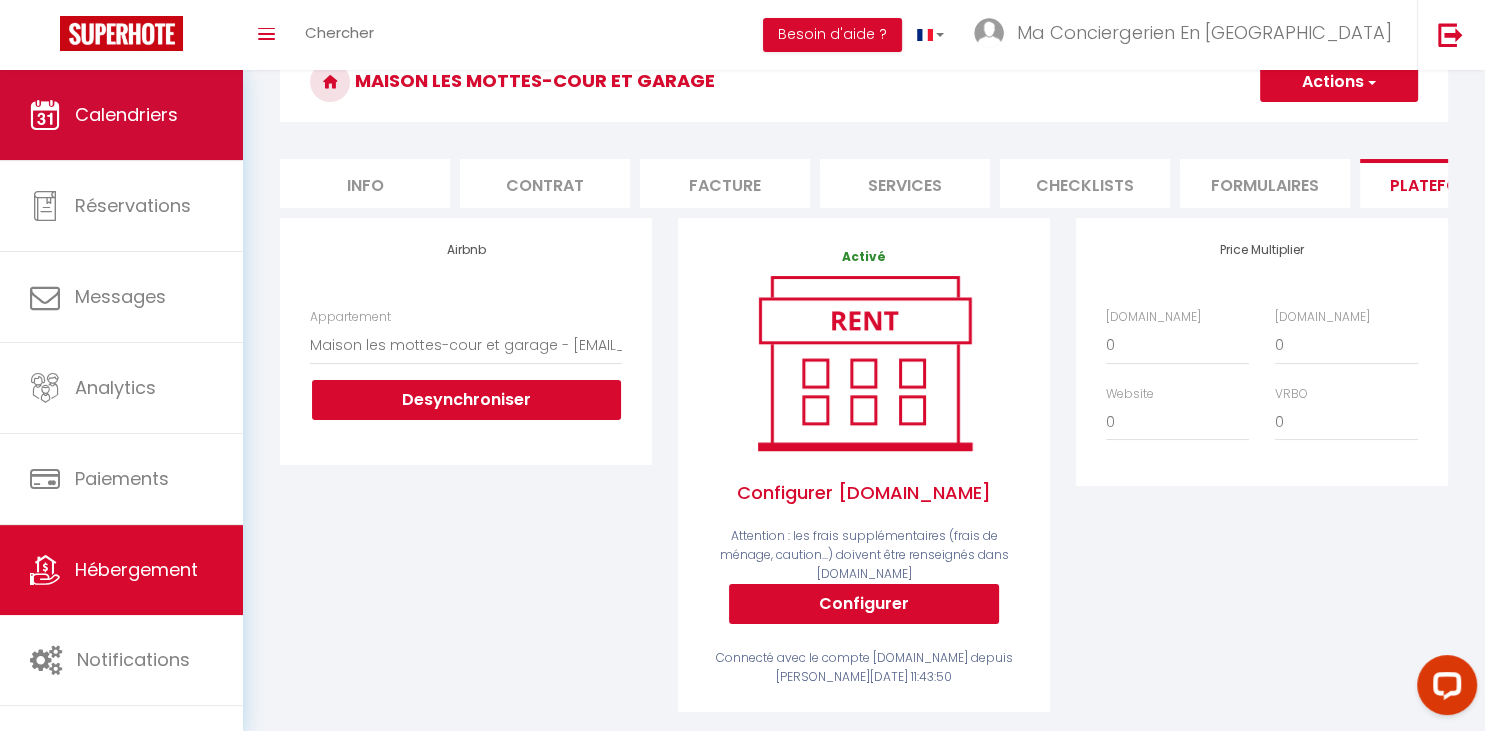 scroll, scrollTop: 0, scrollLeft: 0, axis: both 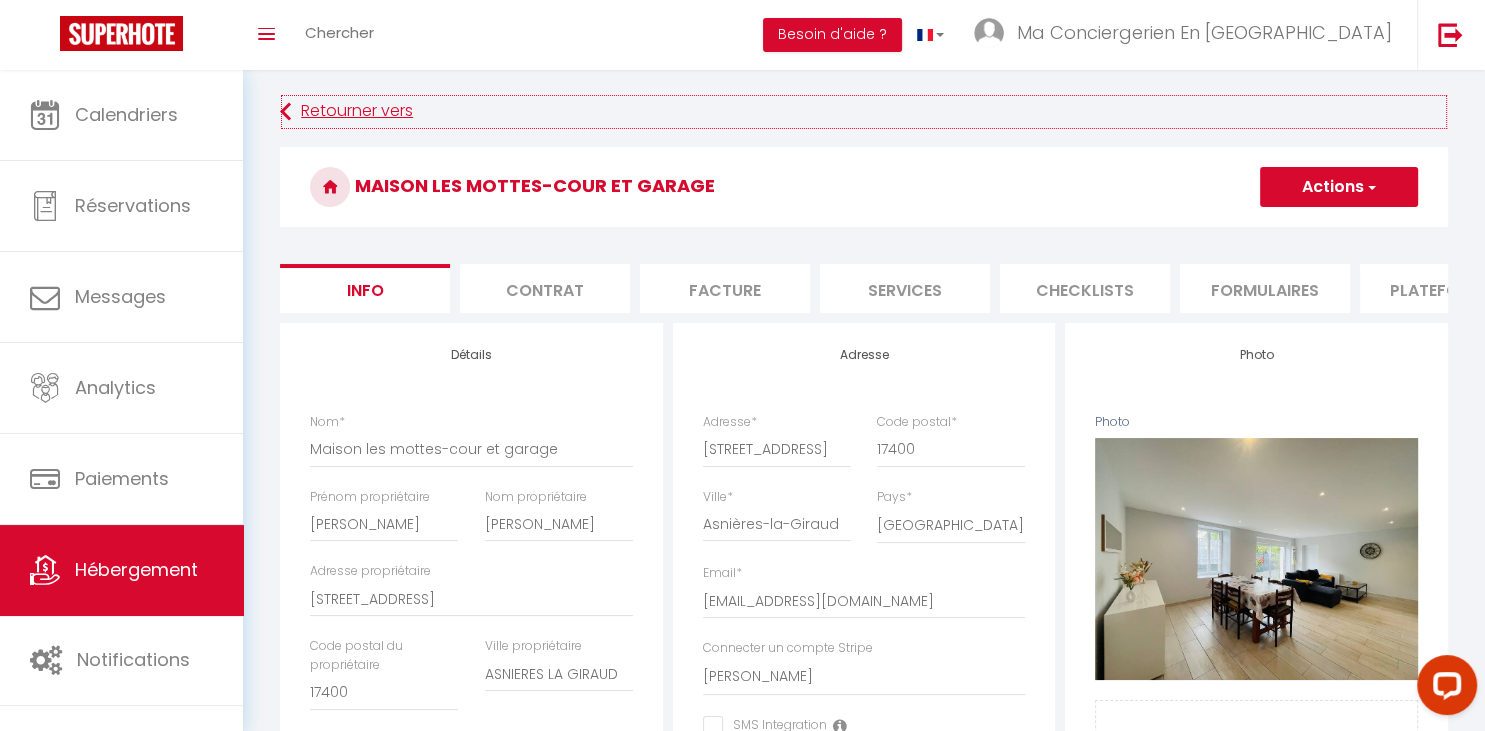 click on "Retourner vers" at bounding box center (864, 112) 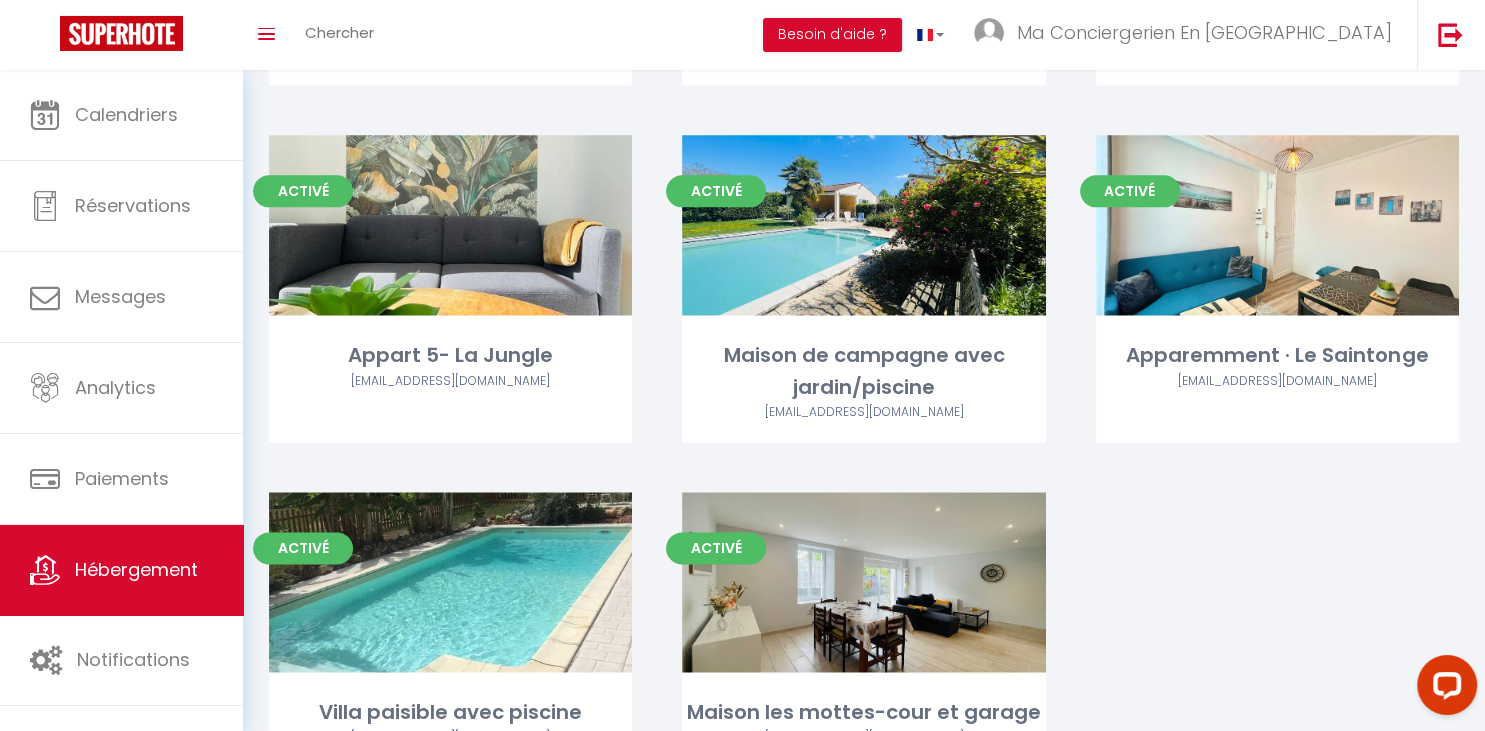 scroll, scrollTop: 2587, scrollLeft: 0, axis: vertical 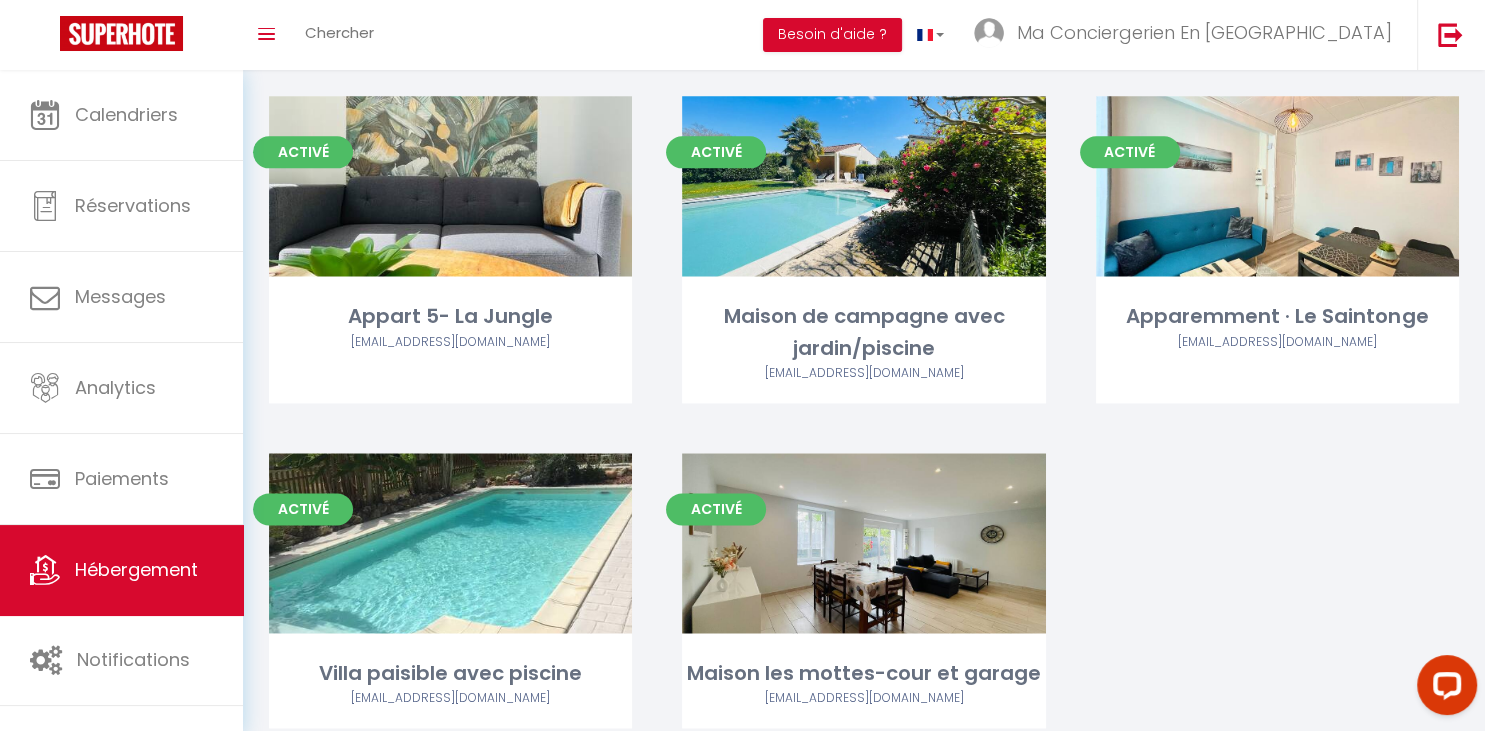 click on "Activé
Editer
Le petit Saintonge-cour privée   contact@maconciergerieencharentemaritime.fr Activé
Editer
Le Valentin   contact@maconciergerieencharentemaritime.fr Activé
Editer
Studio moderne,  rénové   contact@maconciergerieencharentemaritime.fr Activé
Editer
Bel appartement avec cour privée   contact@maconciergerieencharentemaritime.fr Activé
Editer
La petite maison du Loubat avec jardin   contact@maconciergerieencharentemaritime.fr Activé
Editer
L’Appart’   contact@maconciergerieencharentemaritime.fr Activé
Editer
Appart 3-La Saint Jean · La Saint Jean   contact@maconciergerieencharentemaritime.fr Activé
Editer
La Maison de la Brousse   contact@maconciergerieencharentemaritime.fr Activé" at bounding box center (864, -796) 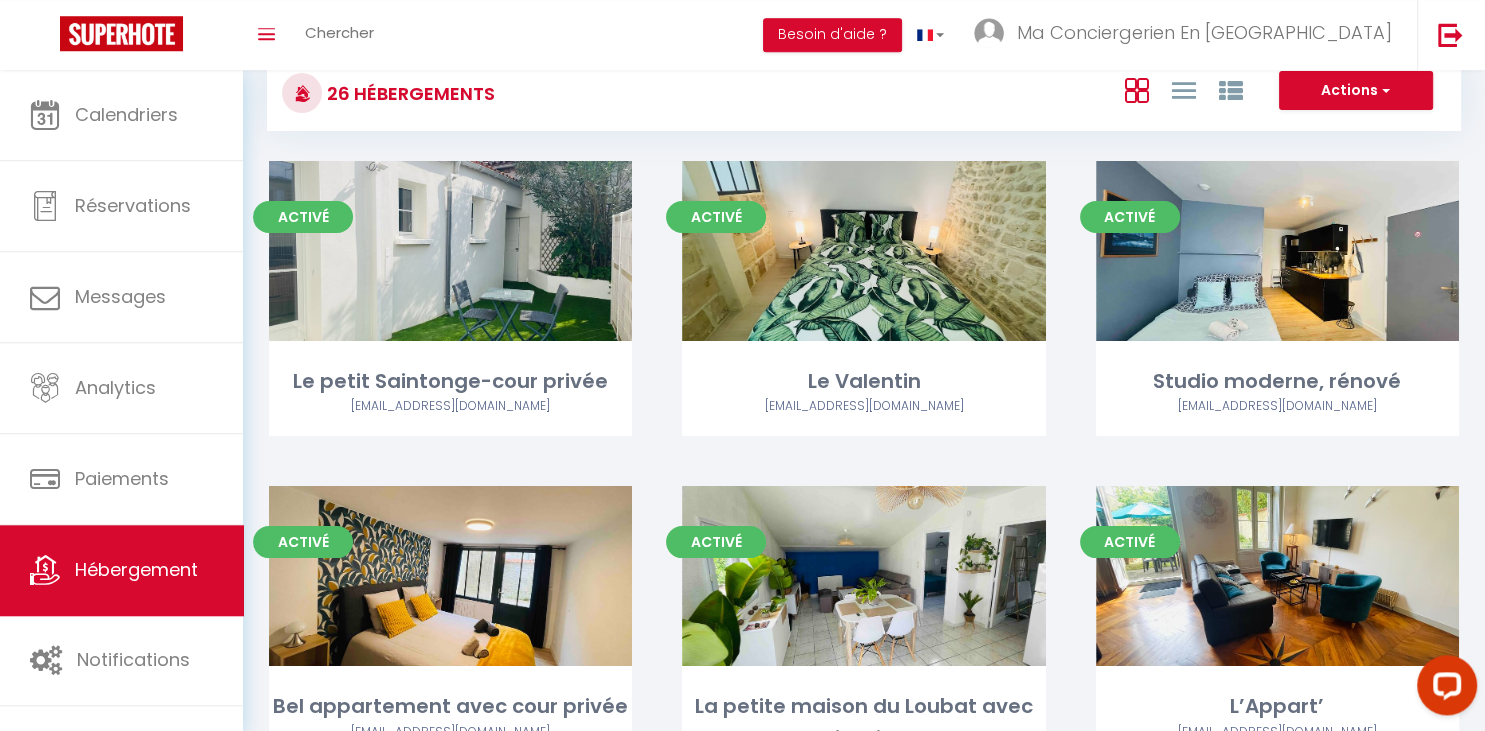scroll, scrollTop: 0, scrollLeft: 0, axis: both 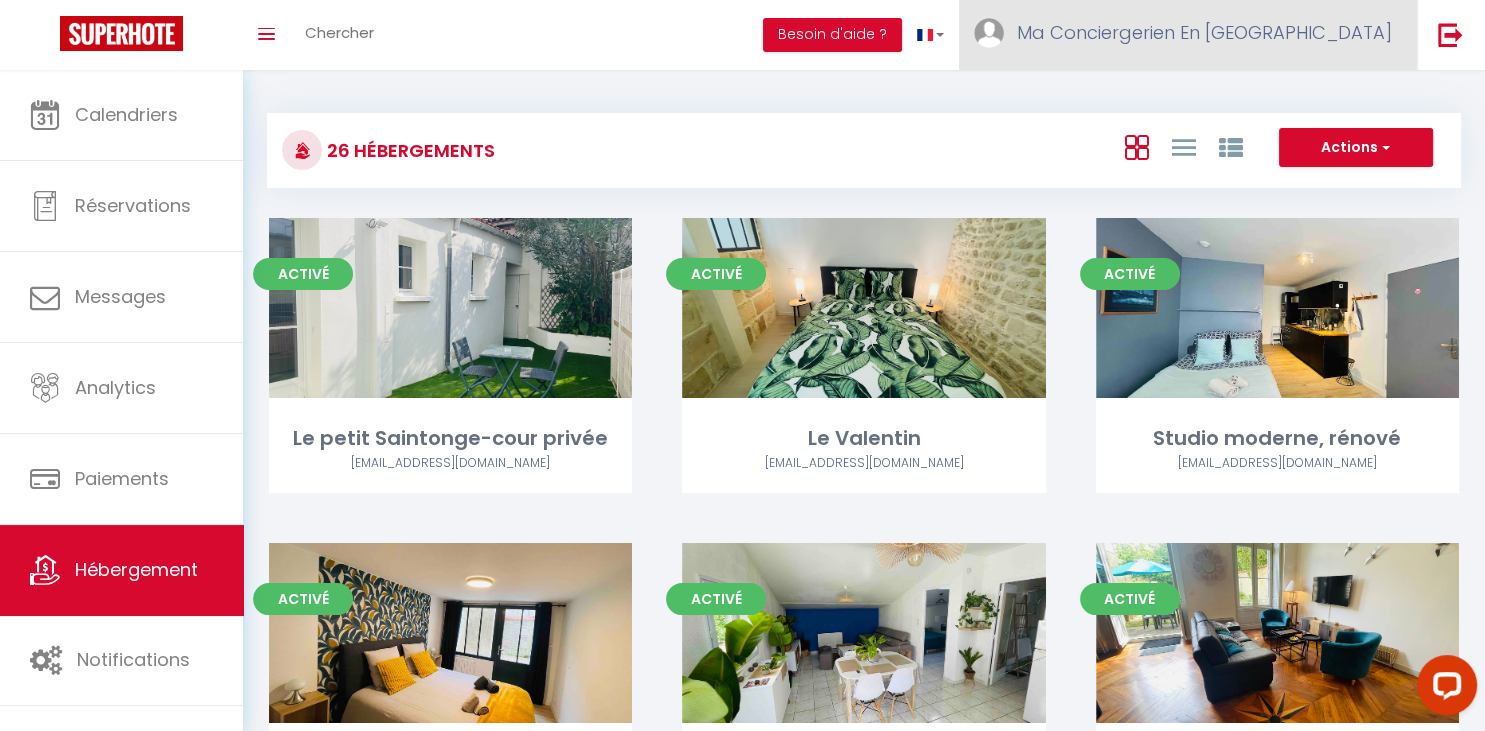 click on "Ma Conciergerien En [GEOGRAPHIC_DATA]" at bounding box center (1188, 35) 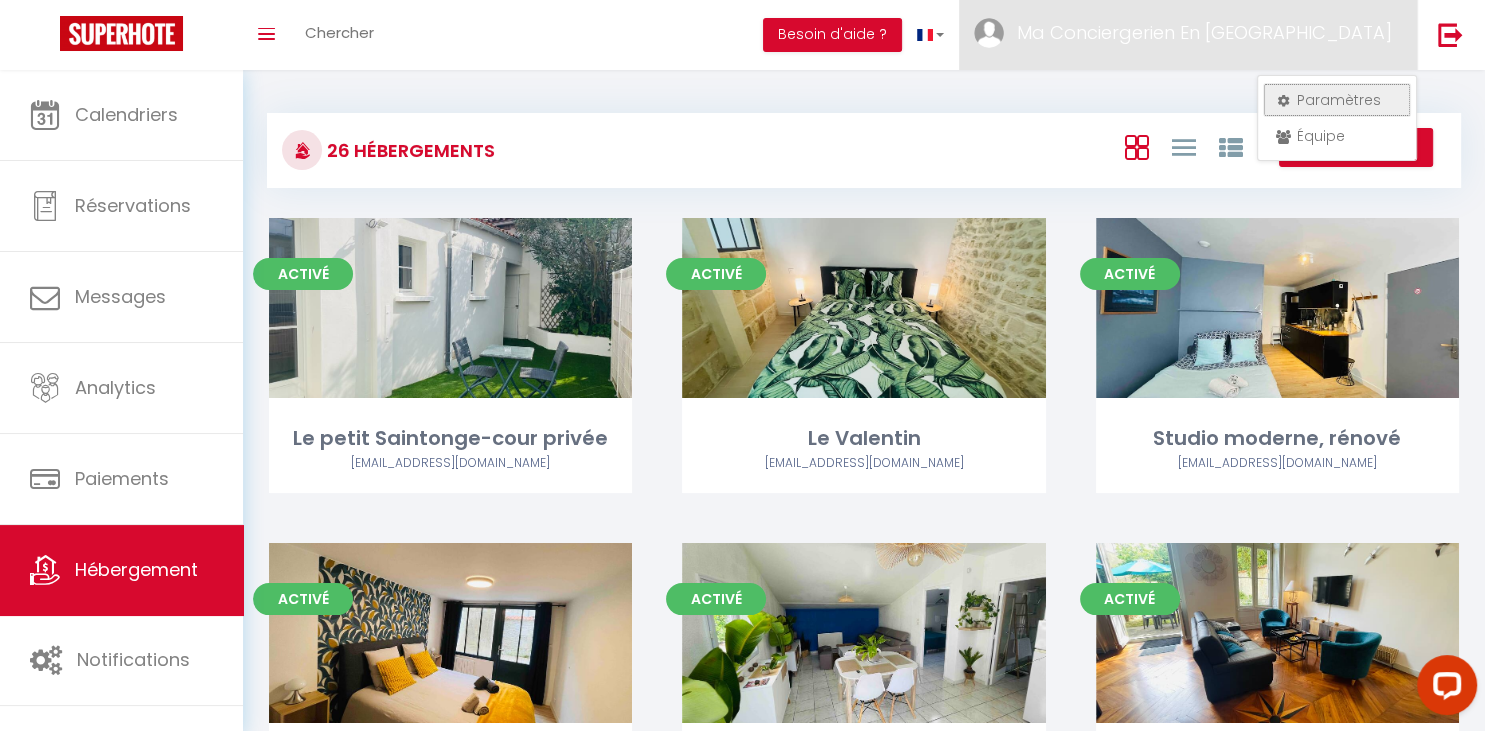 click on "Paramètres" at bounding box center (1337, 100) 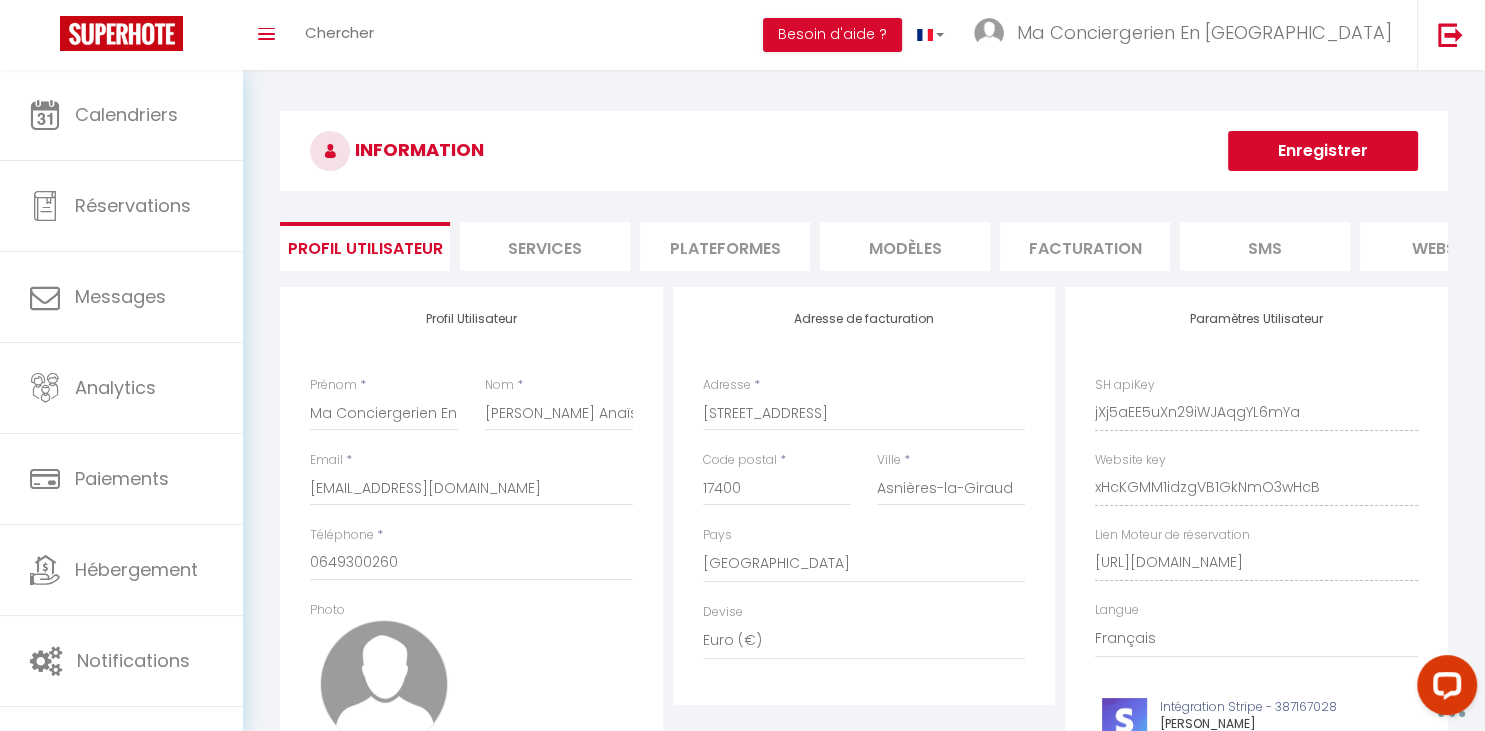 click on "Plateformes" at bounding box center (725, 246) 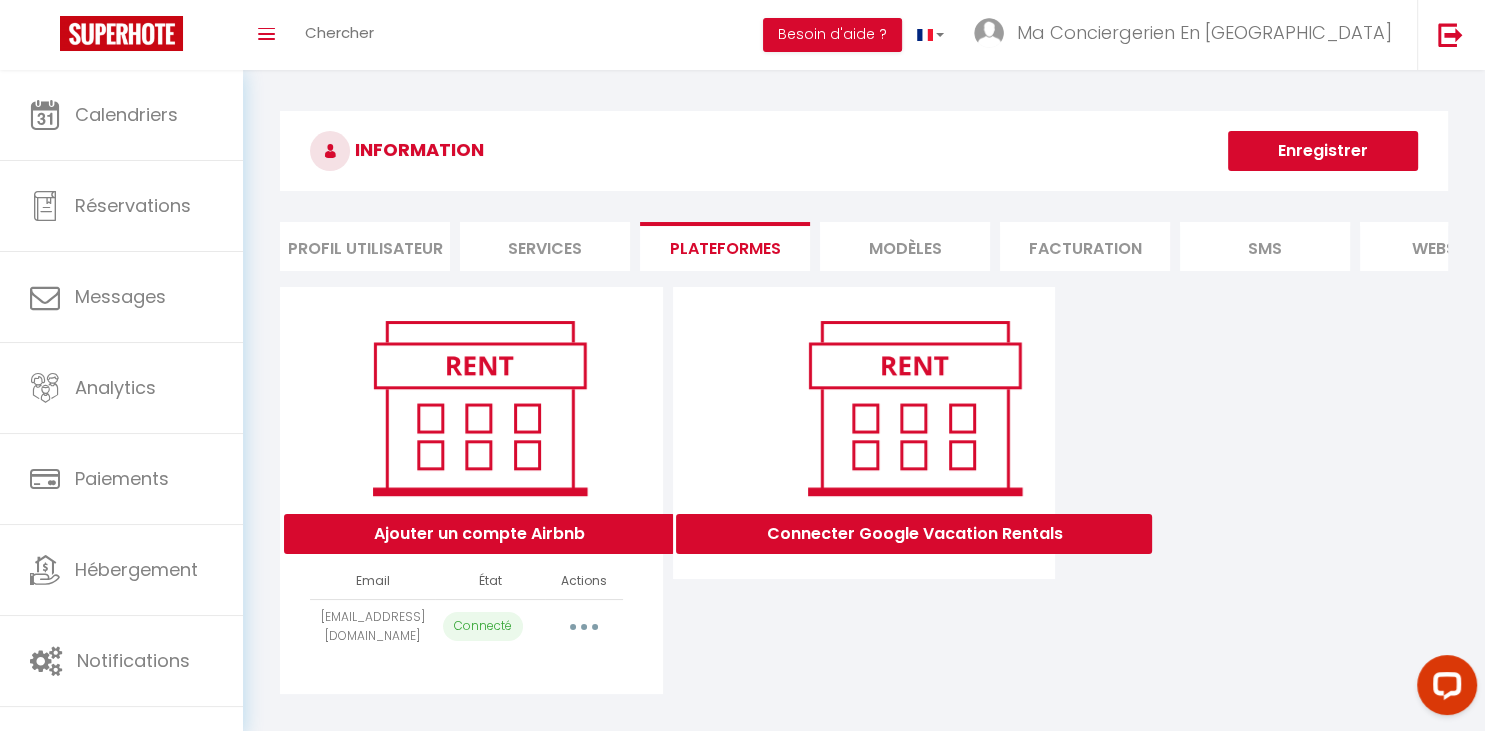 click on "Editer
Importer les appartements   Supprimer
Reconnecter le compte" at bounding box center [584, 626] 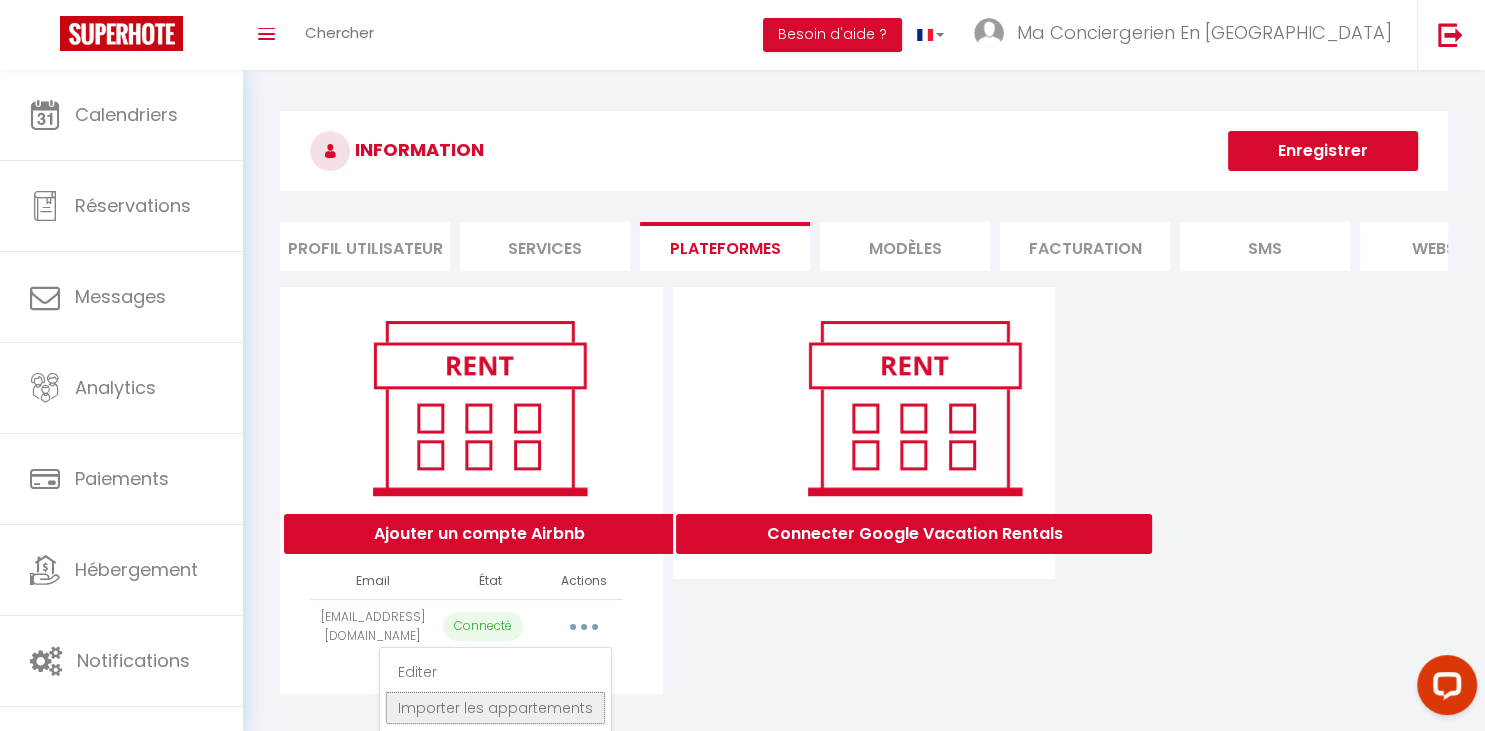 click on "Importer les appartements" at bounding box center (495, 708) 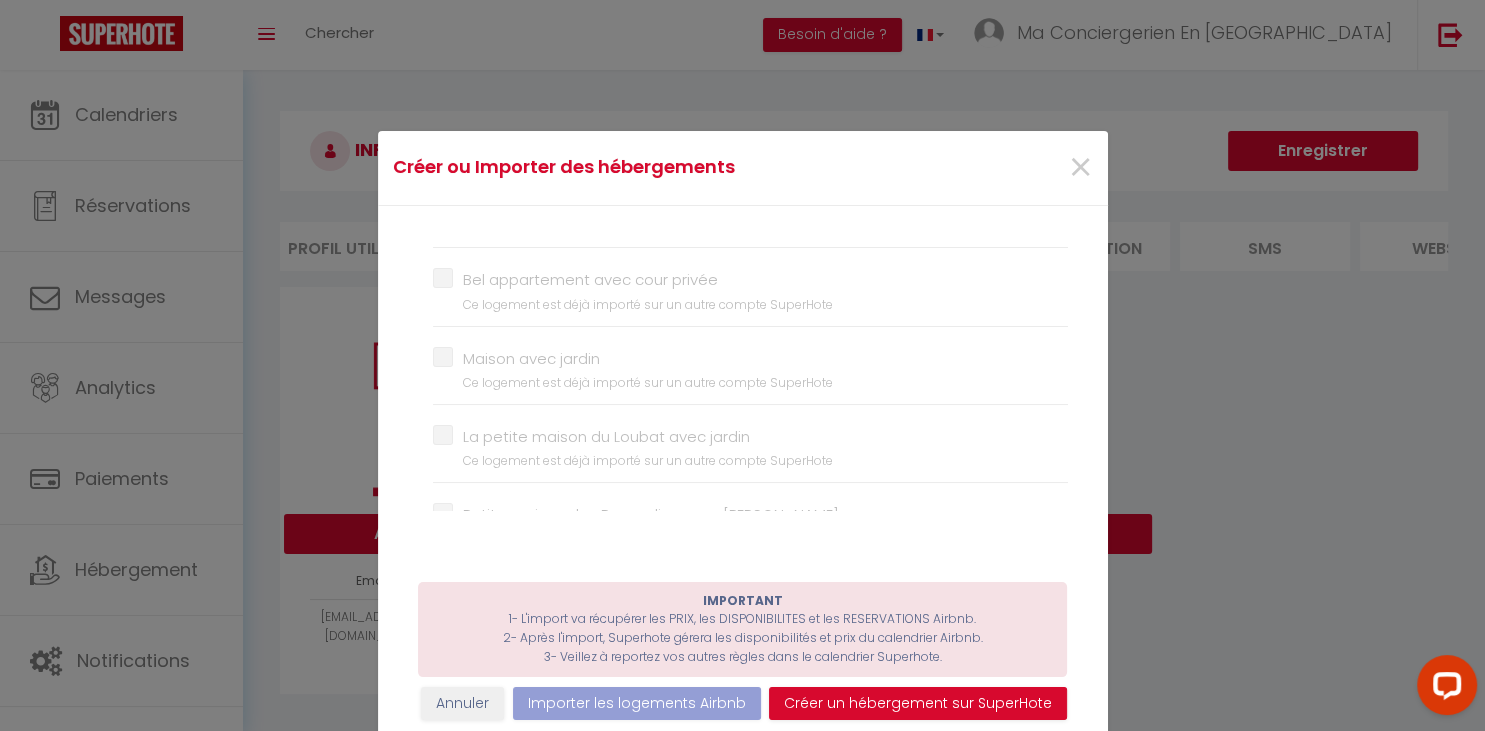 scroll, scrollTop: 243, scrollLeft: 0, axis: vertical 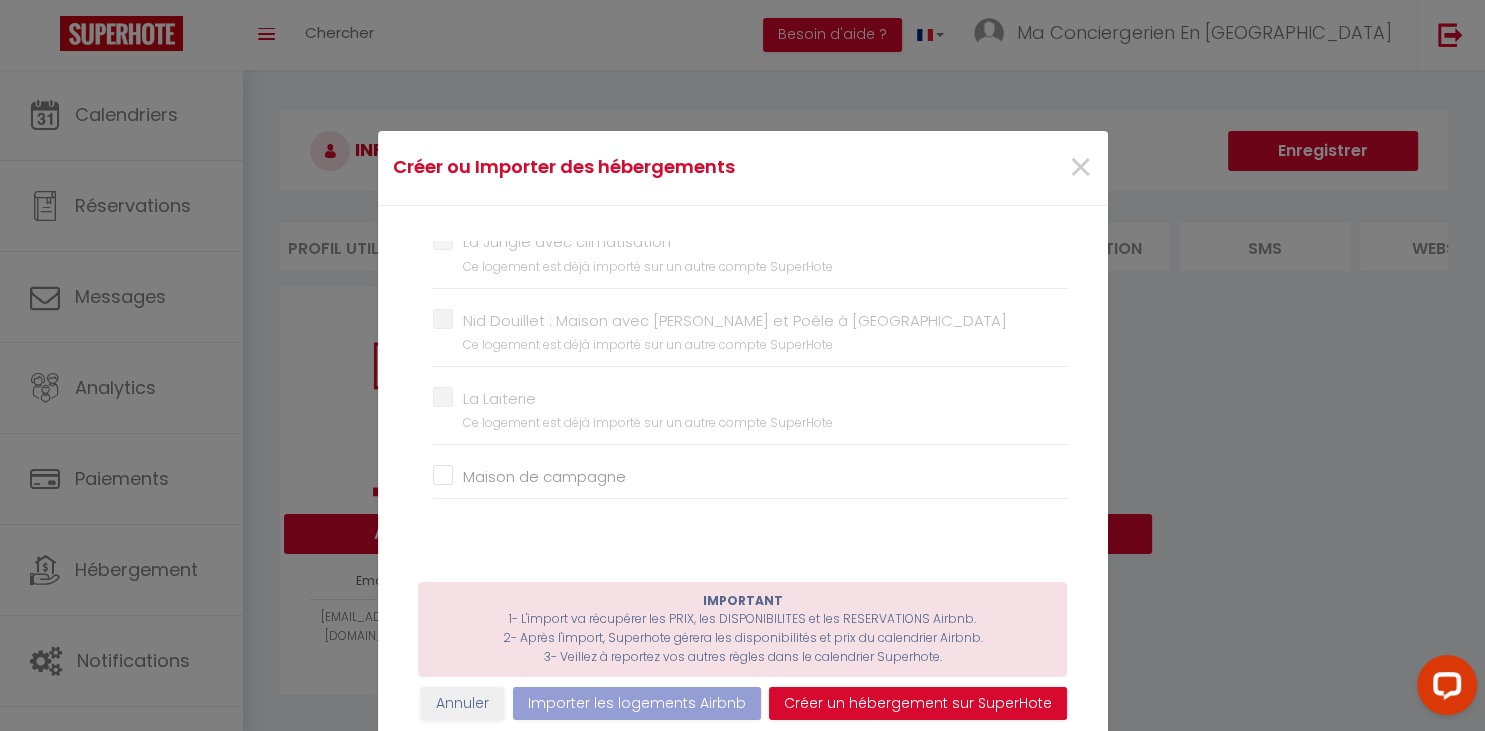 click on "Maison de campagne" at bounding box center [750, 477] 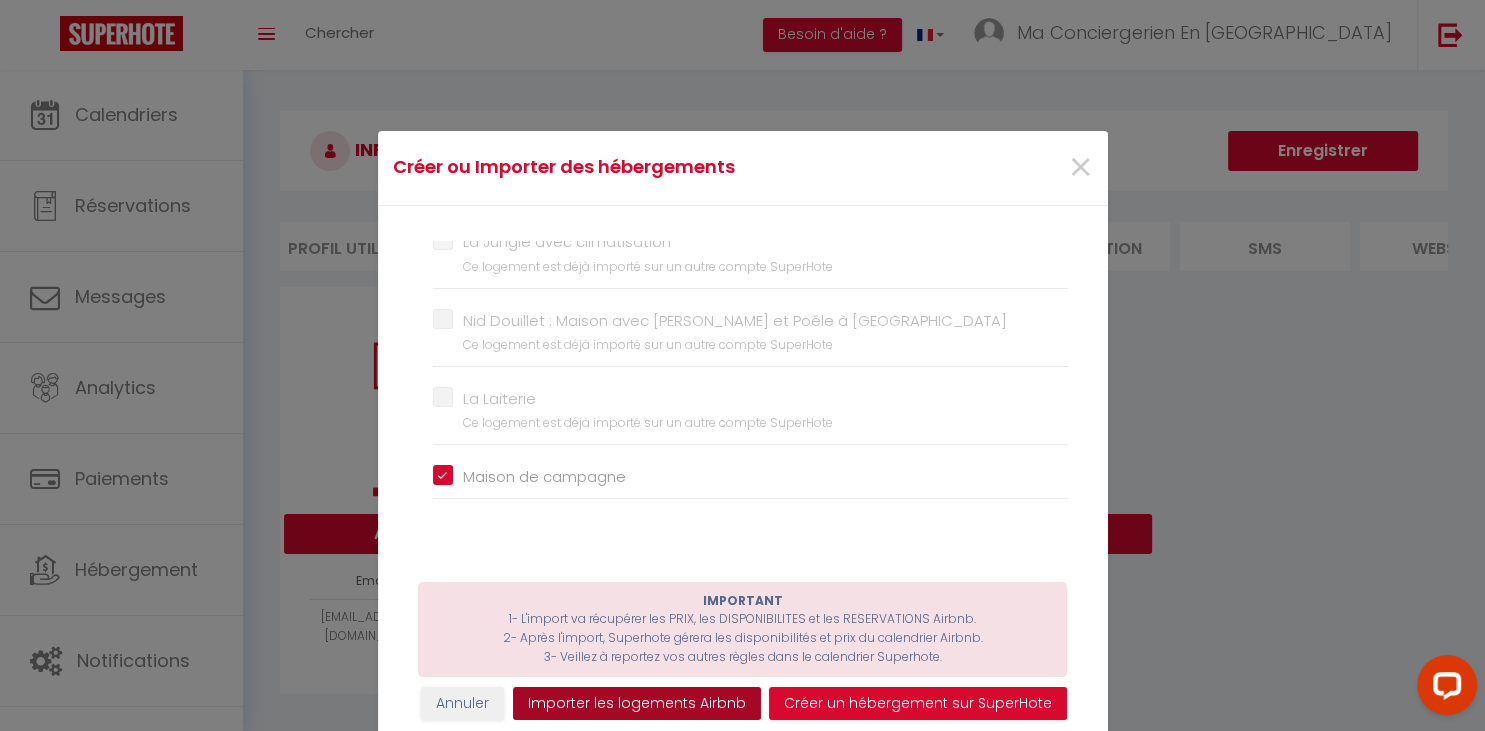 click on "Importer les logements Airbnb" at bounding box center [637, 704] 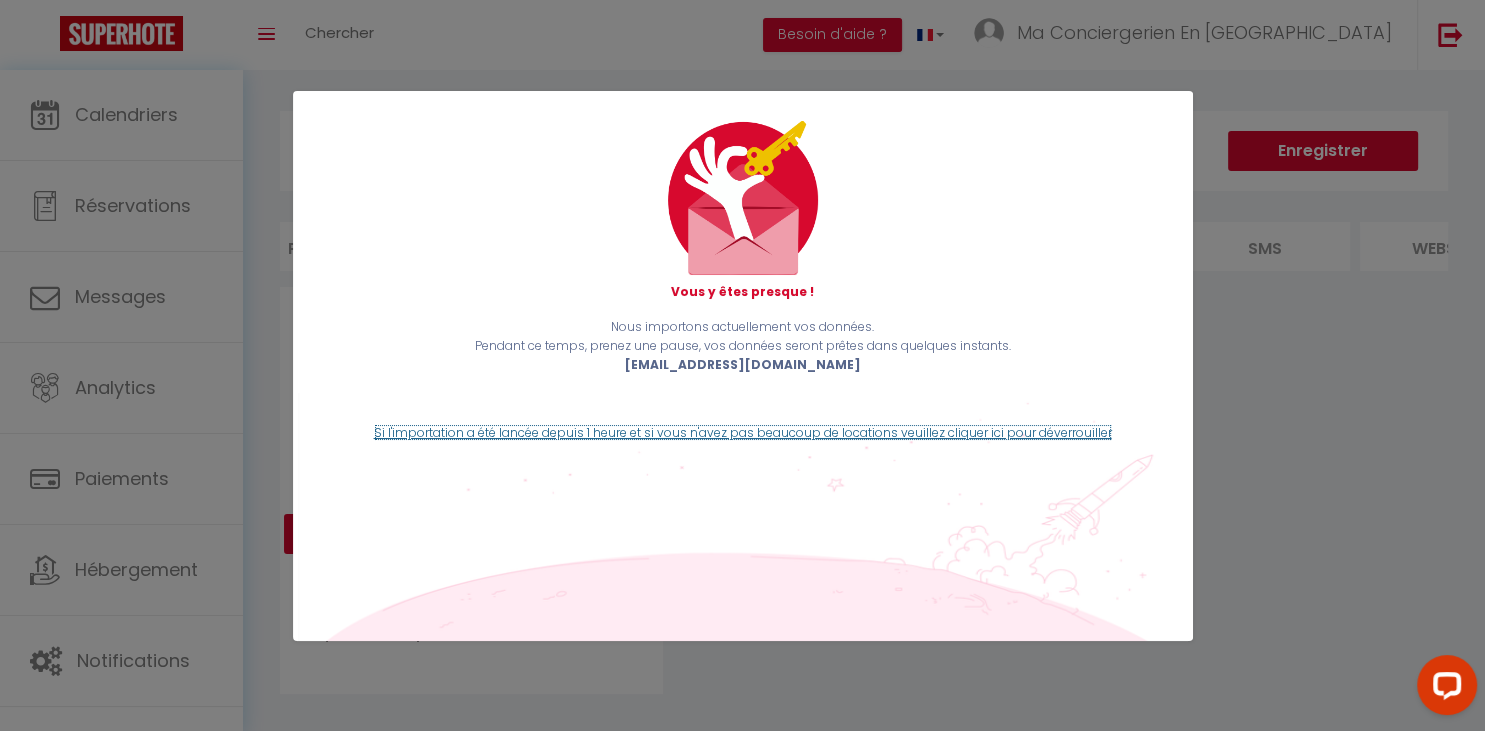 click on "Si l'importation a été lancée depuis 1 heure et si vous n'avez pas beaucoup de locations veuillez cliquer ici pour déverrouiller" at bounding box center (743, 432) 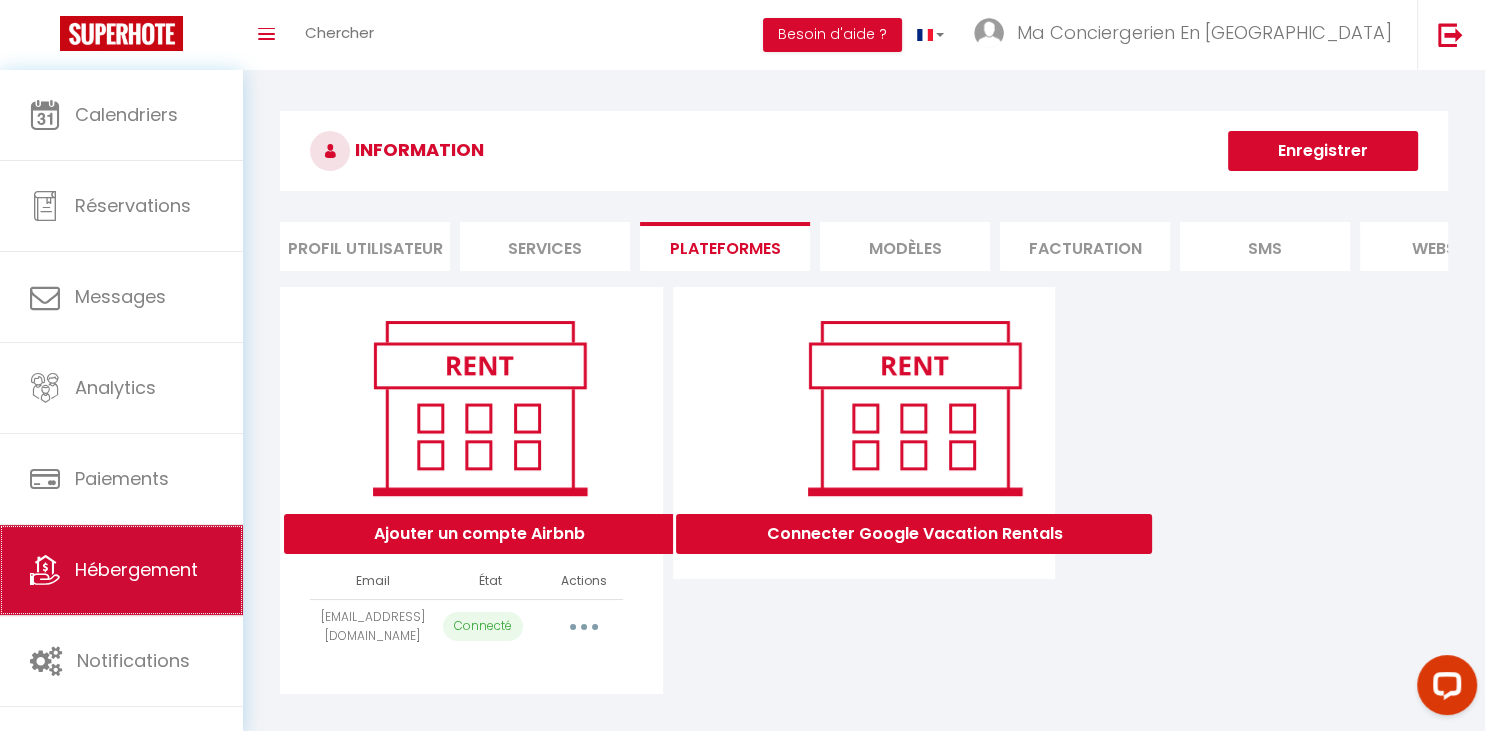 click on "Hébergement" at bounding box center [136, 569] 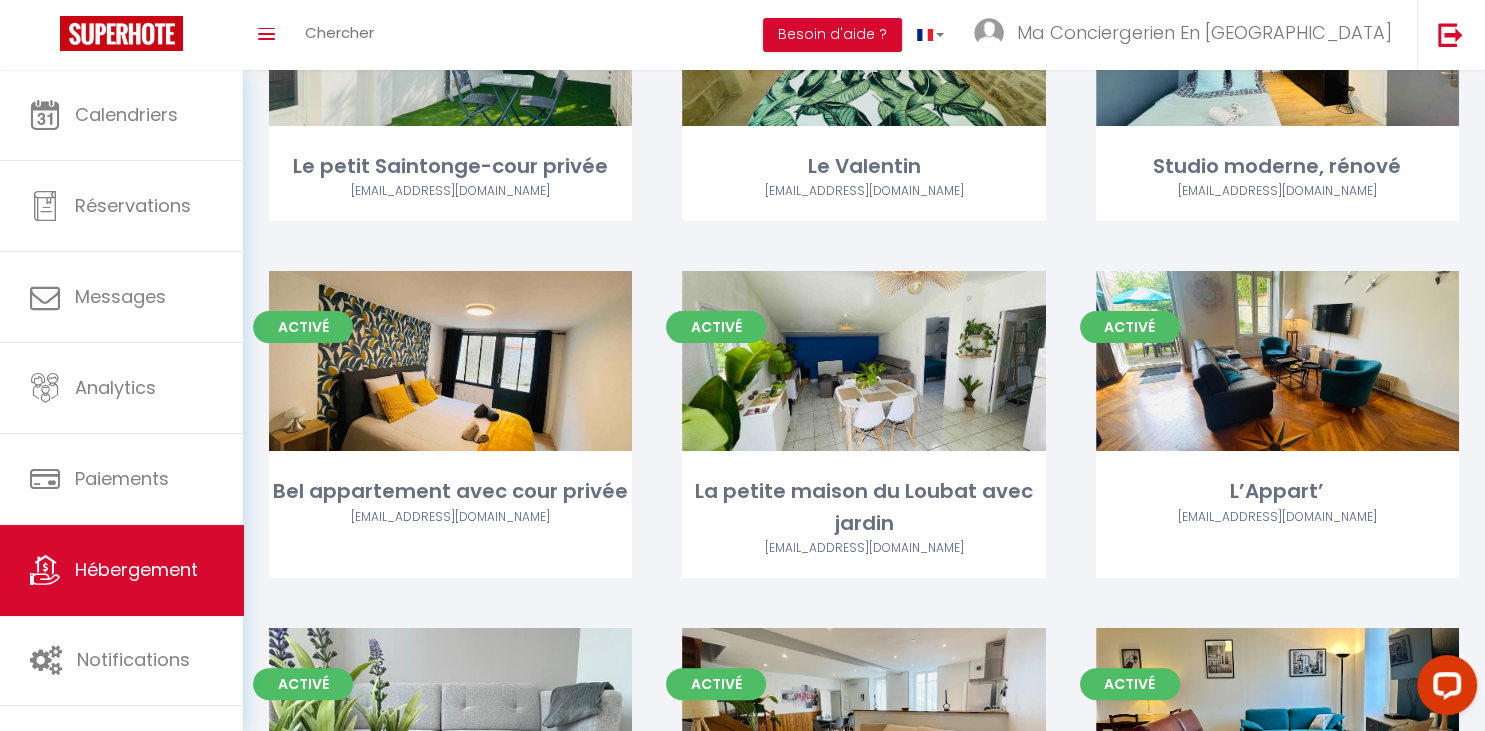 scroll, scrollTop: 268, scrollLeft: 0, axis: vertical 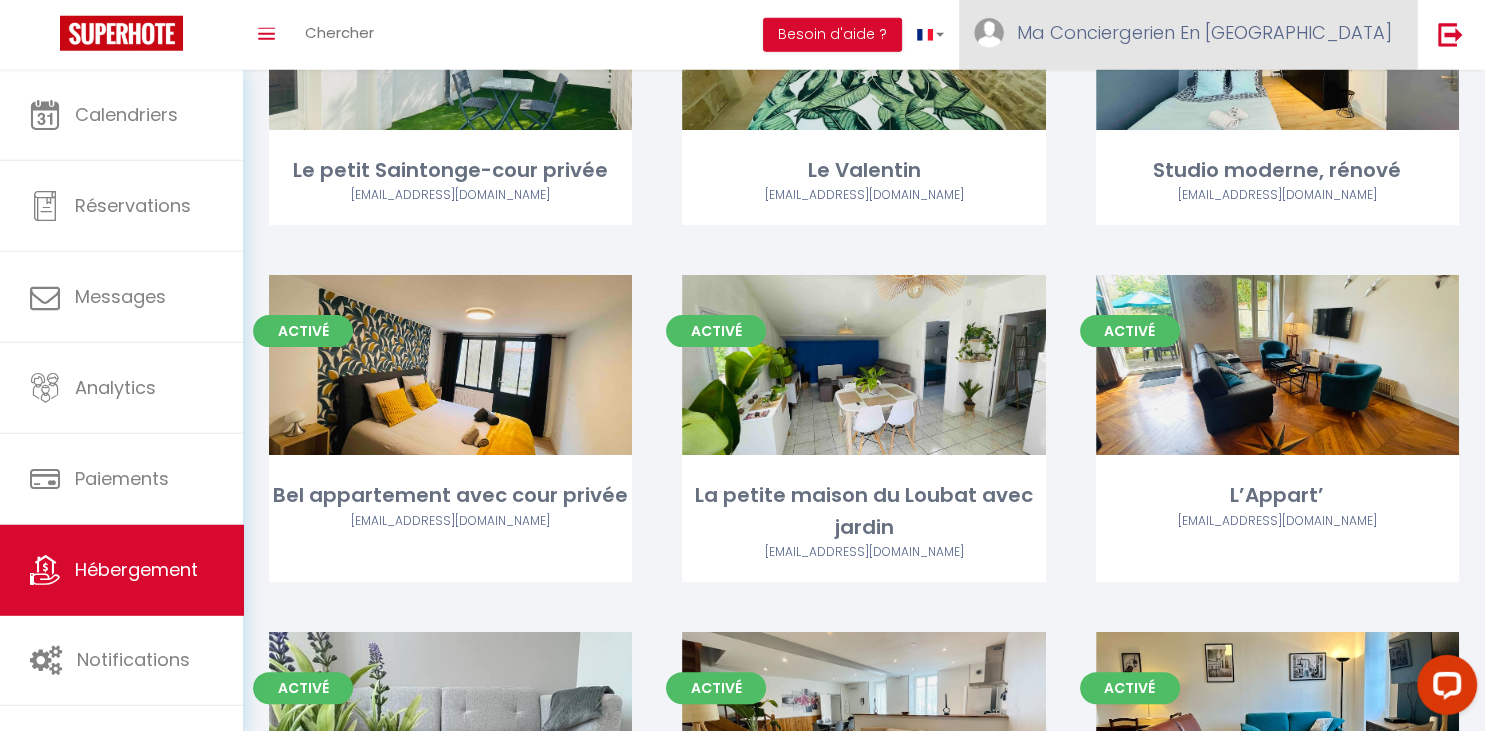 click on "Ma Conciergerien En [GEOGRAPHIC_DATA]" at bounding box center (1204, 32) 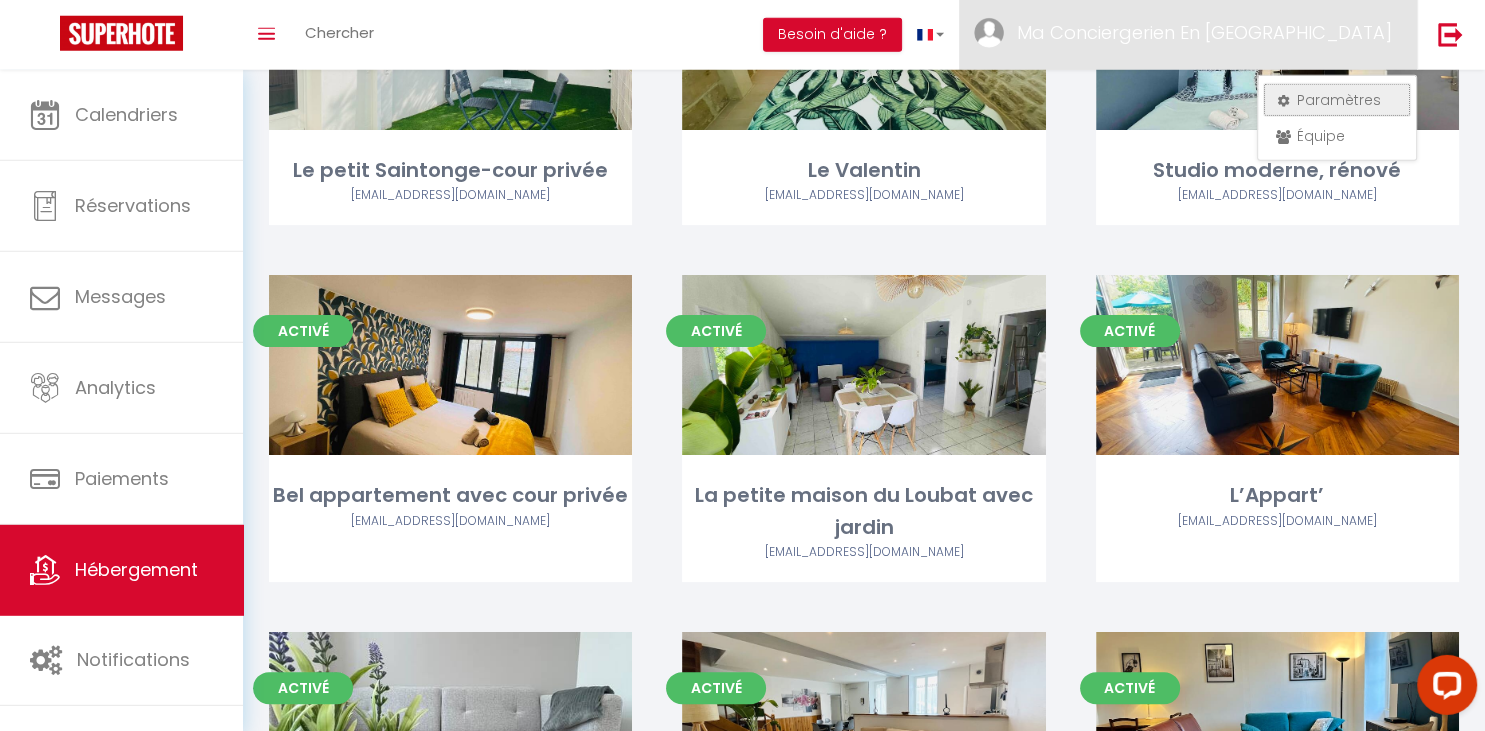 click on "Paramètres" at bounding box center [1337, 100] 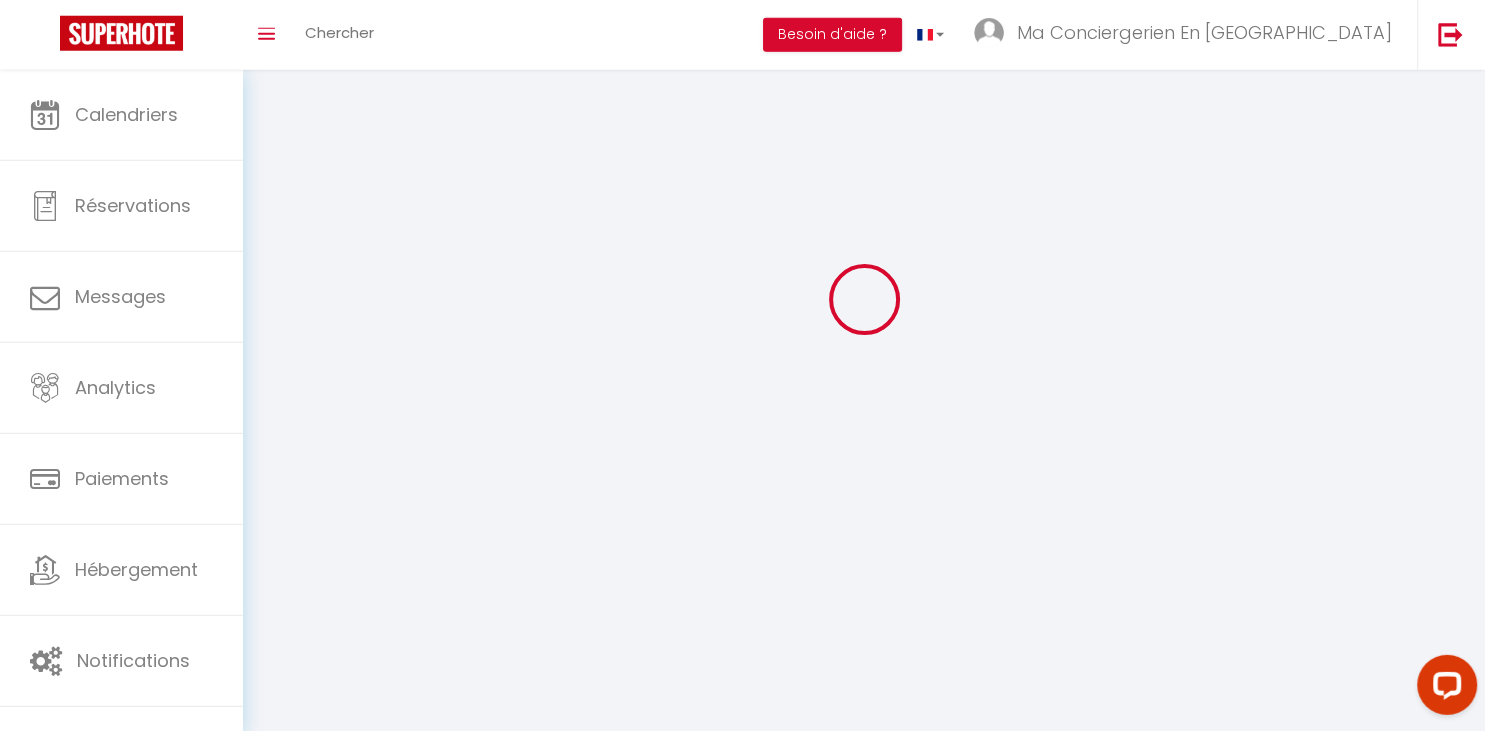 scroll, scrollTop: 87, scrollLeft: 0, axis: vertical 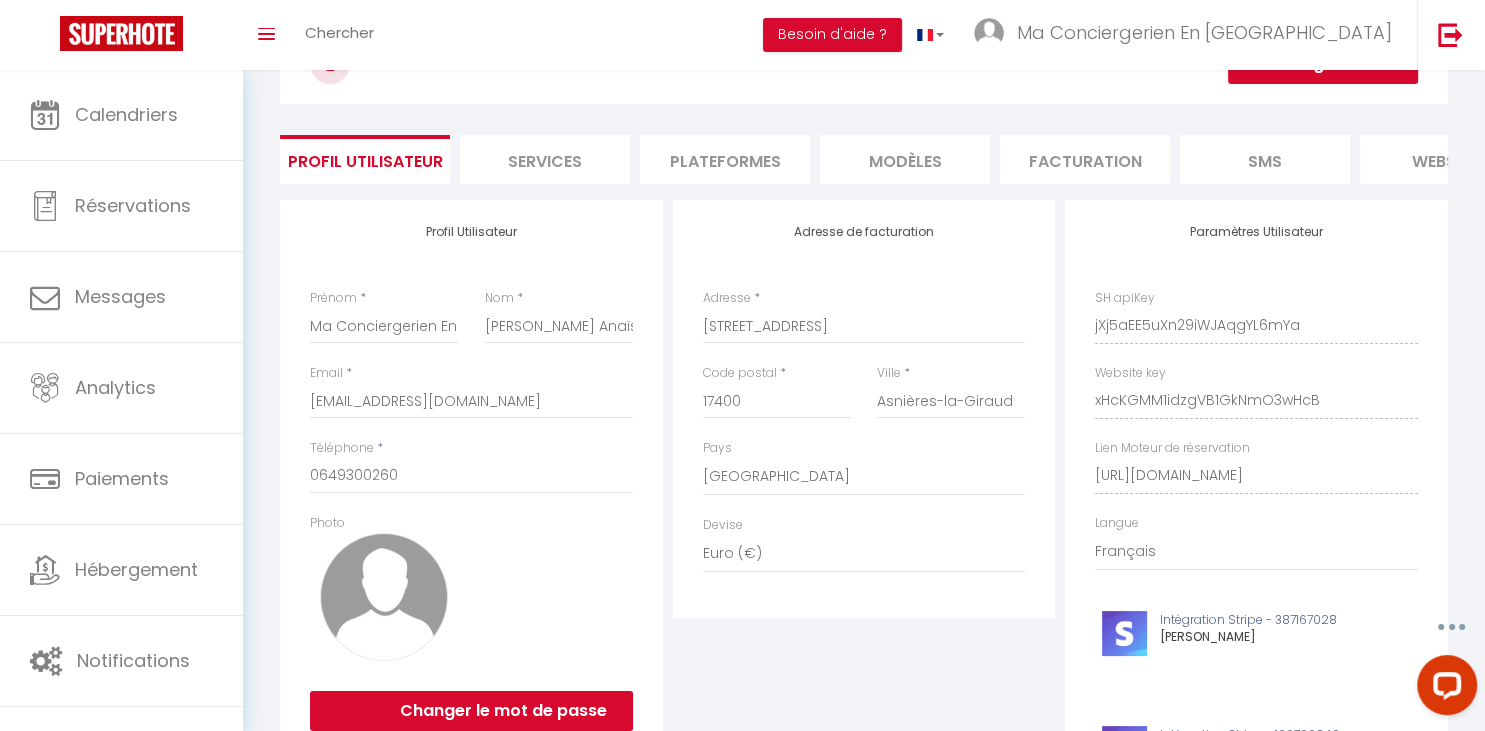 click on "Plateformes" at bounding box center [725, 159] 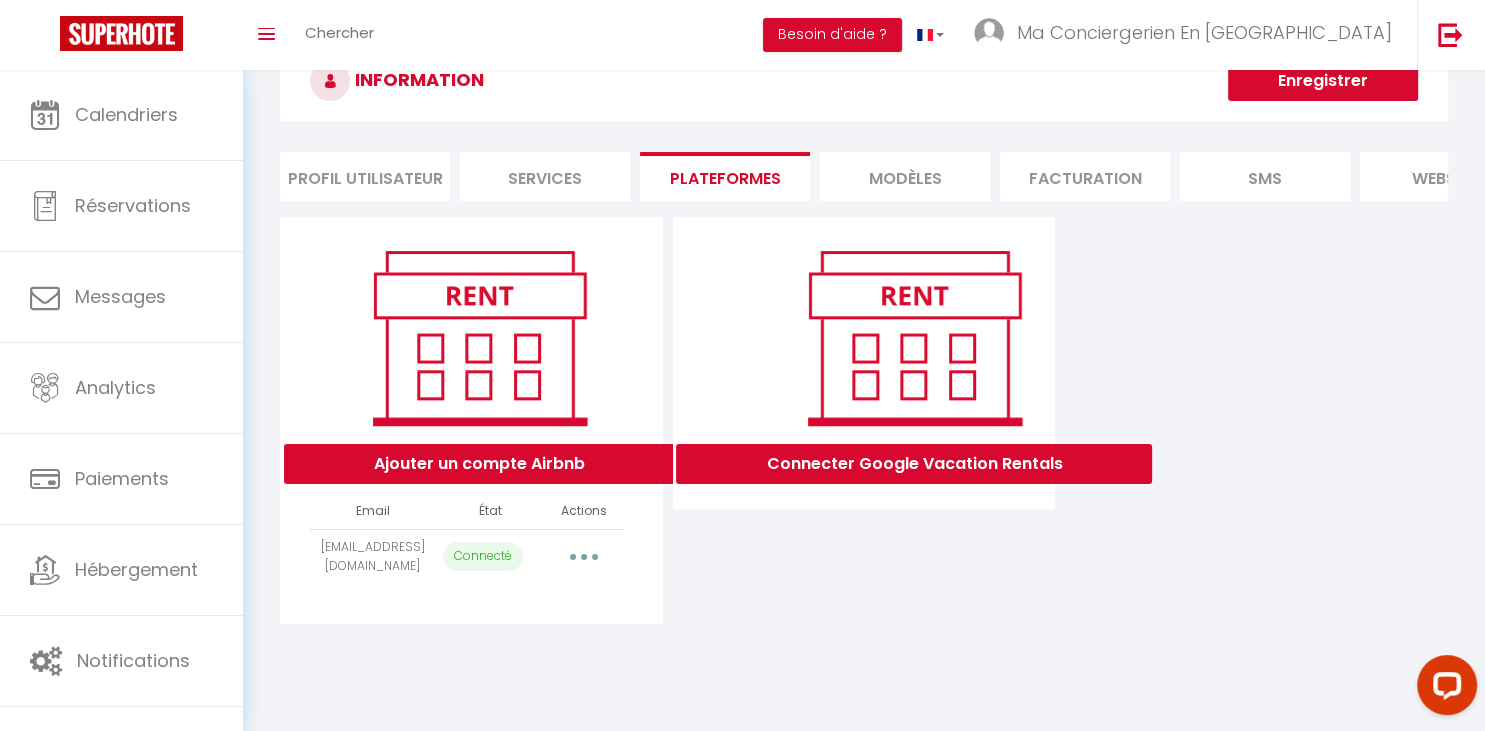 scroll, scrollTop: 70, scrollLeft: 0, axis: vertical 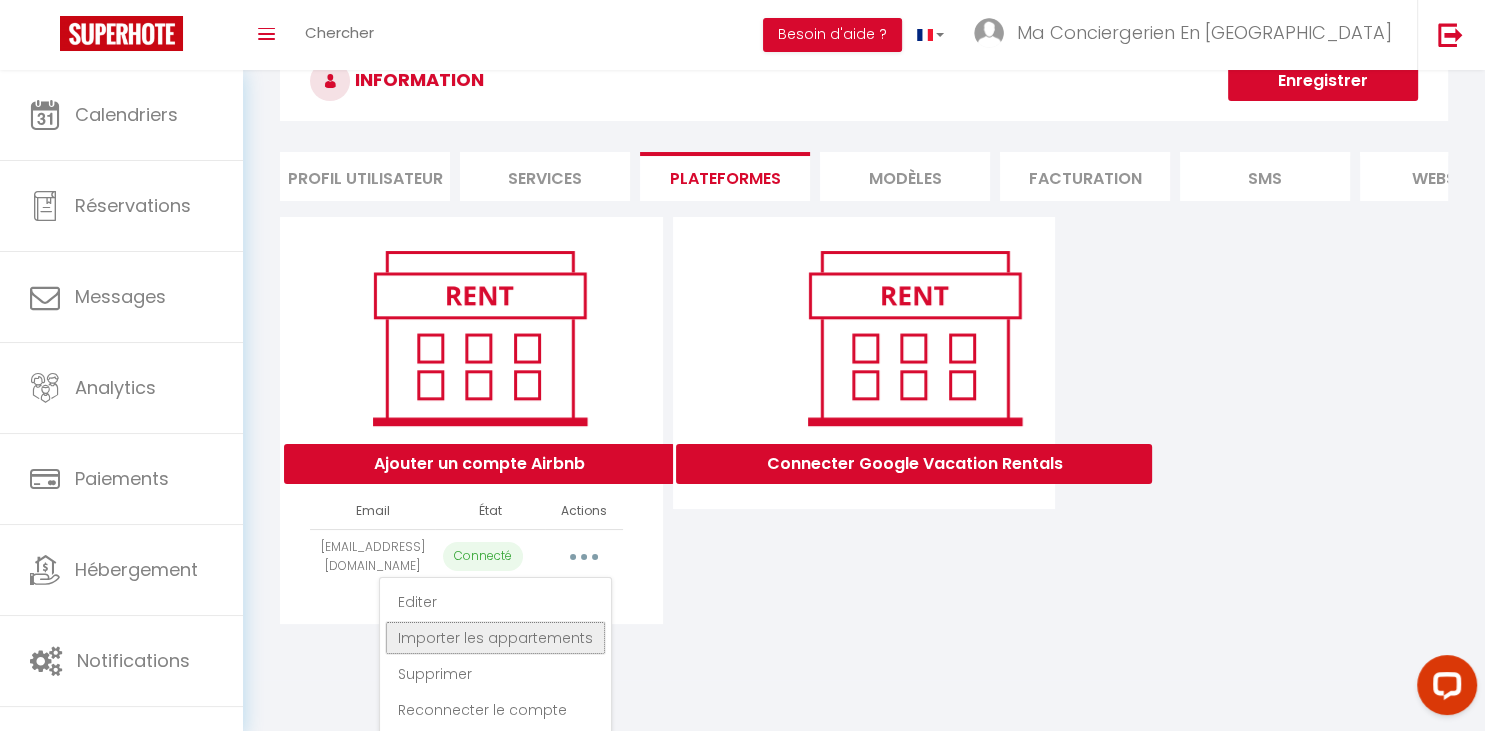 click on "Importer les appartements" at bounding box center [495, 638] 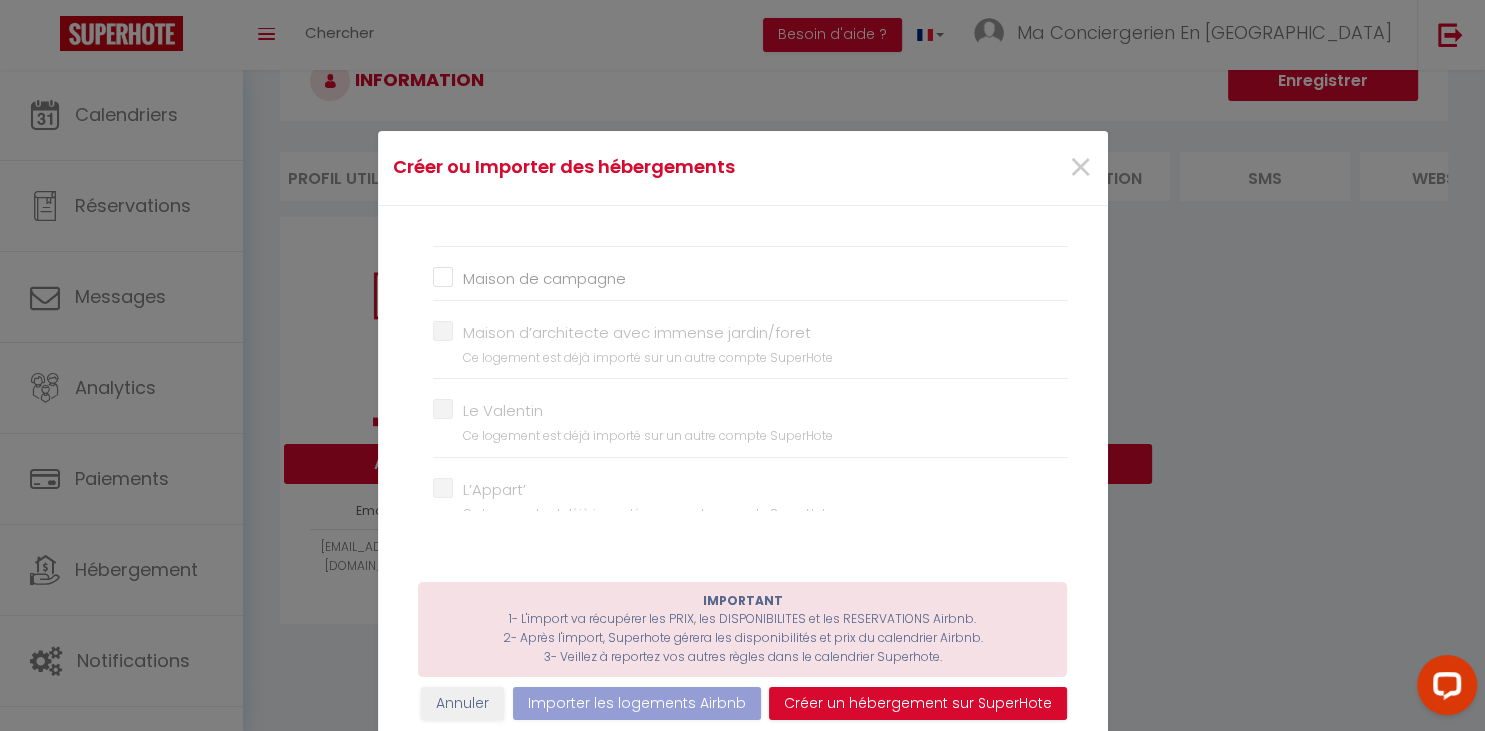 scroll, scrollTop: 1082, scrollLeft: 0, axis: vertical 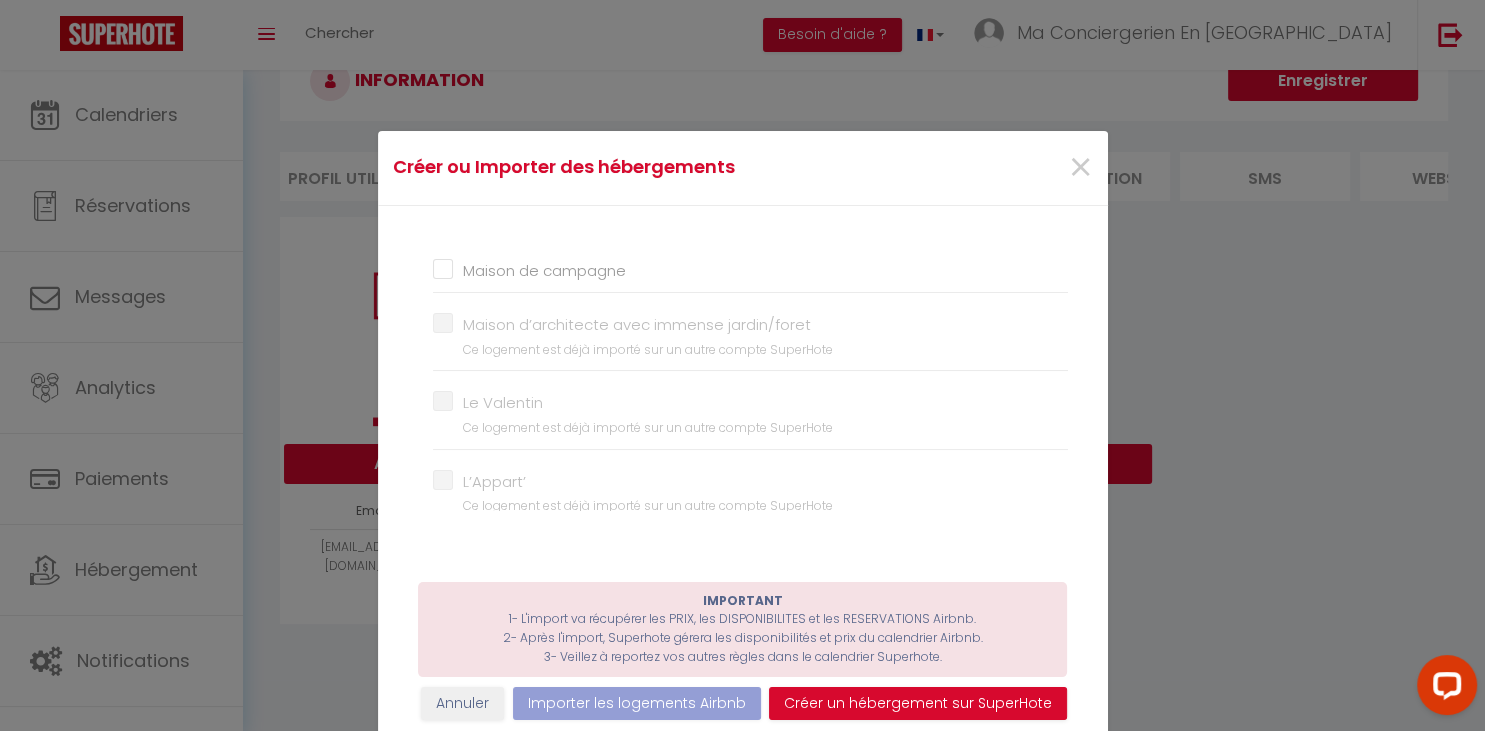 click on "Maison de campagne" at bounding box center [750, 271] 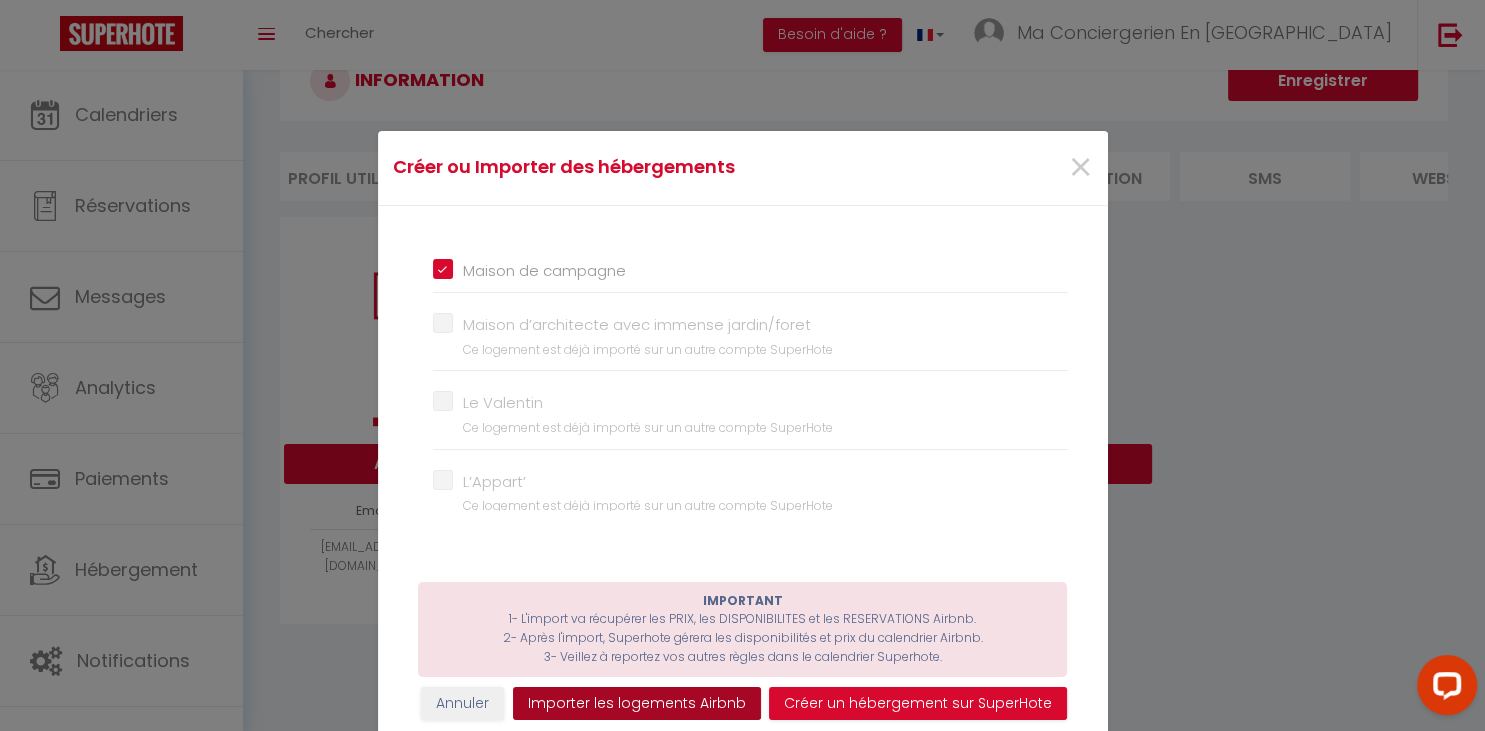 click on "Importer les logements Airbnb" at bounding box center (637, 704) 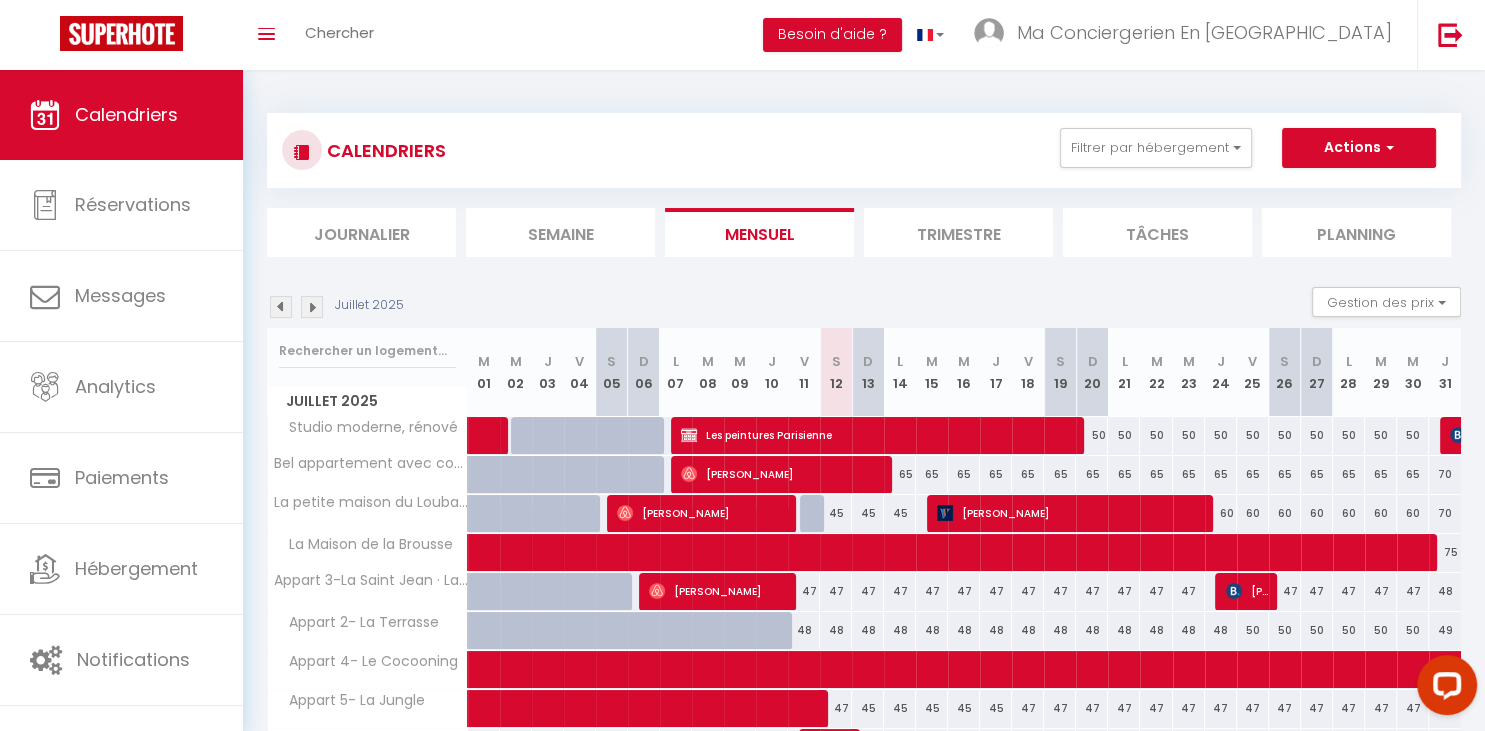 scroll, scrollTop: 0, scrollLeft: 0, axis: both 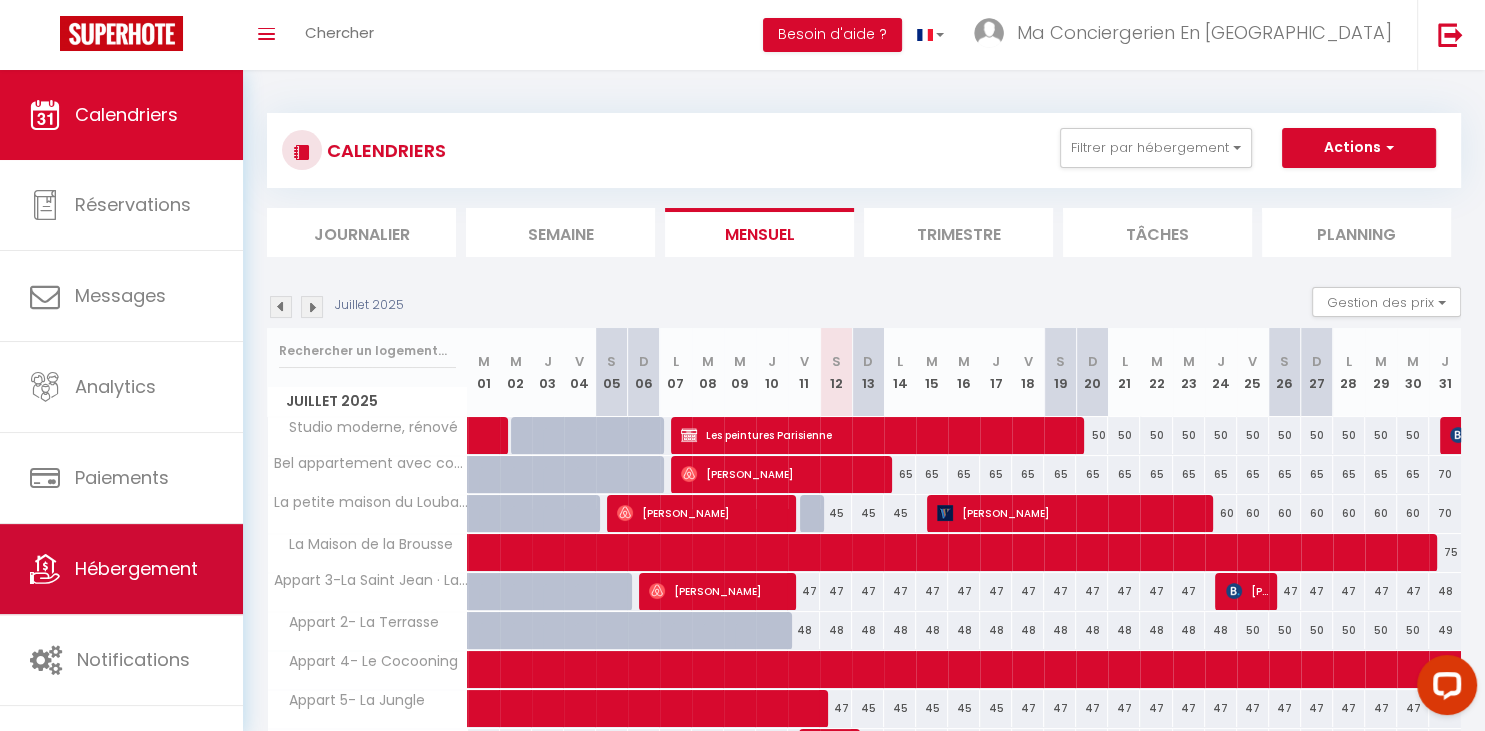 click on "Hébergement" at bounding box center (121, 569) 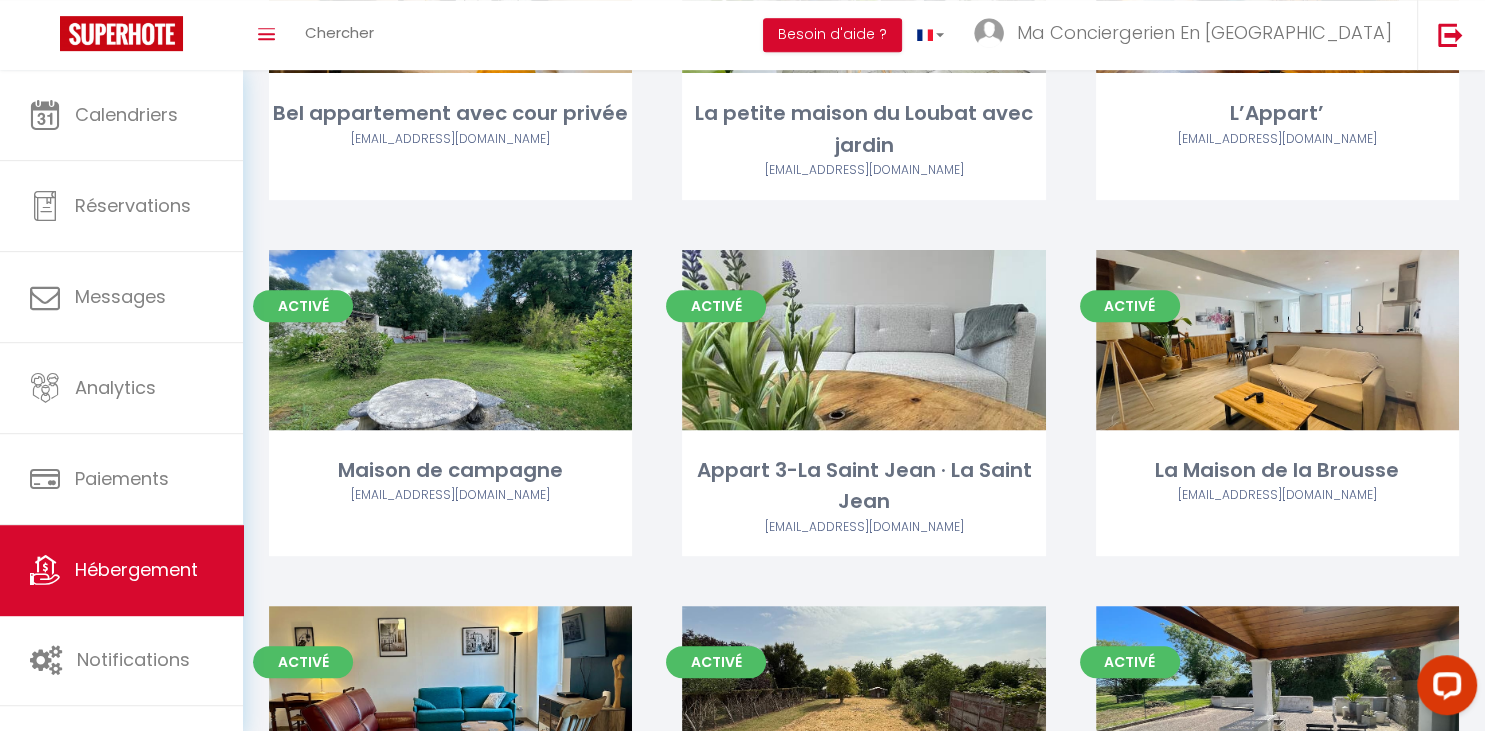 scroll, scrollTop: 654, scrollLeft: 0, axis: vertical 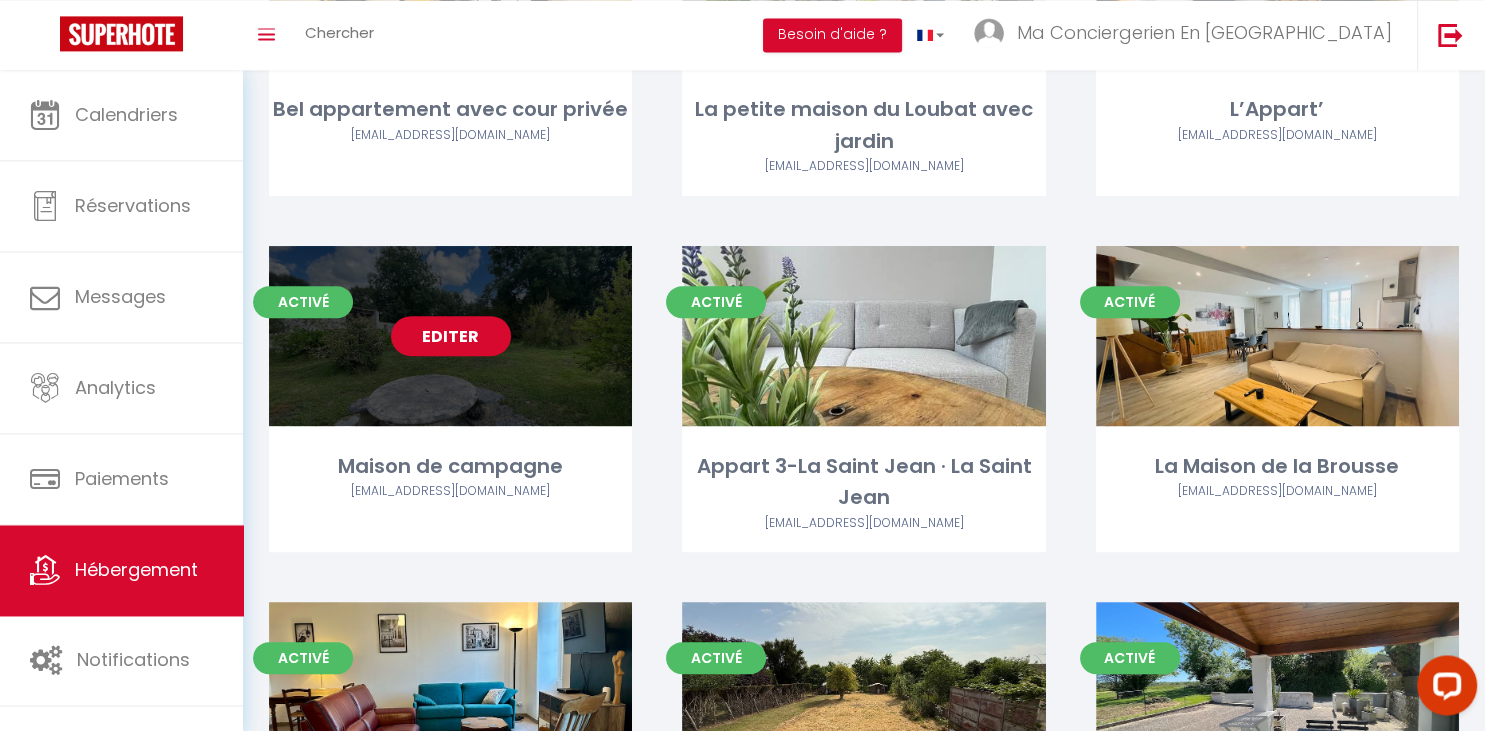 click on "Editer" at bounding box center [451, 336] 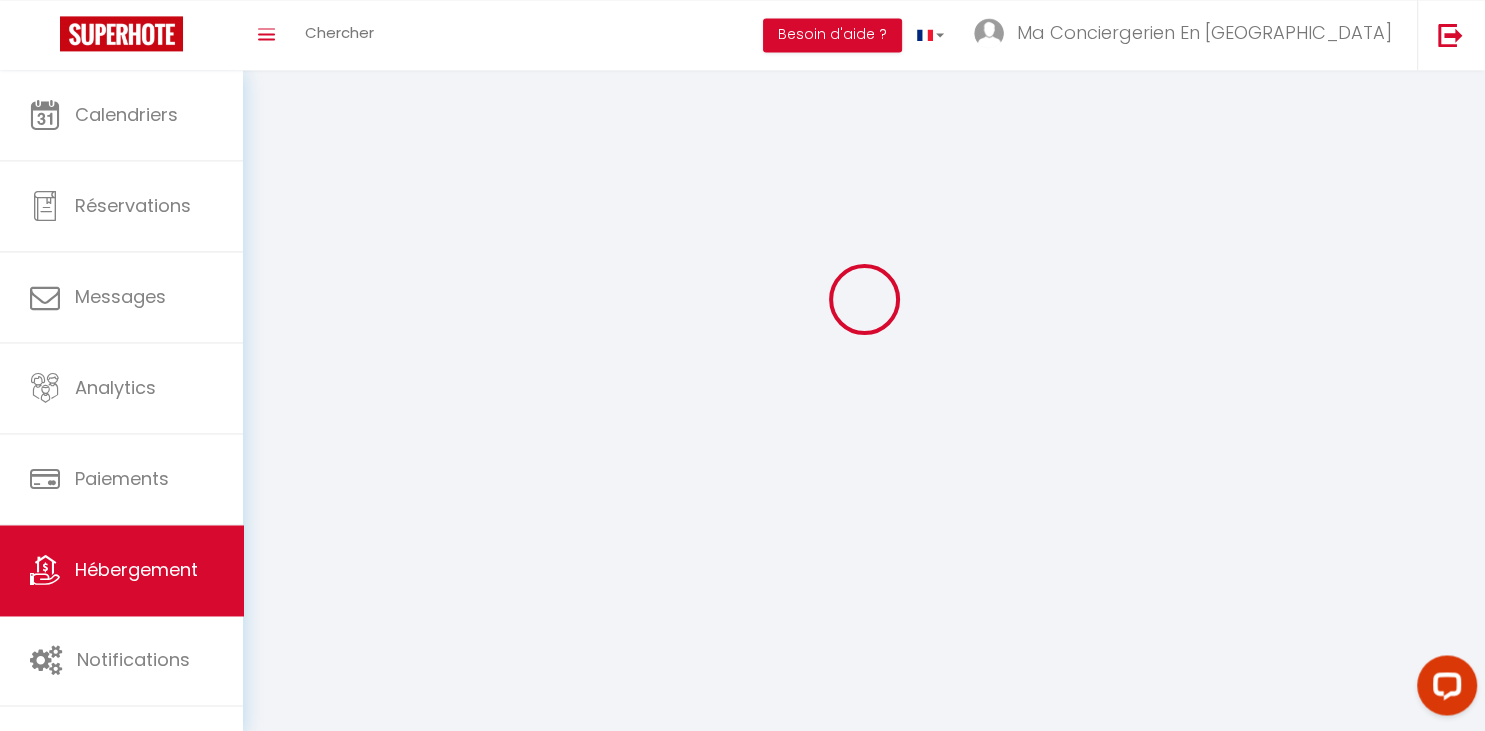 scroll, scrollTop: 0, scrollLeft: 0, axis: both 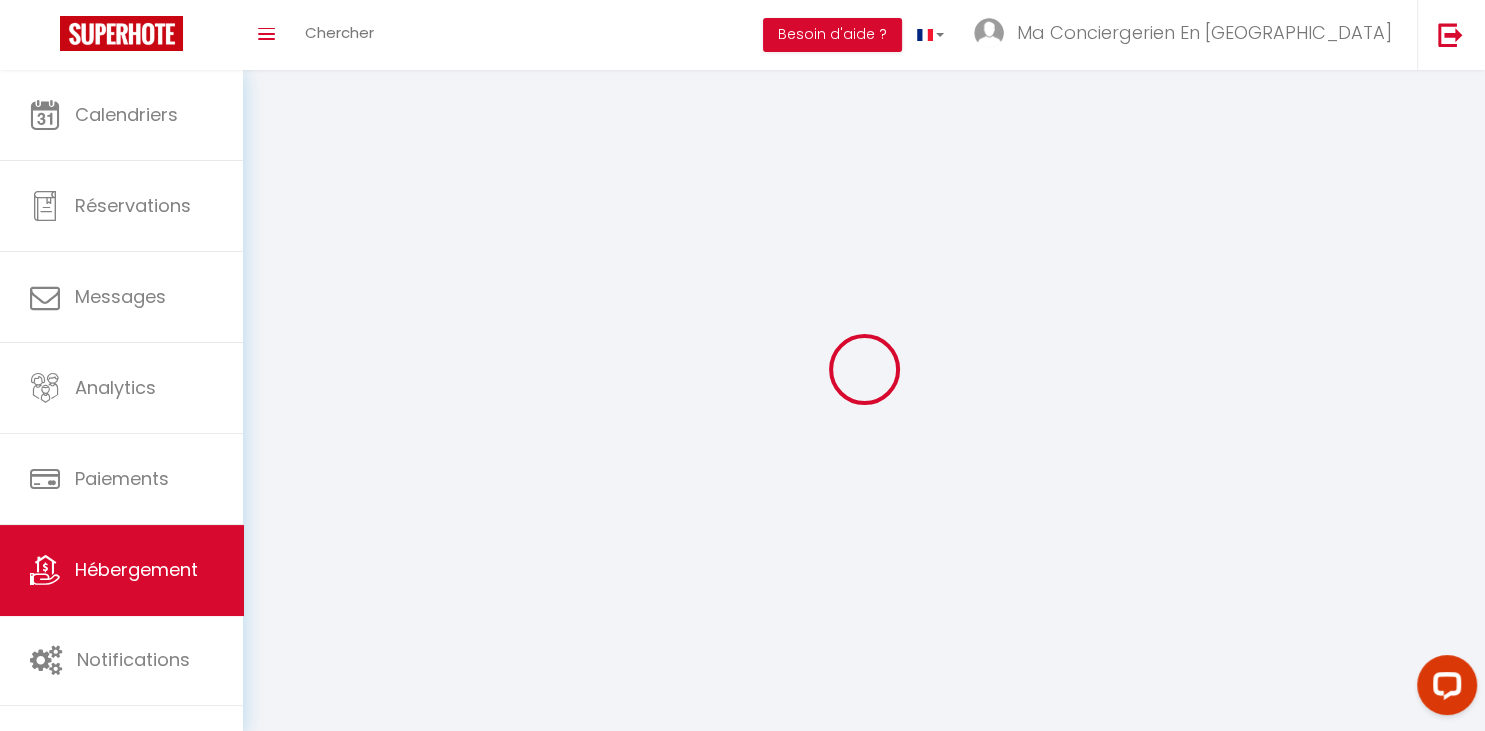 select 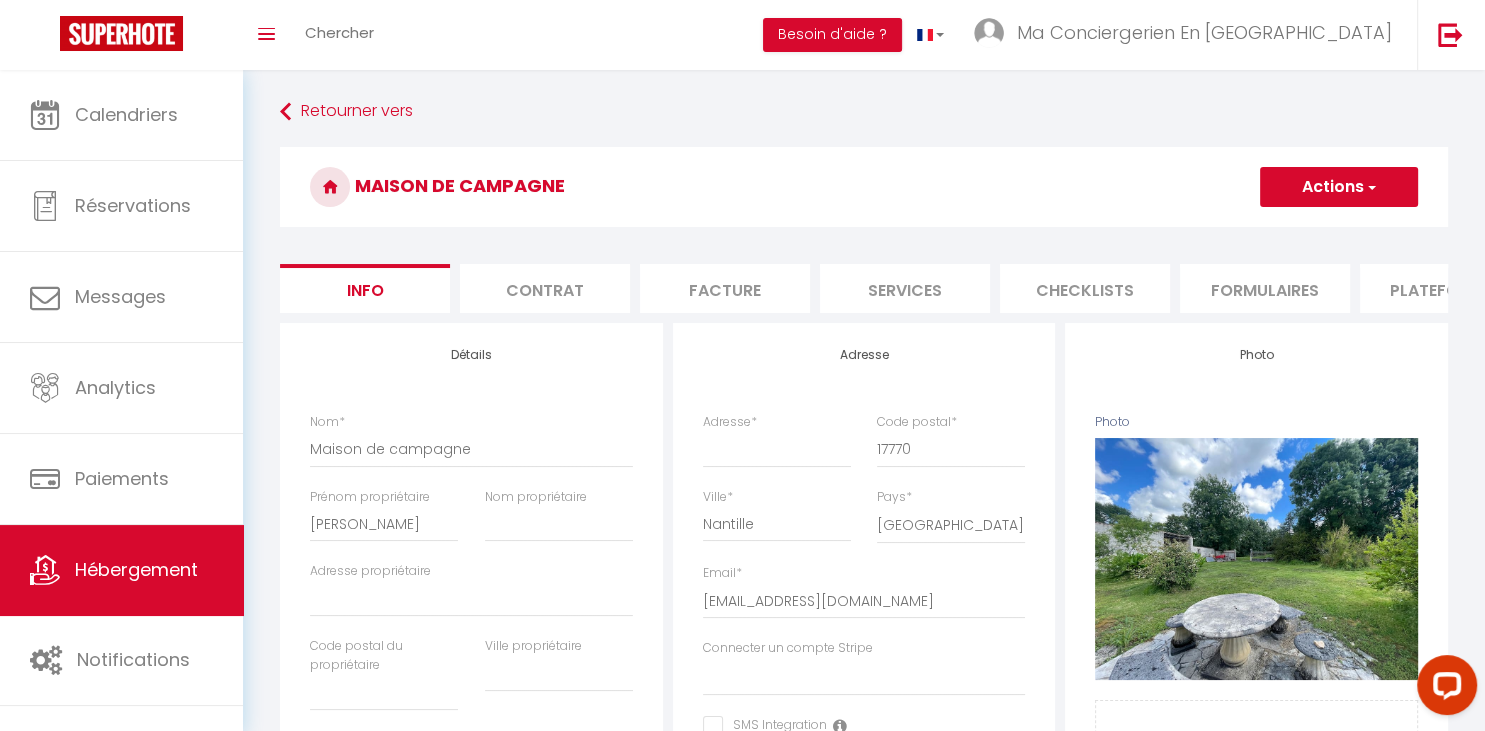 click on "Plateformes" at bounding box center (1445, 288) 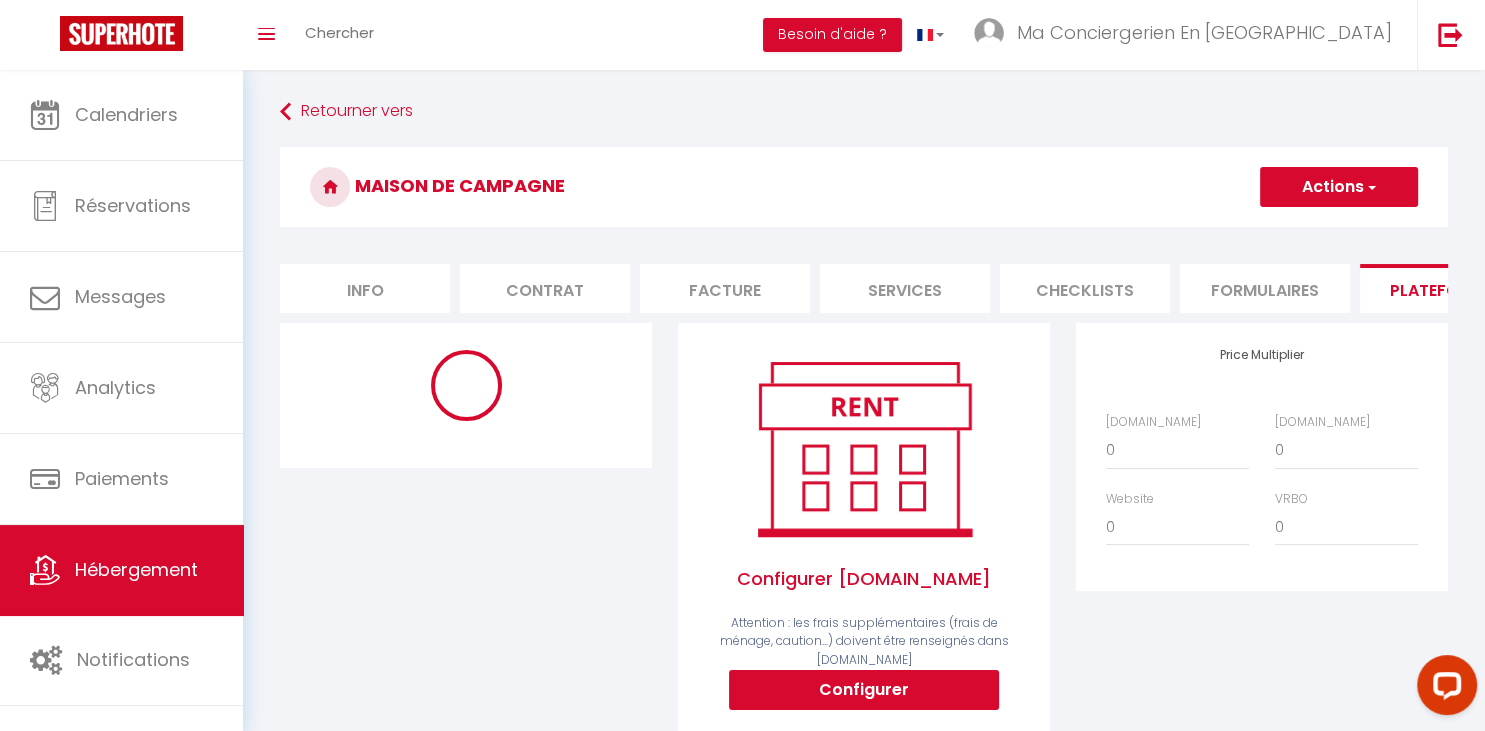 select 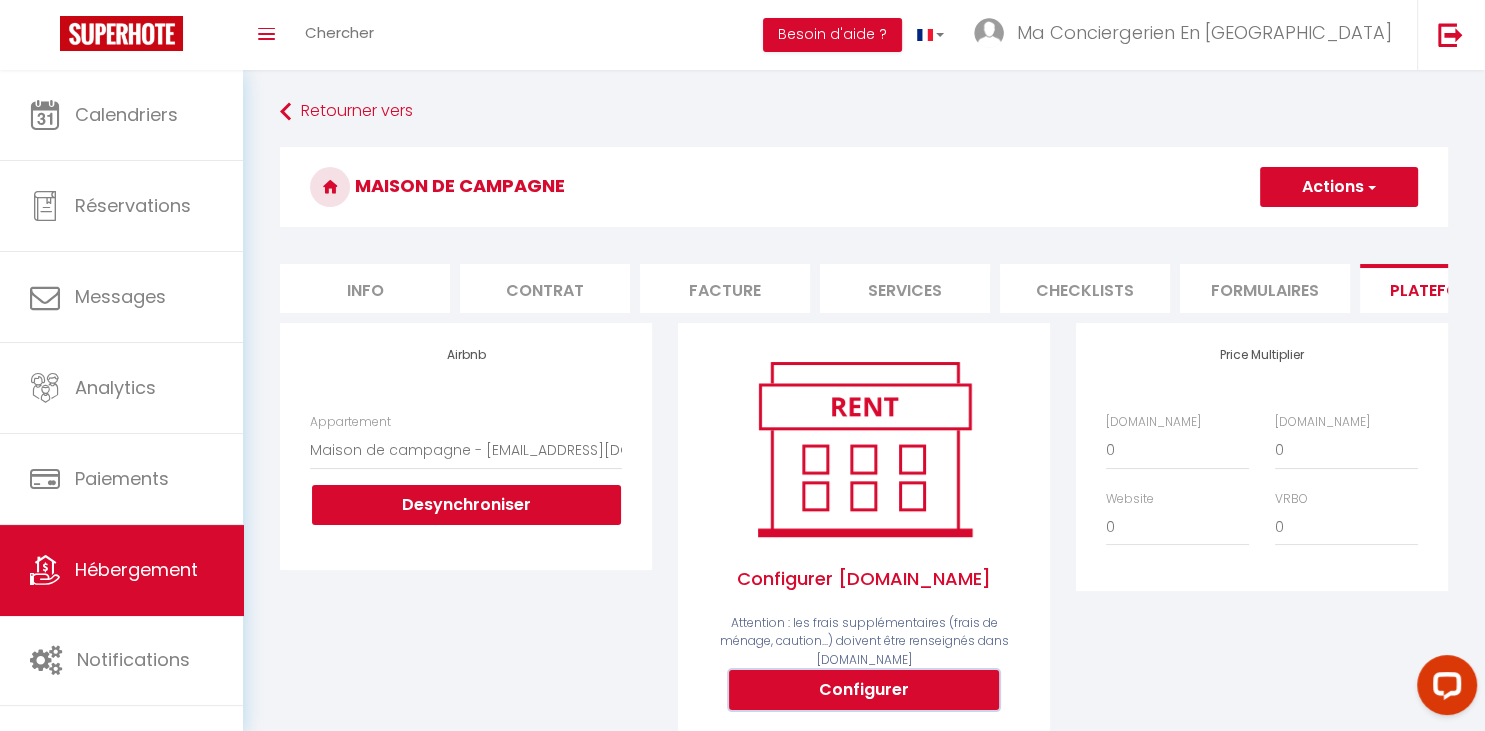 click on "Configurer" at bounding box center [864, 690] 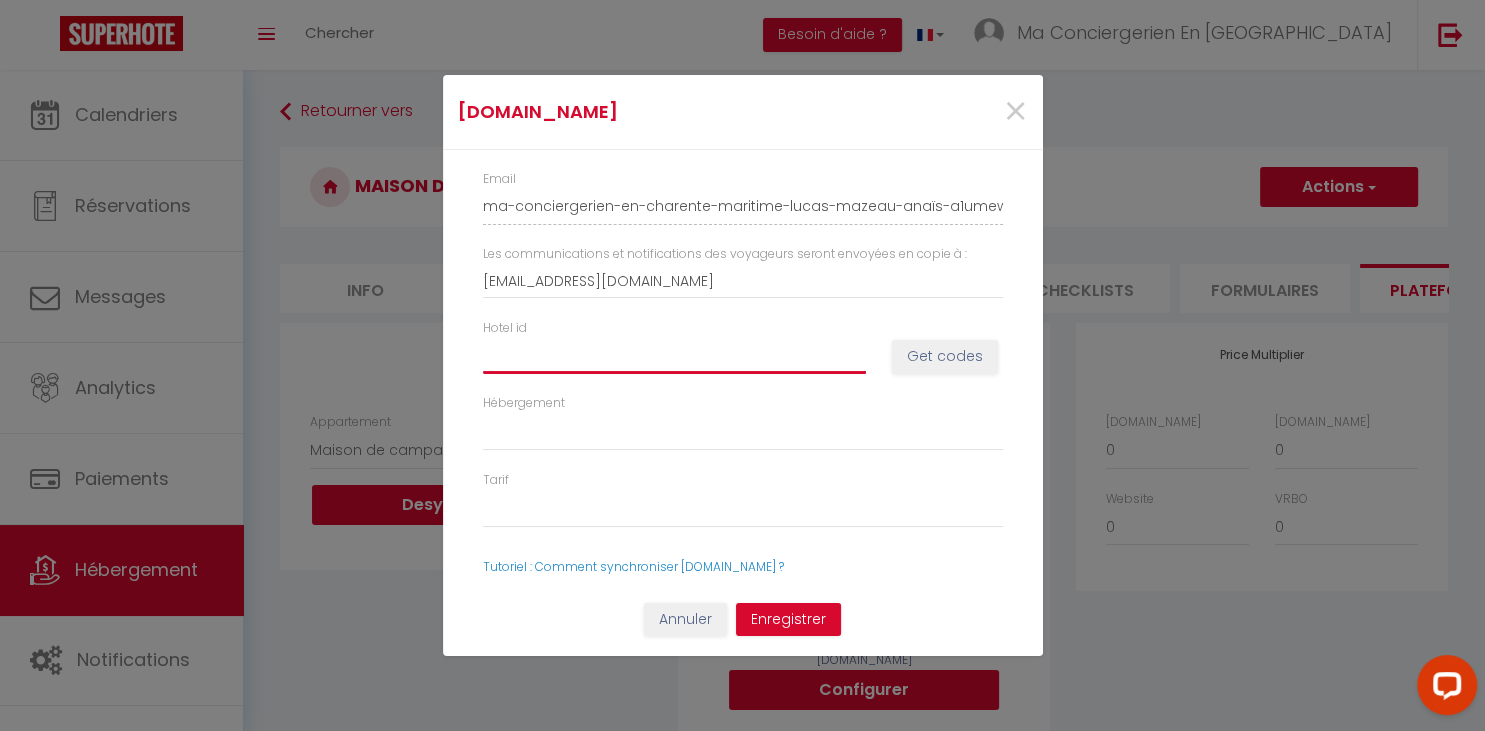 click on "Hotel id" at bounding box center (674, 356) 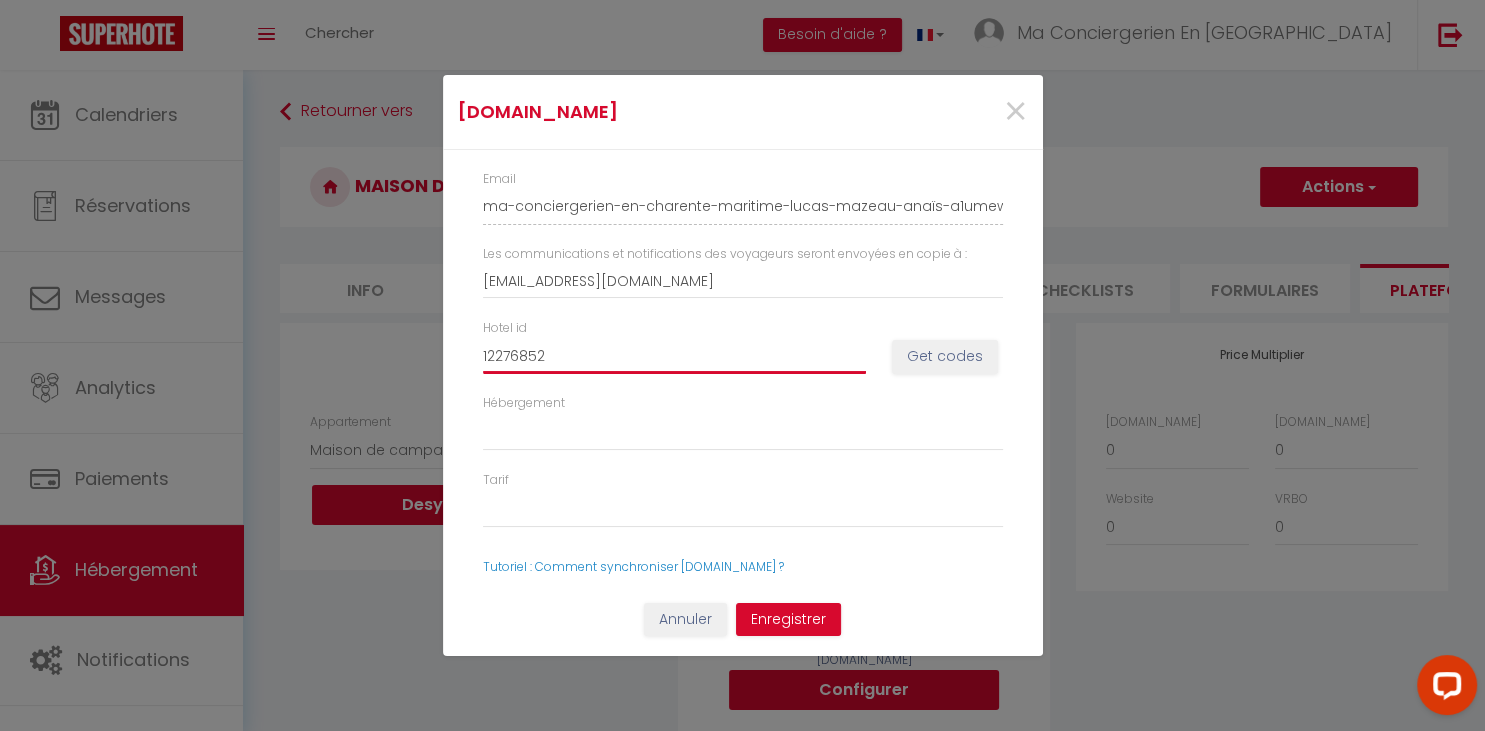 select 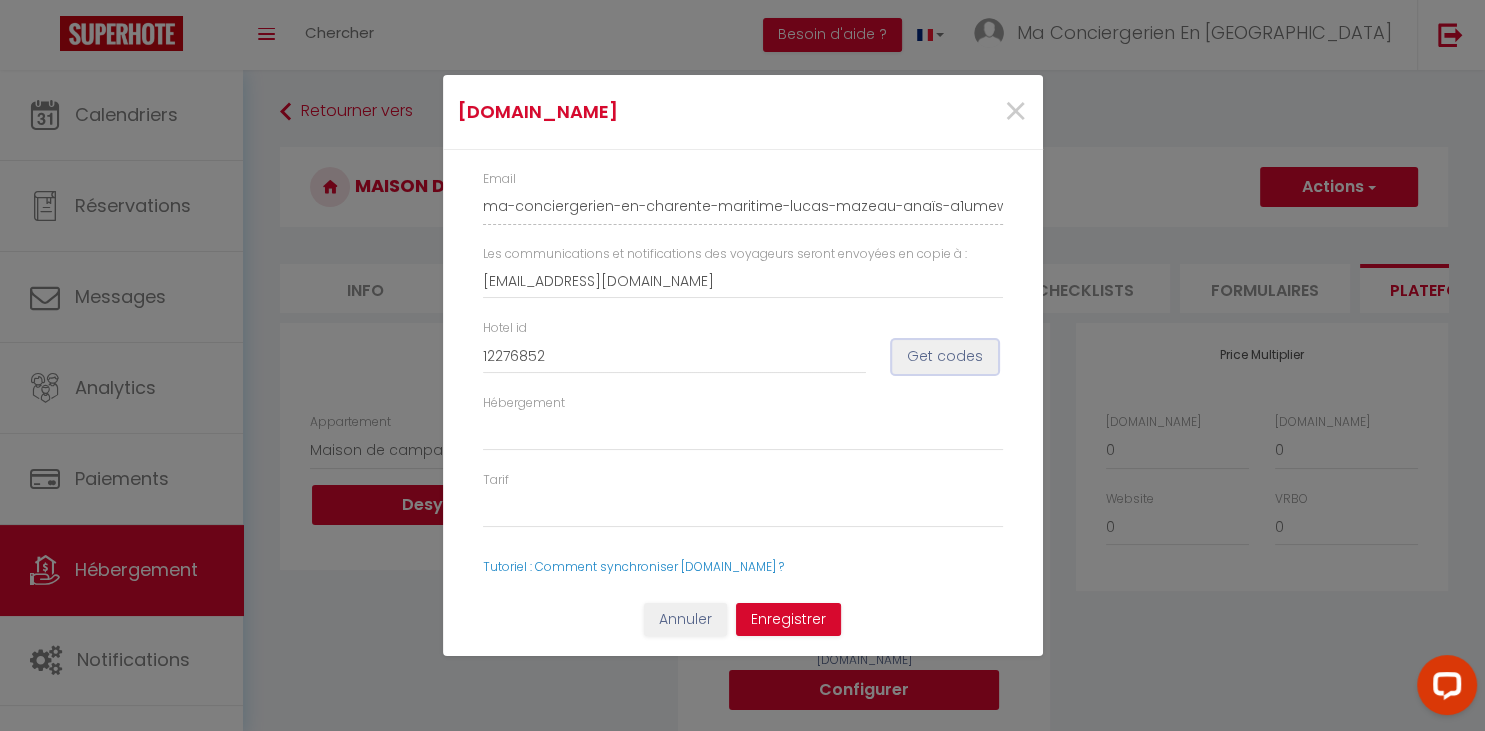 click on "Get codes" at bounding box center [945, 357] 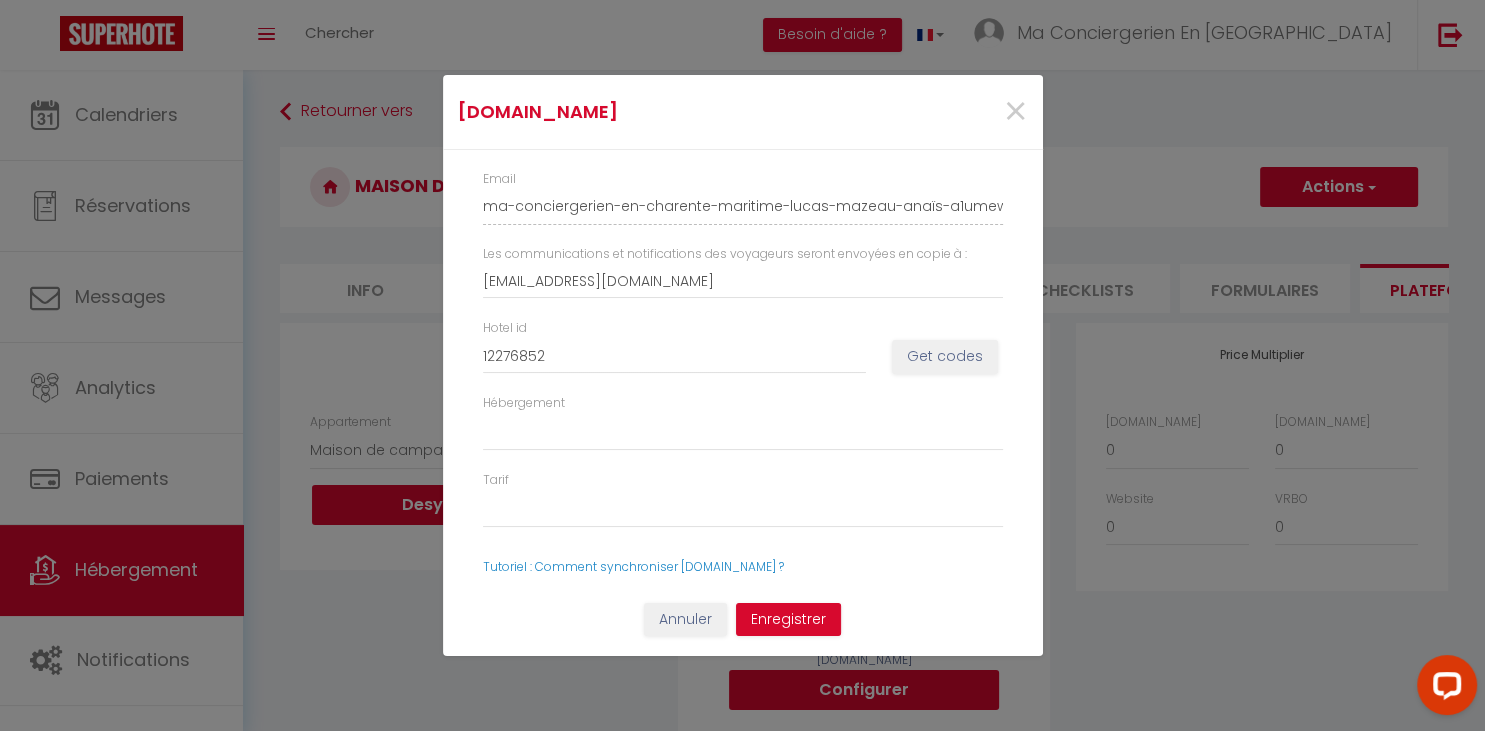 select 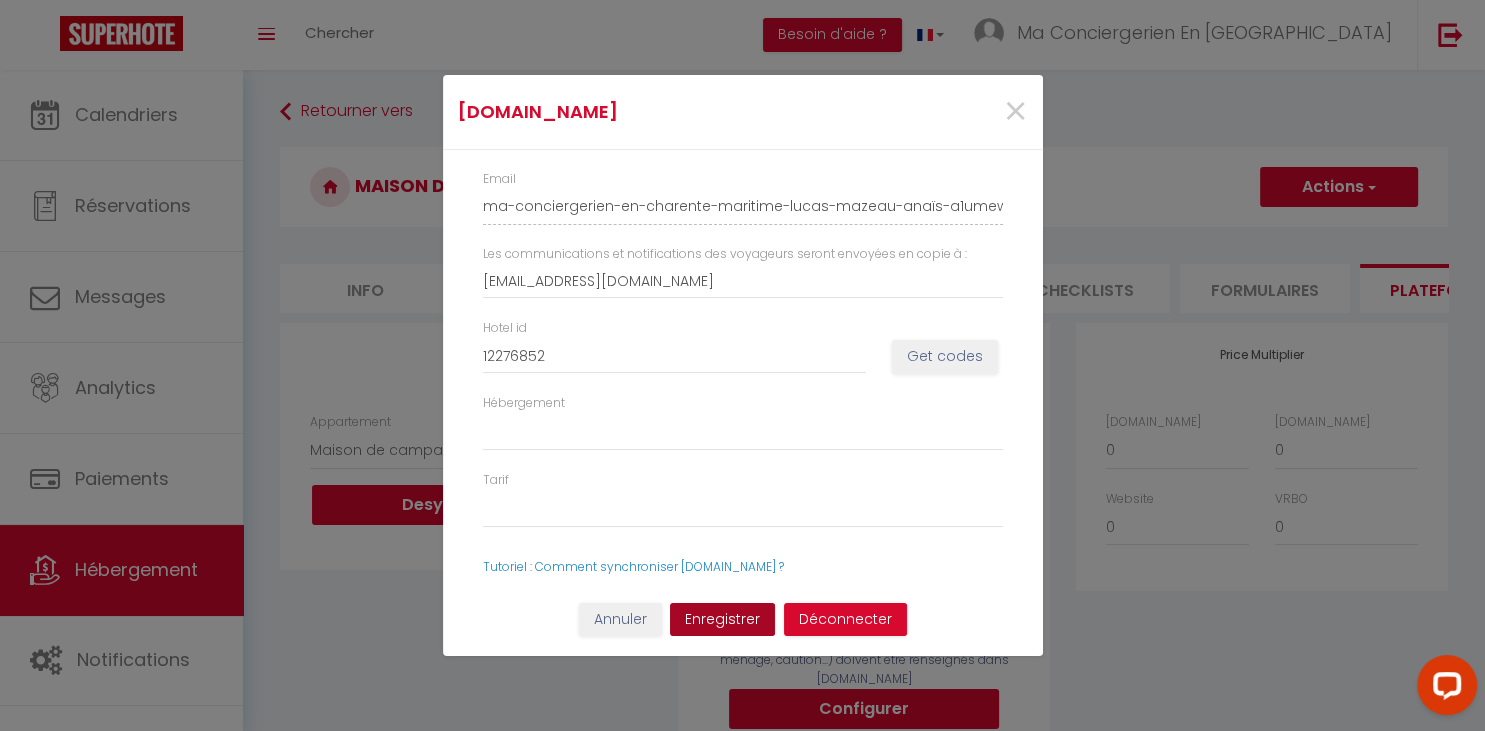 click on "Enregistrer" at bounding box center [722, 620] 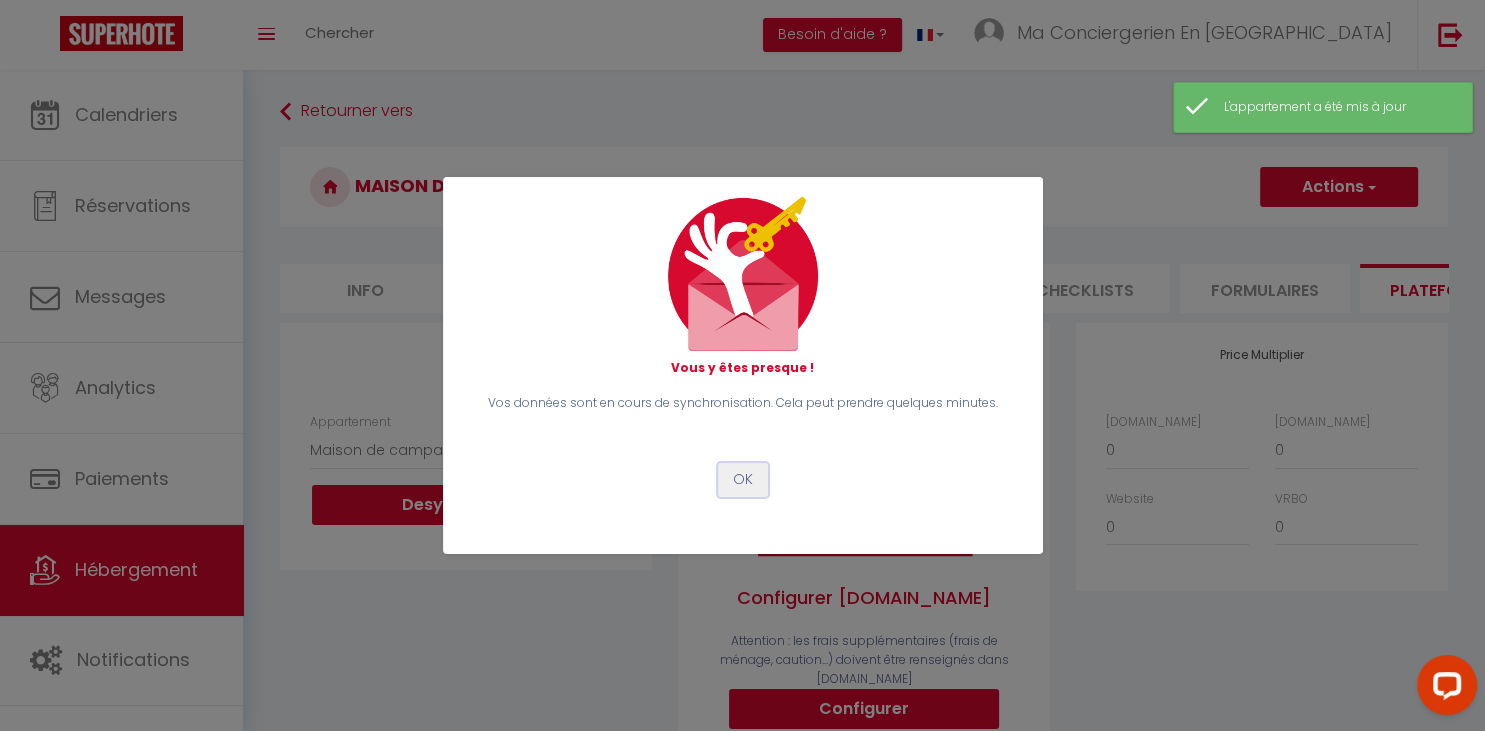 click on "OK" at bounding box center [743, 480] 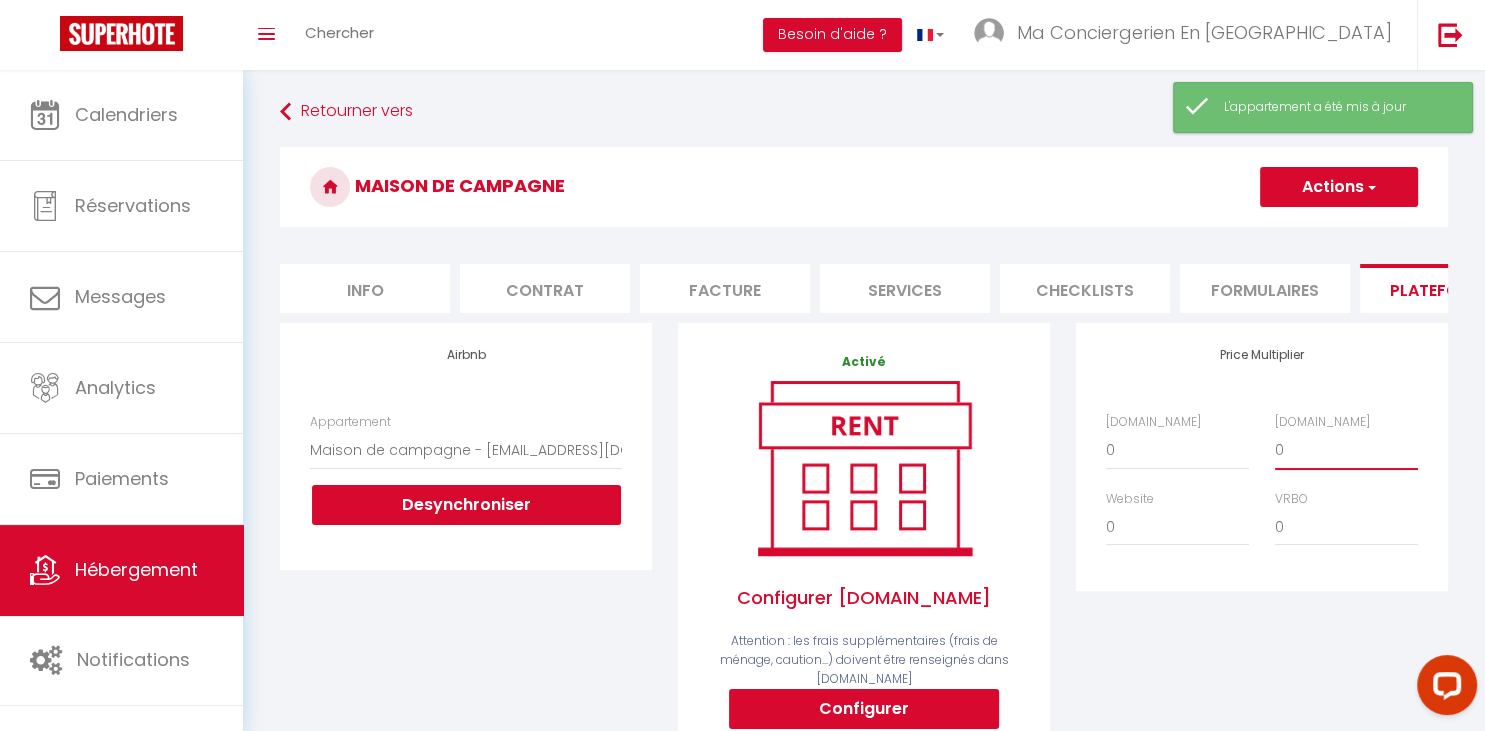 click on "0
+ 1 %
+ 2 %
+ 3 %
+ 4 %
+ 5 %
+ 6 %
+ 7 %
+ 8 %
+ 9 %" at bounding box center (1346, 450) 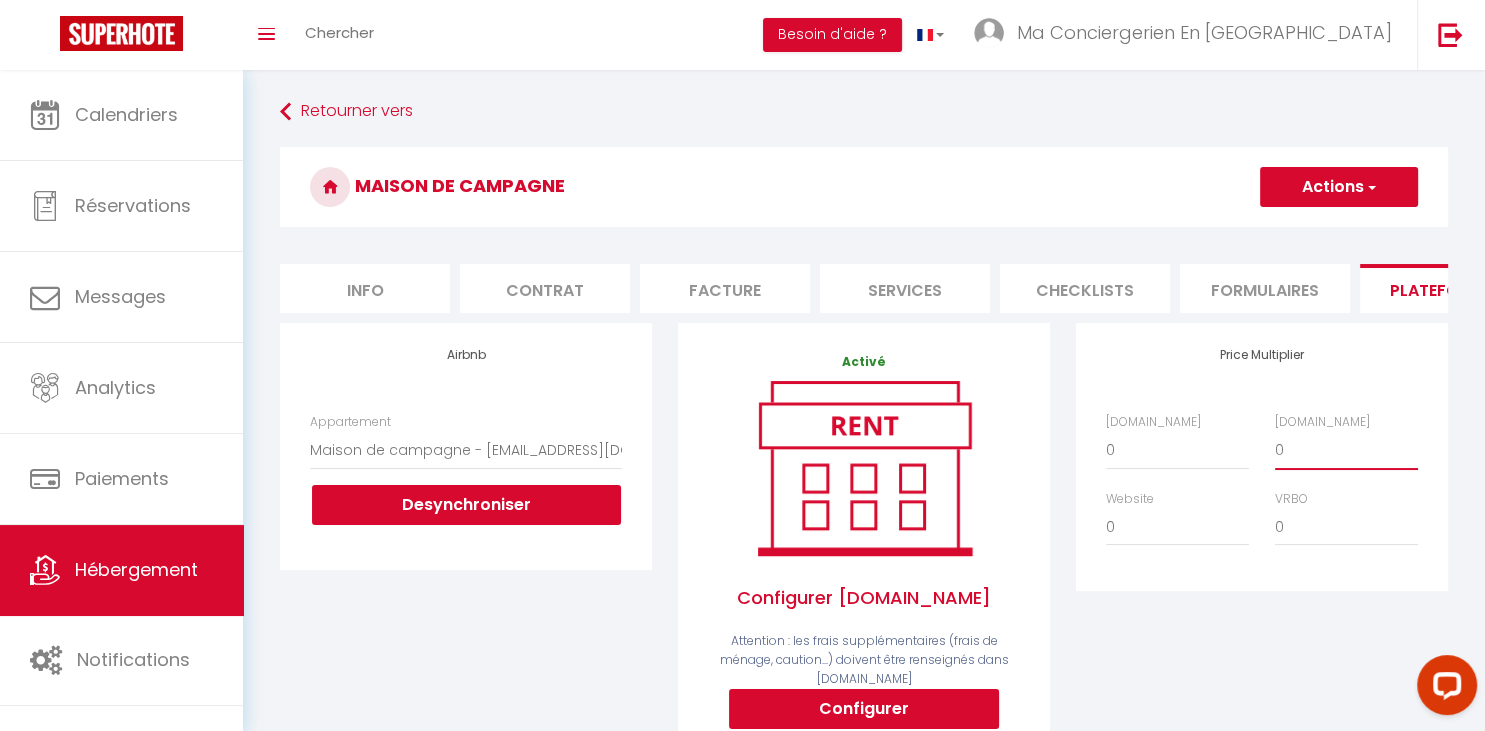 select on "+ 30 %" 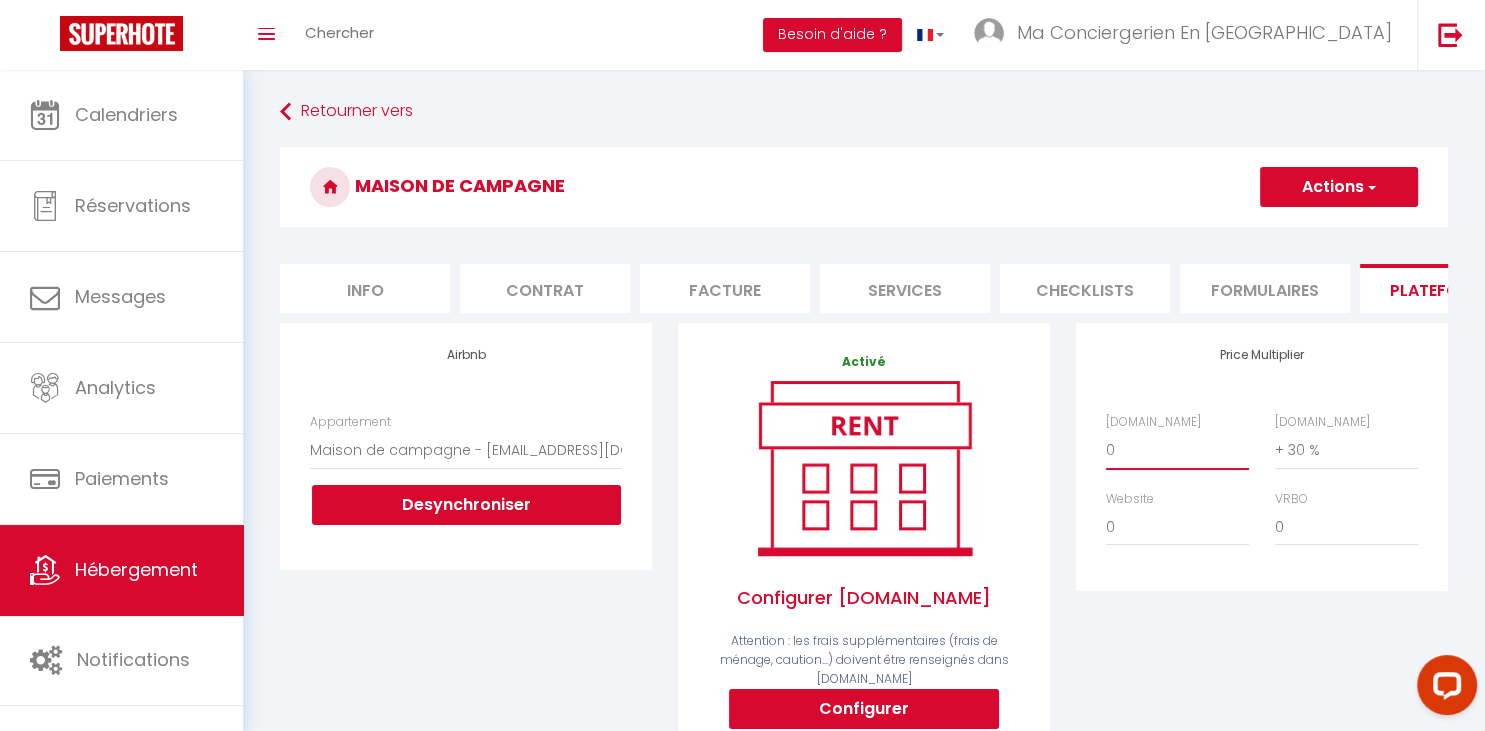 click on "0
+ 1 %
+ 2 %
+ 3 %
+ 4 %
+ 5 %
+ 6 %
+ 7 %
+ 8 %
+ 9 %" at bounding box center (1177, 450) 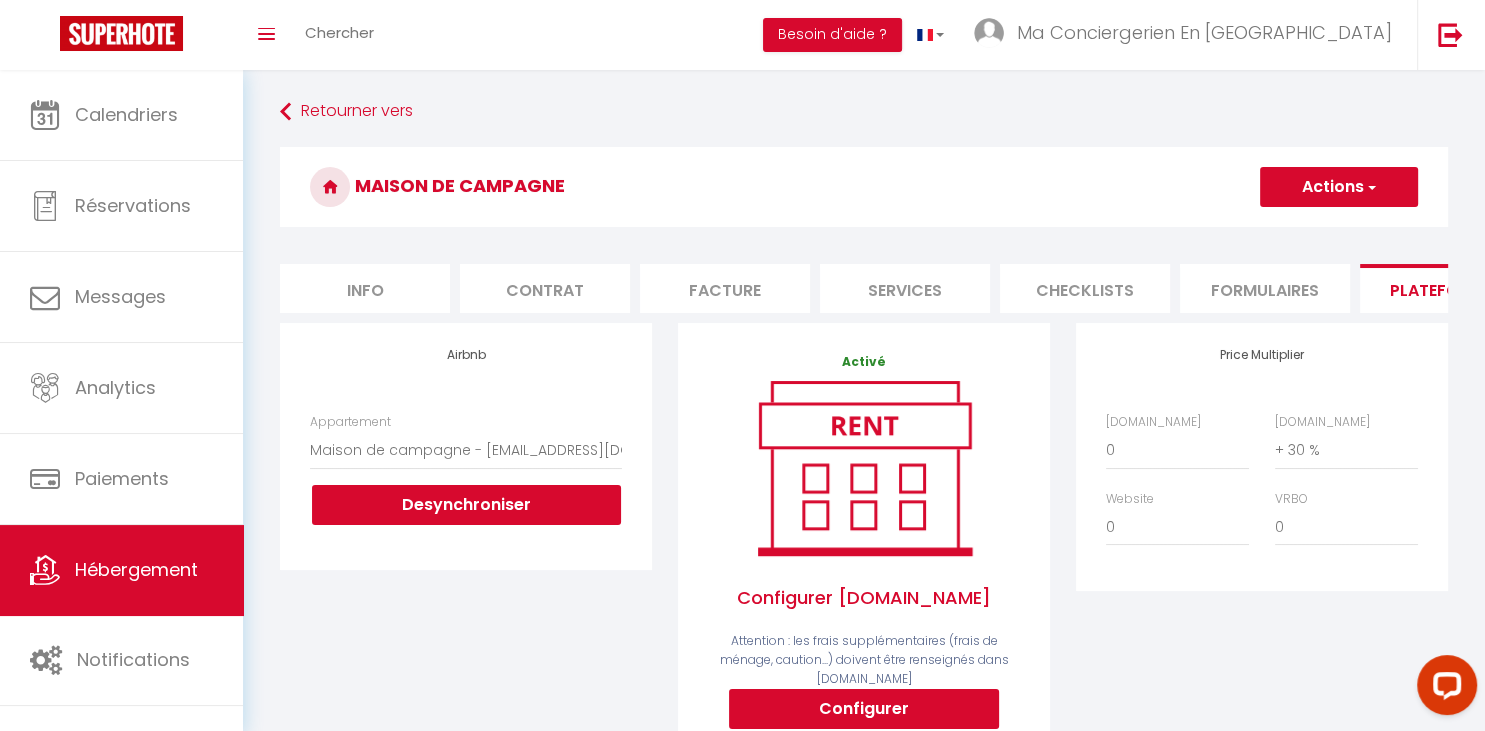 click on "Actions" at bounding box center (1339, 187) 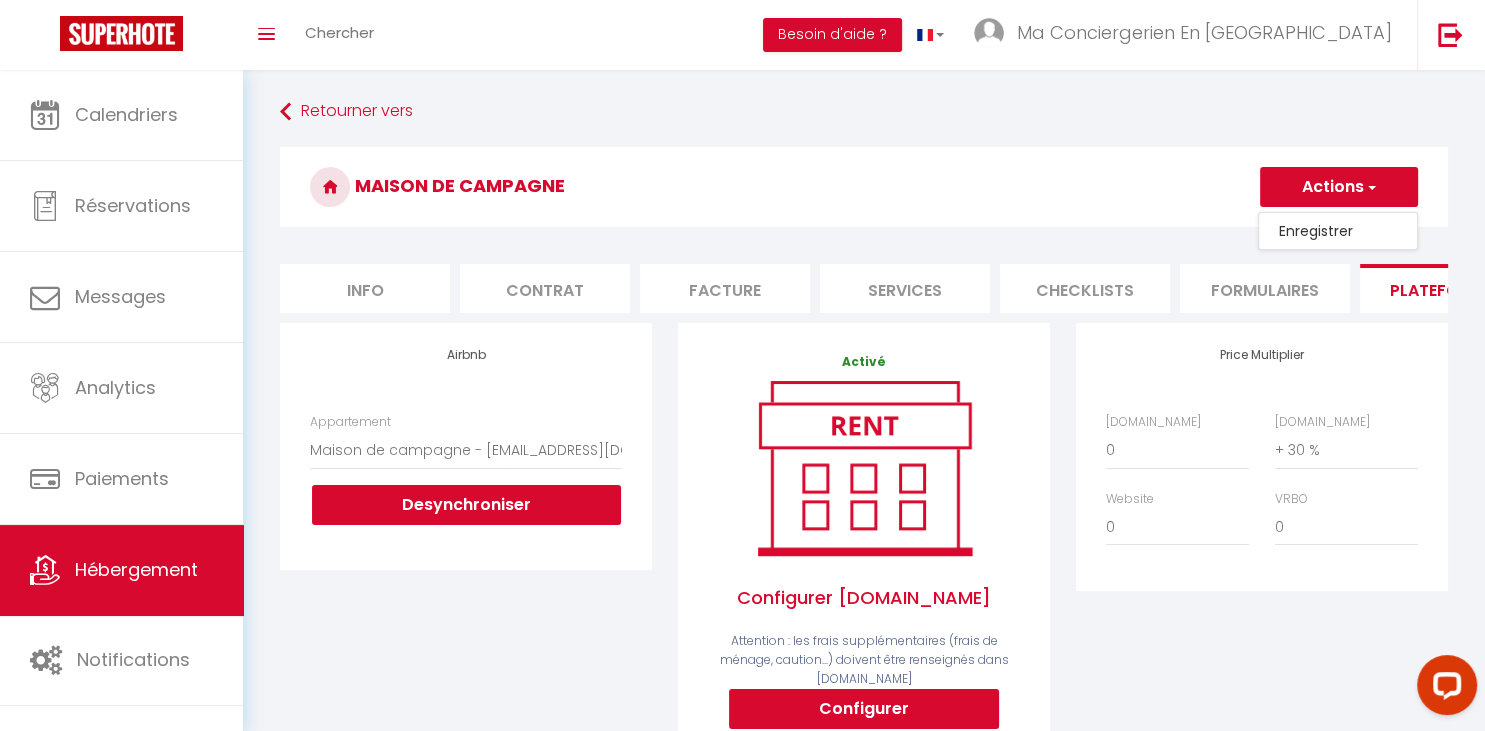 click on "Enregistrer" at bounding box center [1338, 231] 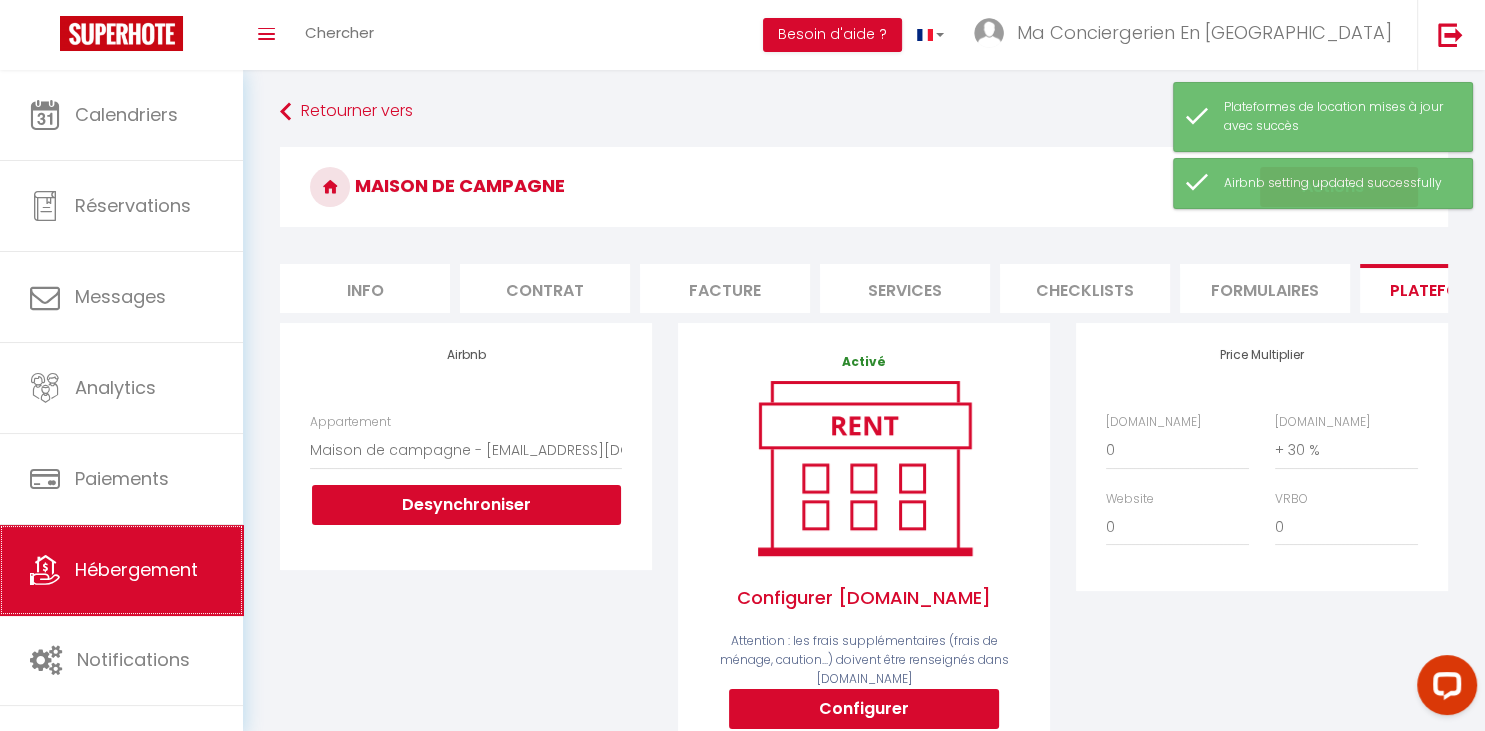 click on "Hébergement" at bounding box center (136, 569) 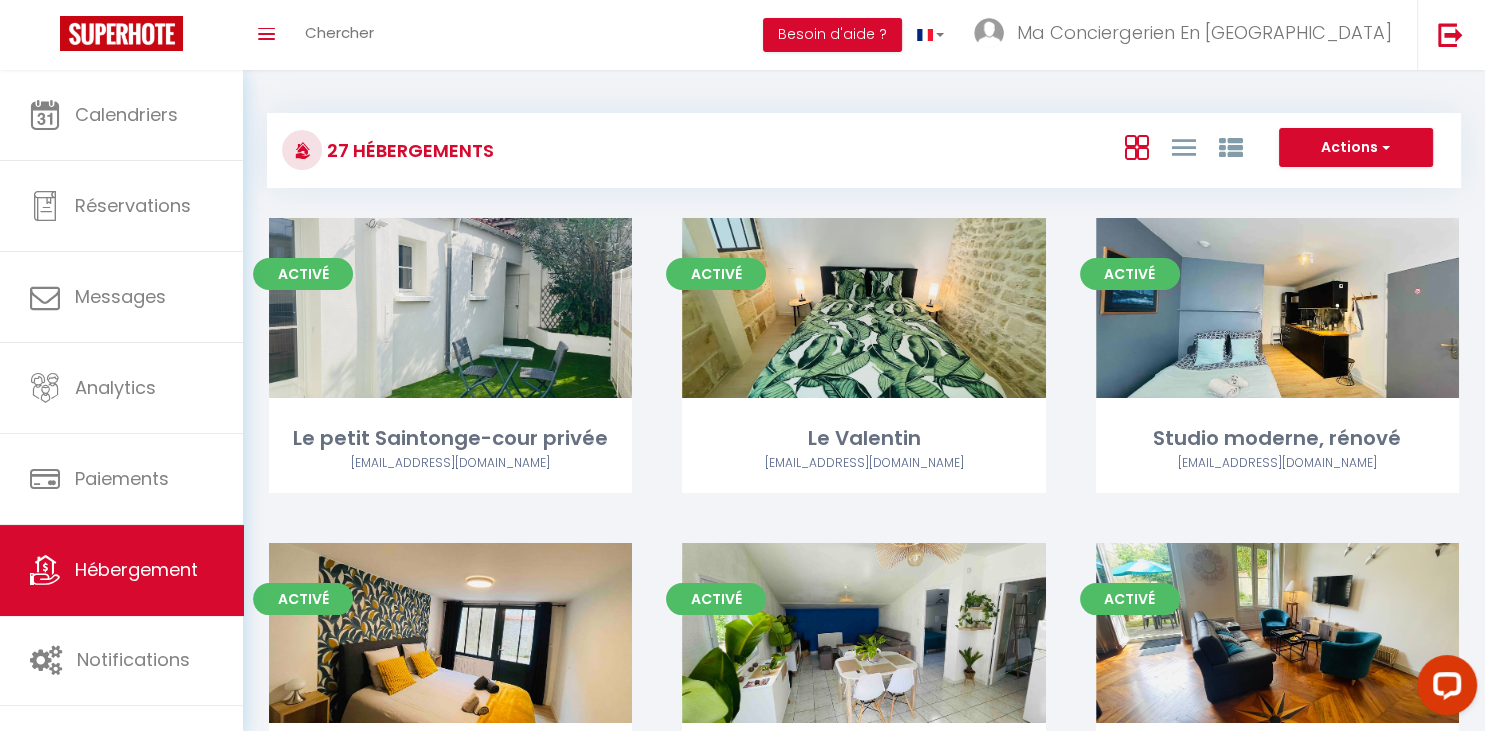 click on "Activé
Editer
Le petit Saintonge-cour privée   [EMAIL_ADDRESS][DOMAIN_NAME]" at bounding box center (450, 380) 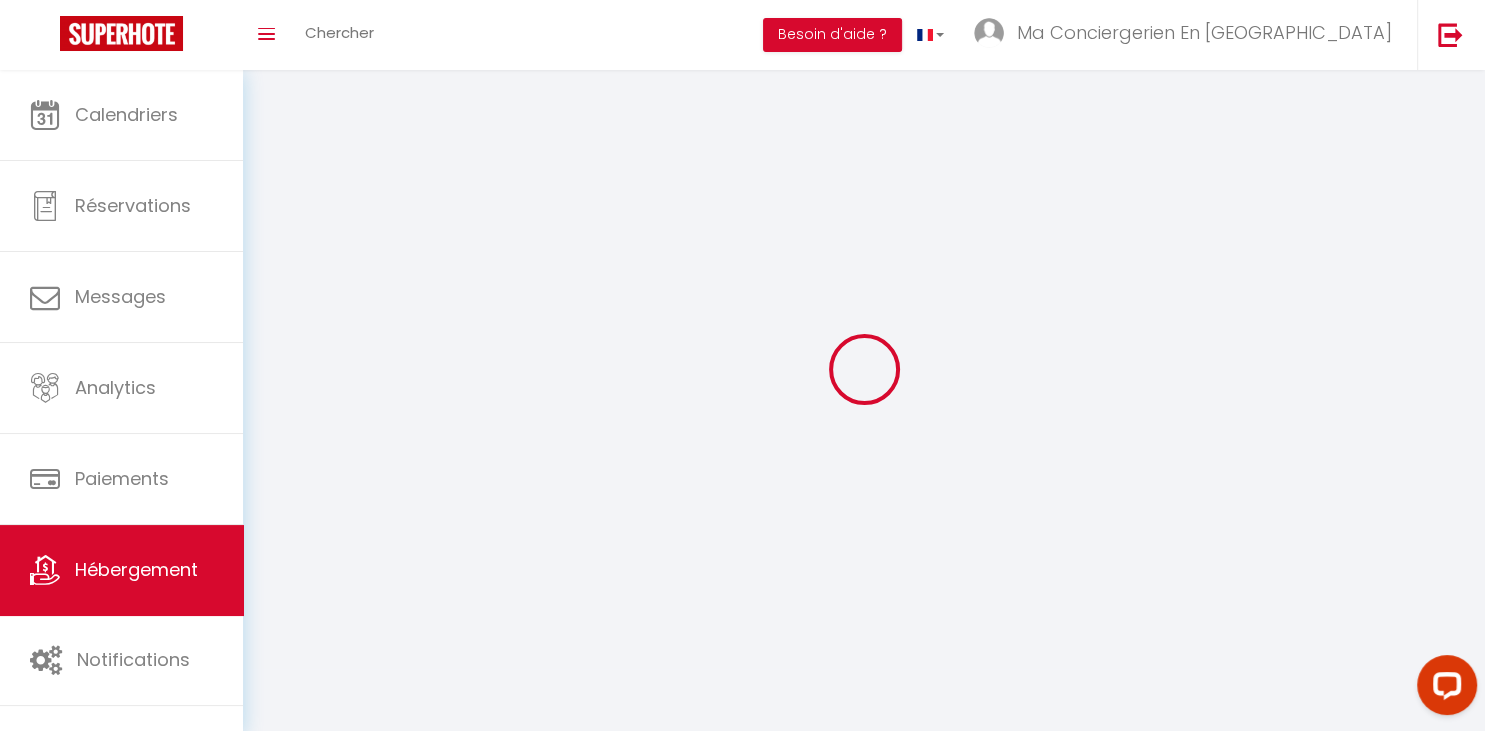 scroll, scrollTop: 52, scrollLeft: 0, axis: vertical 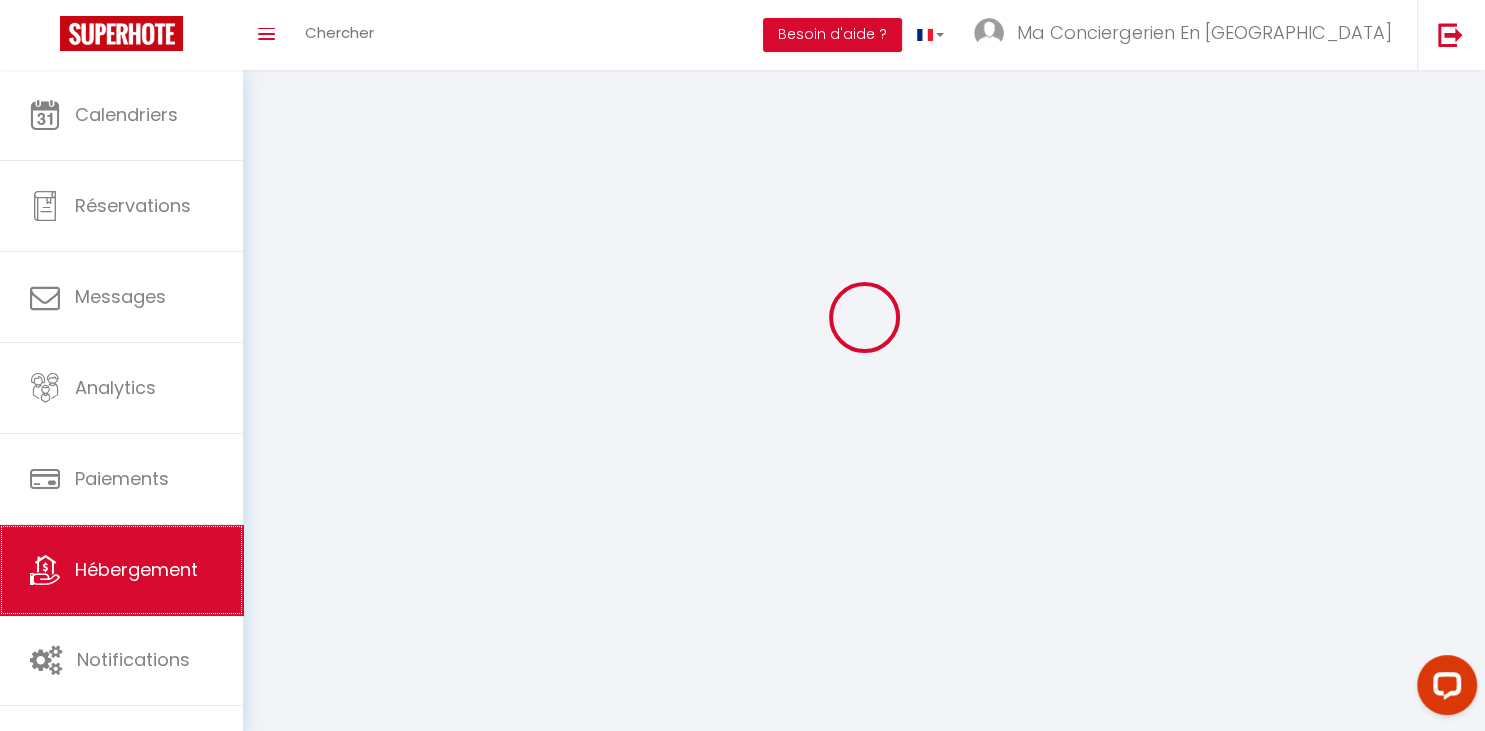 click on "Hébergement" at bounding box center [121, 570] 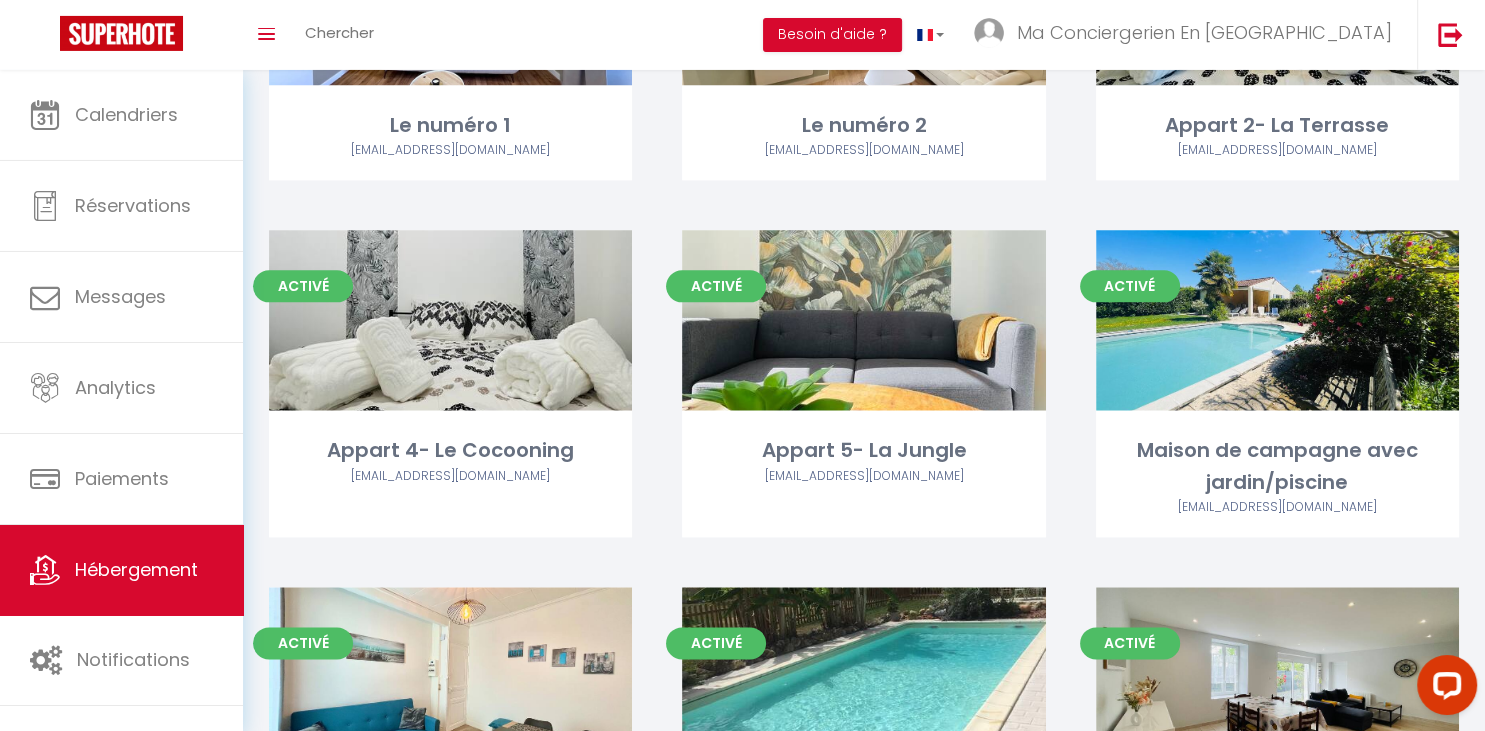 scroll, scrollTop: 2627, scrollLeft: 0, axis: vertical 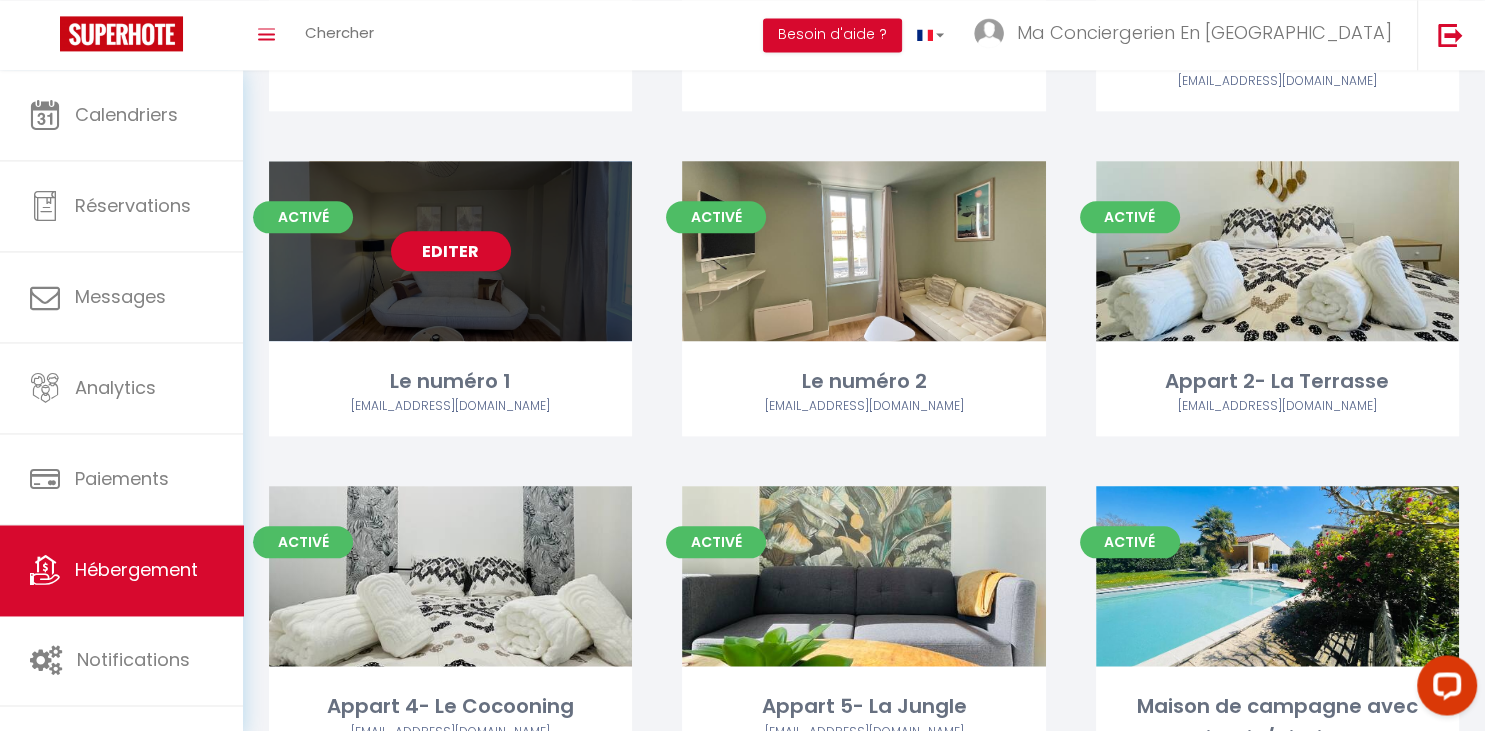click on "Editer" at bounding box center [451, 251] 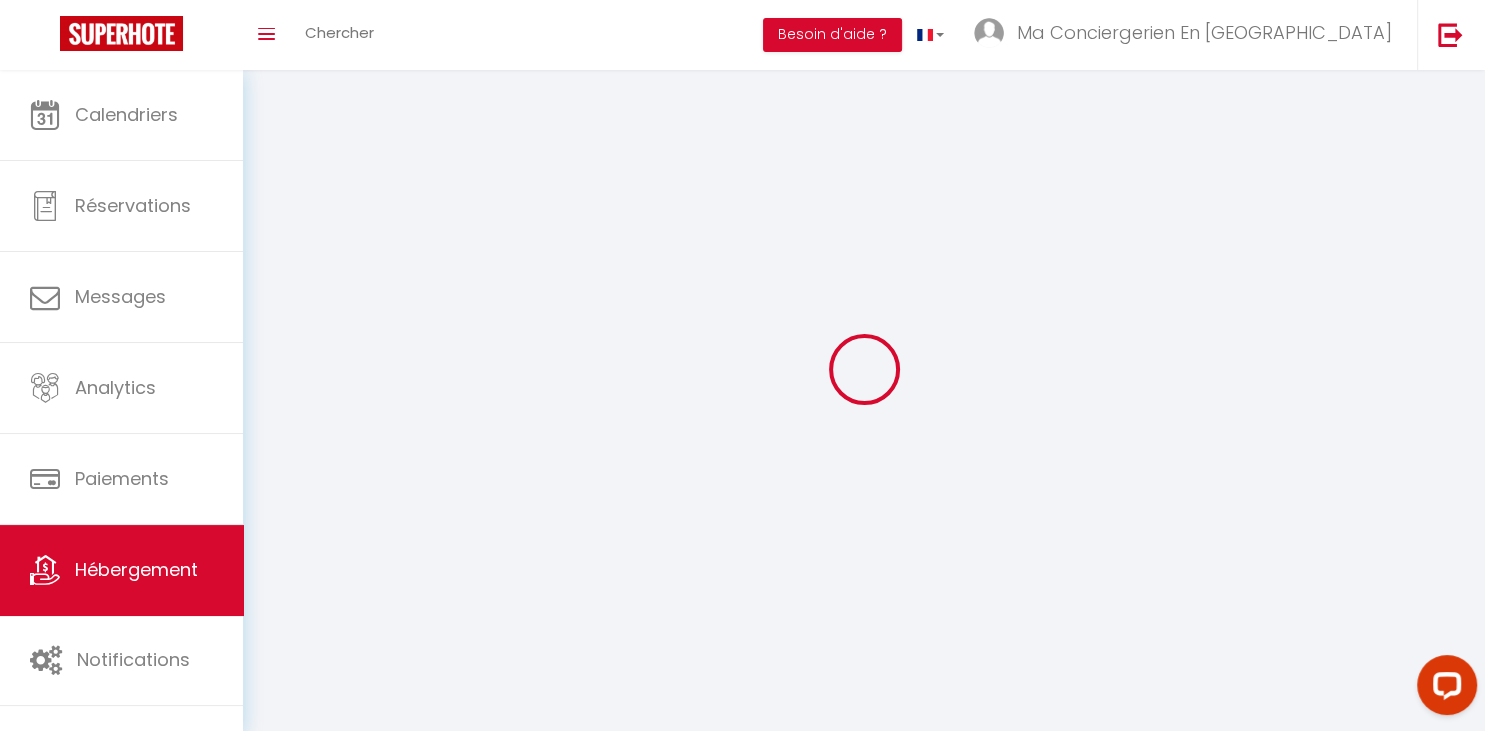 select 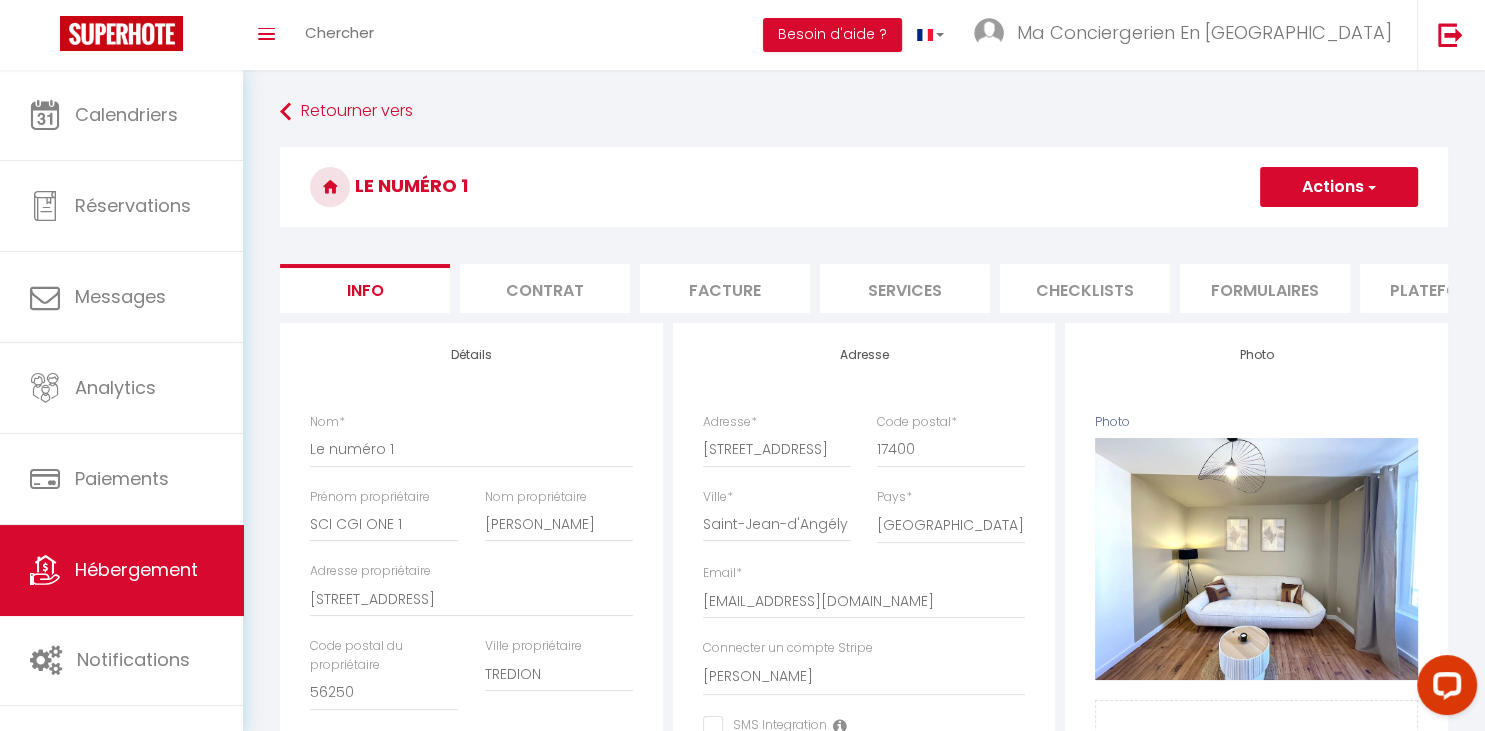 select 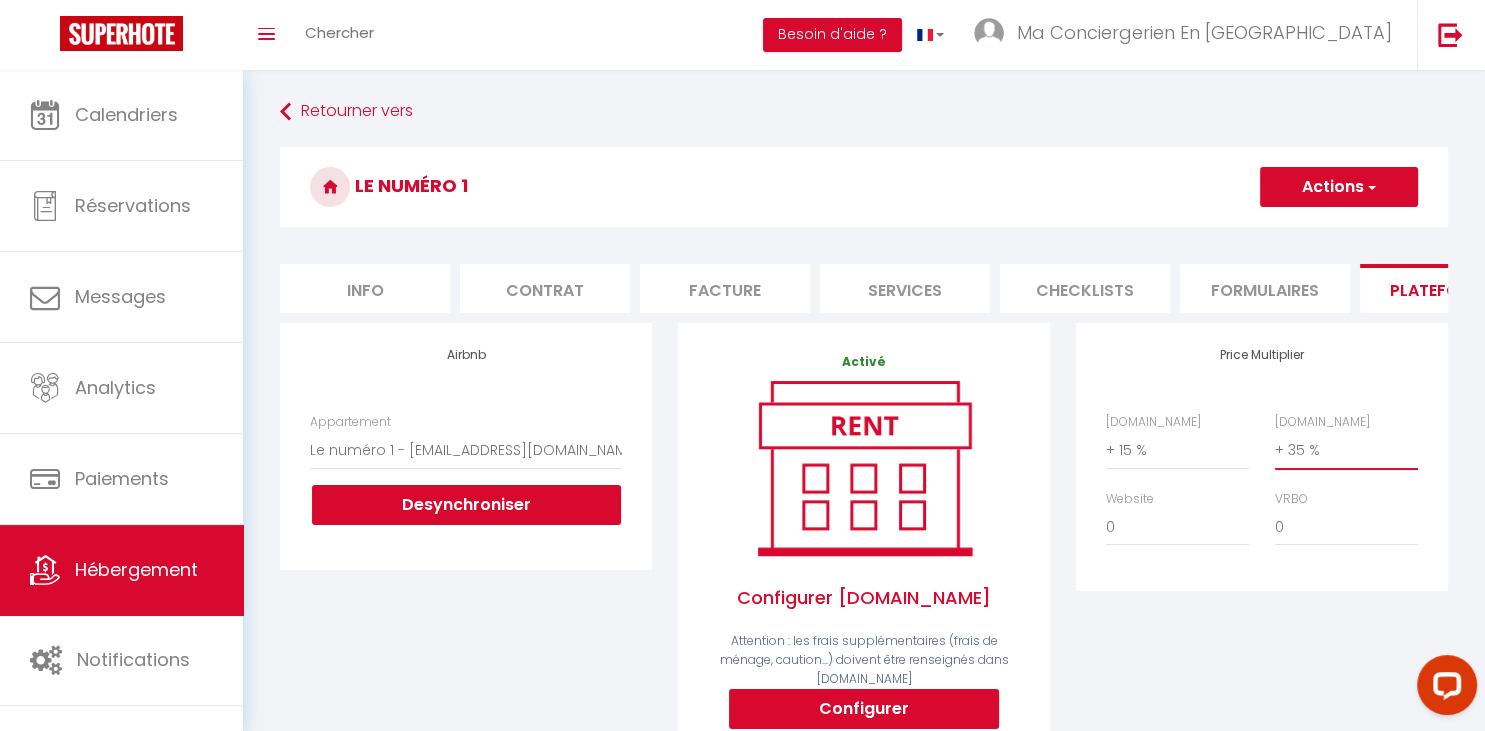 click on "0
+ 1 %
+ 2 %
+ 3 %
+ 4 %
+ 5 %
+ 6 %
+ 7 %
+ 8 %
+ 9 %" at bounding box center (1346, 450) 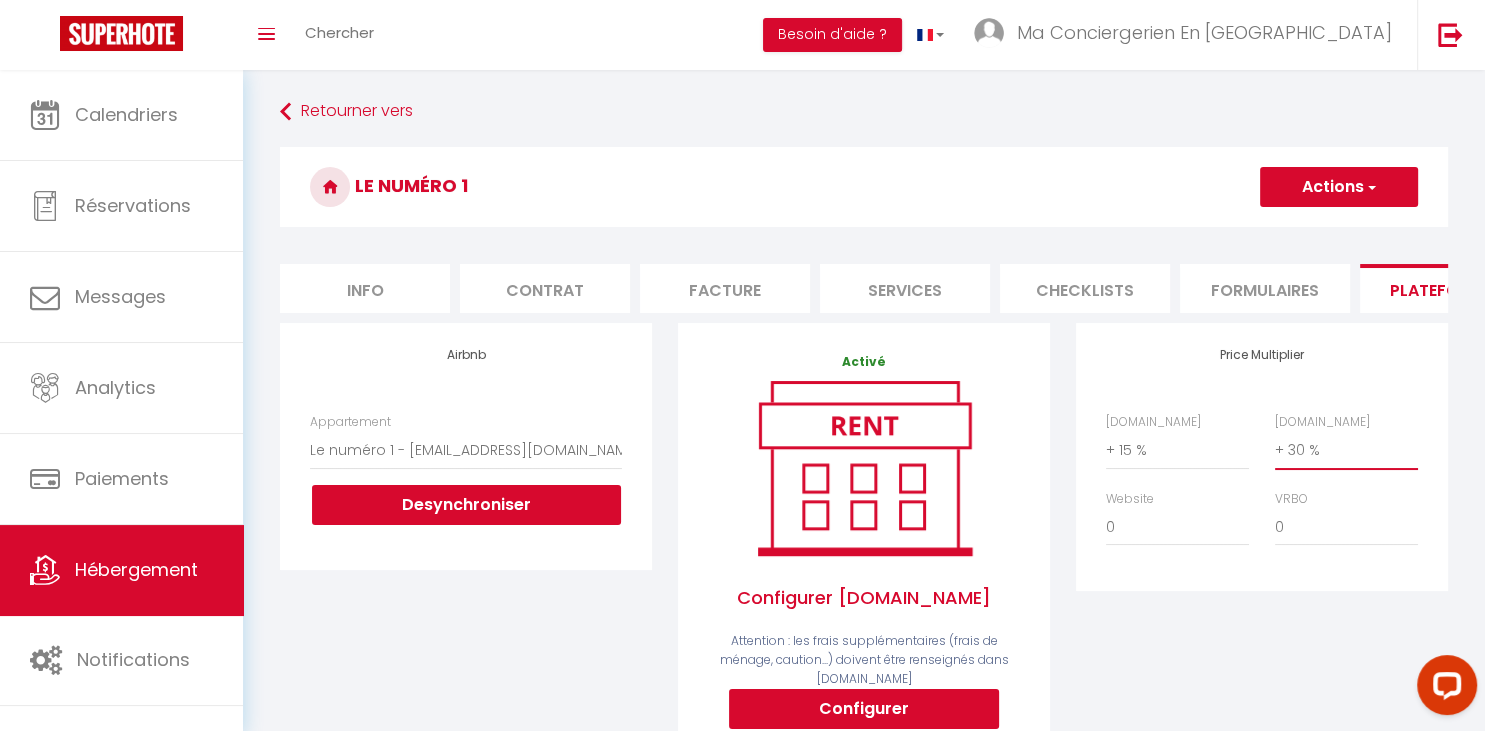 click on "+ 30 %" at bounding box center (0, 0) 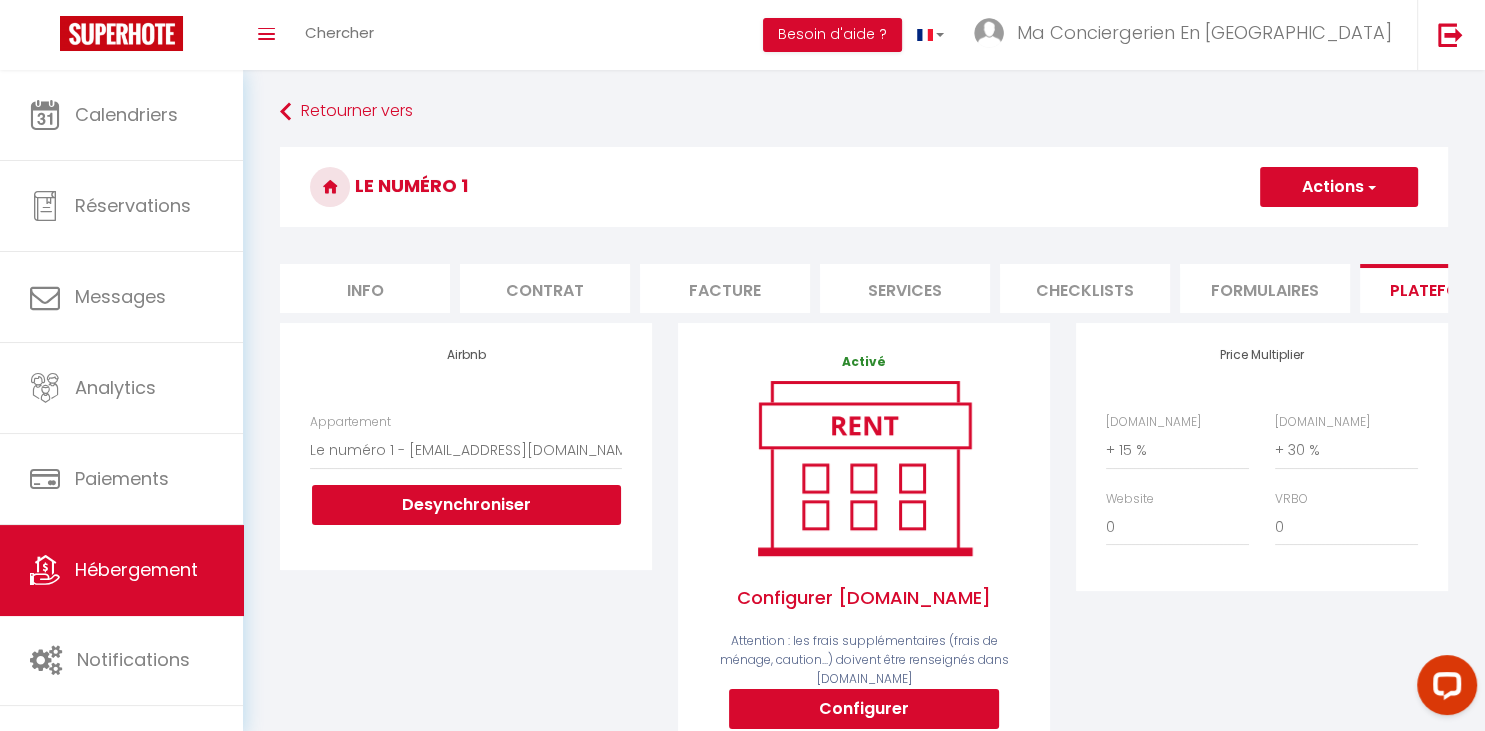 click on "Actions" at bounding box center [1339, 187] 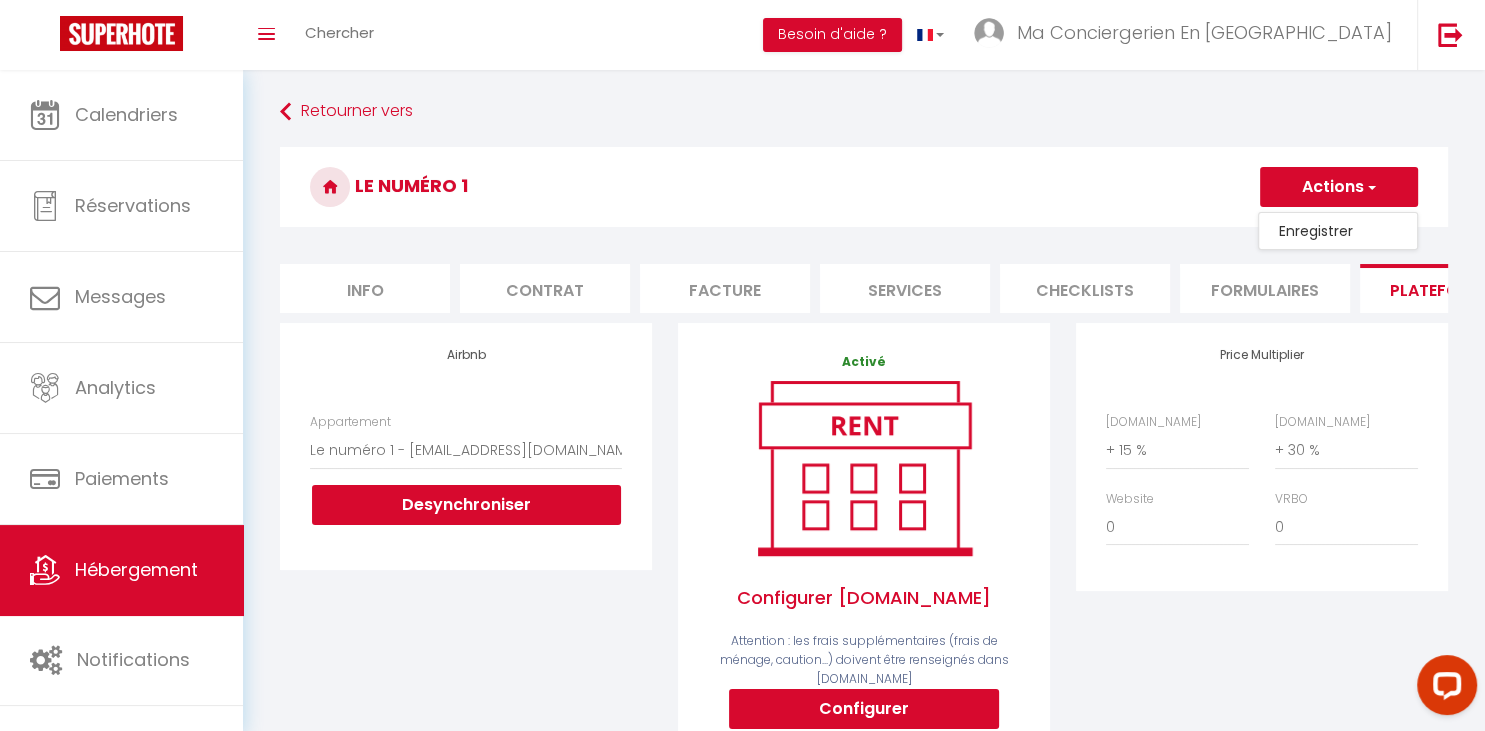 click on "Enregistrer" at bounding box center (1338, 231) 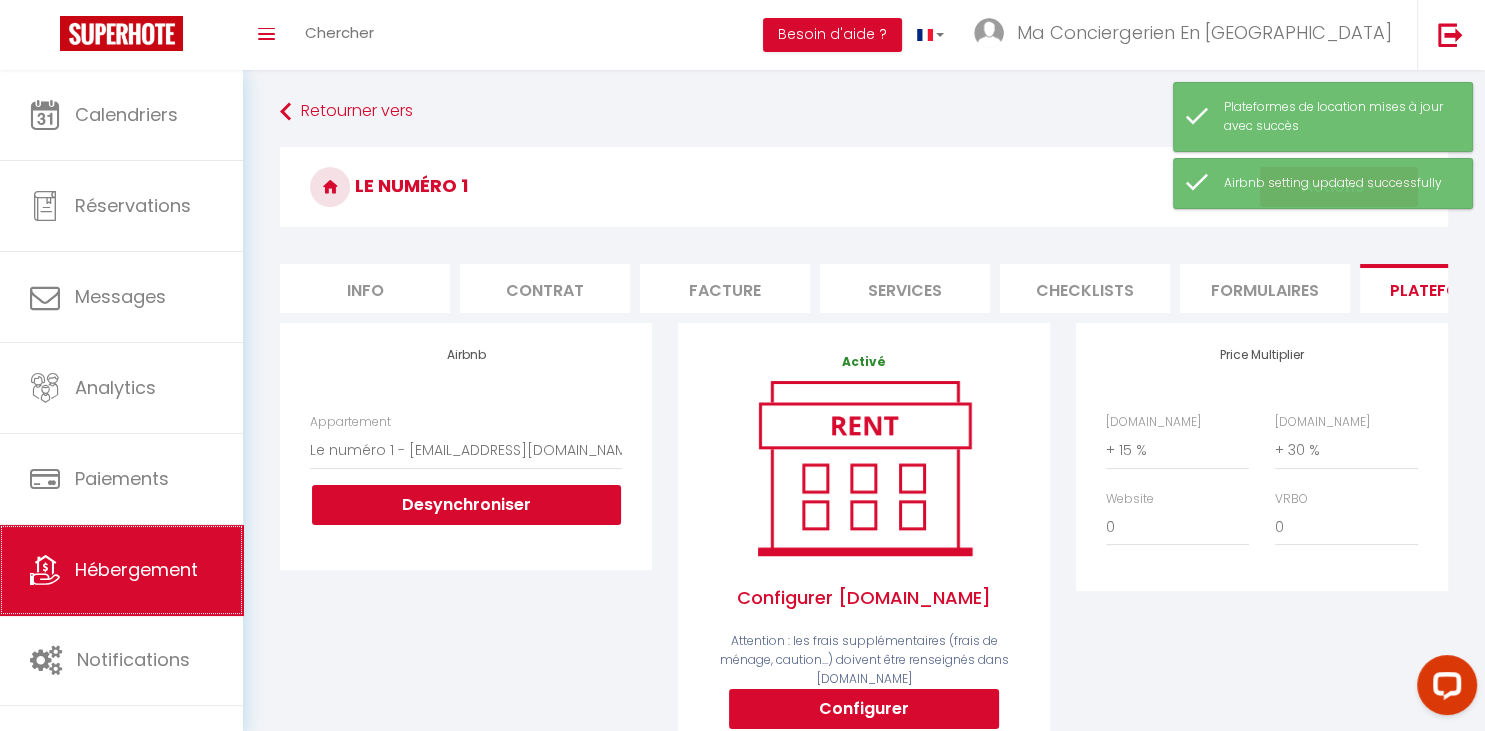 click on "Hébergement" at bounding box center (121, 570) 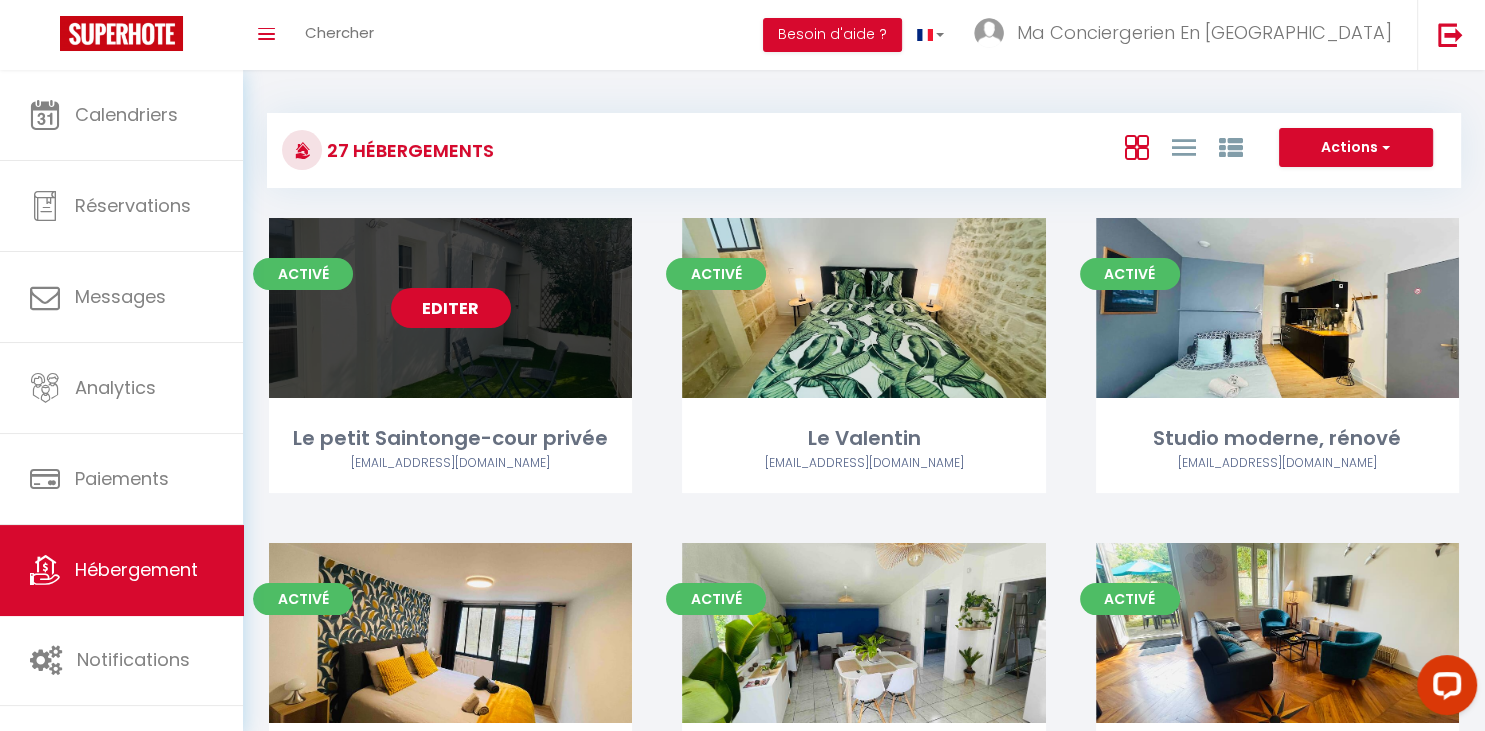 click on "Editer" at bounding box center (451, 308) 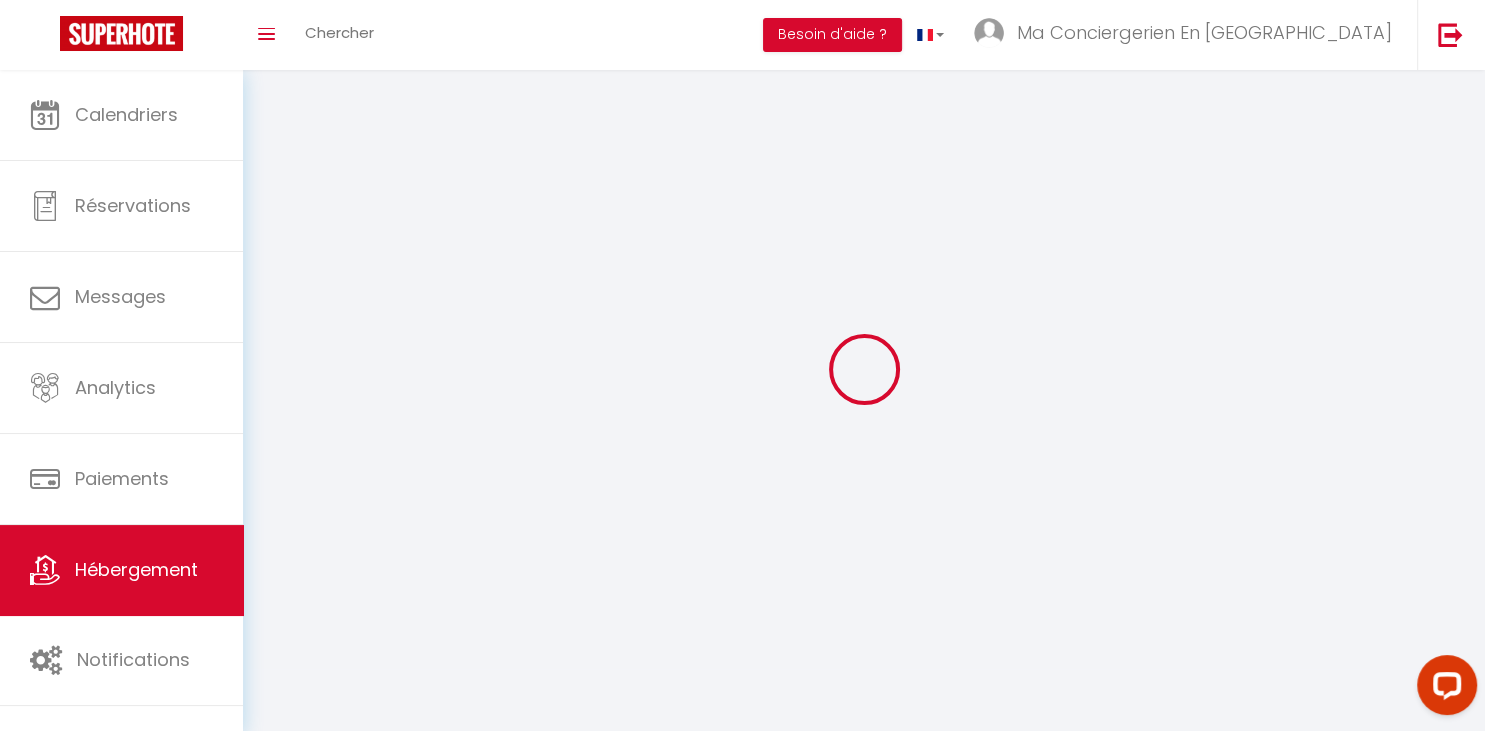 select on "+ 3 %" 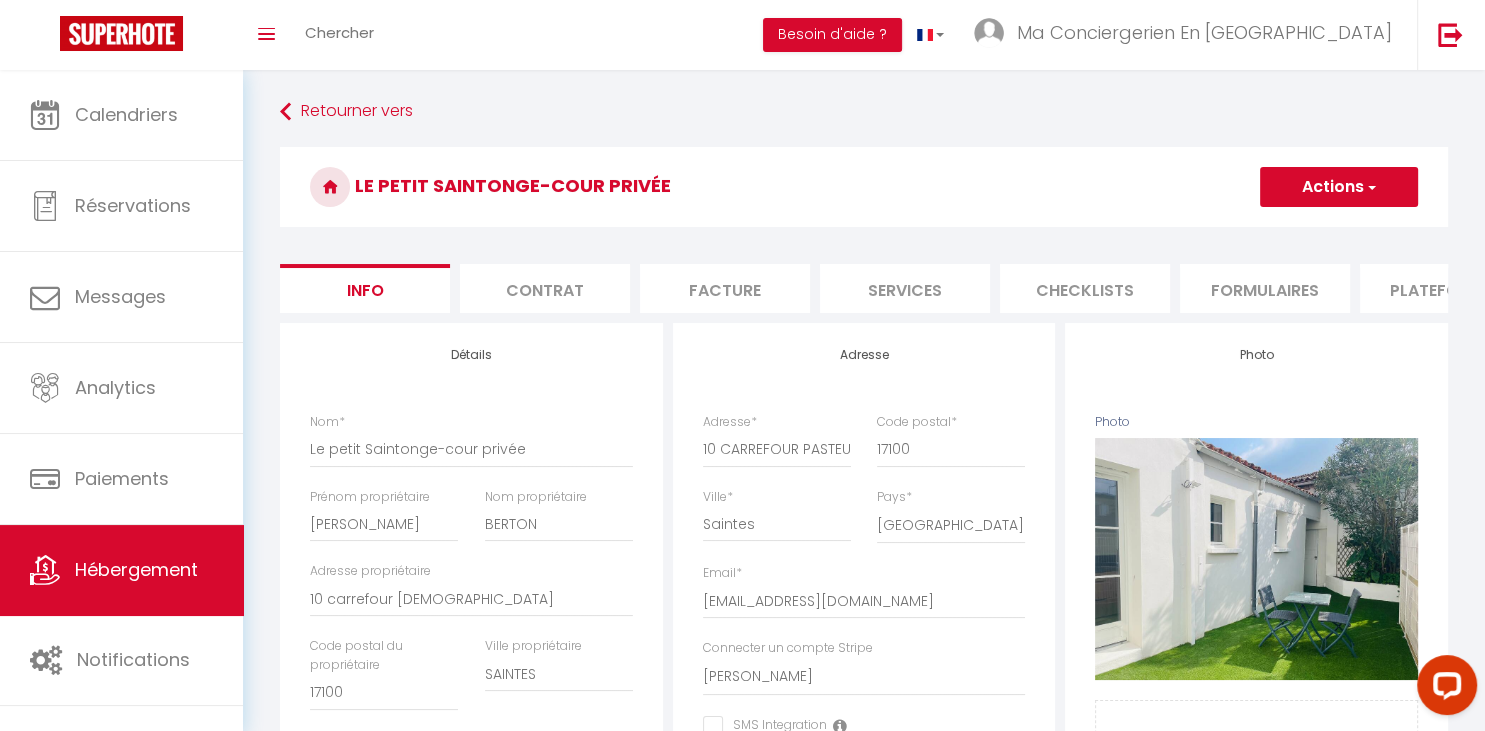 click on "Plateformes" at bounding box center (1445, 288) 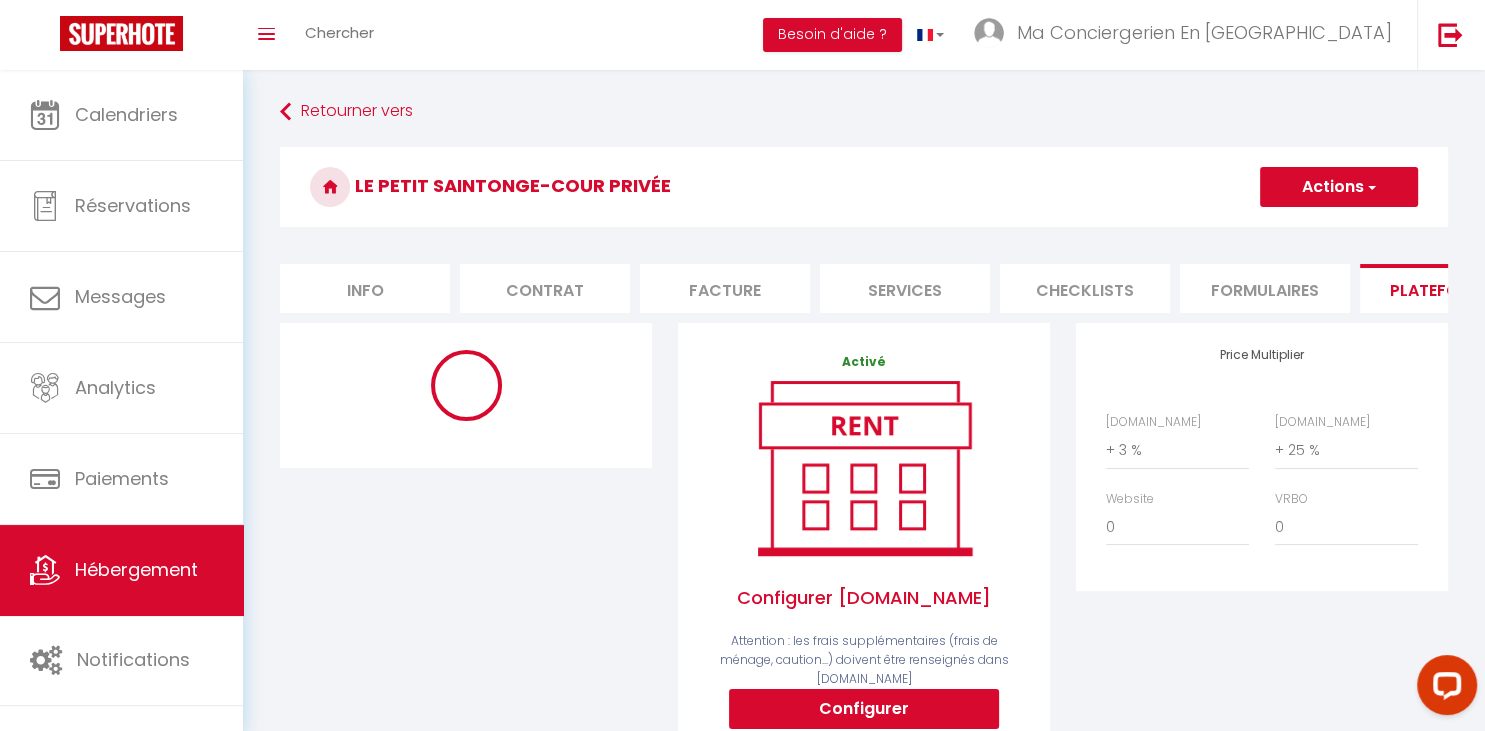 select on "4588-1384696342946495228" 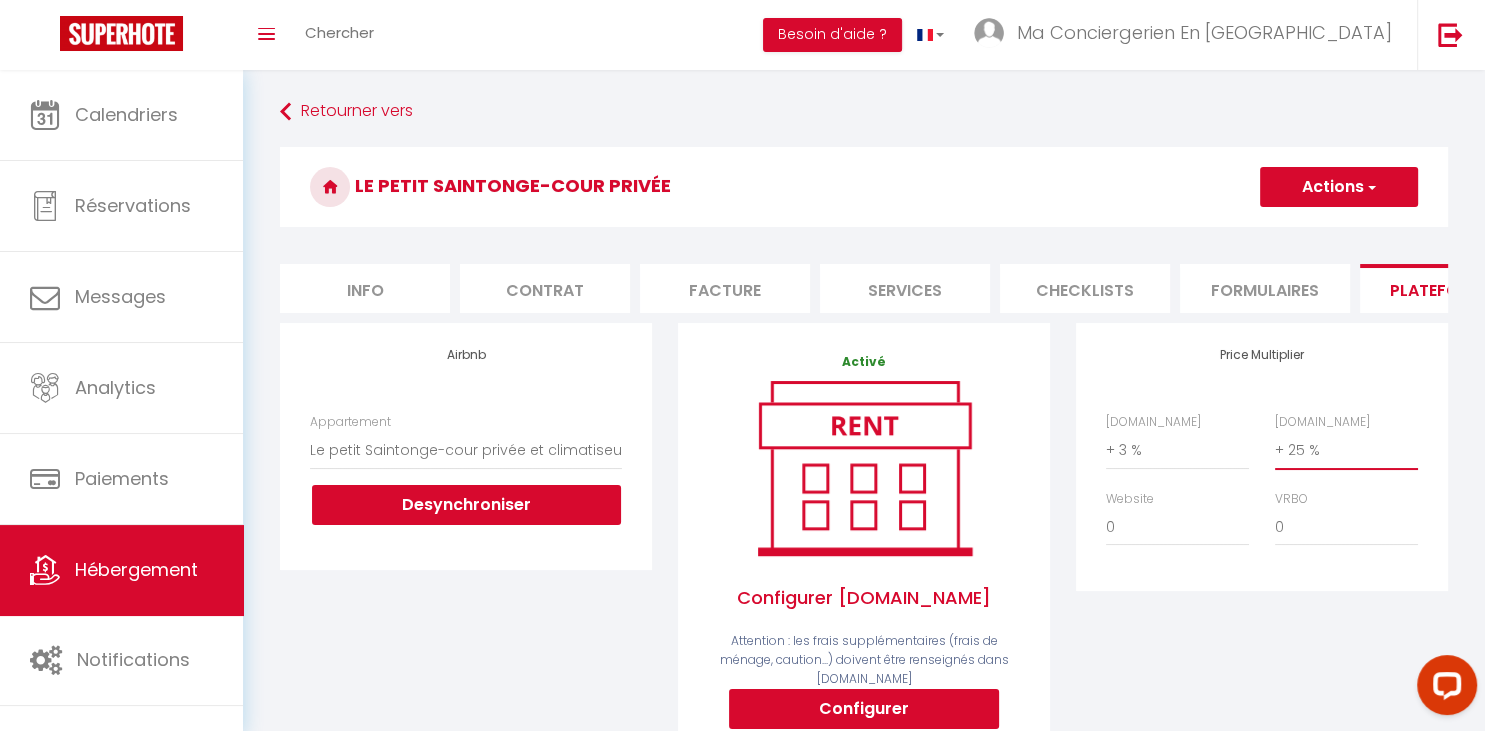 click on "0
+ 1 %
+ 2 %
+ 3 %
+ 4 %
+ 5 %
+ 6 %
+ 7 %
+ 8 %
+ 9 %" at bounding box center (1346, 450) 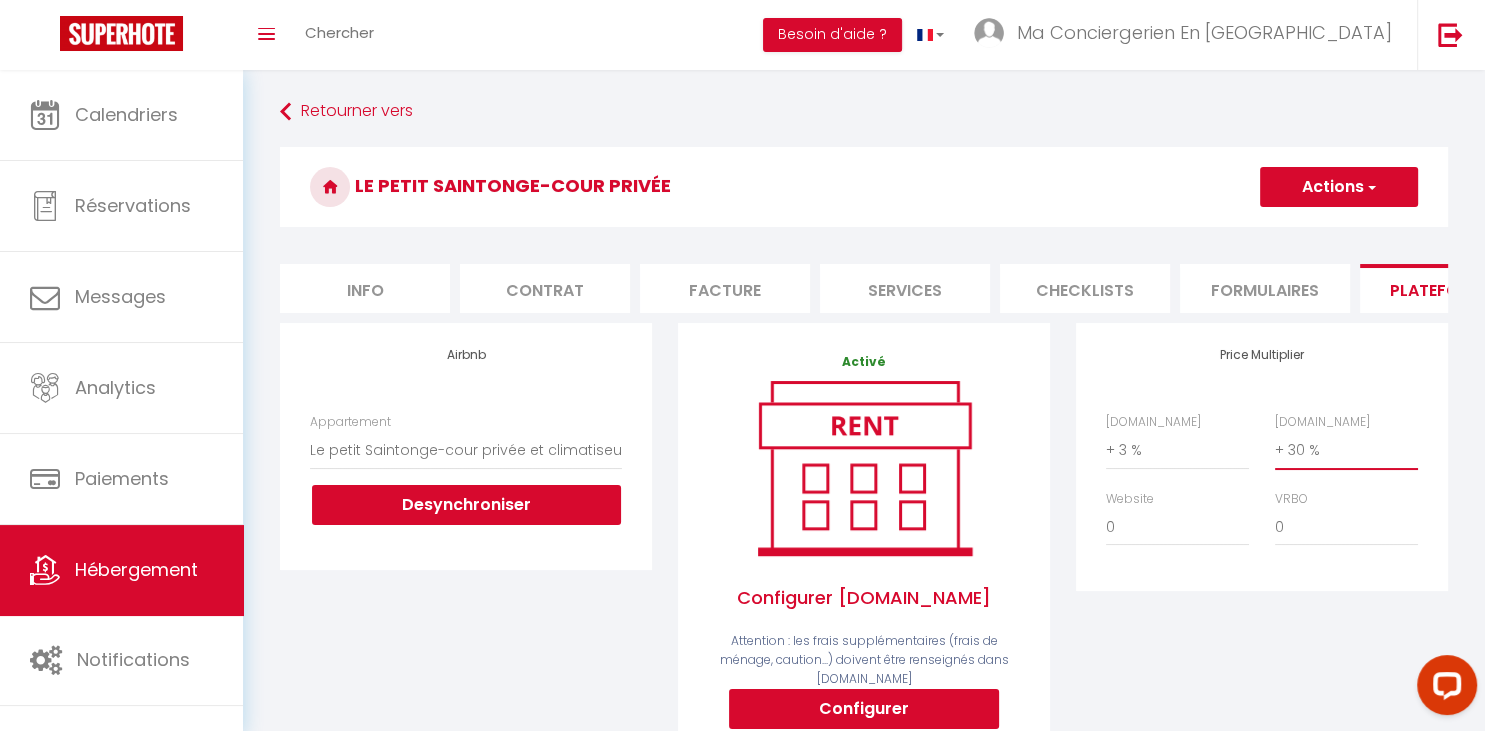 click on "+ 30 %" at bounding box center (0, 0) 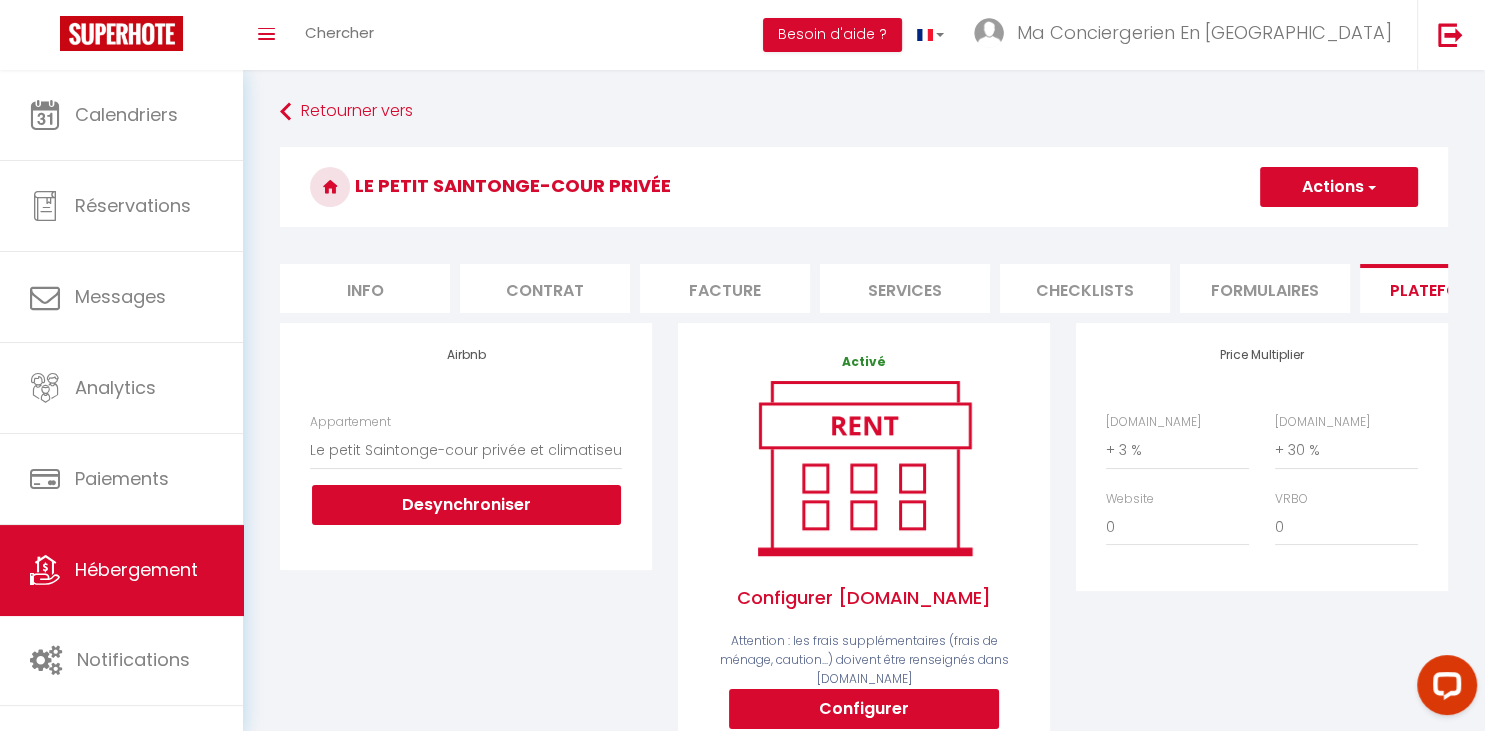 click on "Actions" at bounding box center [1339, 187] 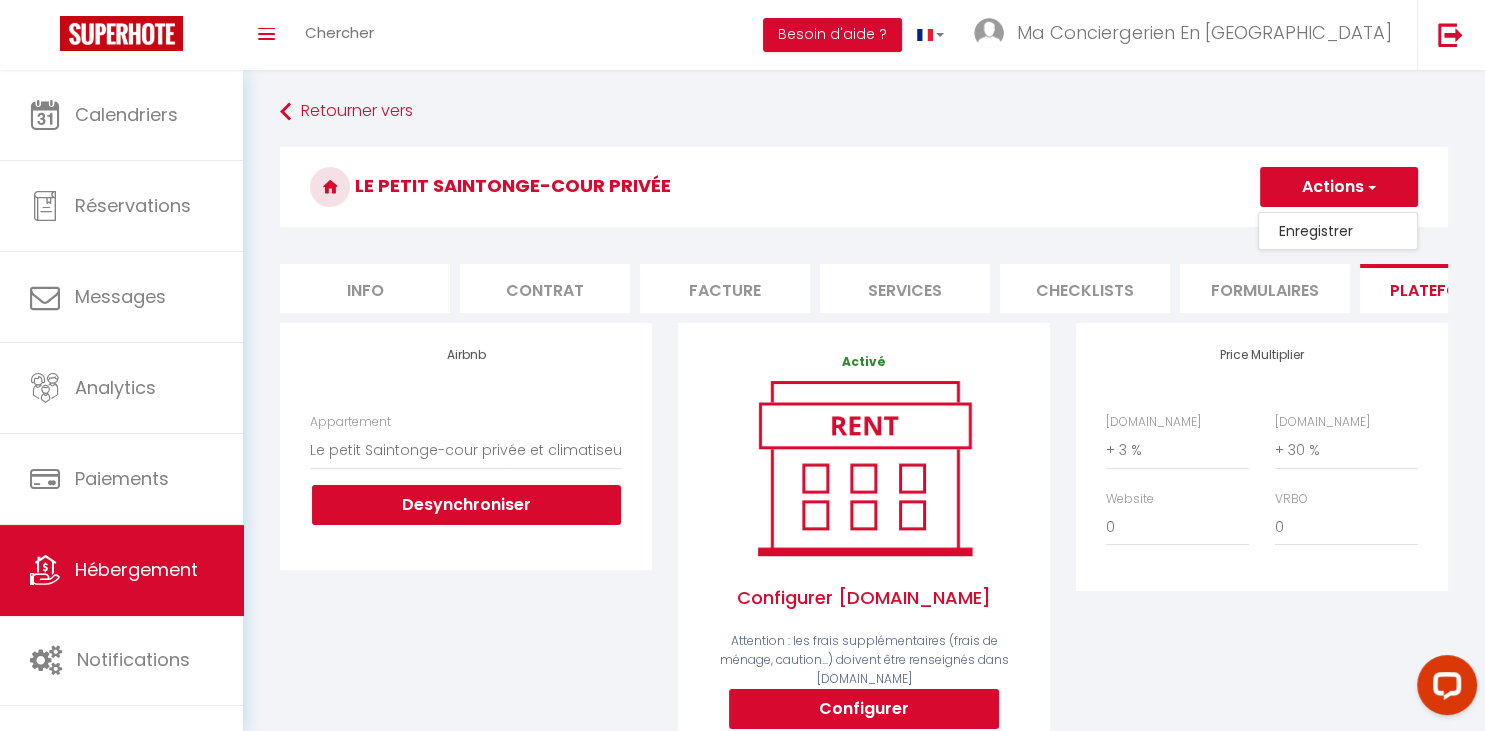 click on "Enregistrer" at bounding box center [1338, 231] 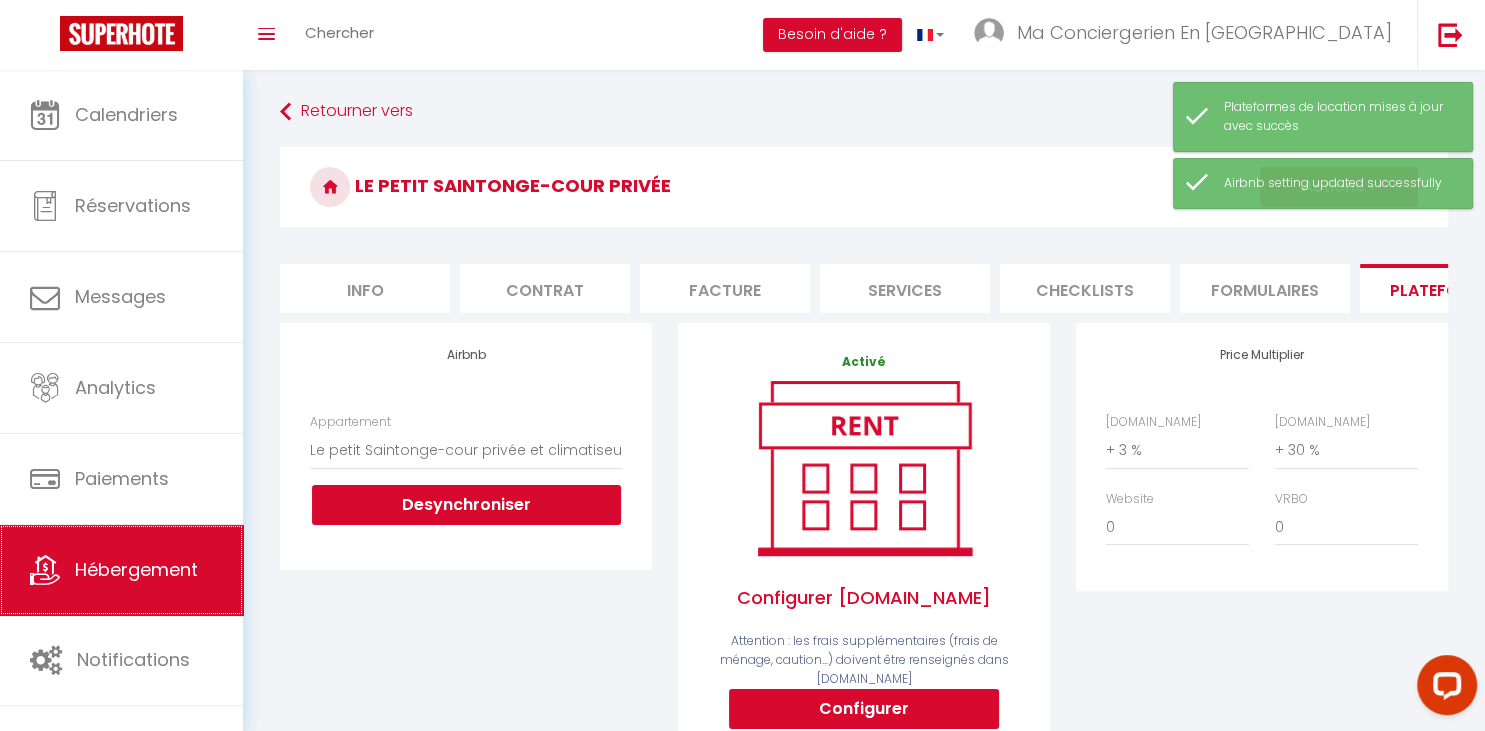 click on "Hébergement" at bounding box center [121, 570] 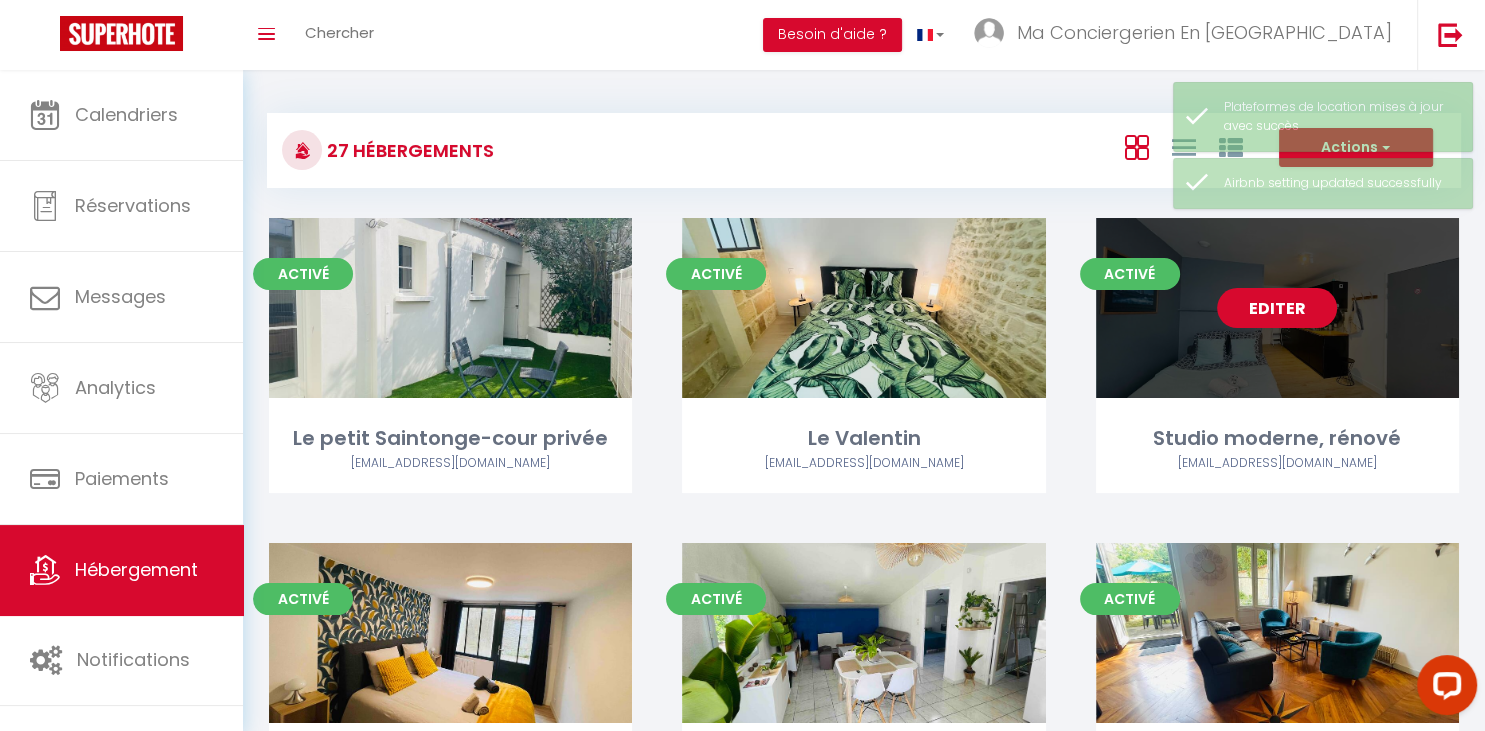 click on "Editer" at bounding box center (1277, 308) 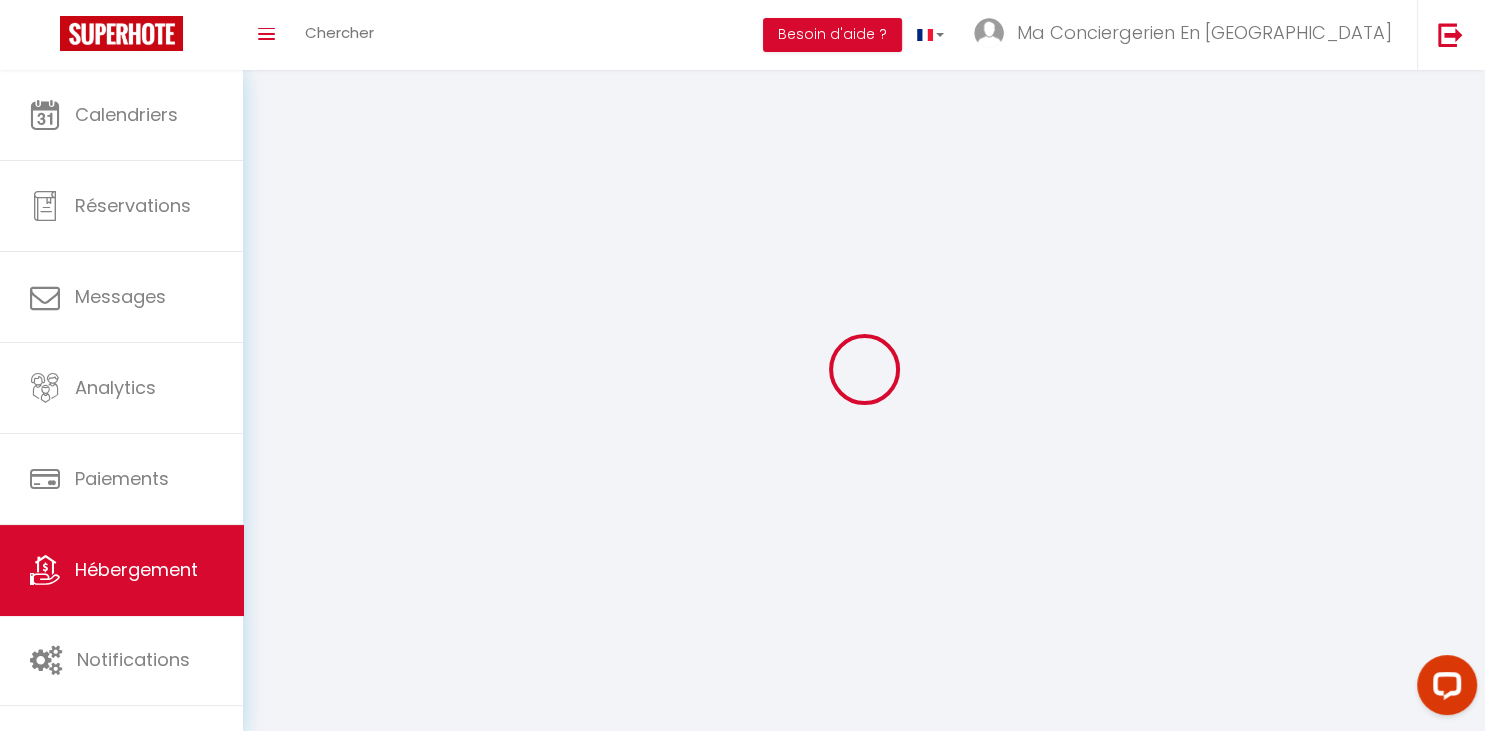 select on "+ 4 %" 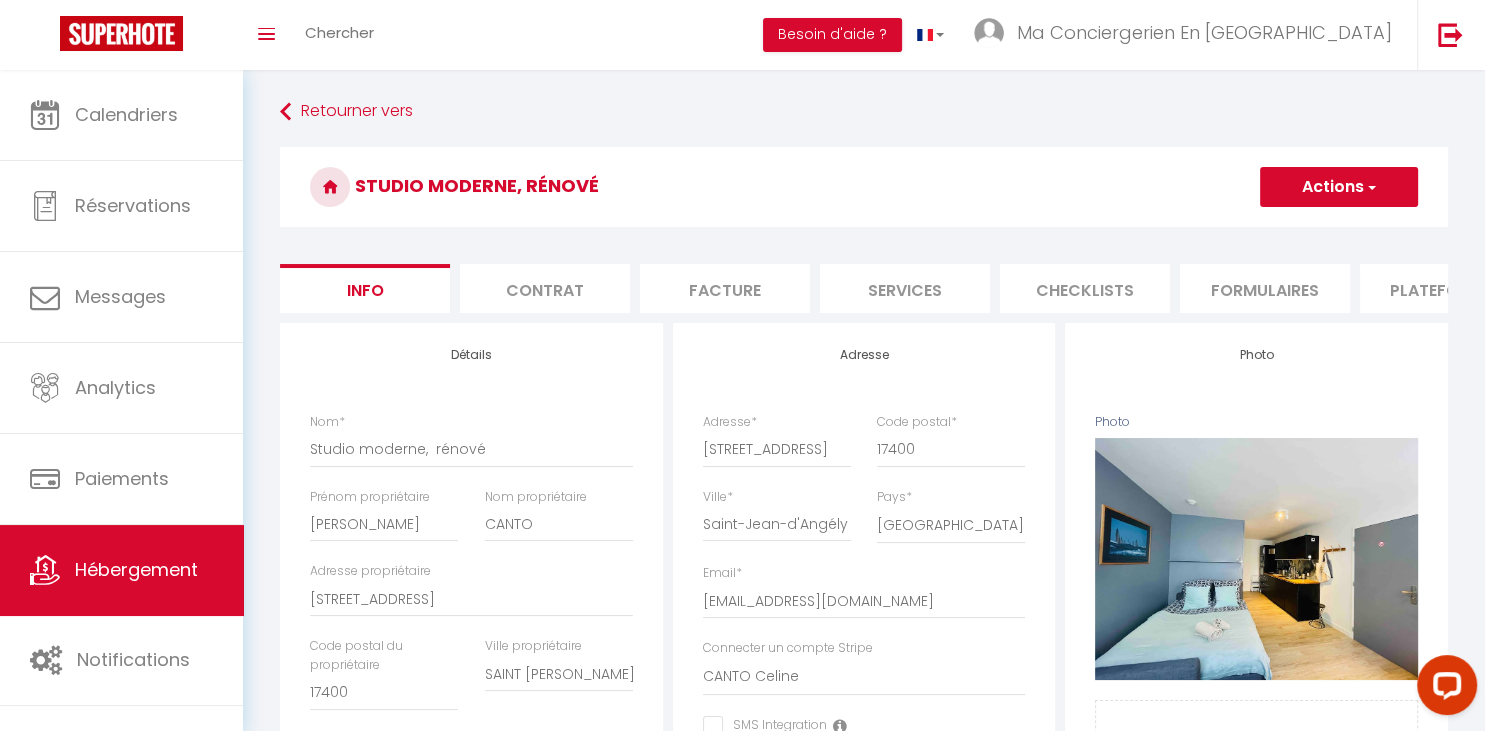 click on "Plateformes" at bounding box center [1445, 288] 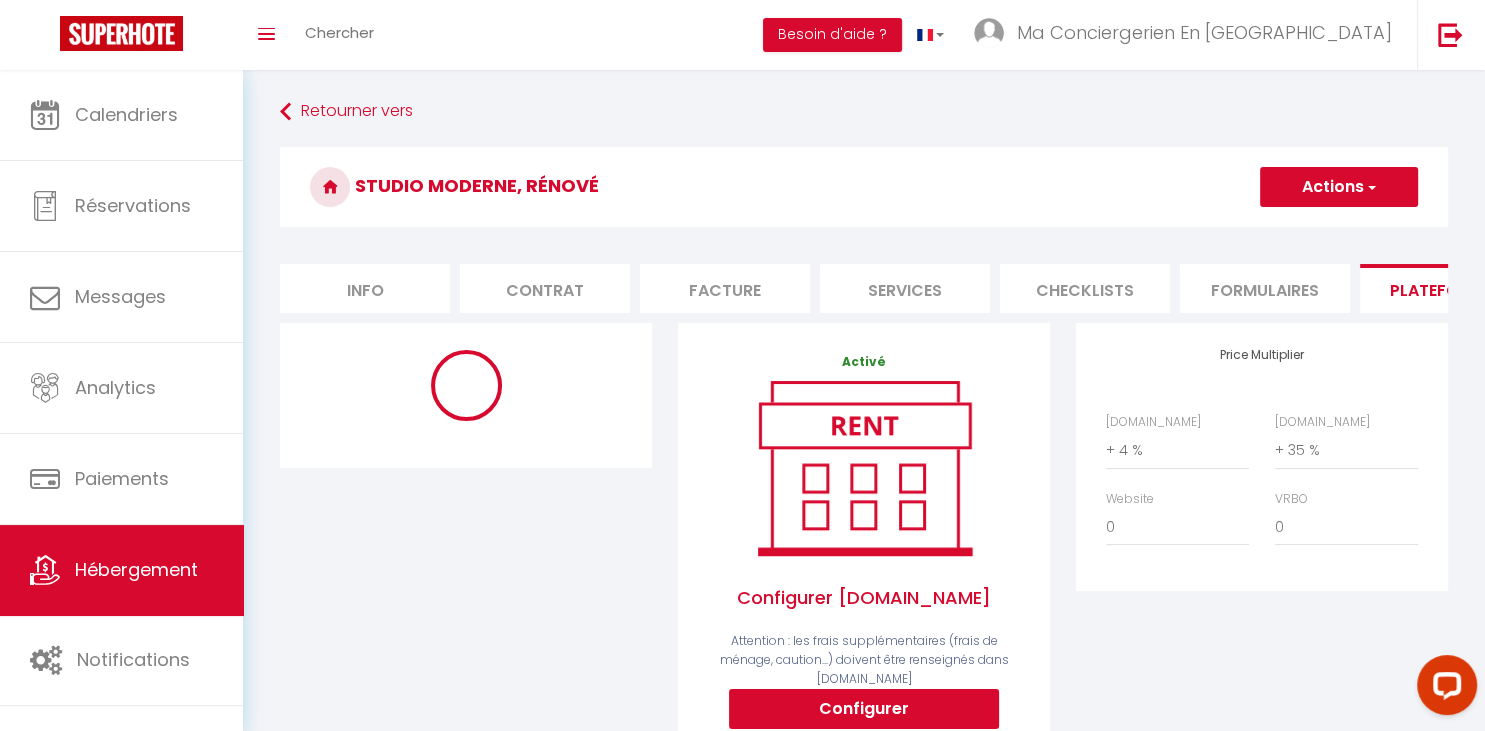 select on "4588-25051342" 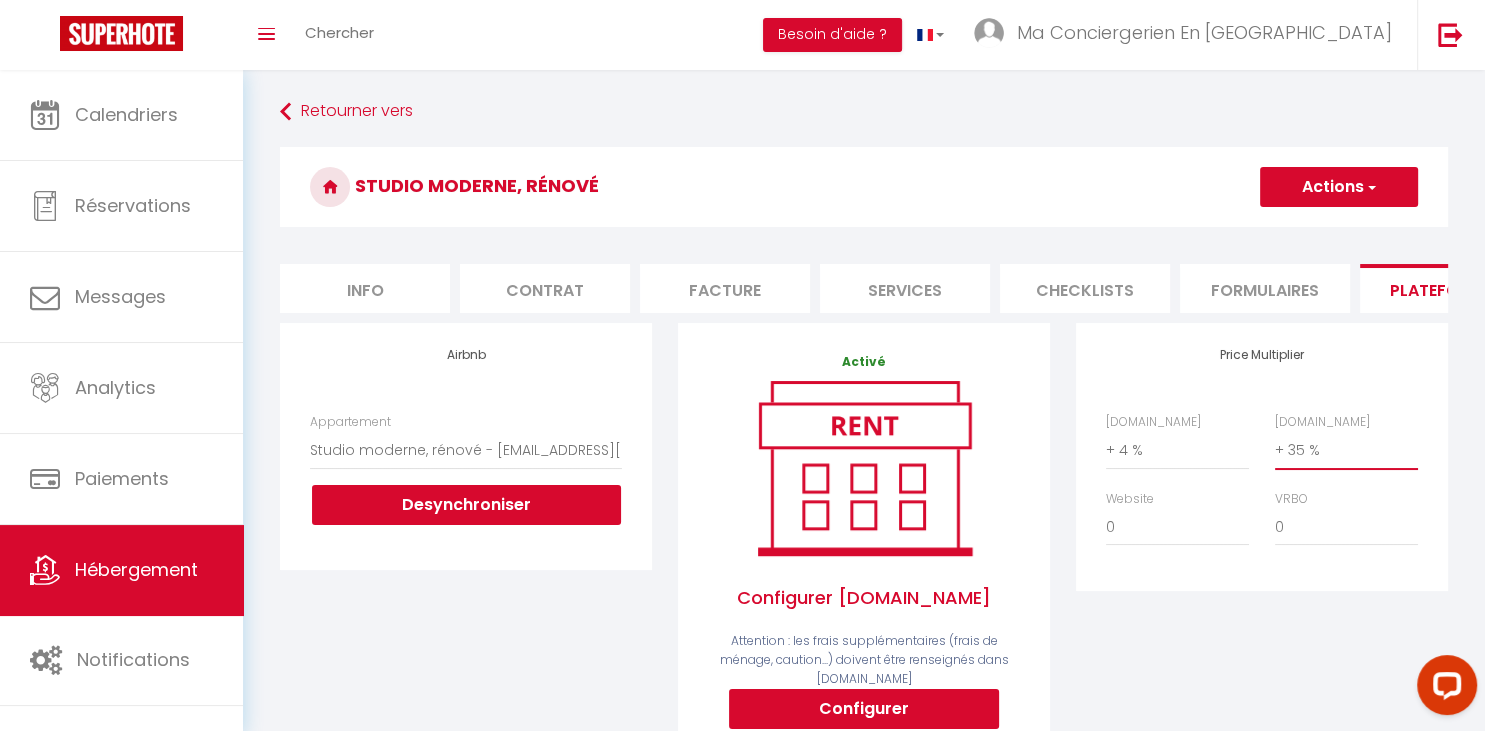 click on "0
+ 1 %
+ 2 %
+ 3 %
+ 4 %
+ 5 %
+ 6 %
+ 7 %
+ 8 %
+ 9 %" at bounding box center [1346, 450] 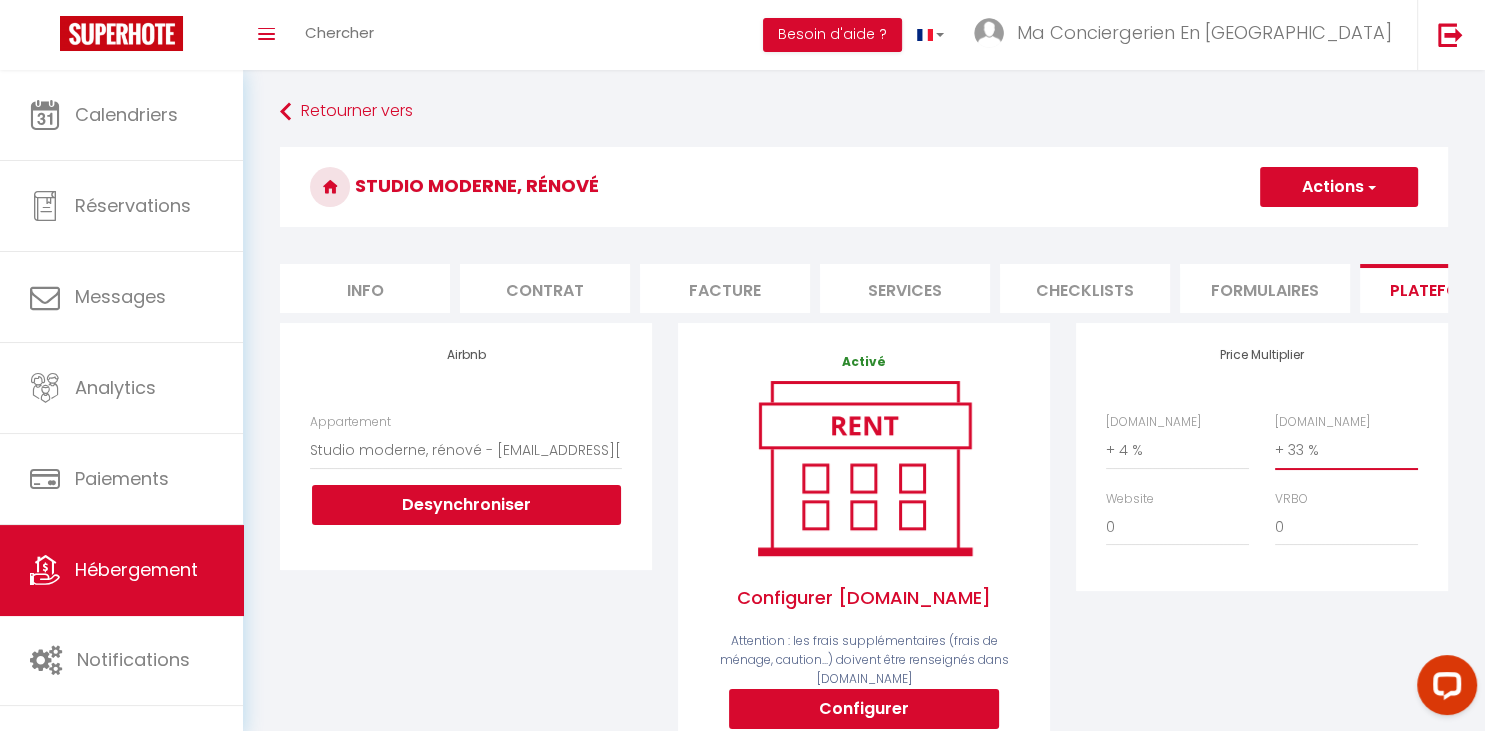 click on "+ 33 %" at bounding box center [0, 0] 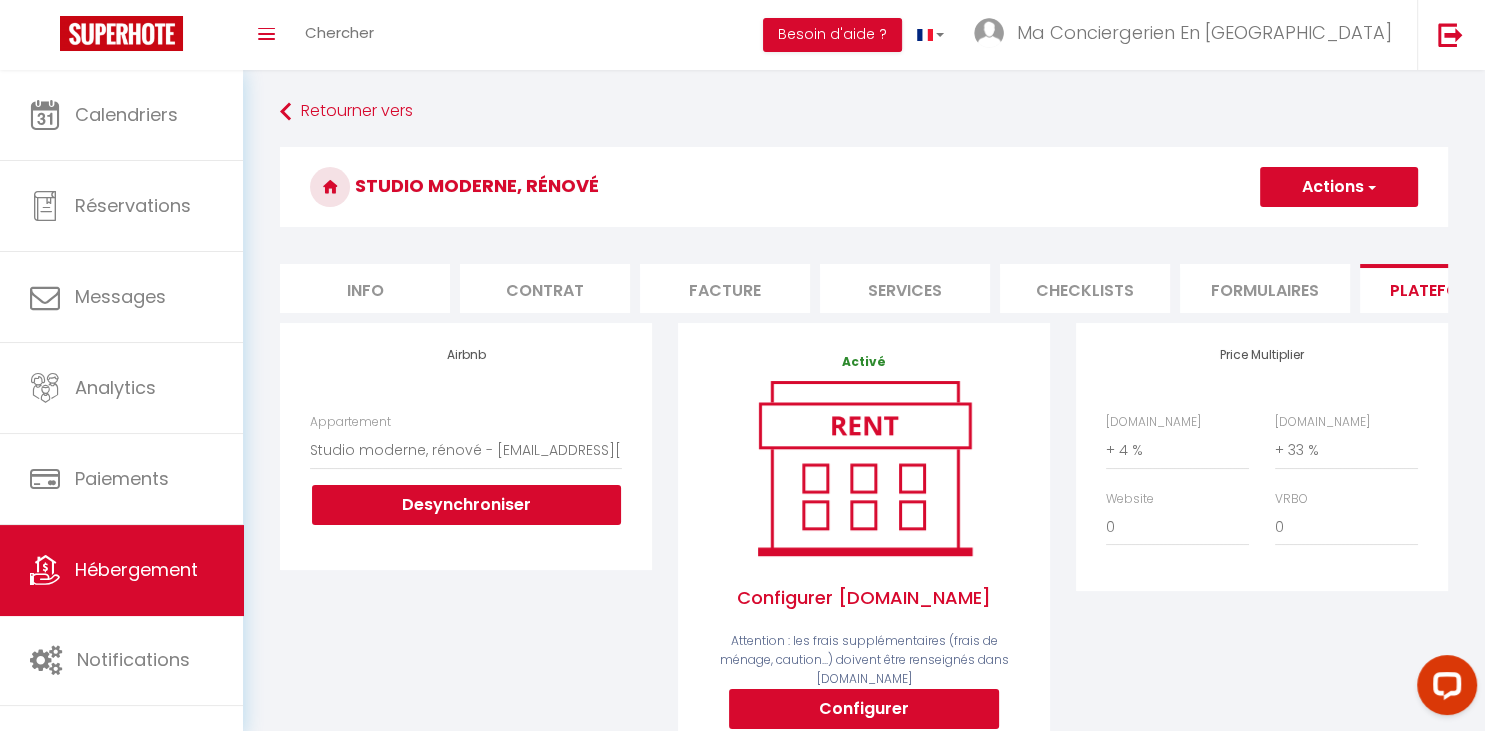 click on "Actions" at bounding box center (1339, 187) 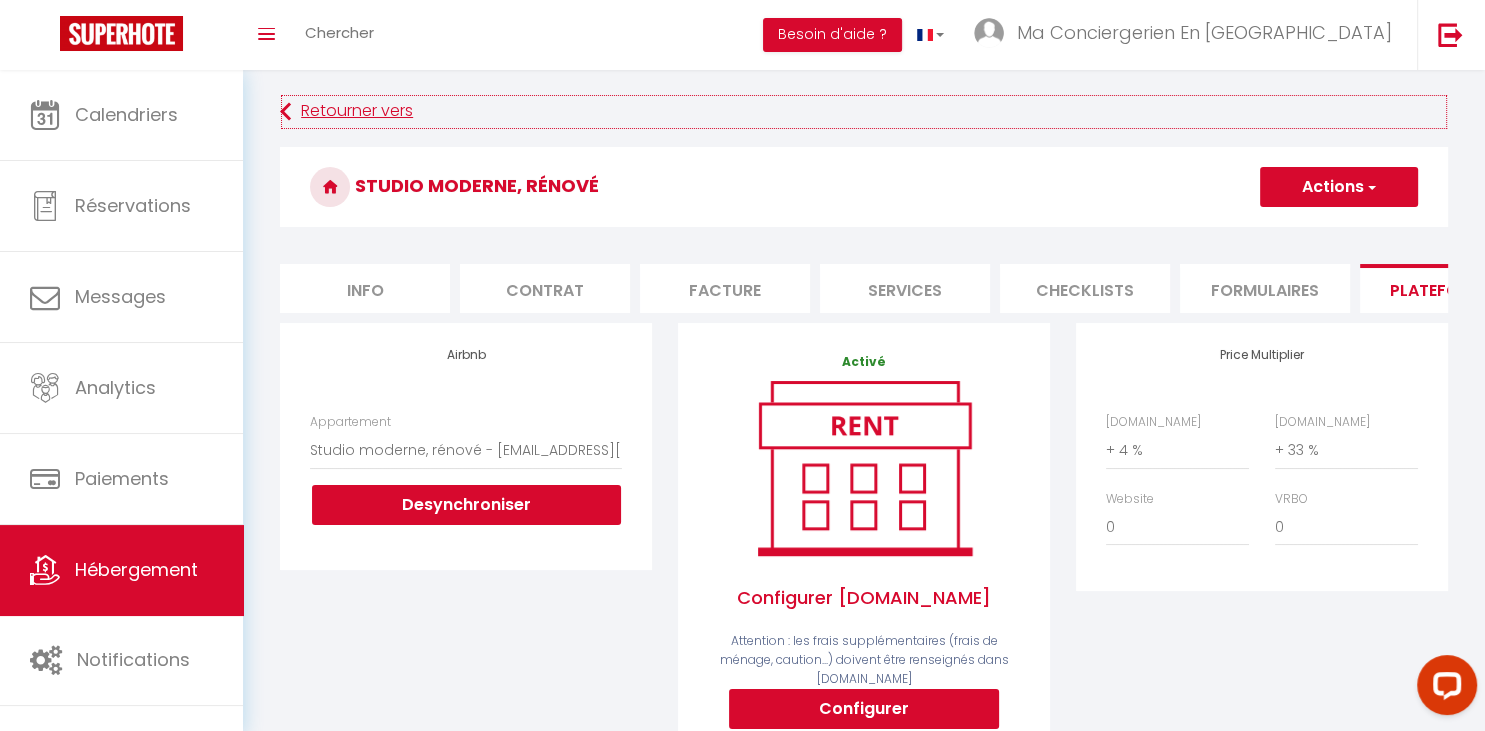 click on "Retourner vers" at bounding box center (864, 112) 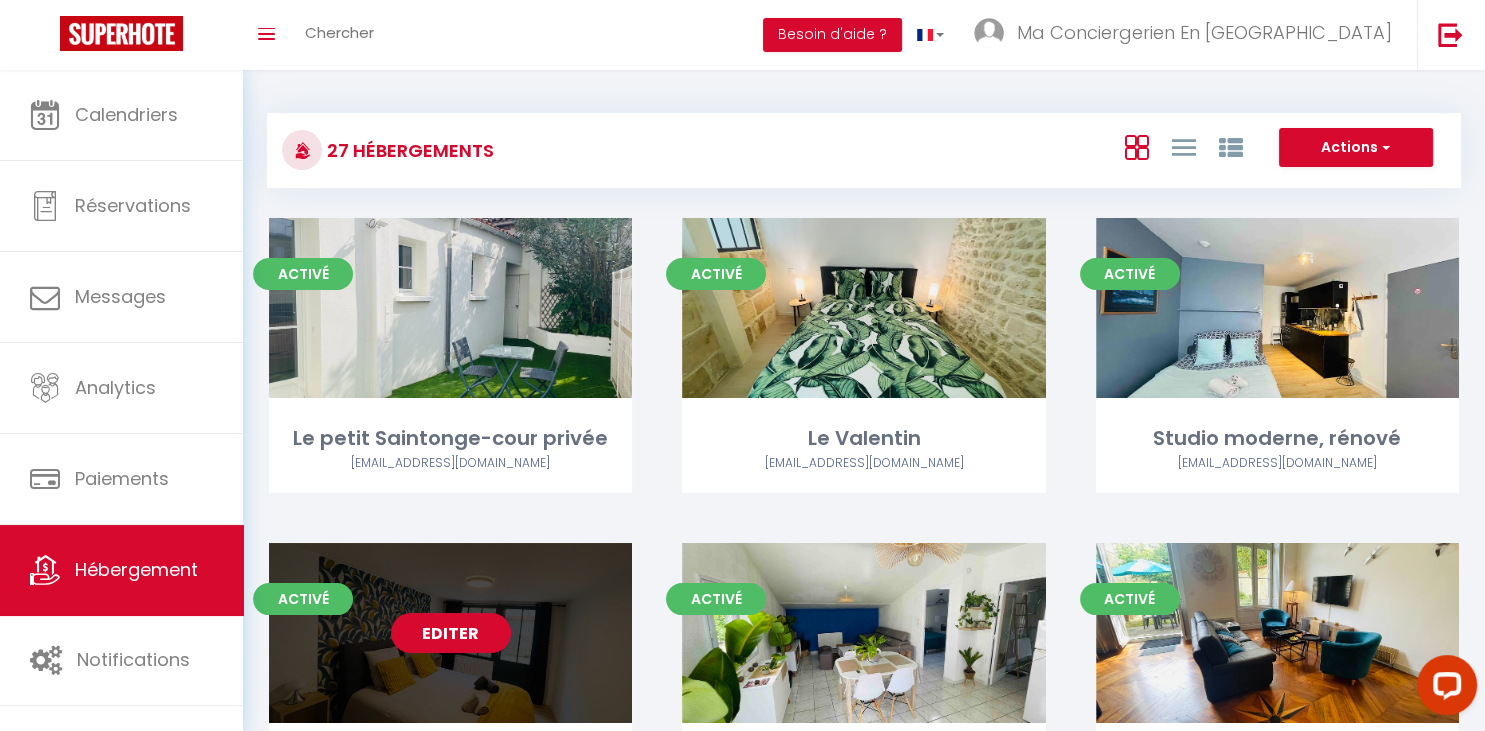 click on "Editer" at bounding box center (451, 633) 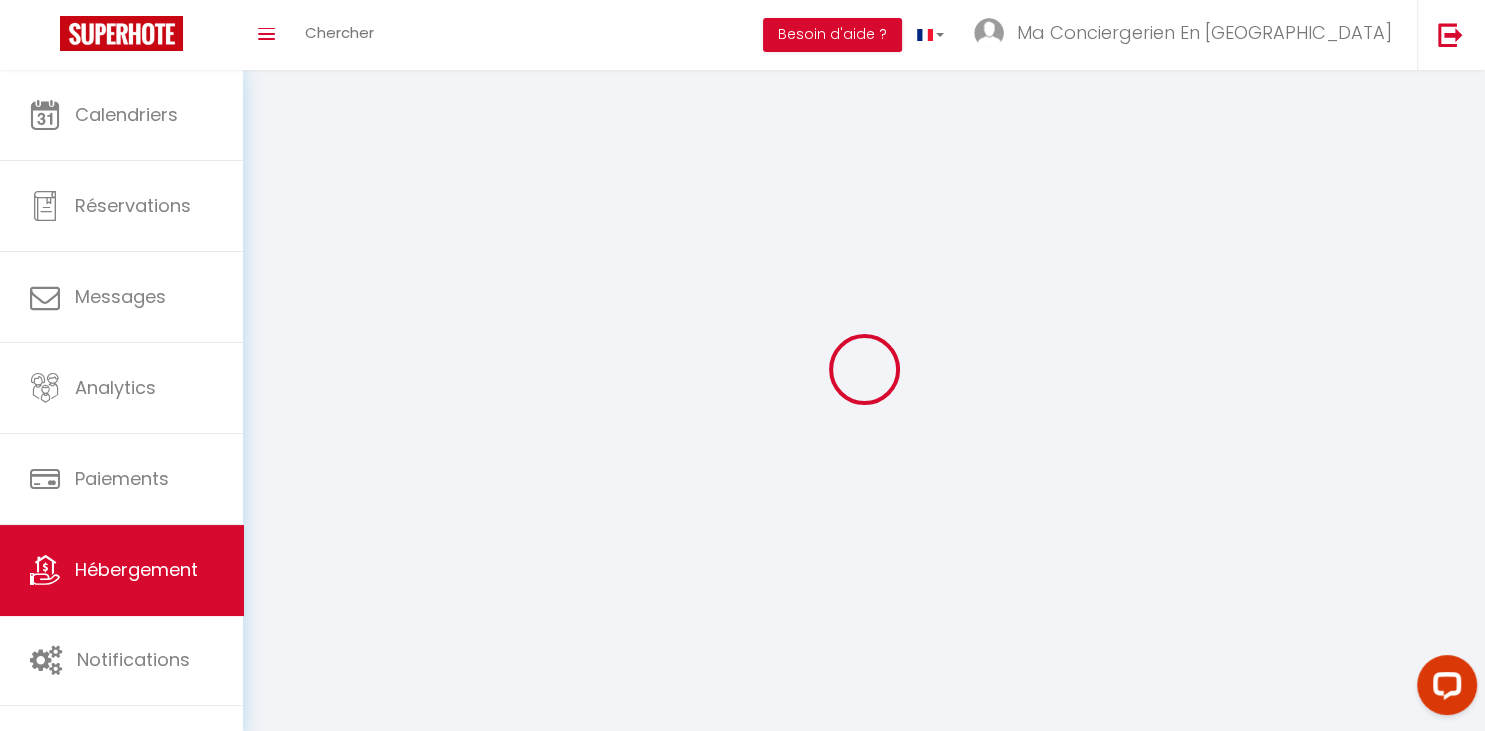 select 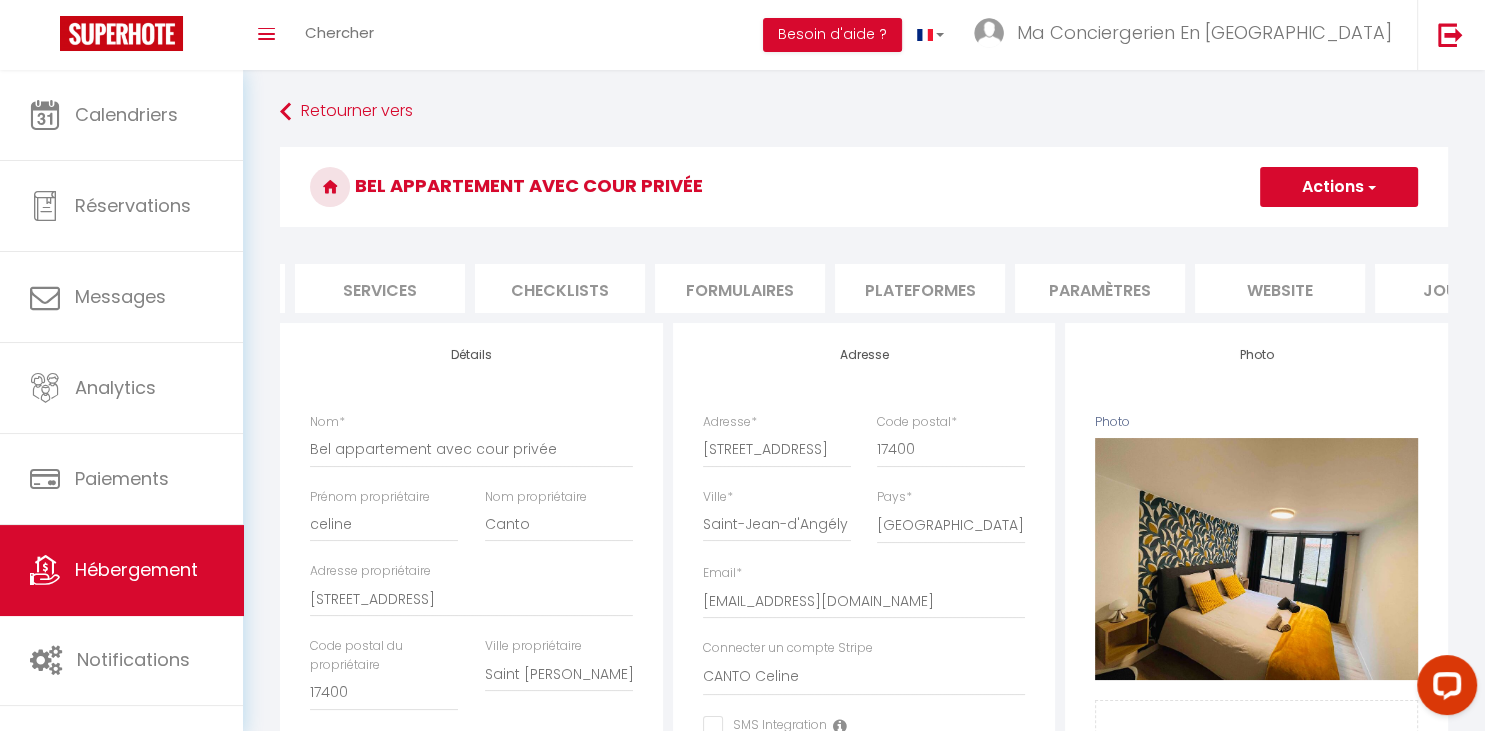 scroll, scrollTop: 0, scrollLeft: 632, axis: horizontal 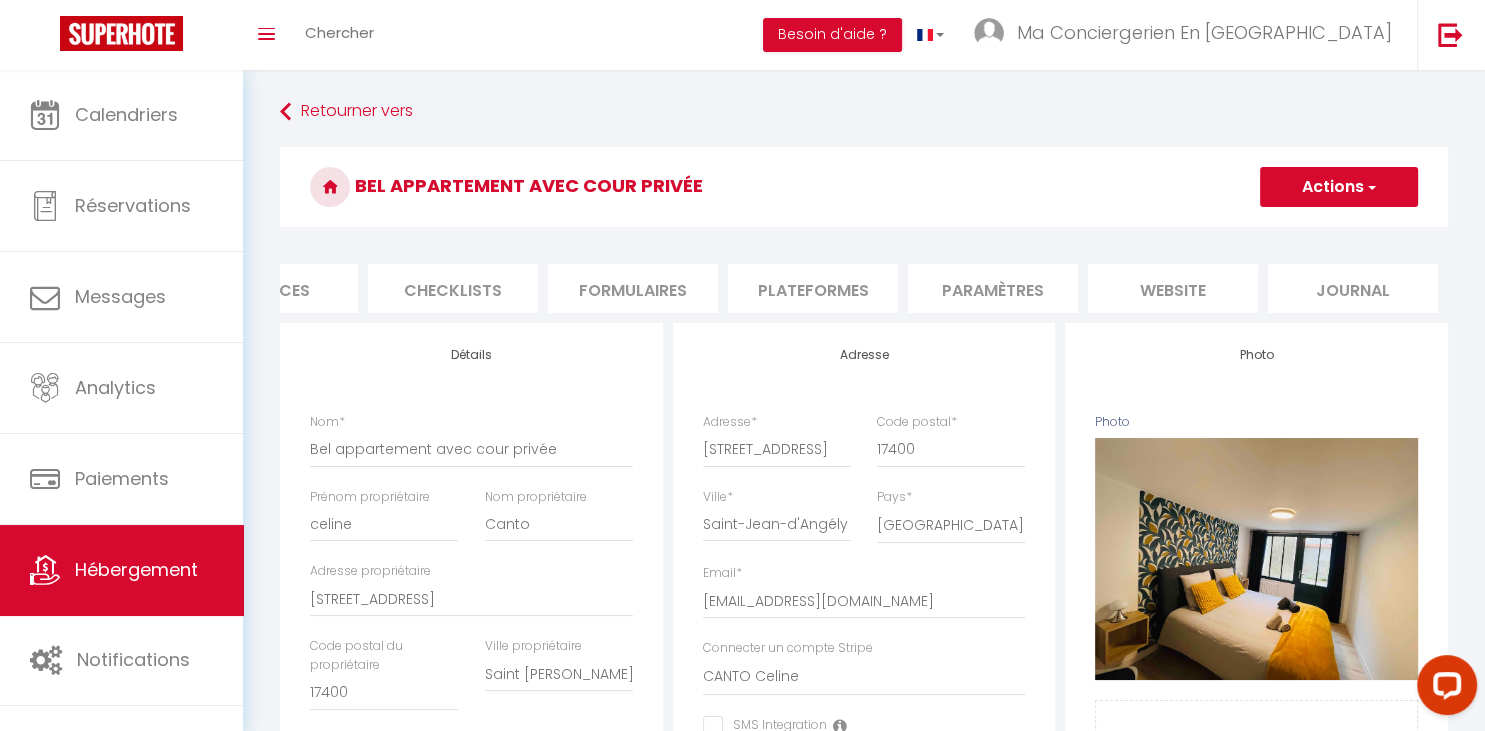 click on "Plateformes" at bounding box center (813, 288) 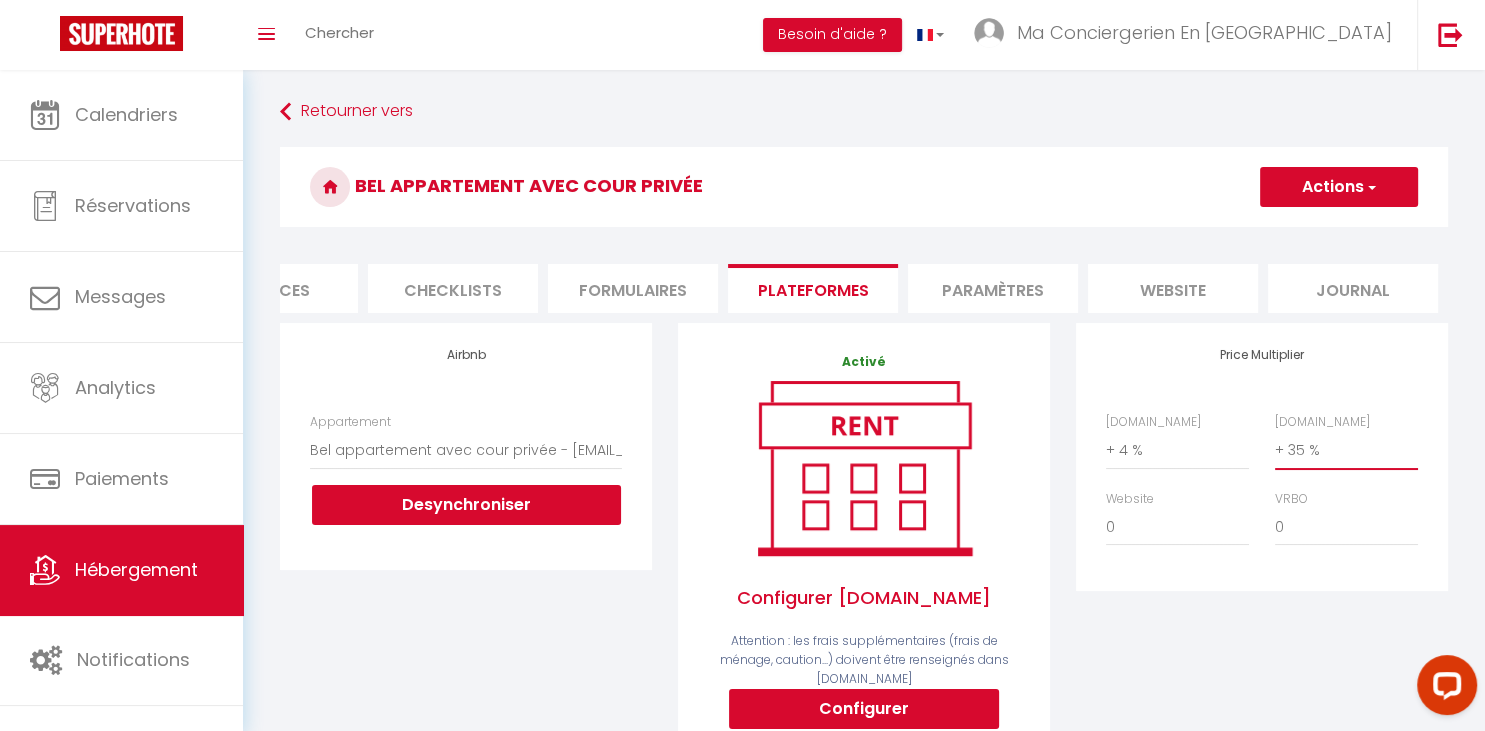 click on "0
+ 1 %
+ 2 %
+ 3 %
+ 4 %
+ 5 %
+ 6 %
+ 7 %
+ 8 %
+ 9 %" at bounding box center (1346, 450) 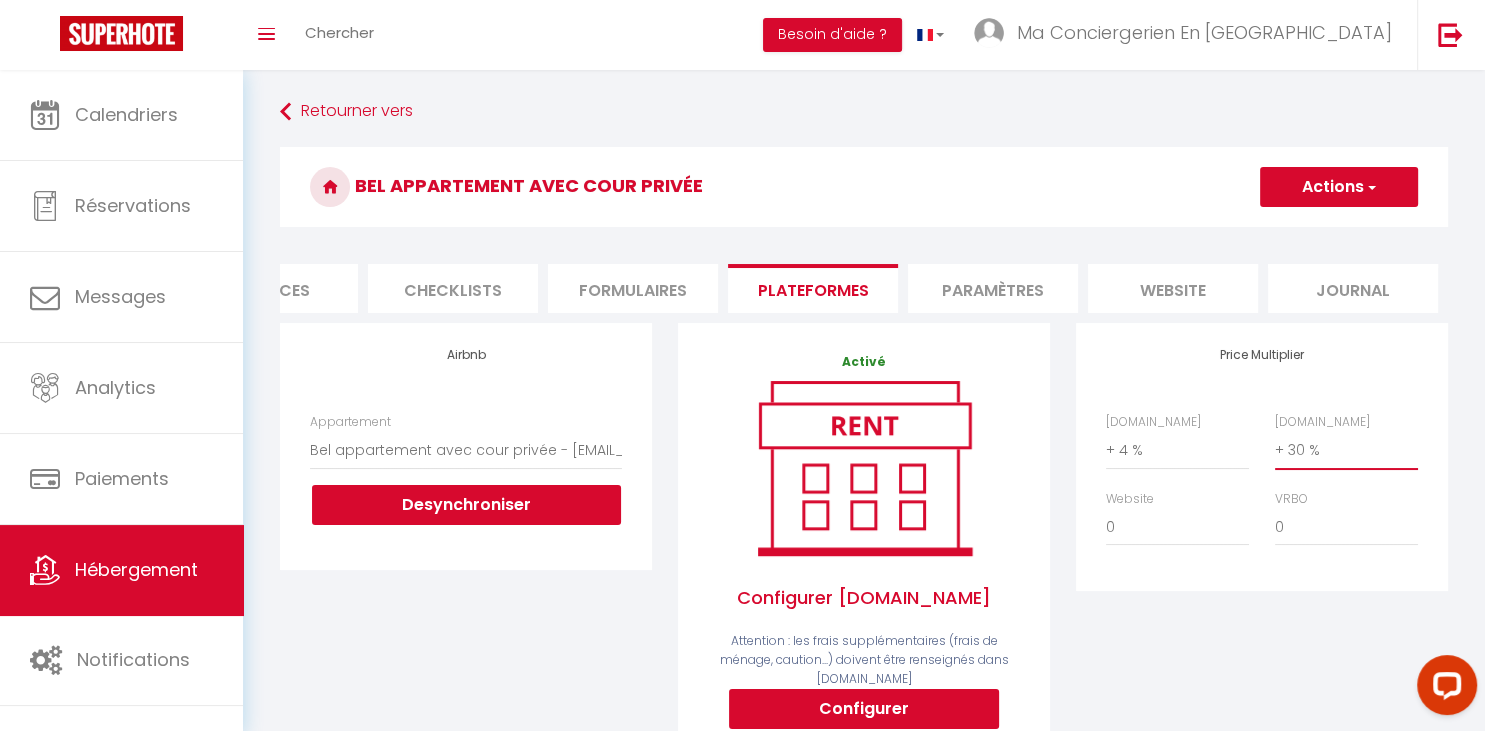 click on "+ 30 %" at bounding box center [0, 0] 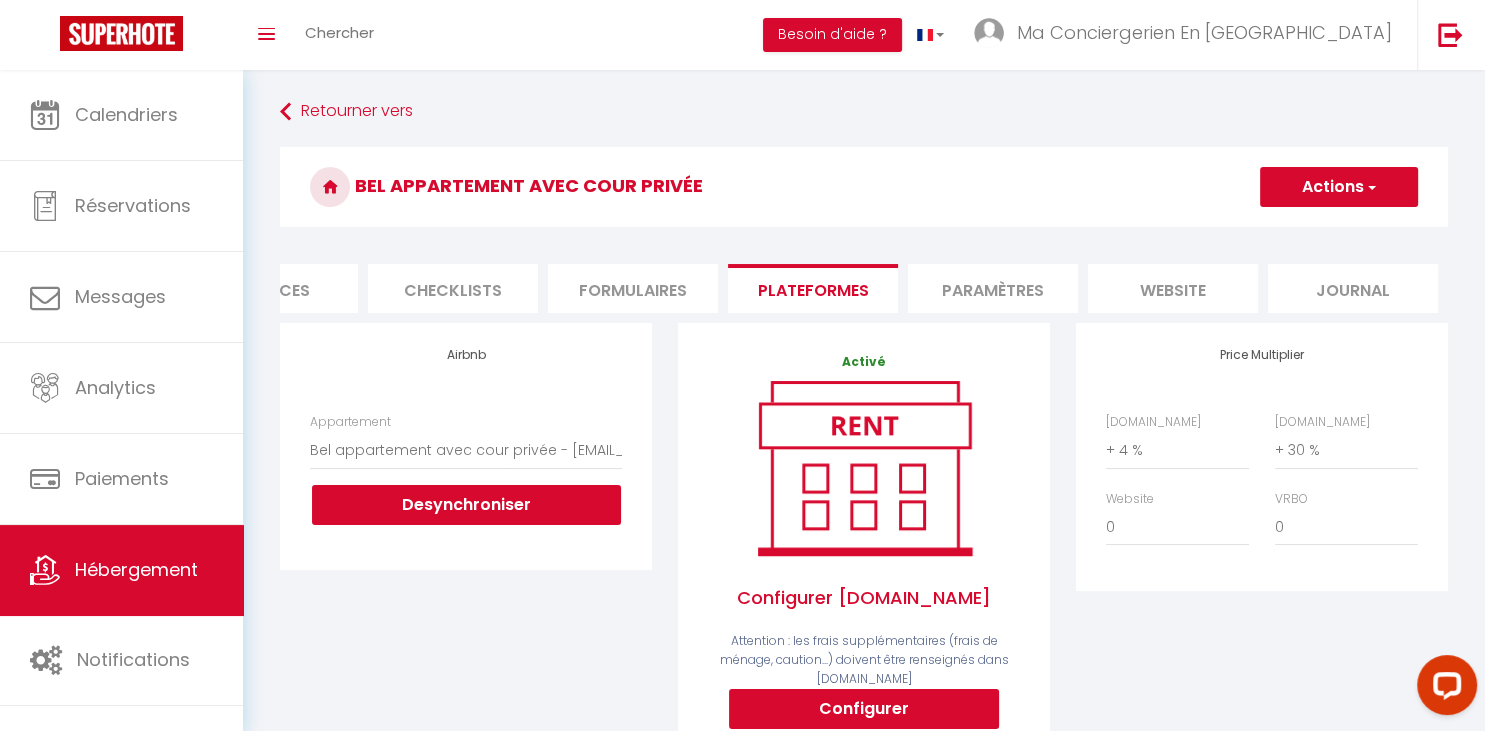 click on "Actions" at bounding box center [1339, 187] 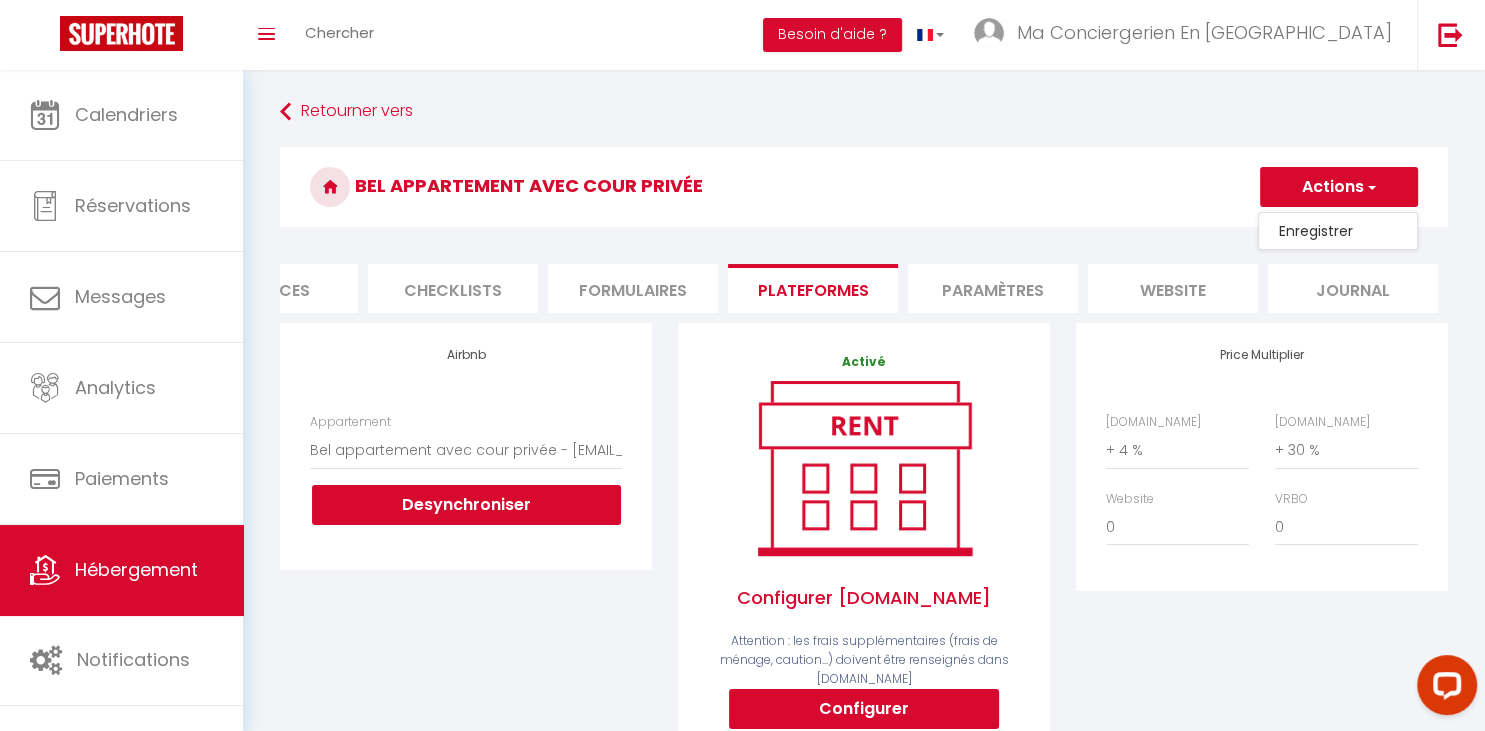 click on "Enregistrer" at bounding box center (1338, 231) 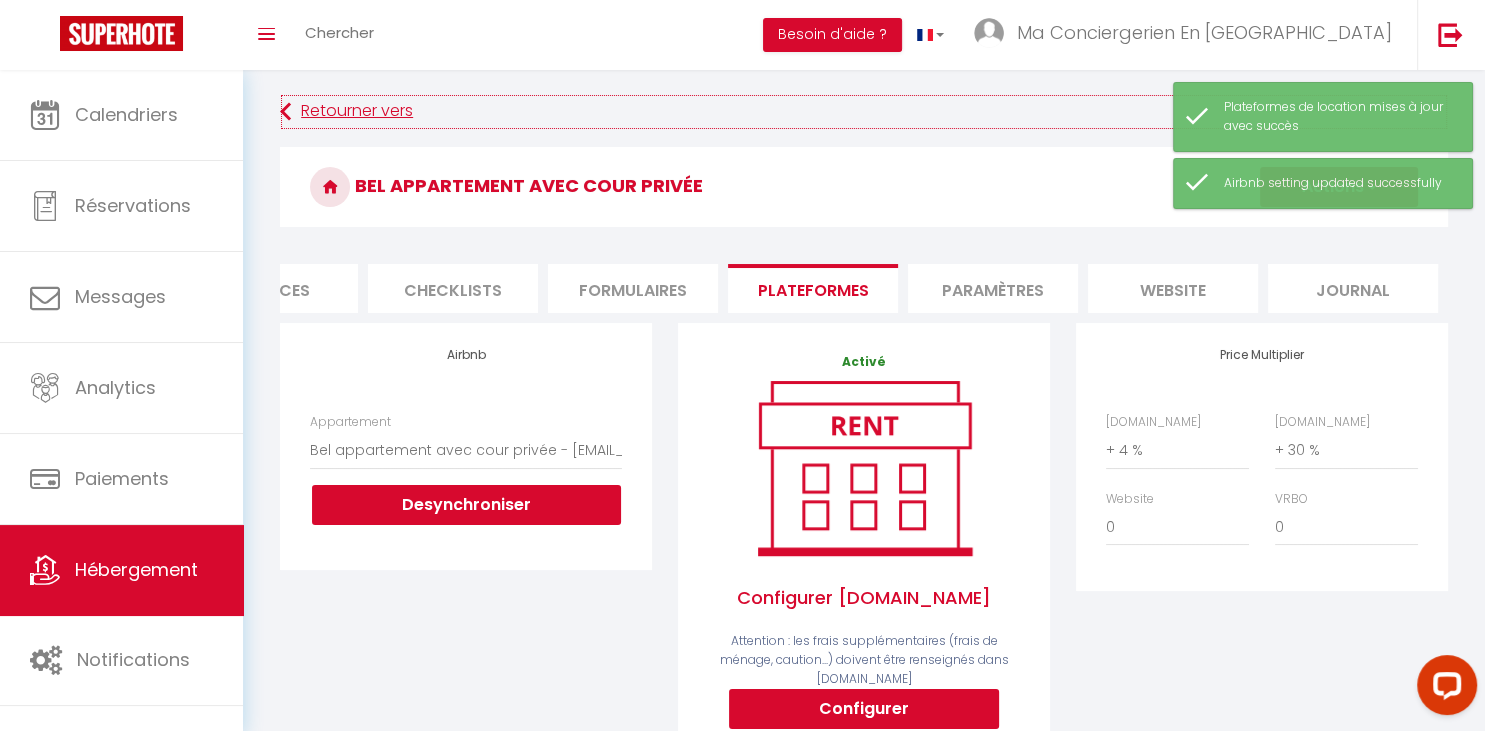 click on "Retourner vers" at bounding box center [864, 112] 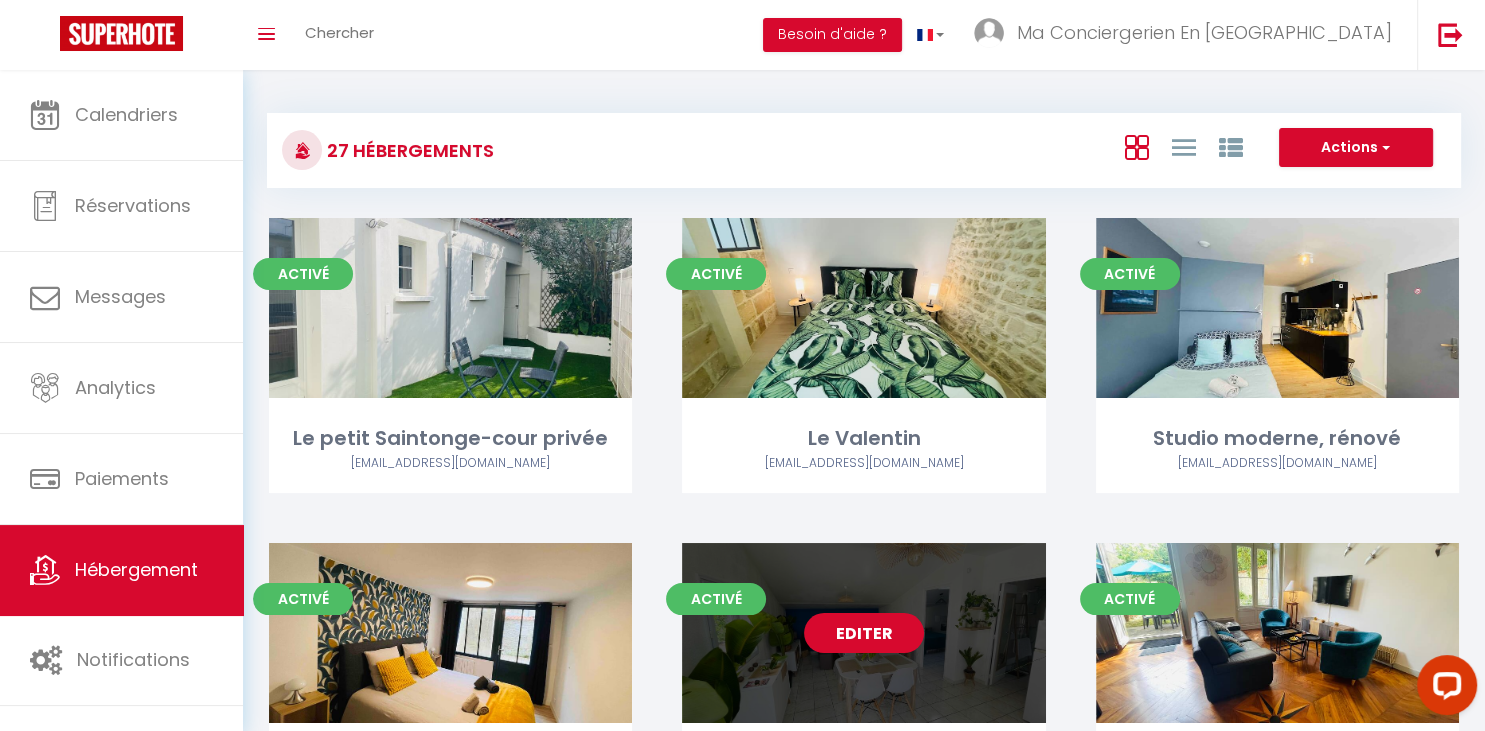 click on "Editer" at bounding box center (864, 633) 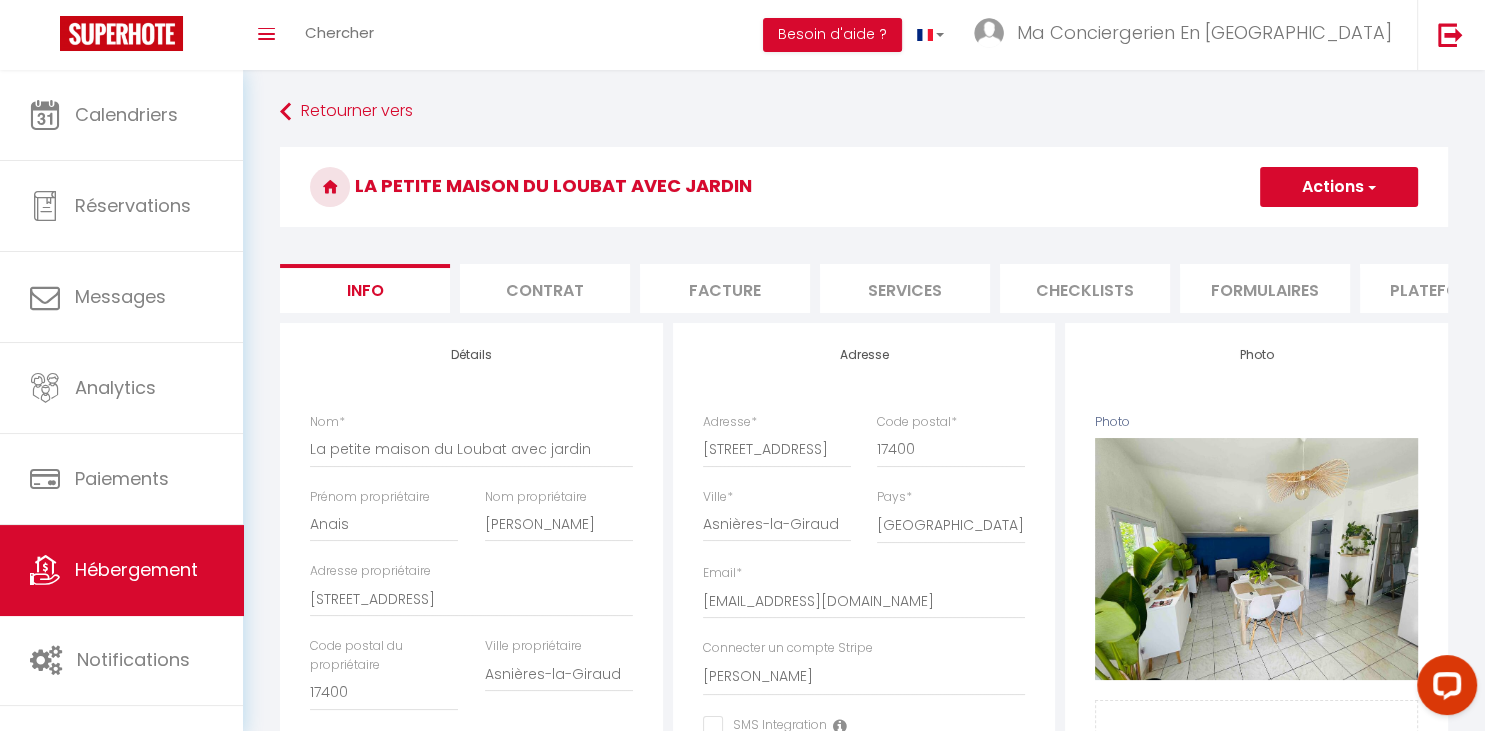 click on "Plateformes" at bounding box center [1445, 288] 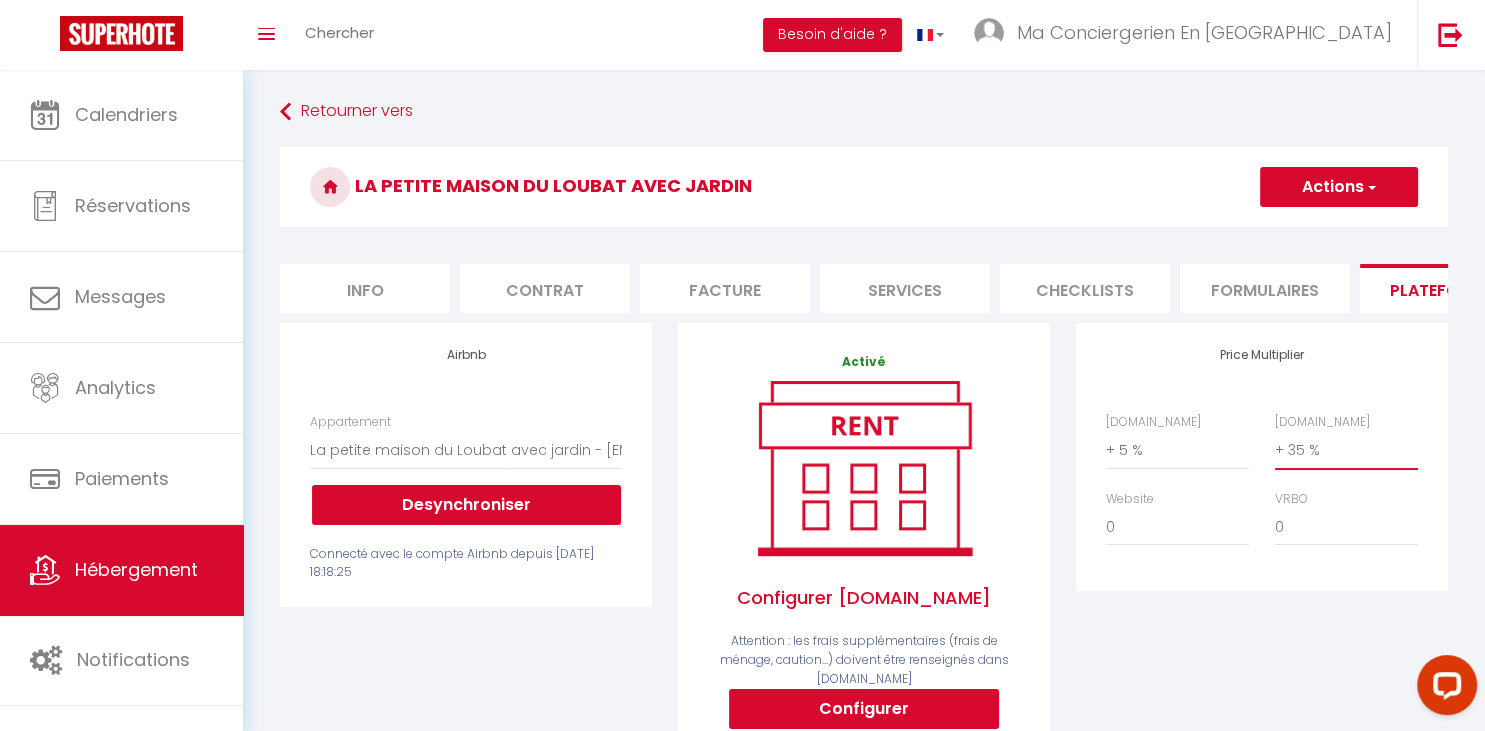 click on "0
+ 1 %
+ 2 %
+ 3 %
+ 4 %
+ 5 %
+ 6 %
+ 7 %
+ 8 %
+ 9 %" at bounding box center (1346, 450) 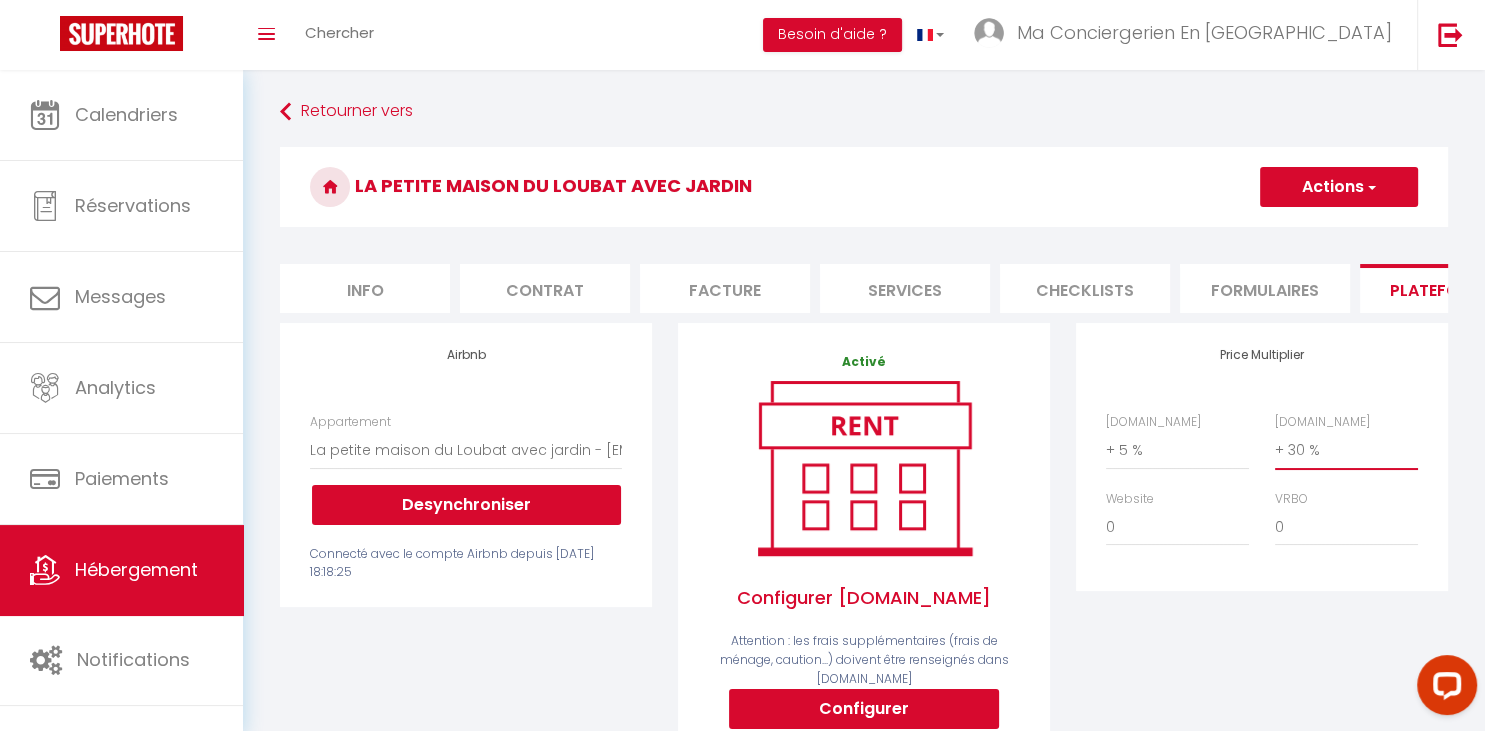 click on "+ 30 %" at bounding box center (0, 0) 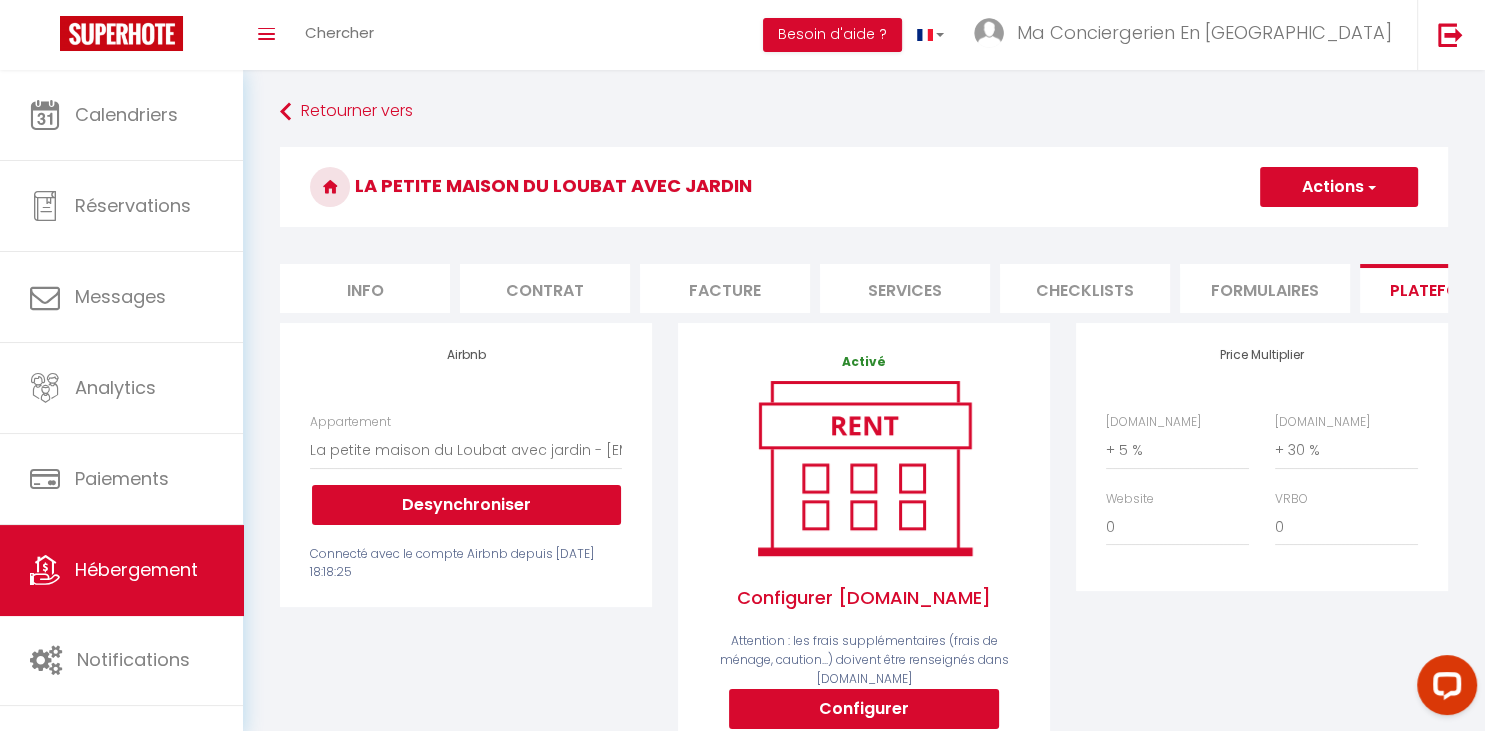 click on "Actions" at bounding box center [1339, 187] 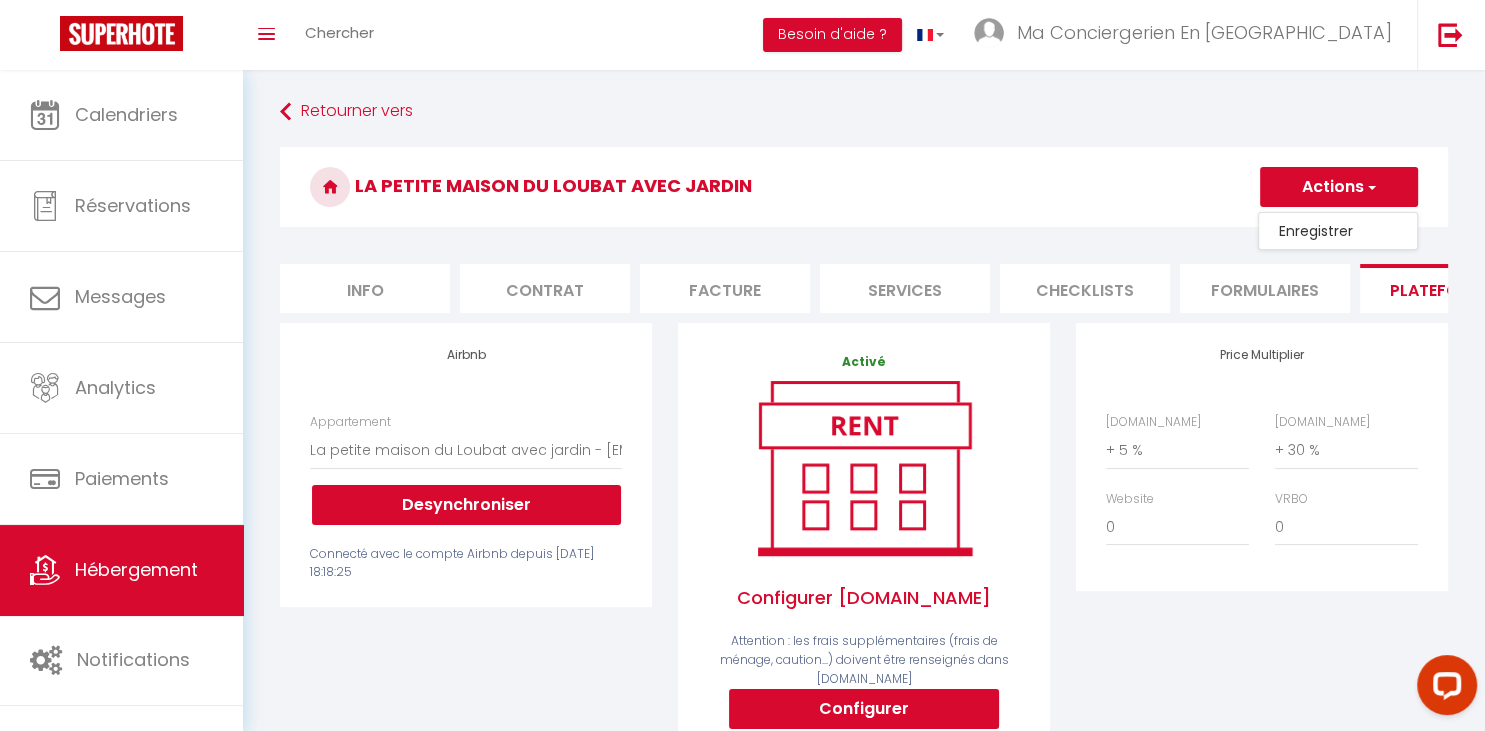 click on "Enregistrer" at bounding box center [1338, 231] 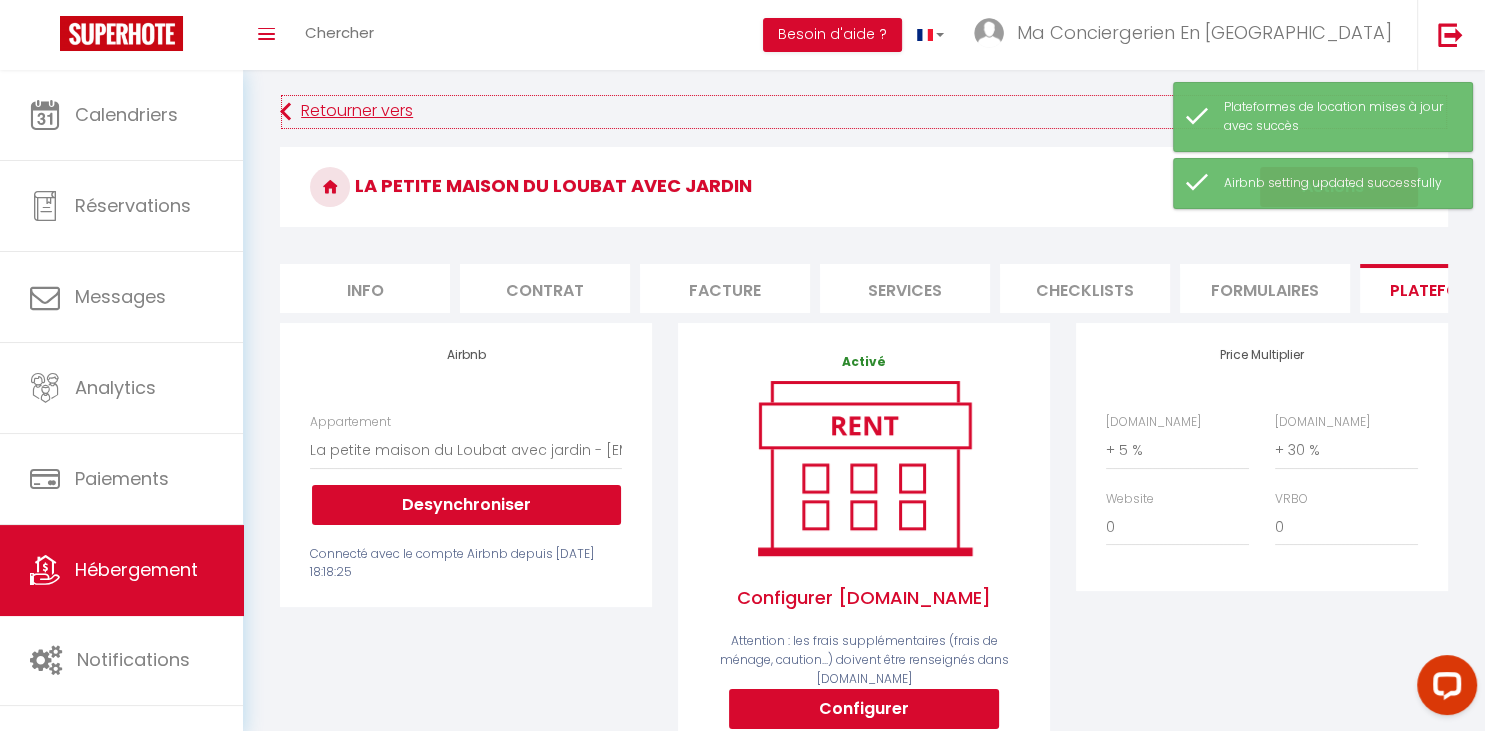 click on "Retourner vers" at bounding box center [864, 112] 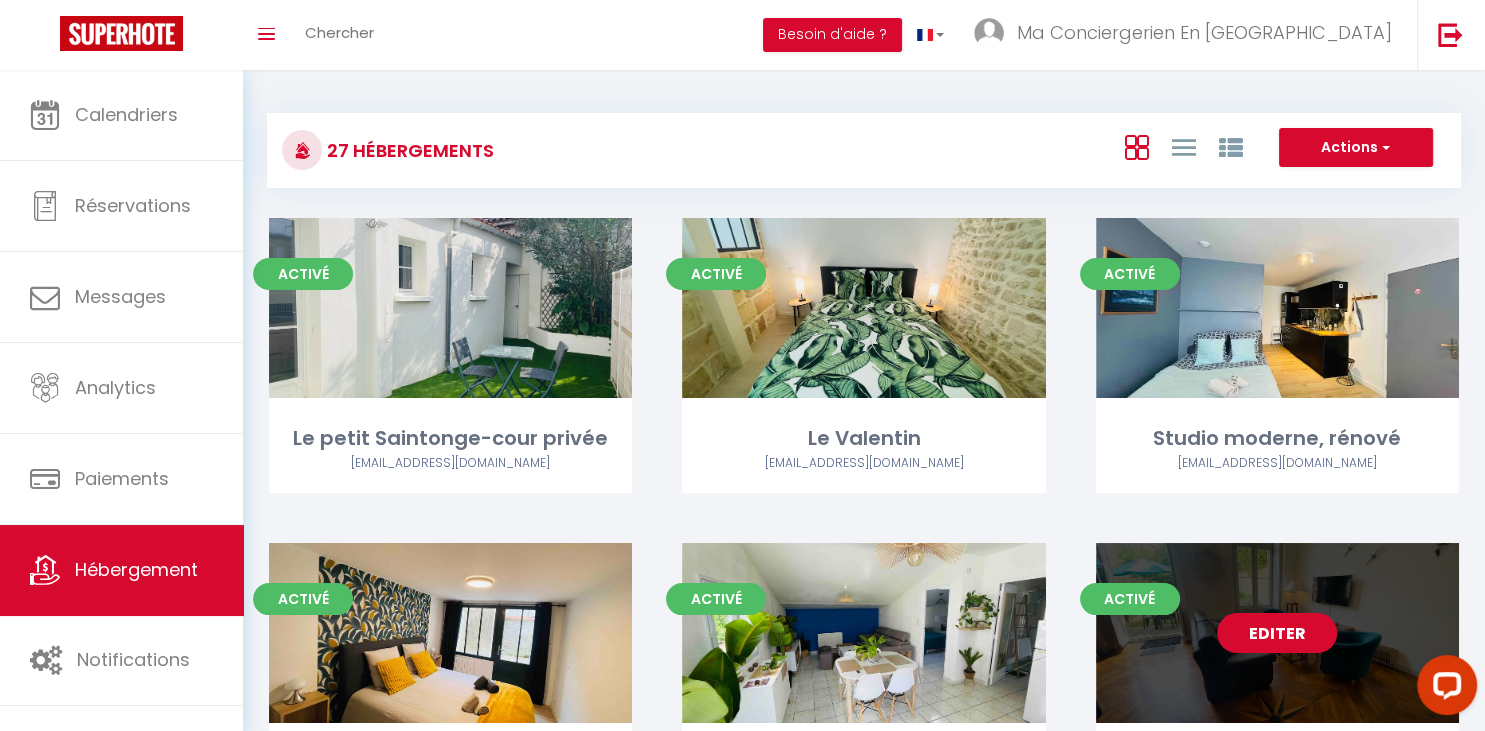 click on "Editer" at bounding box center (1277, 633) 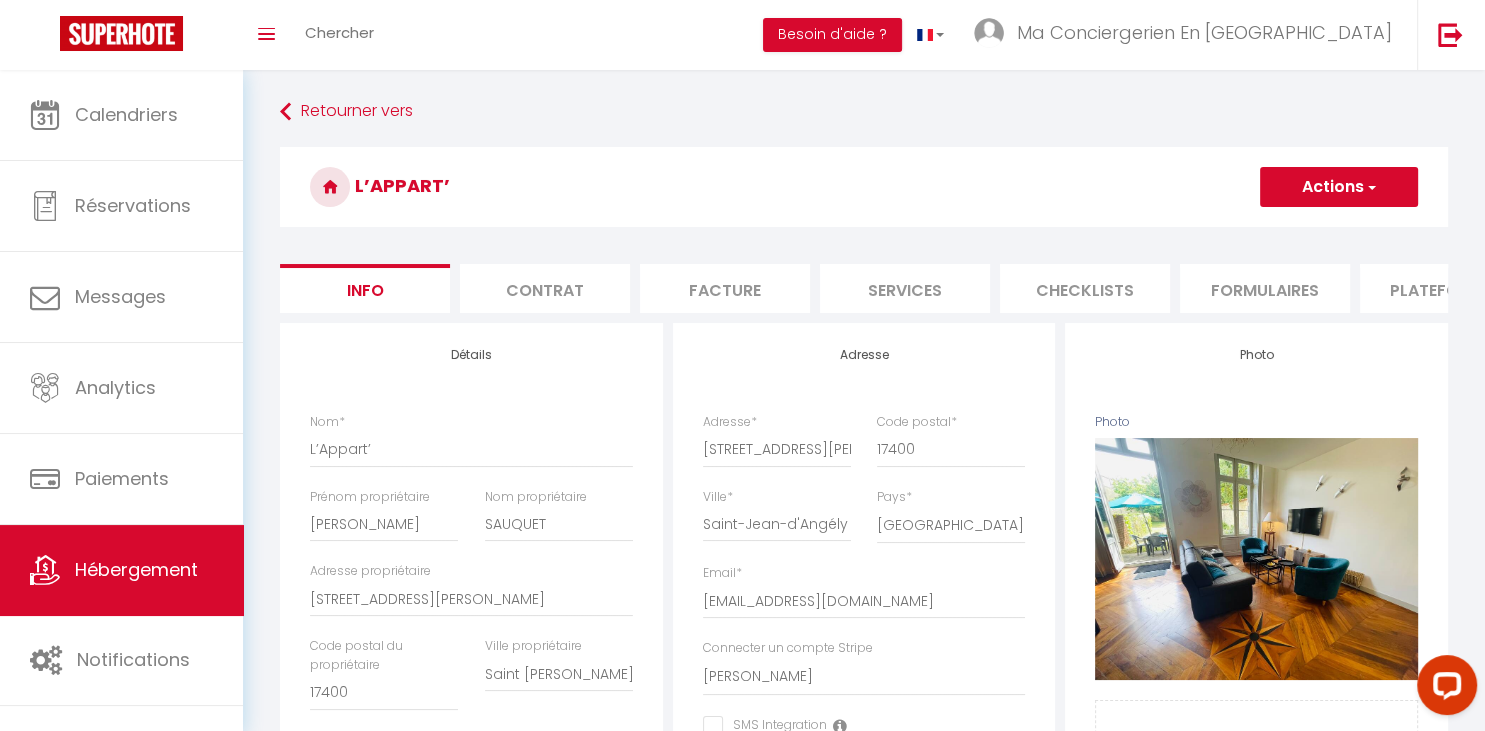 click on "Plateformes" at bounding box center [1445, 288] 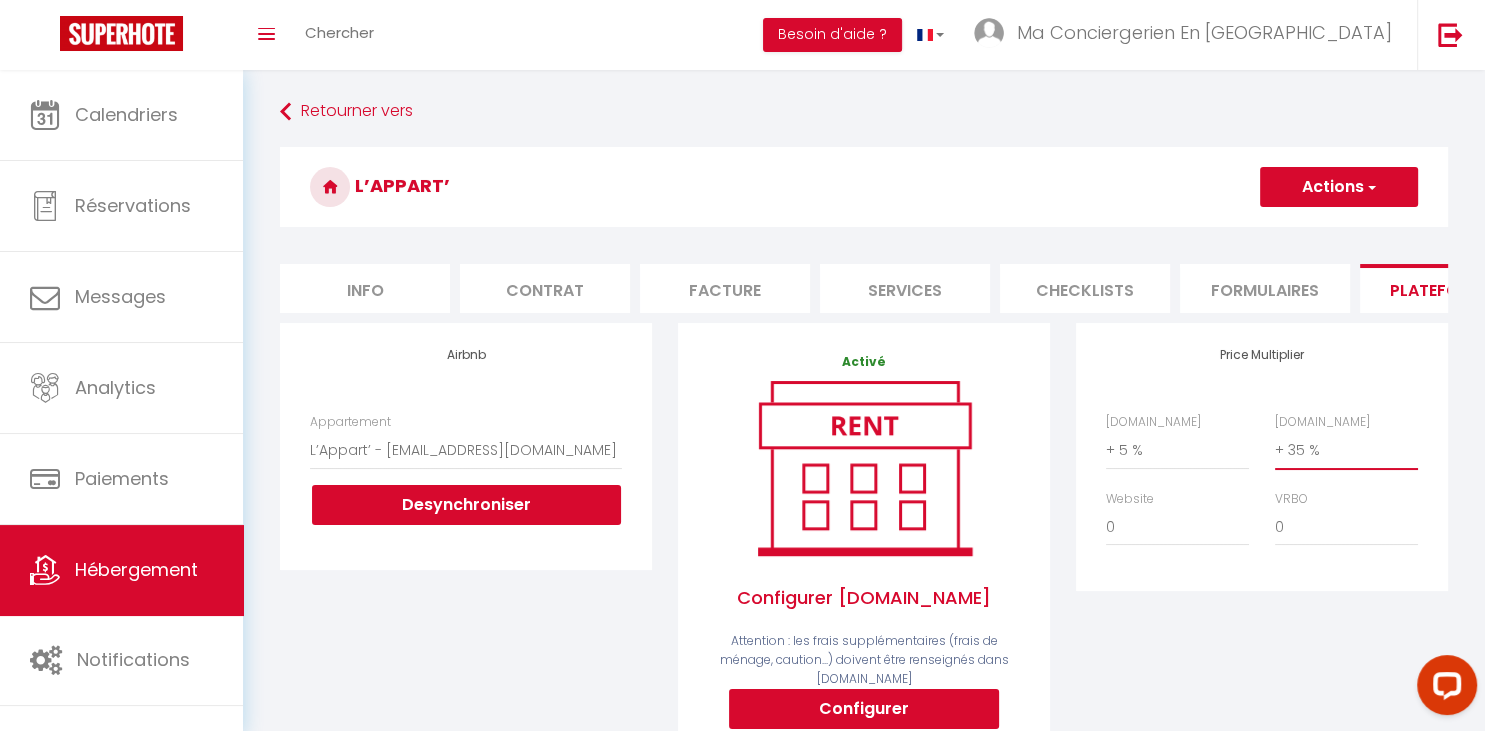click on "0
+ 1 %
+ 2 %
+ 3 %
+ 4 %
+ 5 %
+ 6 %
+ 7 %
+ 8 %
+ 9 %" at bounding box center [1346, 450] 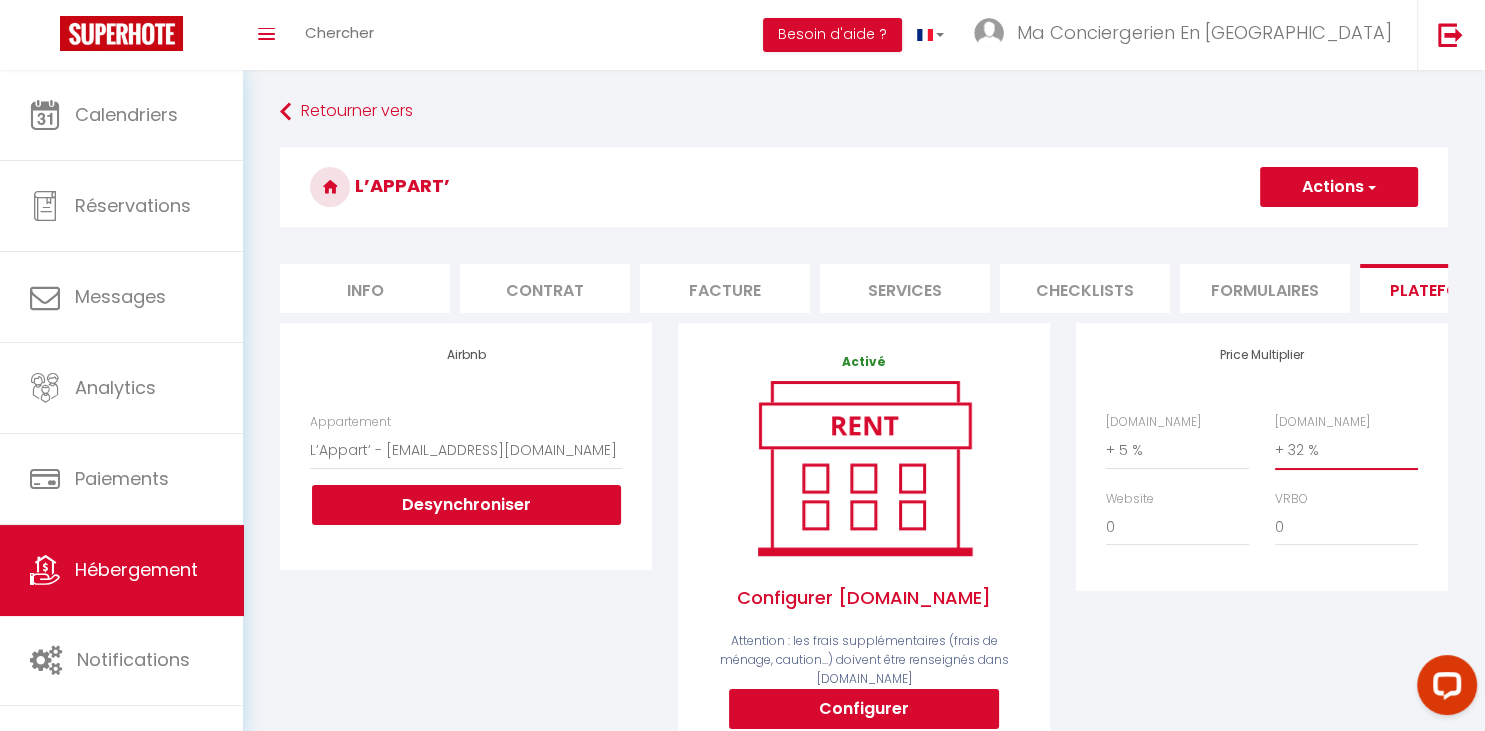 click on "+ 32 %" at bounding box center [0, 0] 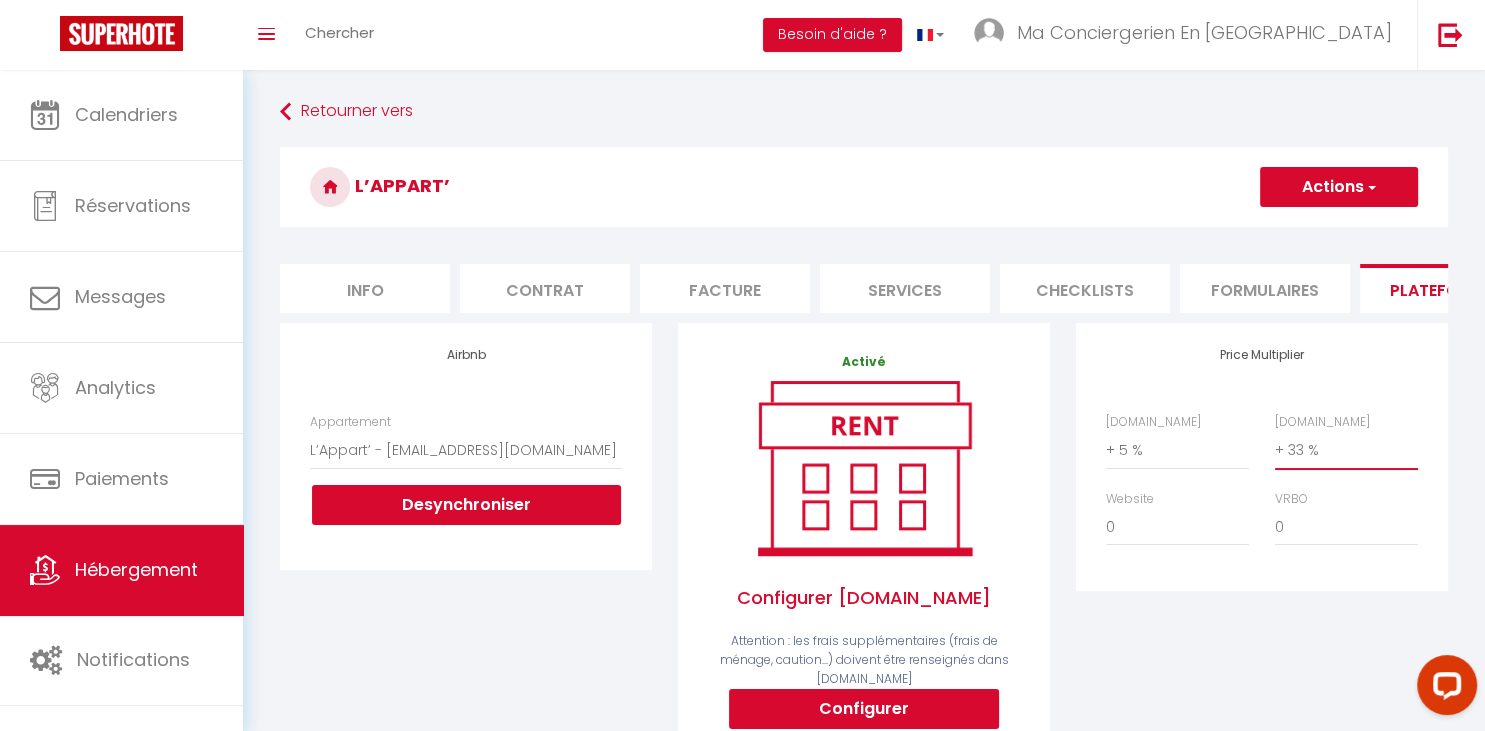 click on "+ 33 %" at bounding box center [0, 0] 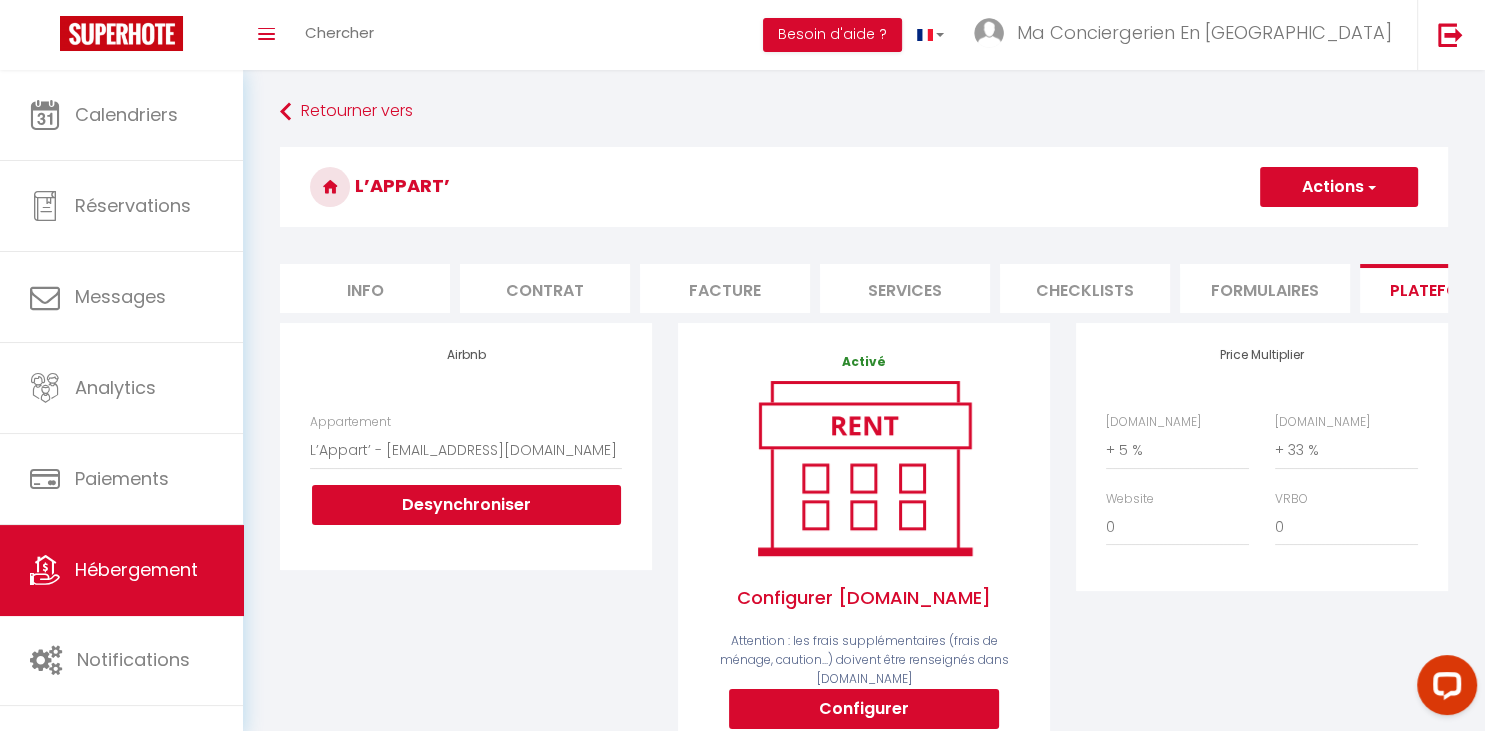 click on "Actions" at bounding box center [1339, 187] 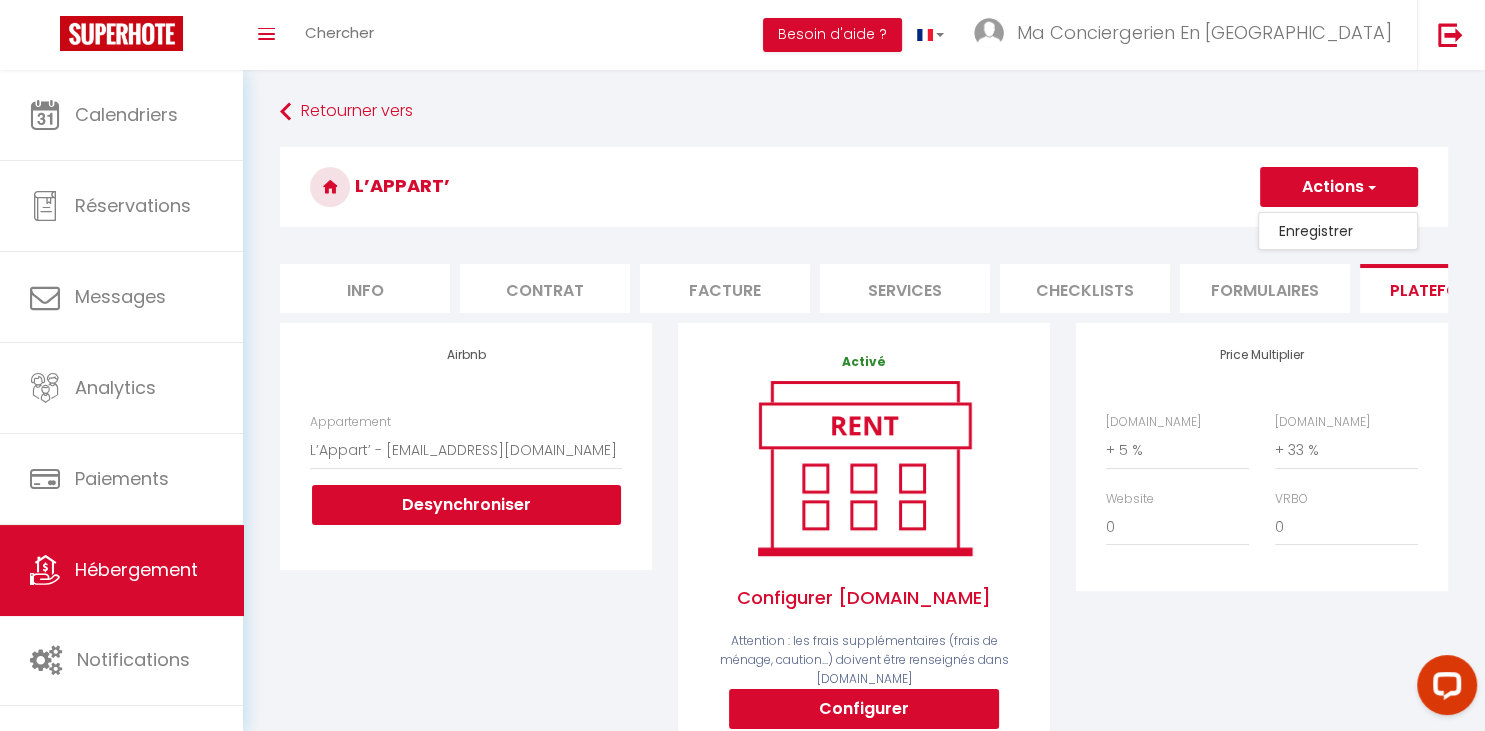 click on "L’Appart’
Actions
Enregistrer
Info
Contrat
Facture
Services
Checklists
Formulaires
Plateformes
Paramètres
website
Journal
Modèle personnalisé
×         Titre [PERSON_NAME]
Enregistrer
Liste de checklist
×
Titre
*     *                   Remove" at bounding box center [864, 685] 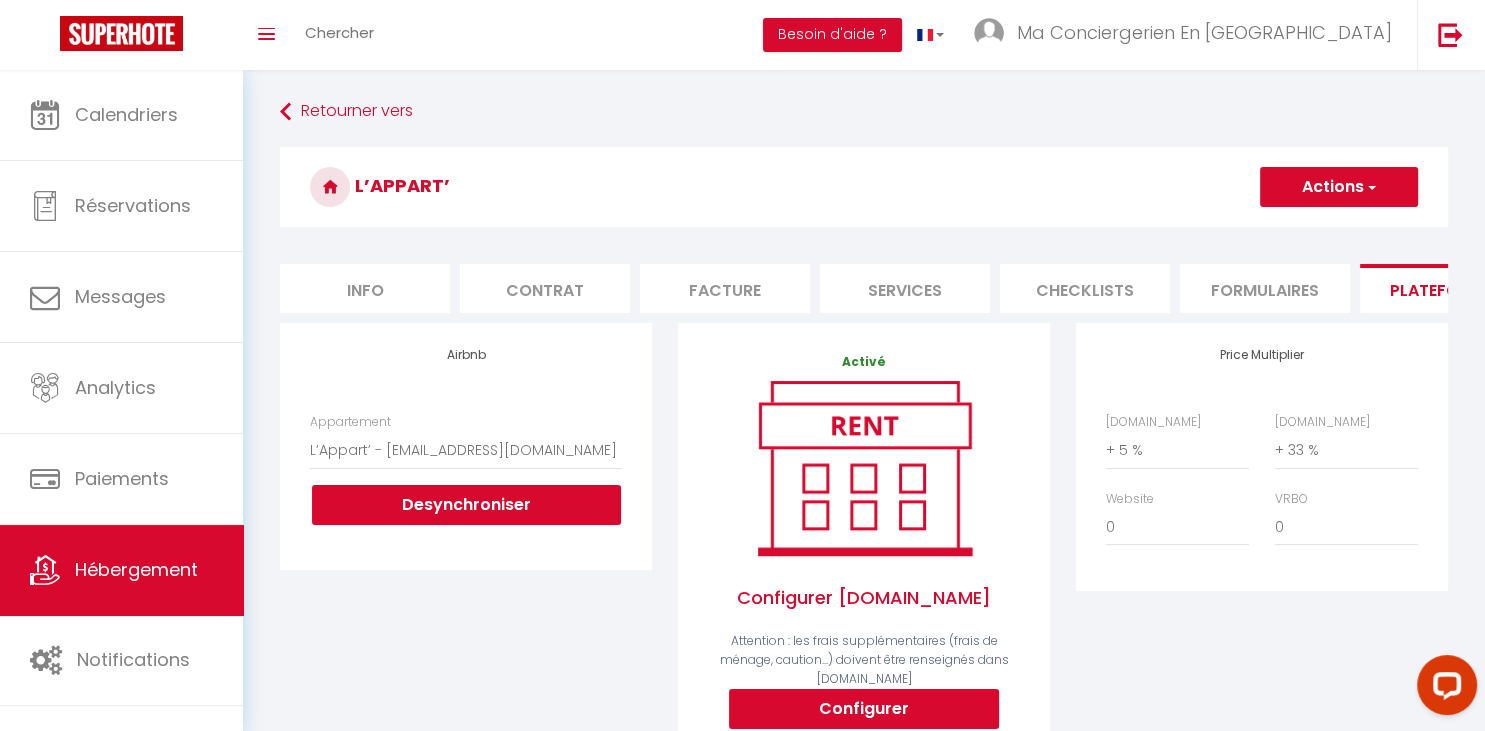 click on "Actions" at bounding box center [1339, 187] 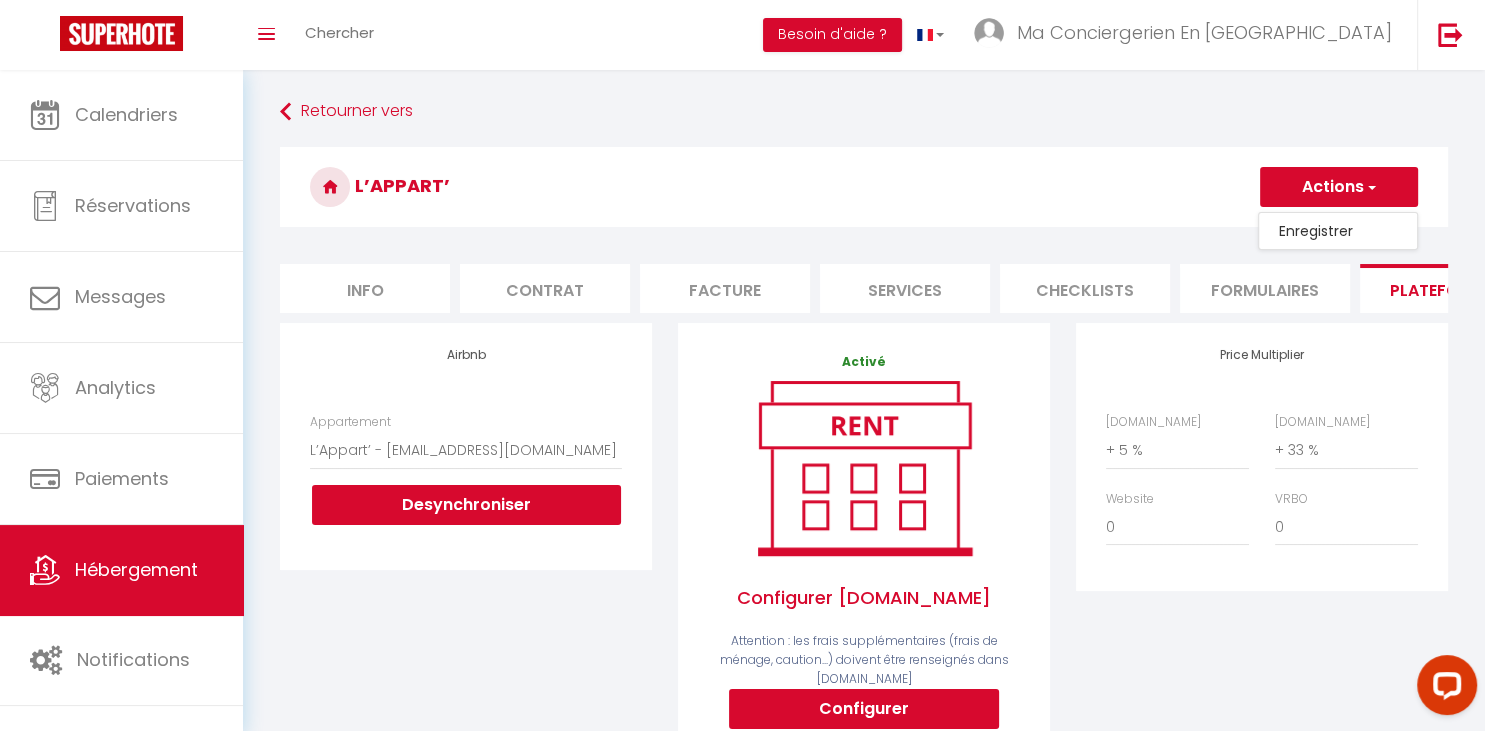 click on "Enregistrer" at bounding box center [1338, 231] 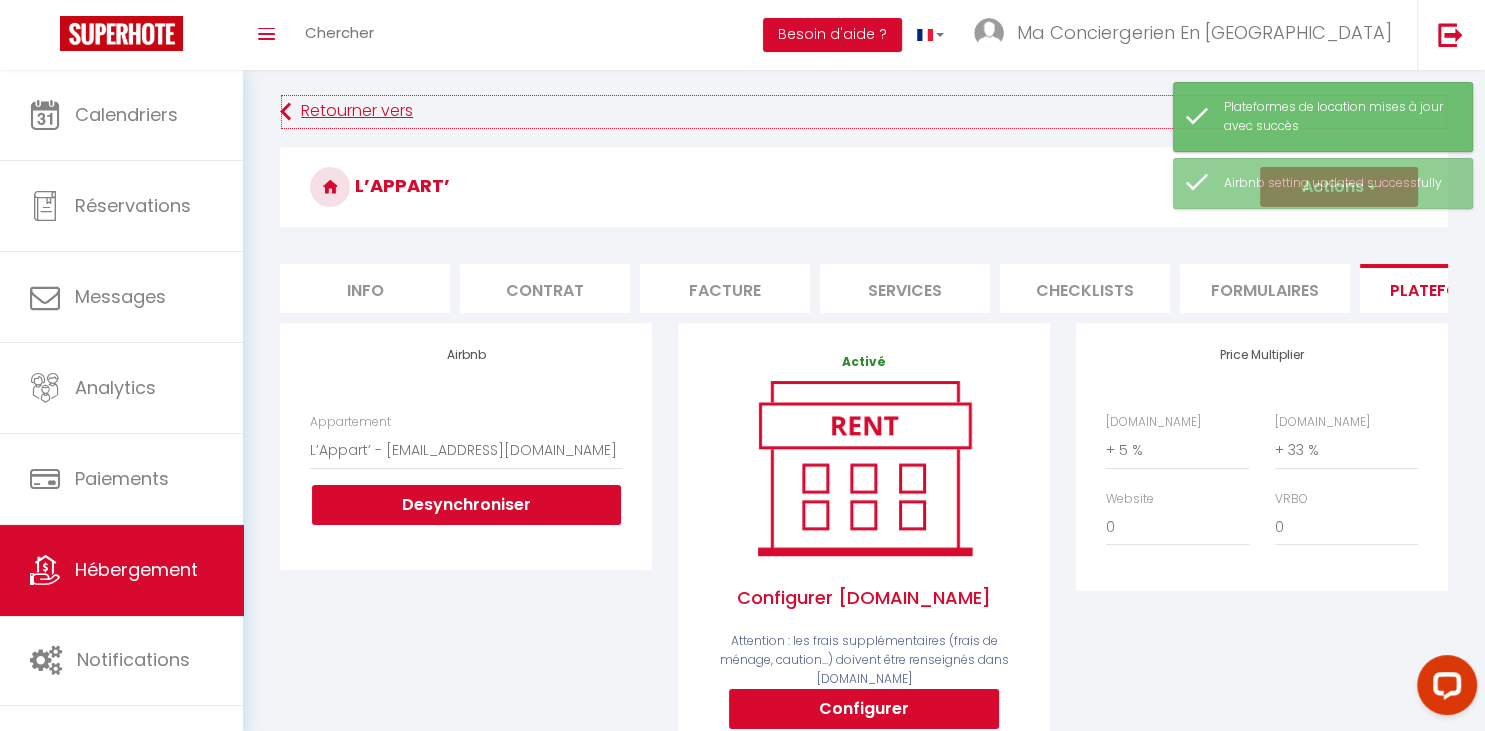 click on "Retourner vers" at bounding box center (864, 112) 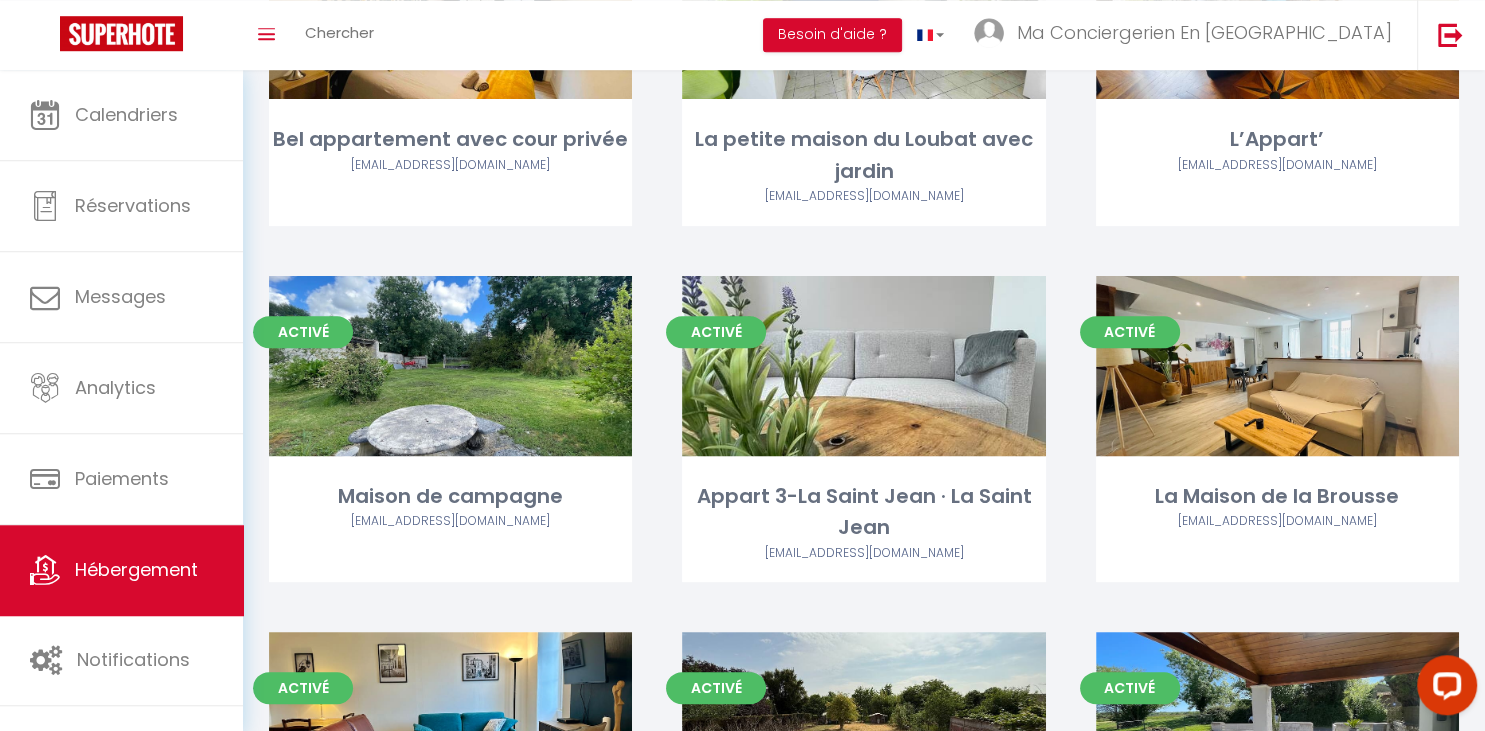 scroll, scrollTop: 633, scrollLeft: 0, axis: vertical 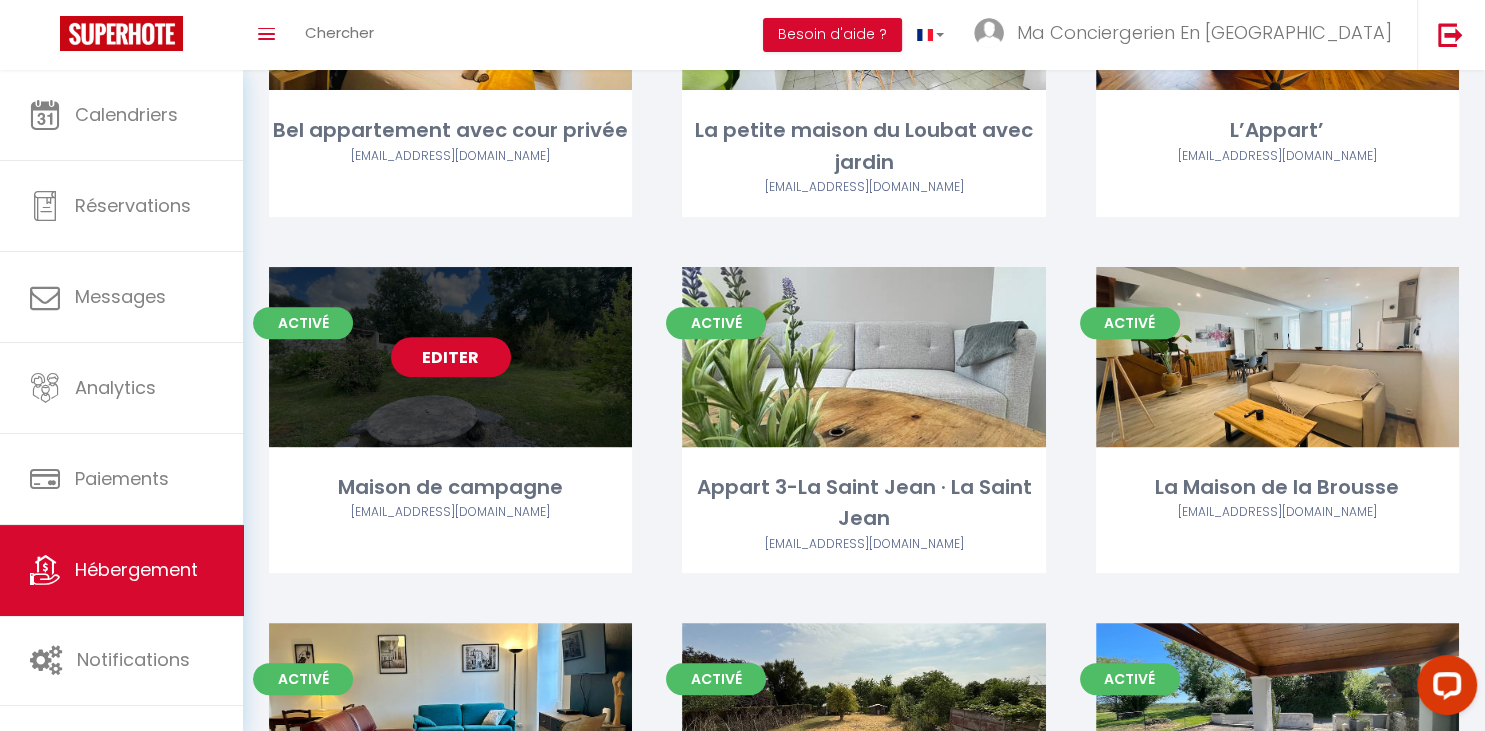 click on "Editer" at bounding box center [451, 357] 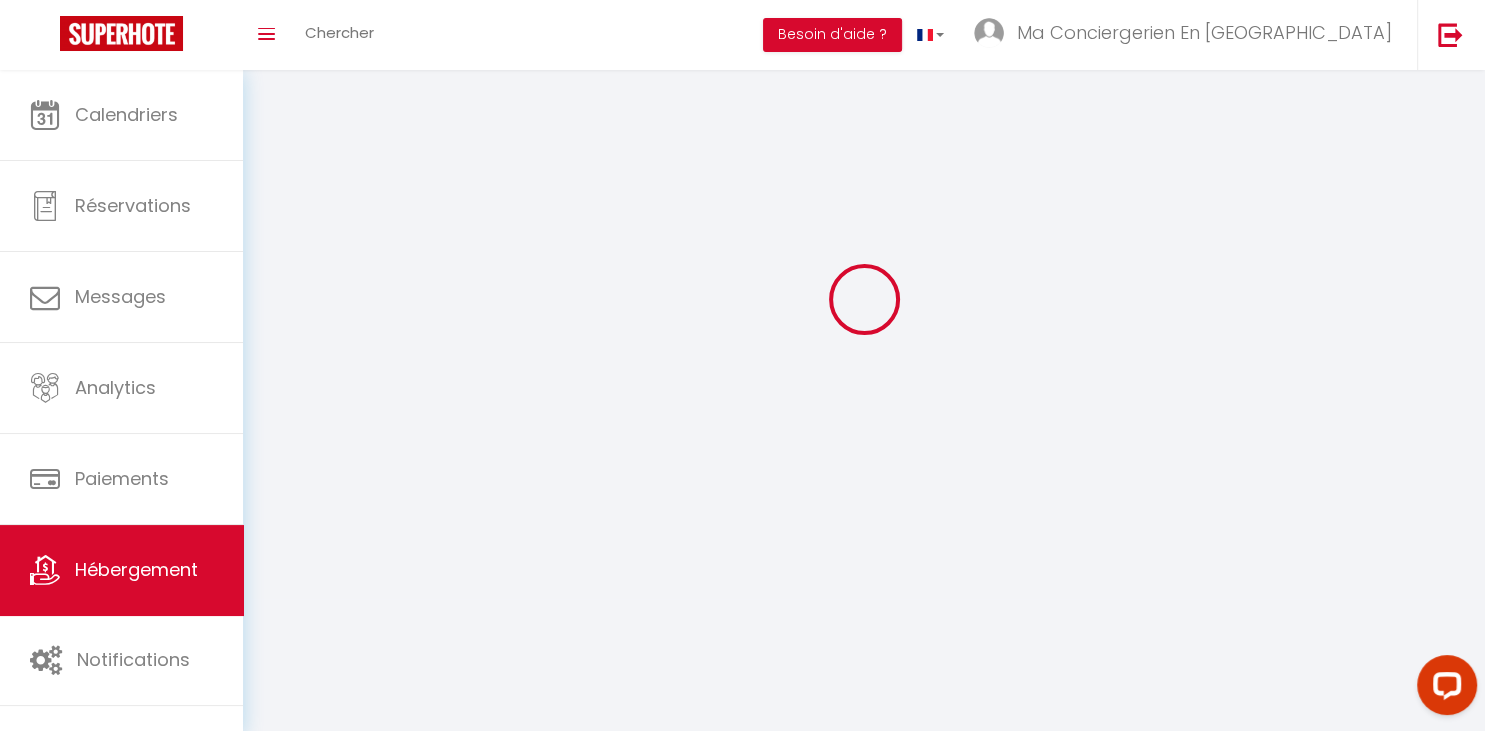 scroll, scrollTop: 0, scrollLeft: 0, axis: both 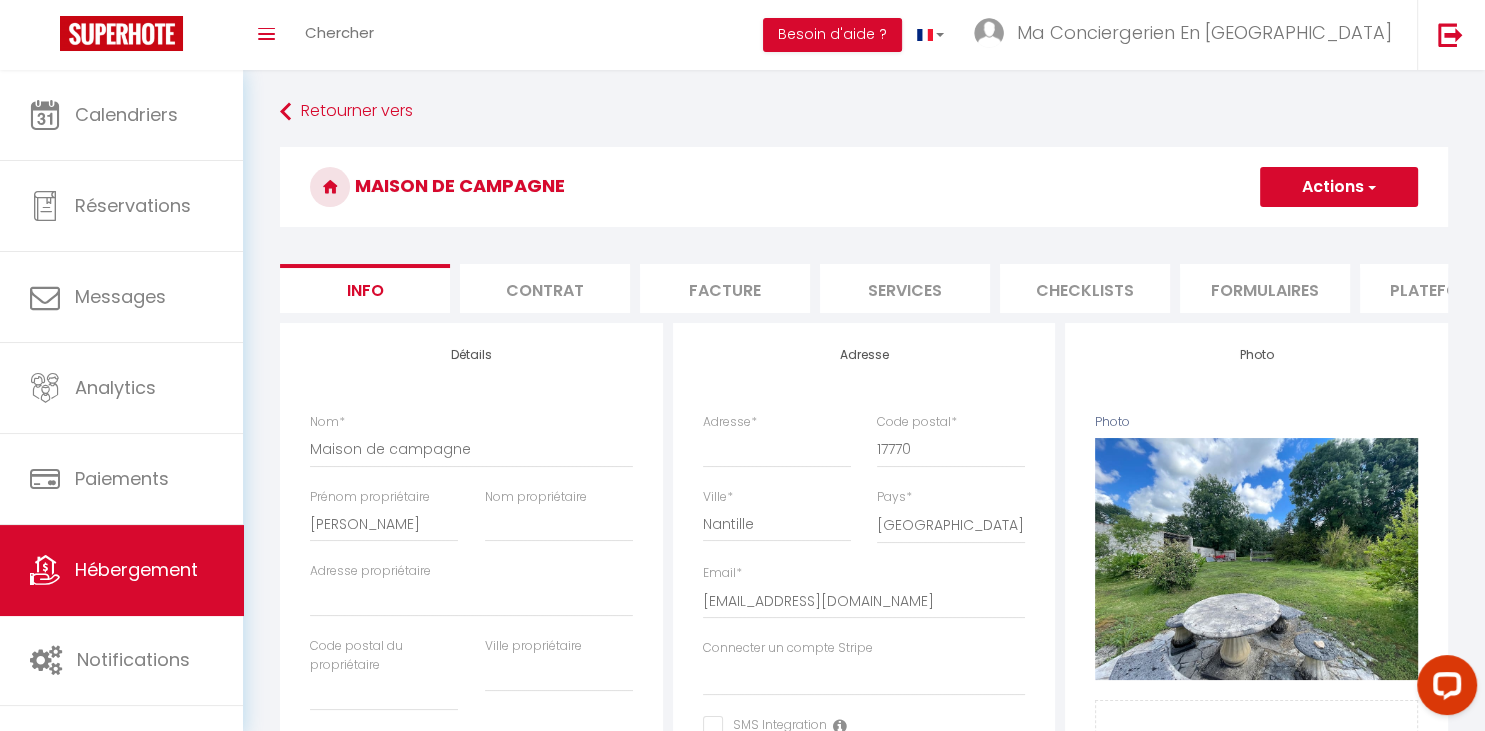 click on "Plateformes" at bounding box center (1445, 288) 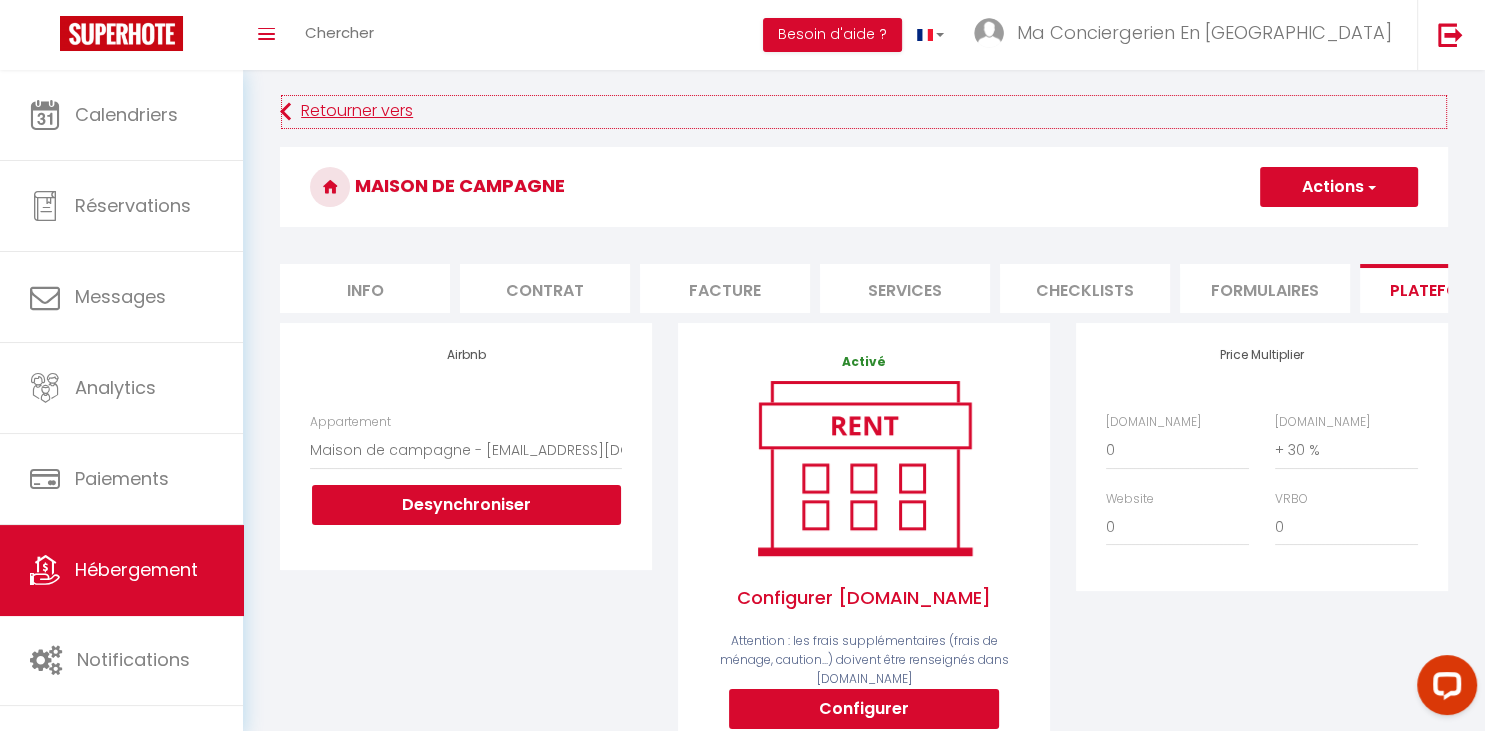 click on "Retourner vers" at bounding box center (864, 112) 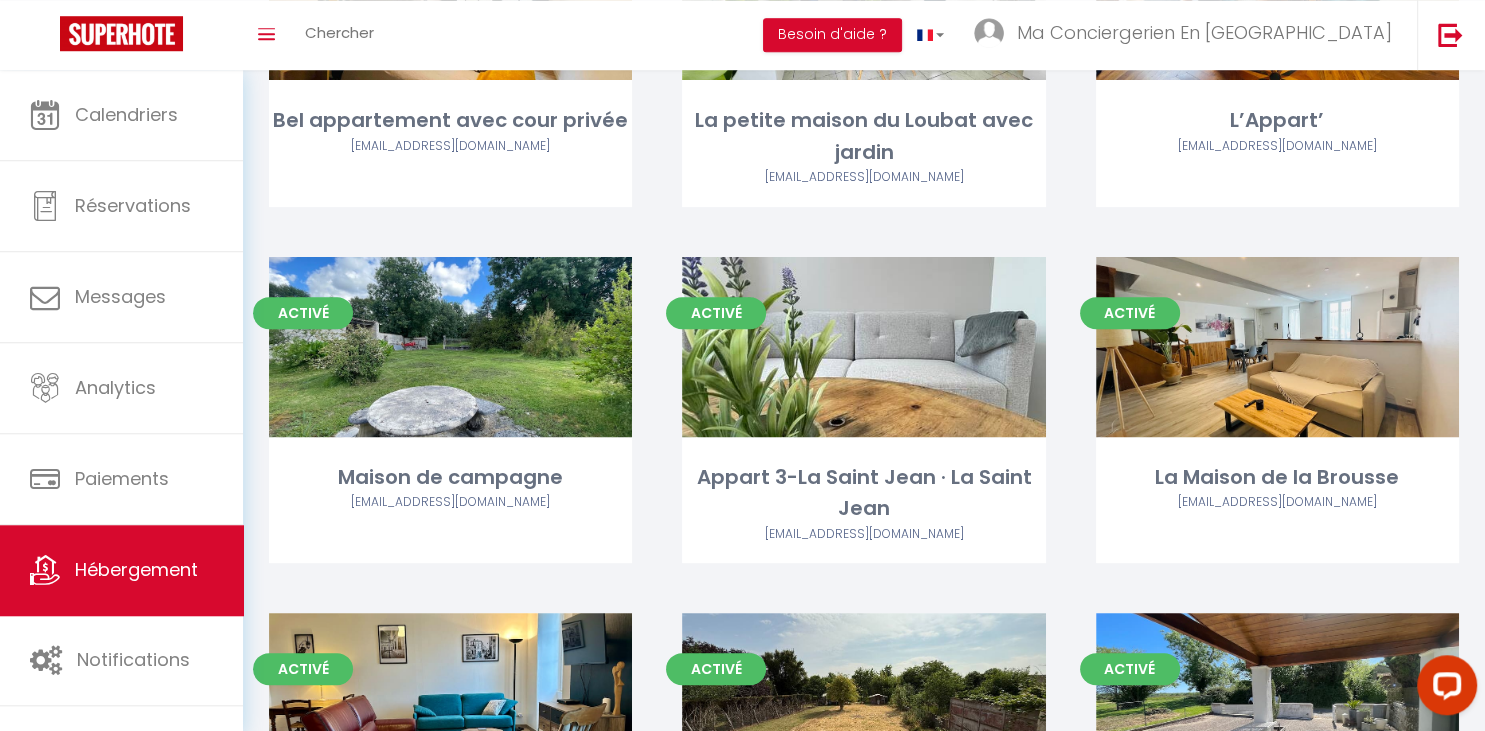 scroll, scrollTop: 739, scrollLeft: 0, axis: vertical 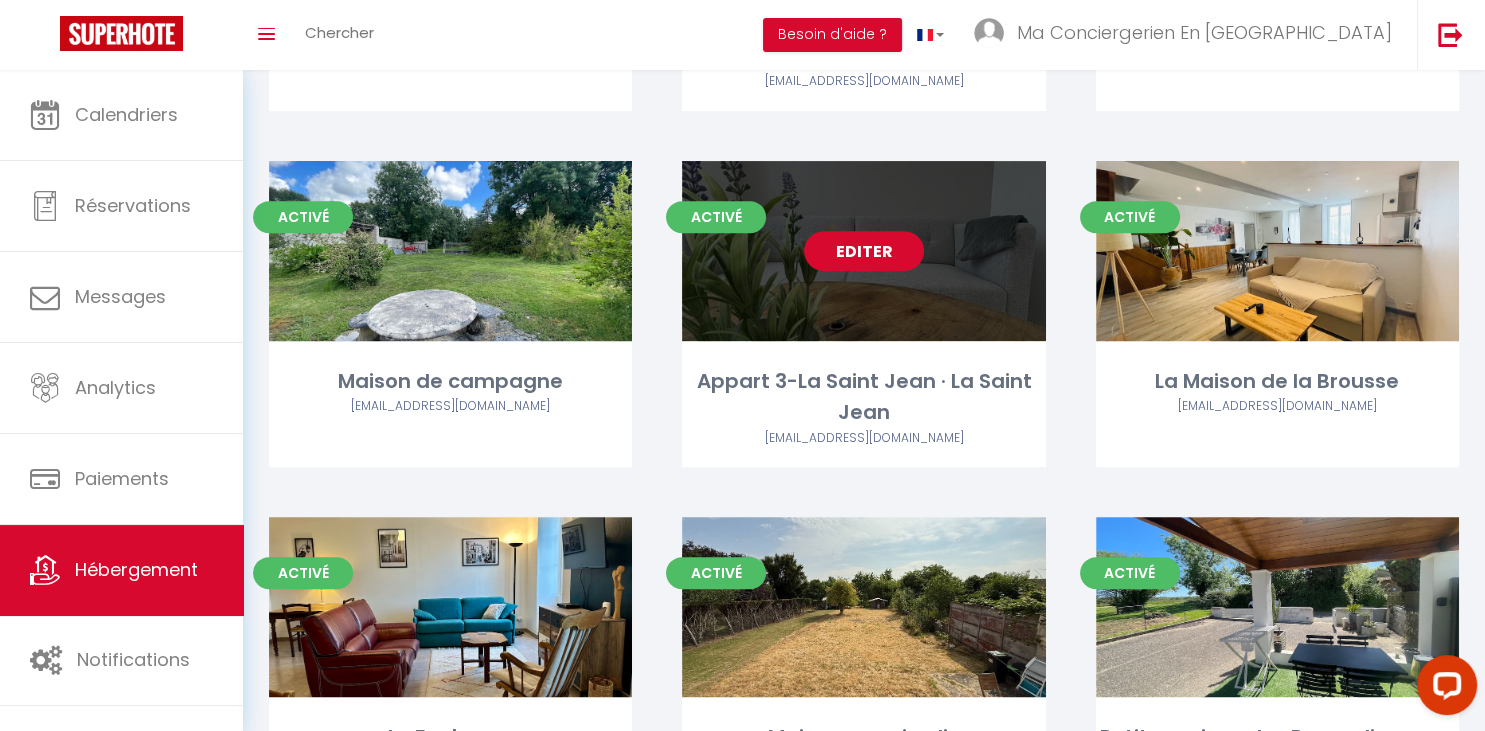 click on "Editer" at bounding box center (864, 251) 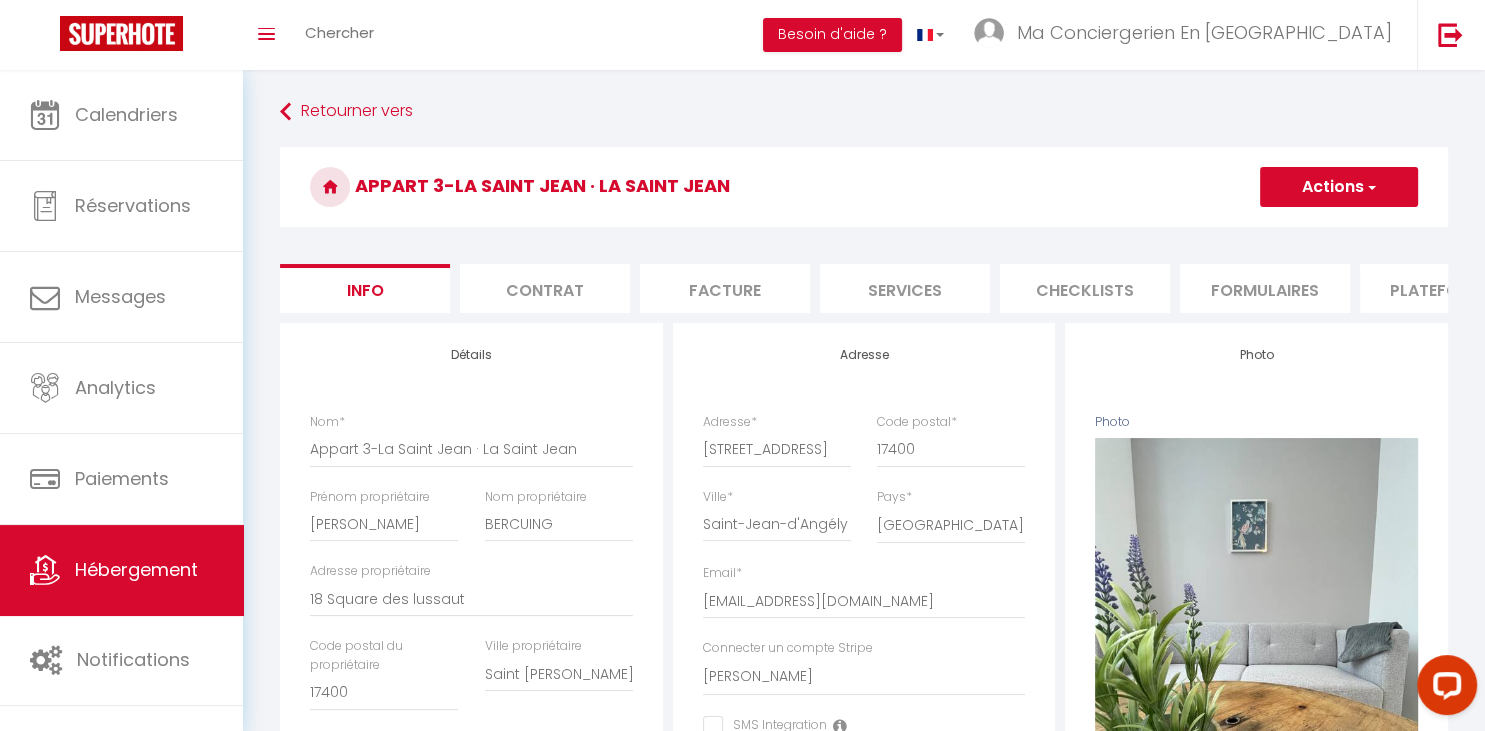 click on "Plateformes" at bounding box center (1445, 288) 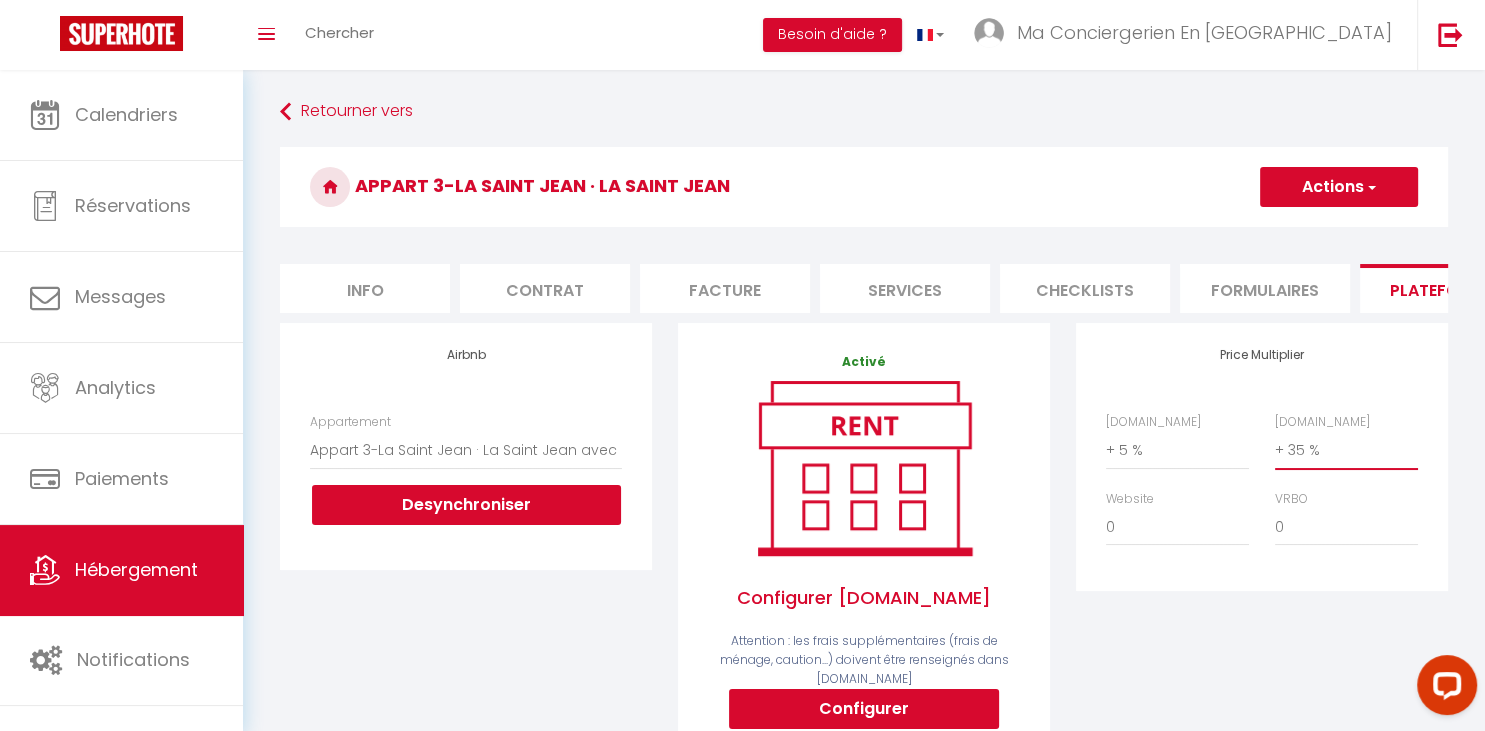 click on "0
+ 1 %
+ 2 %
+ 3 %
+ 4 %
+ 5 %
+ 6 %
+ 7 %
+ 8 %
+ 9 %" at bounding box center (1346, 450) 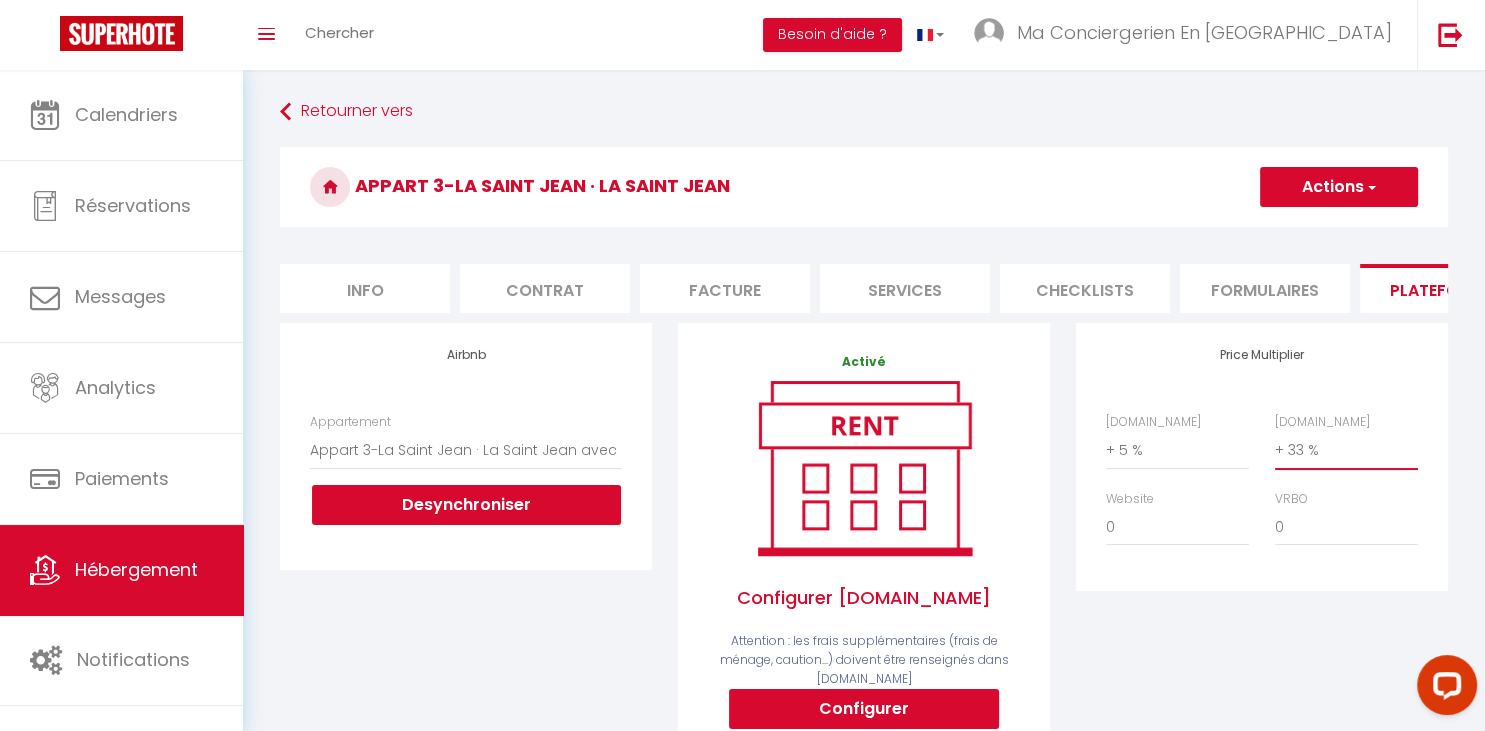 click on "+ 33 %" at bounding box center [0, 0] 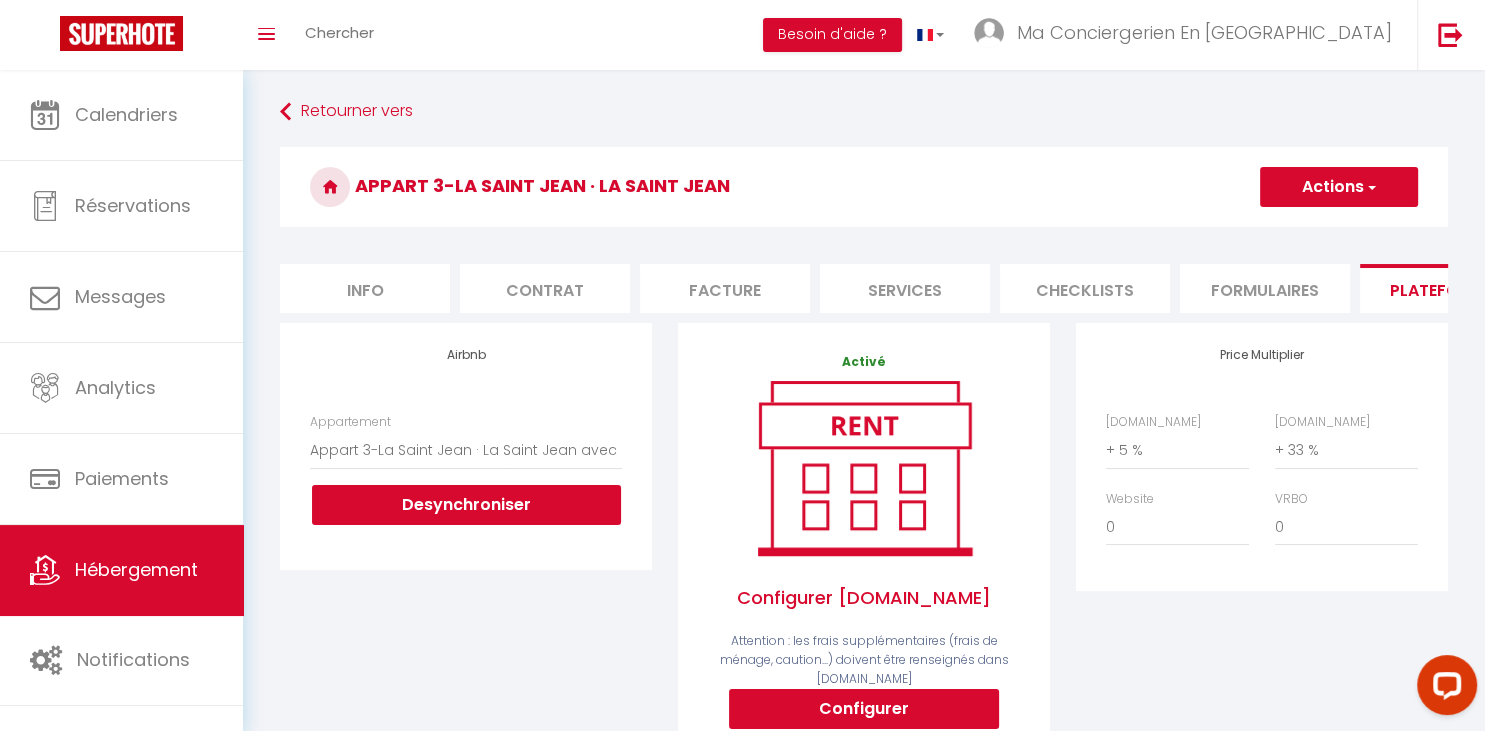 click at bounding box center [1370, 187] 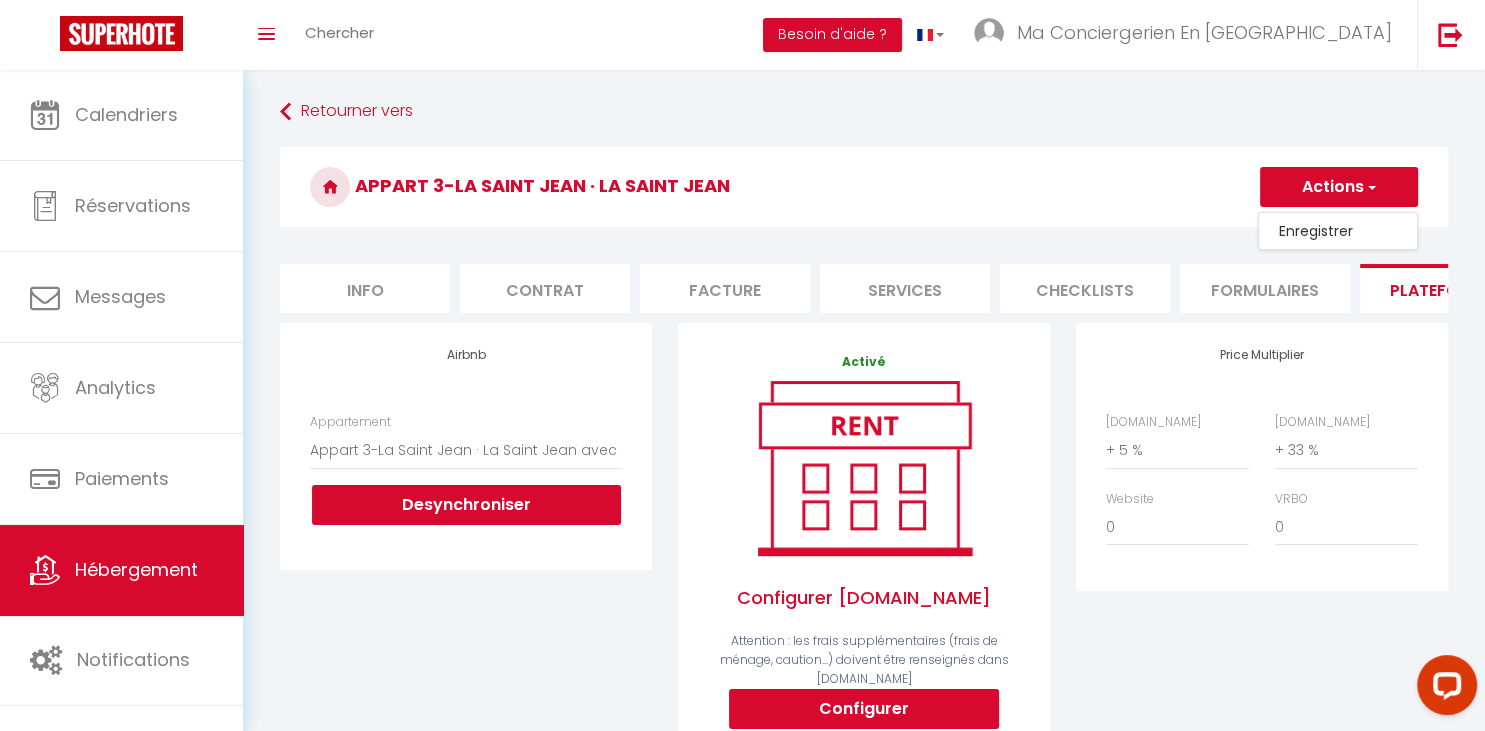 click on "Enregistrer" at bounding box center [1338, 231] 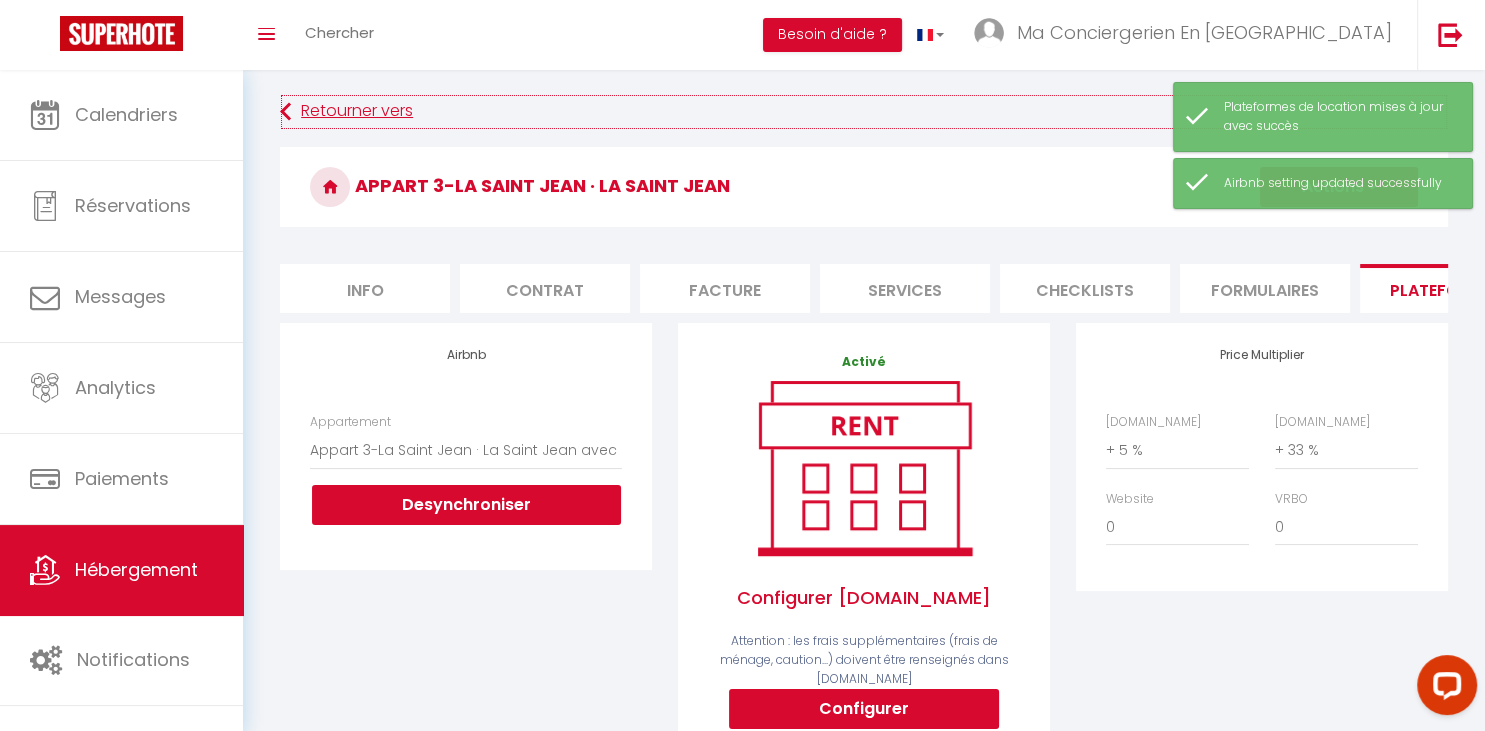 click on "Retourner vers" at bounding box center (864, 112) 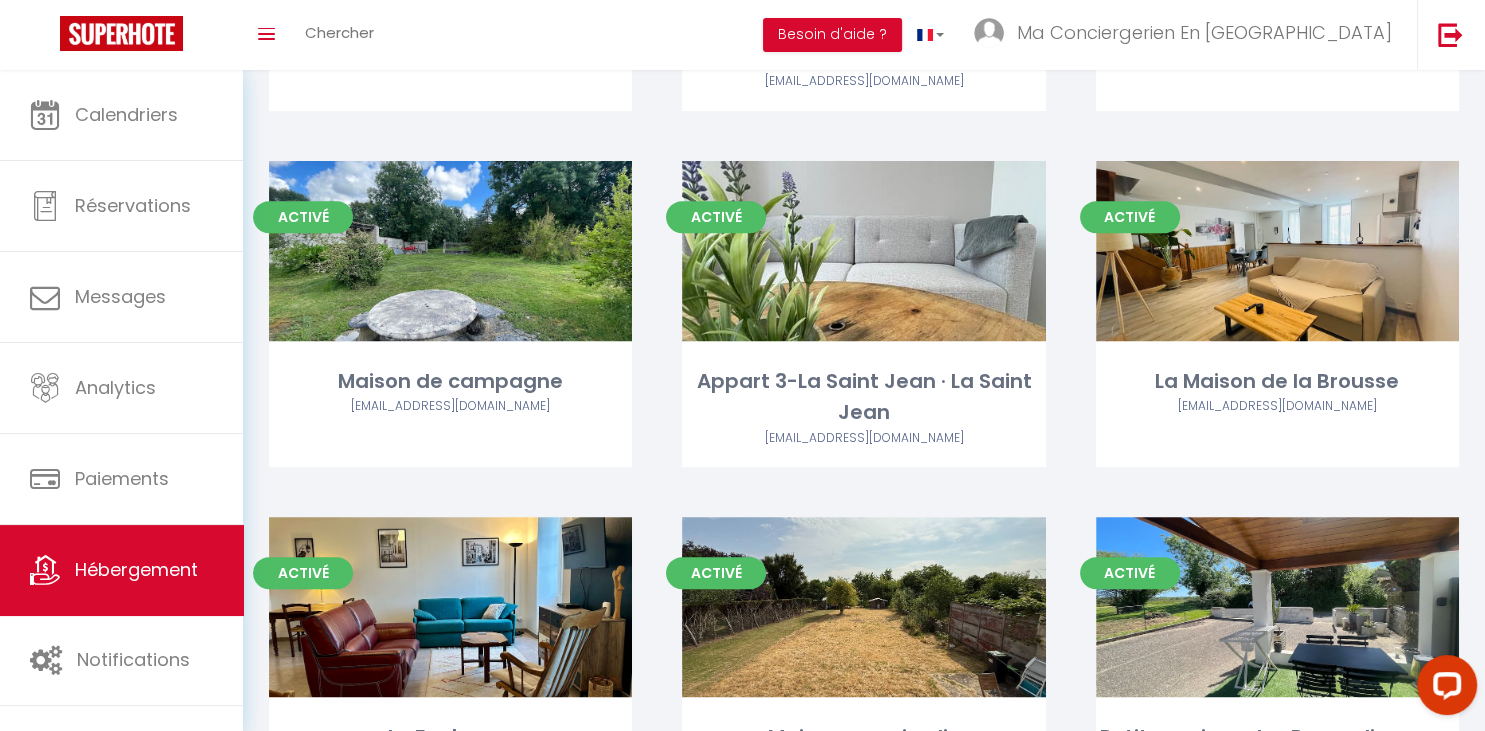 scroll, scrollTop: 792, scrollLeft: 0, axis: vertical 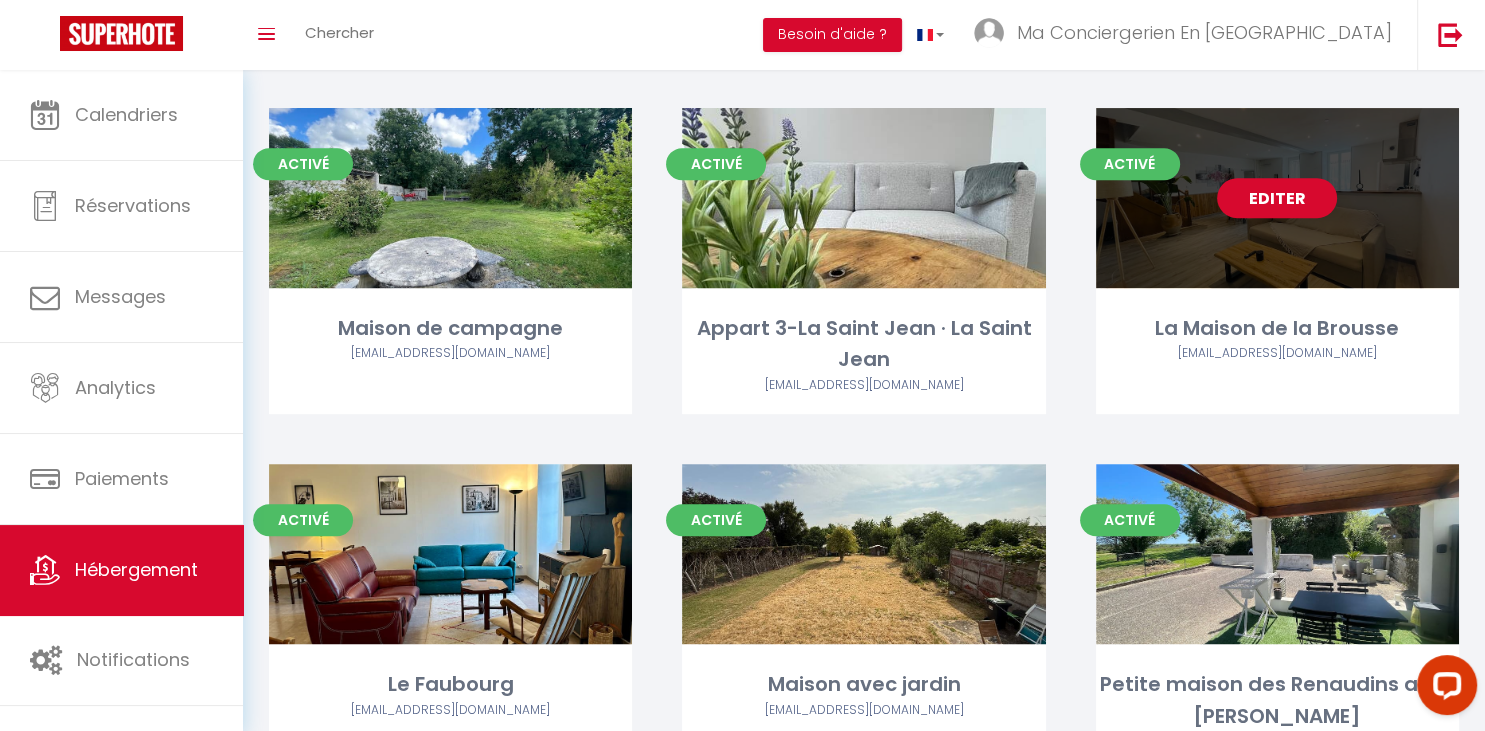 click on "Editer" at bounding box center [1277, 198] 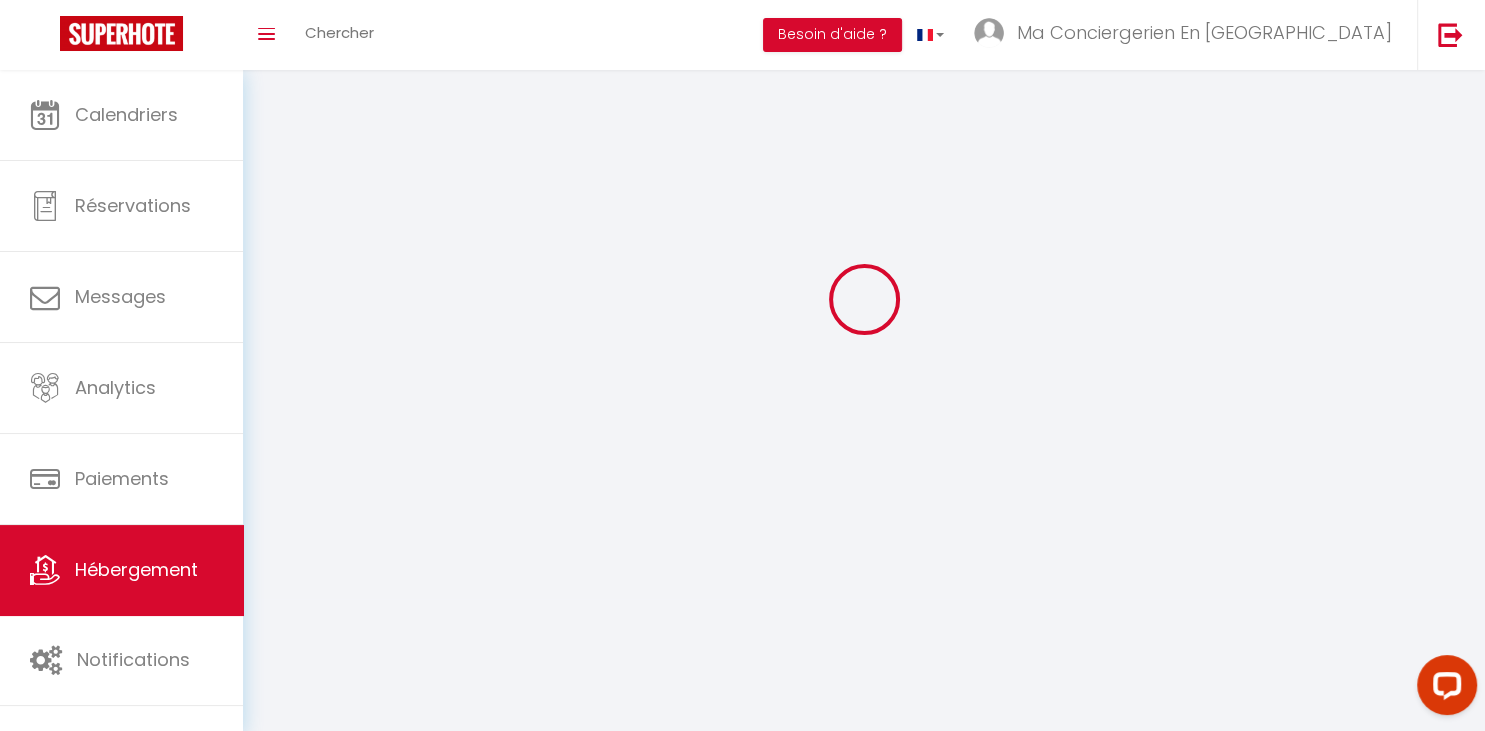 scroll, scrollTop: 0, scrollLeft: 0, axis: both 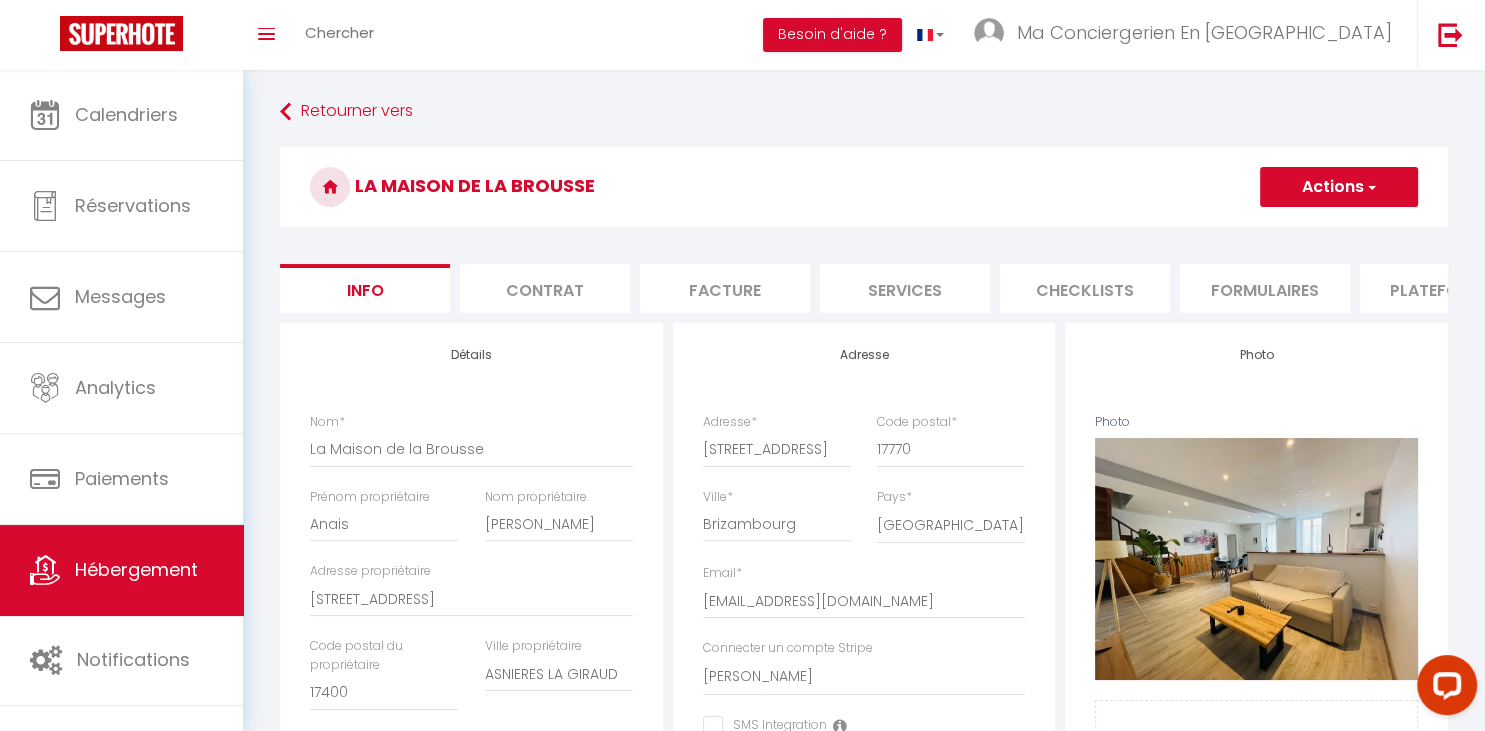 click on "Plateformes" at bounding box center (1445, 288) 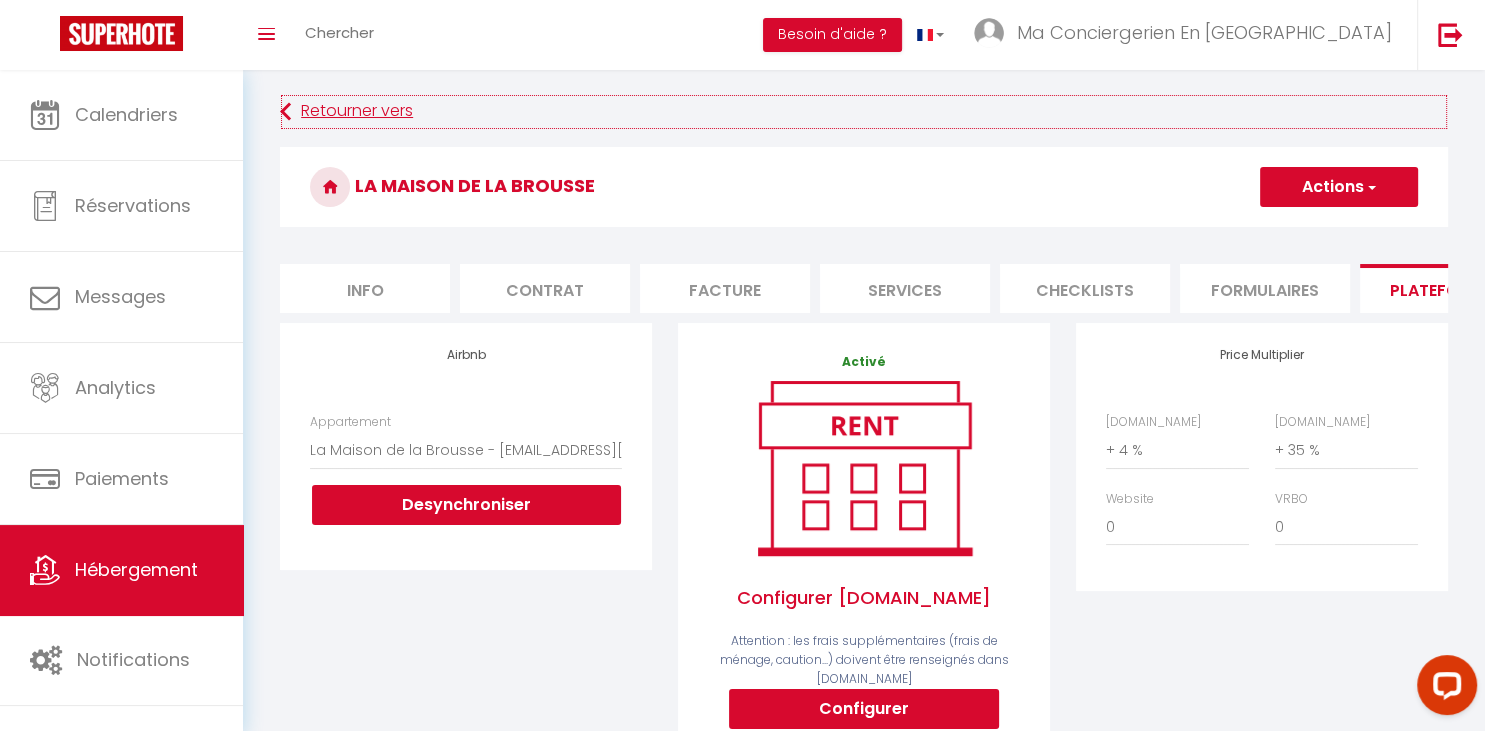 click on "Retourner vers" at bounding box center [864, 112] 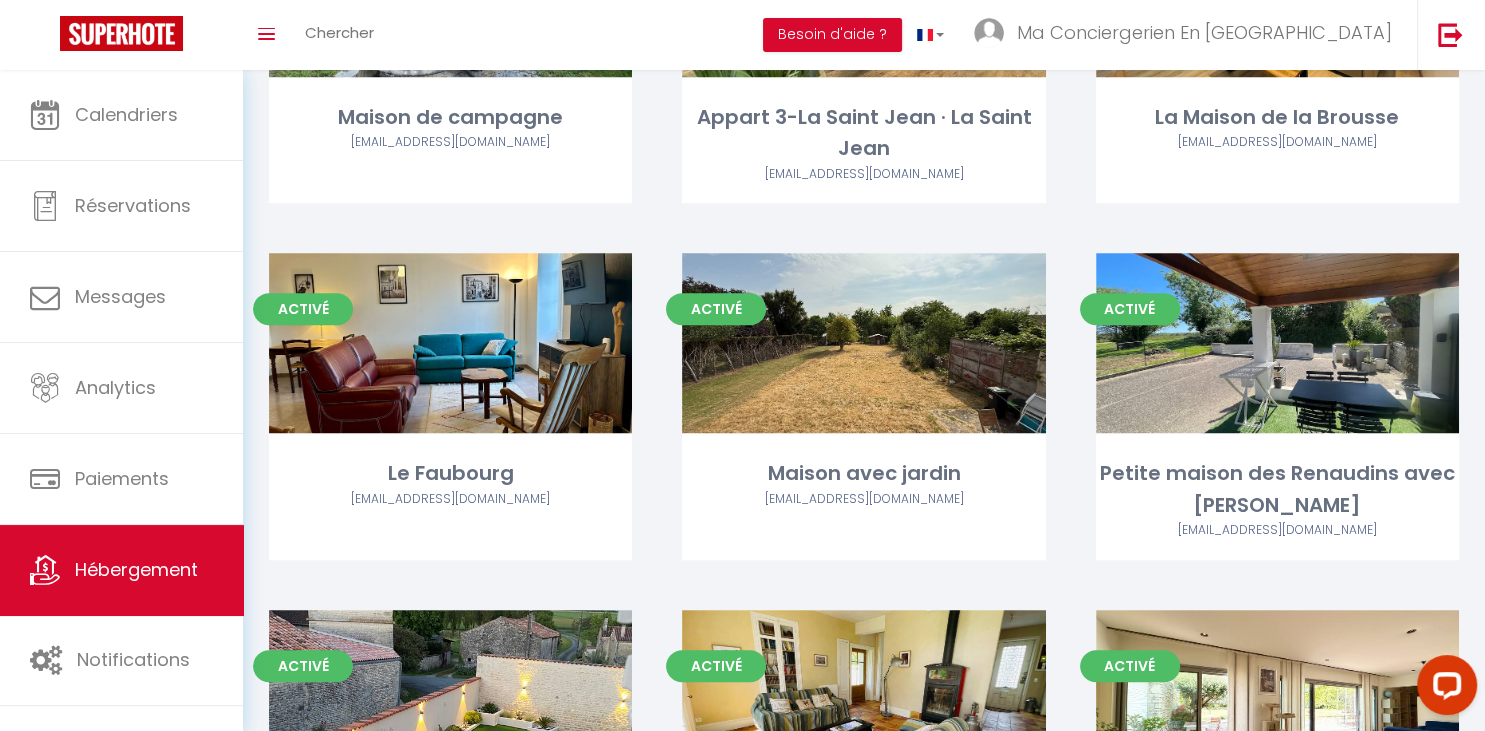 scroll, scrollTop: 1056, scrollLeft: 0, axis: vertical 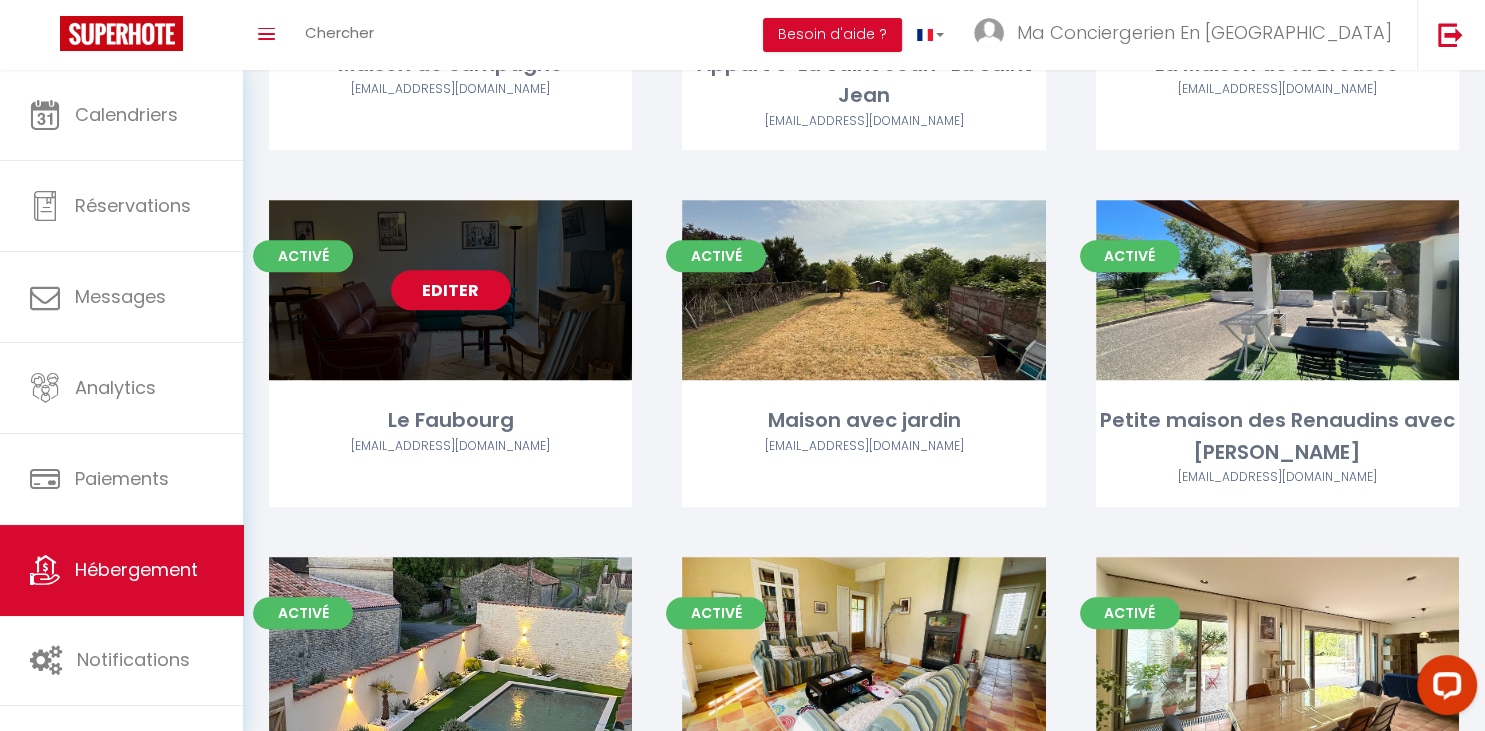 click on "Editer" at bounding box center [451, 290] 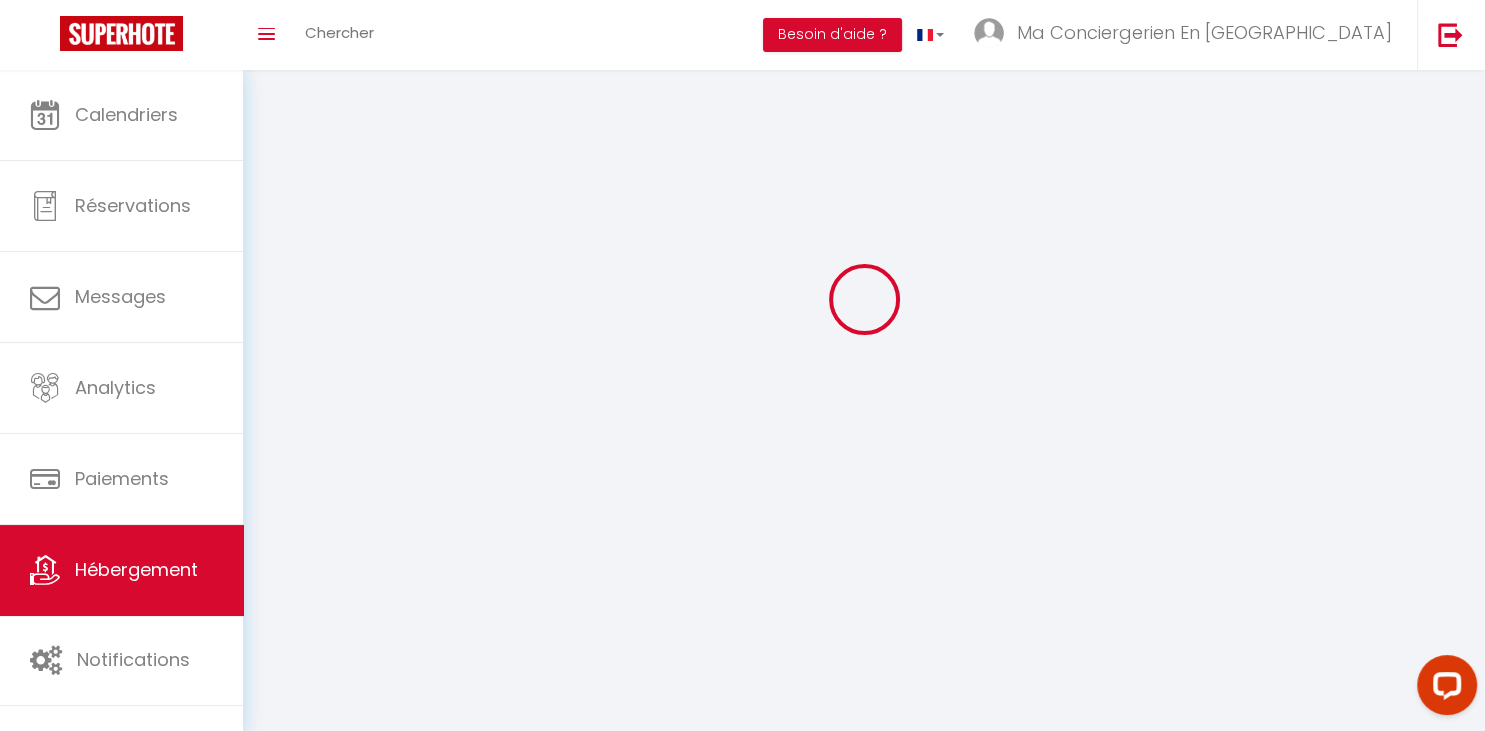 scroll, scrollTop: 0, scrollLeft: 0, axis: both 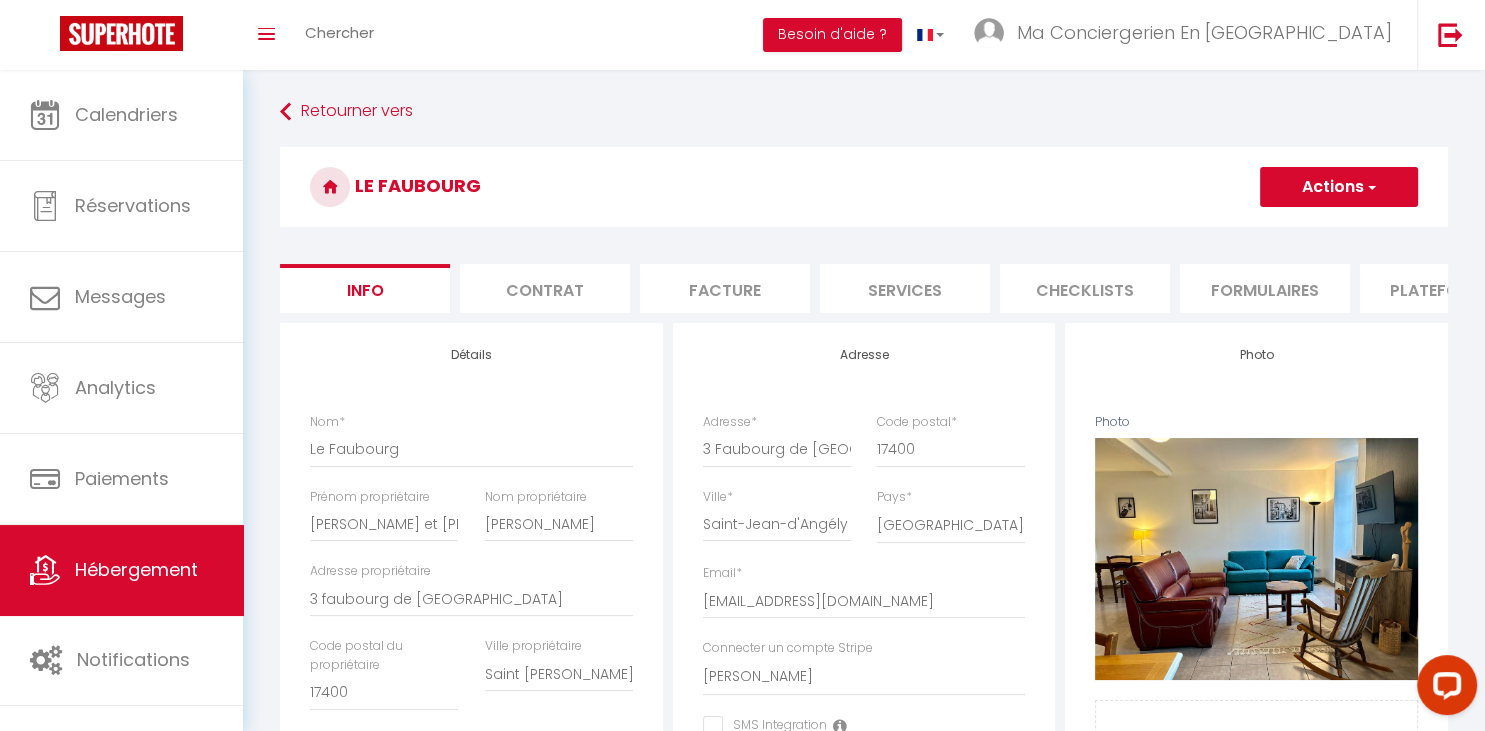 click on "Formulaires" at bounding box center (1265, 288) 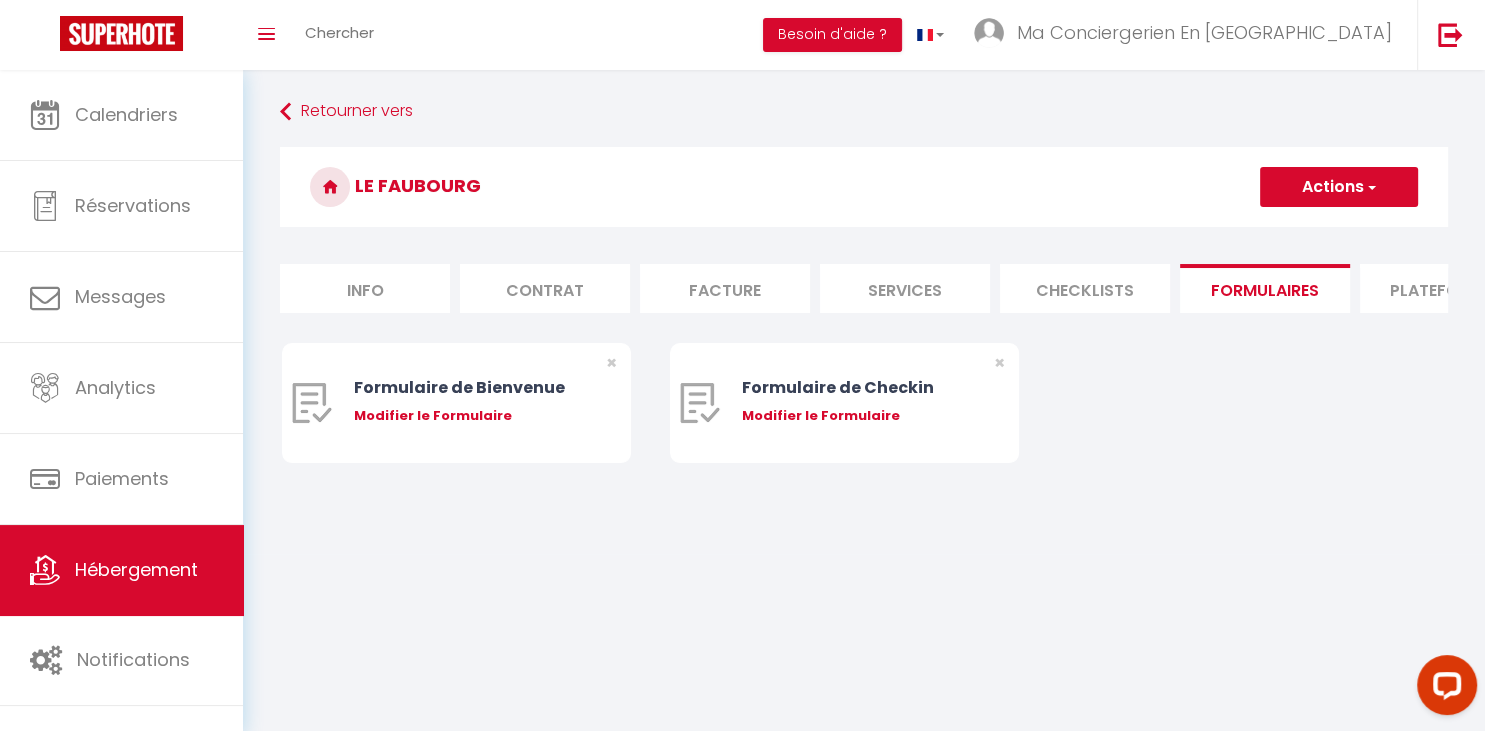 click on "Plateformes" at bounding box center [1445, 288] 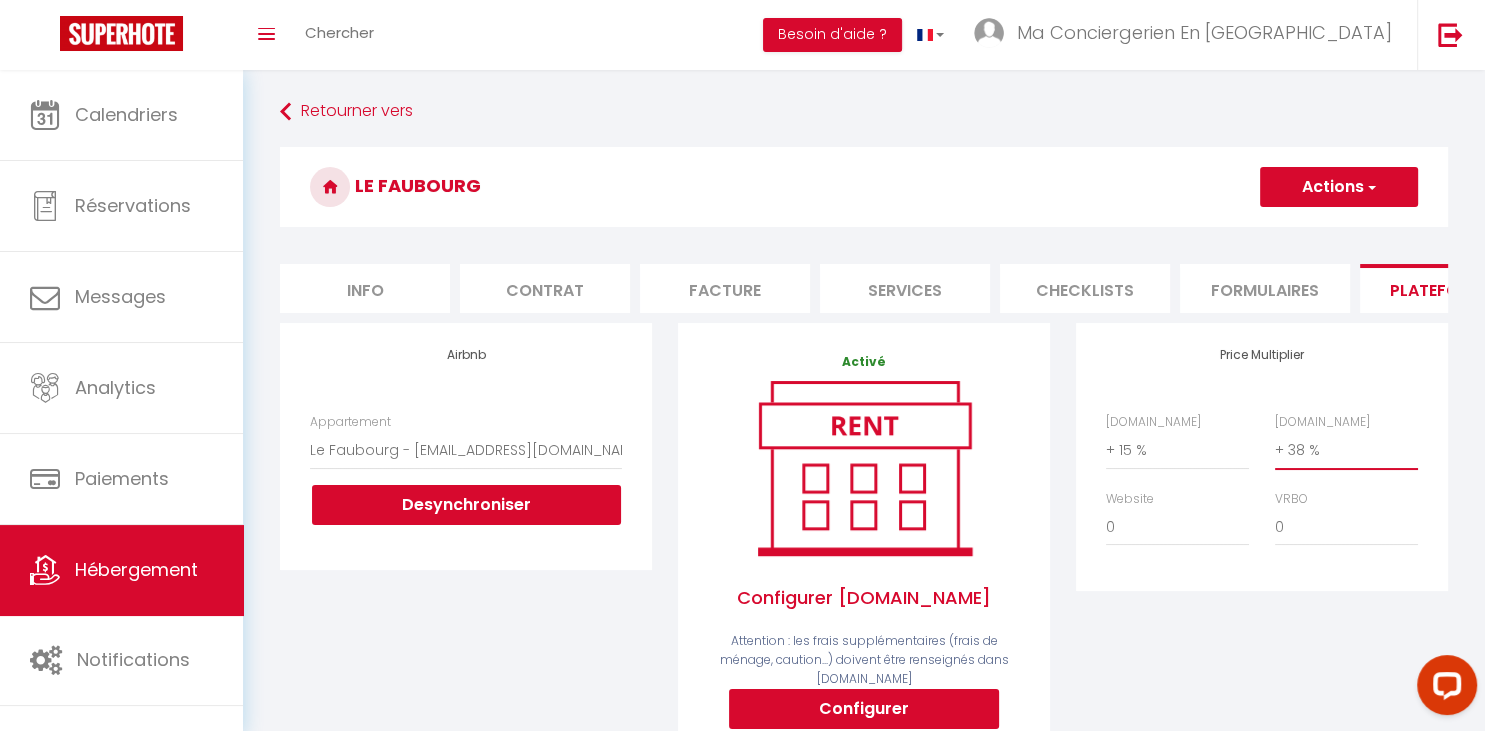 click on "0
+ 1 %
+ 2 %
+ 3 %
+ 4 %
+ 5 %
+ 6 %
+ 7 %
+ 8 %
+ 9 %" at bounding box center (1346, 450) 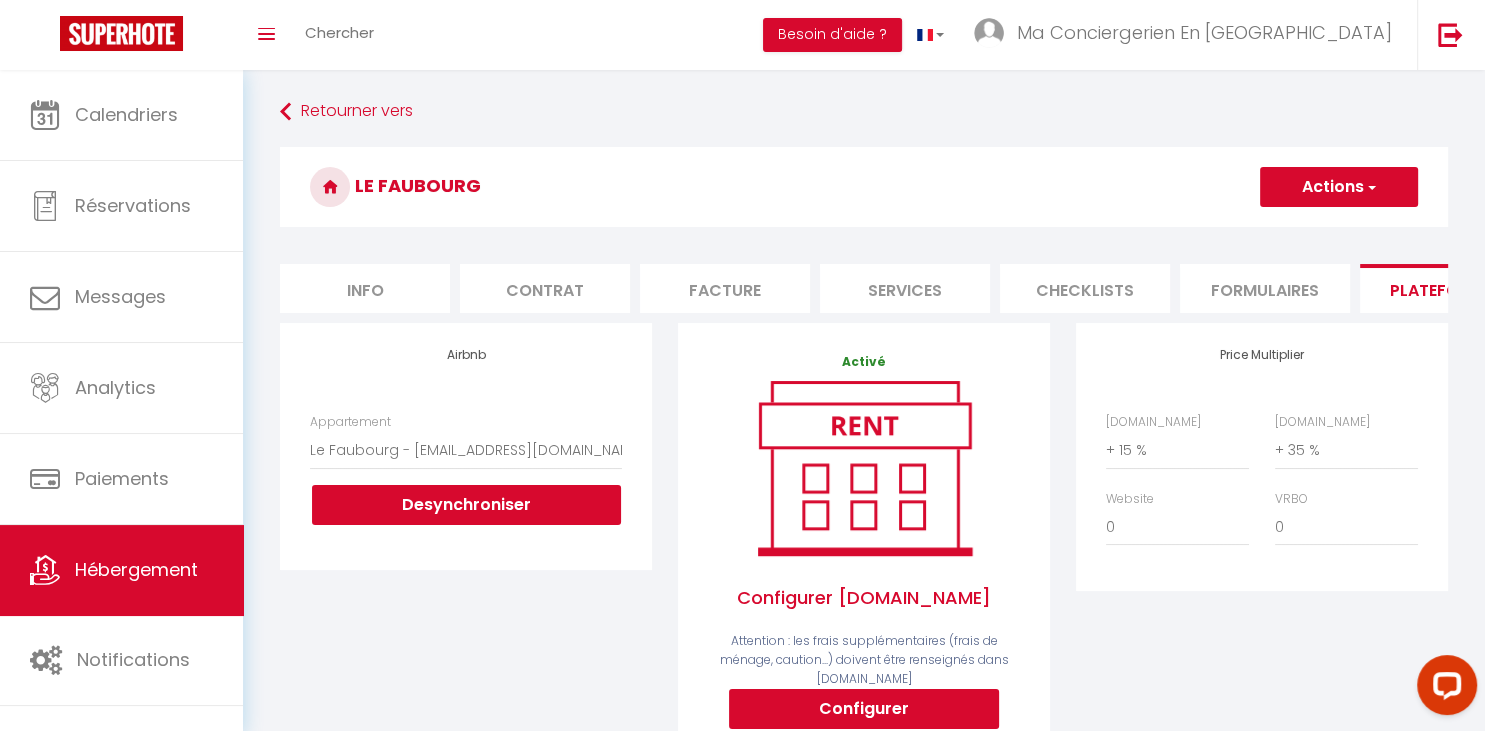 click on "Actions" at bounding box center (1339, 187) 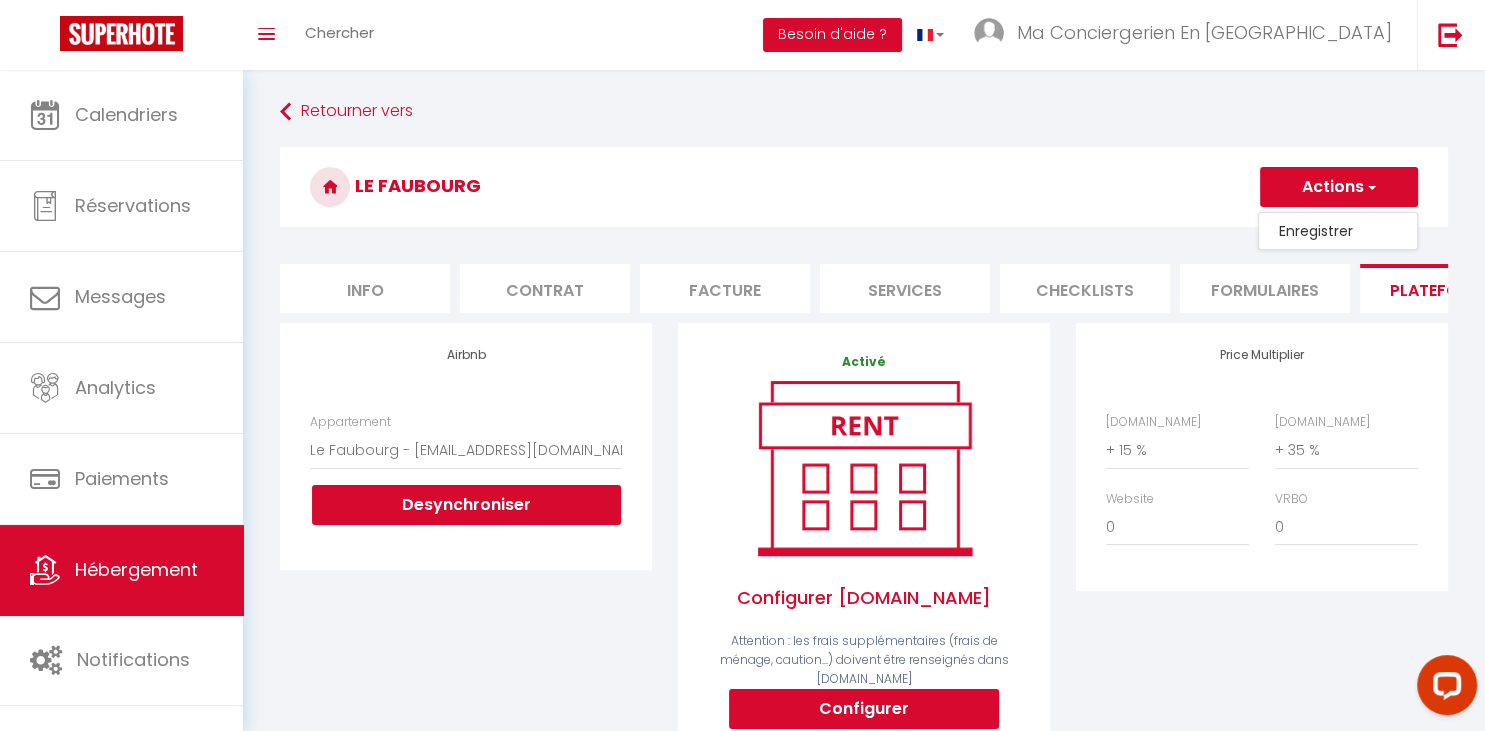 click on "Enregistrer" at bounding box center (1338, 231) 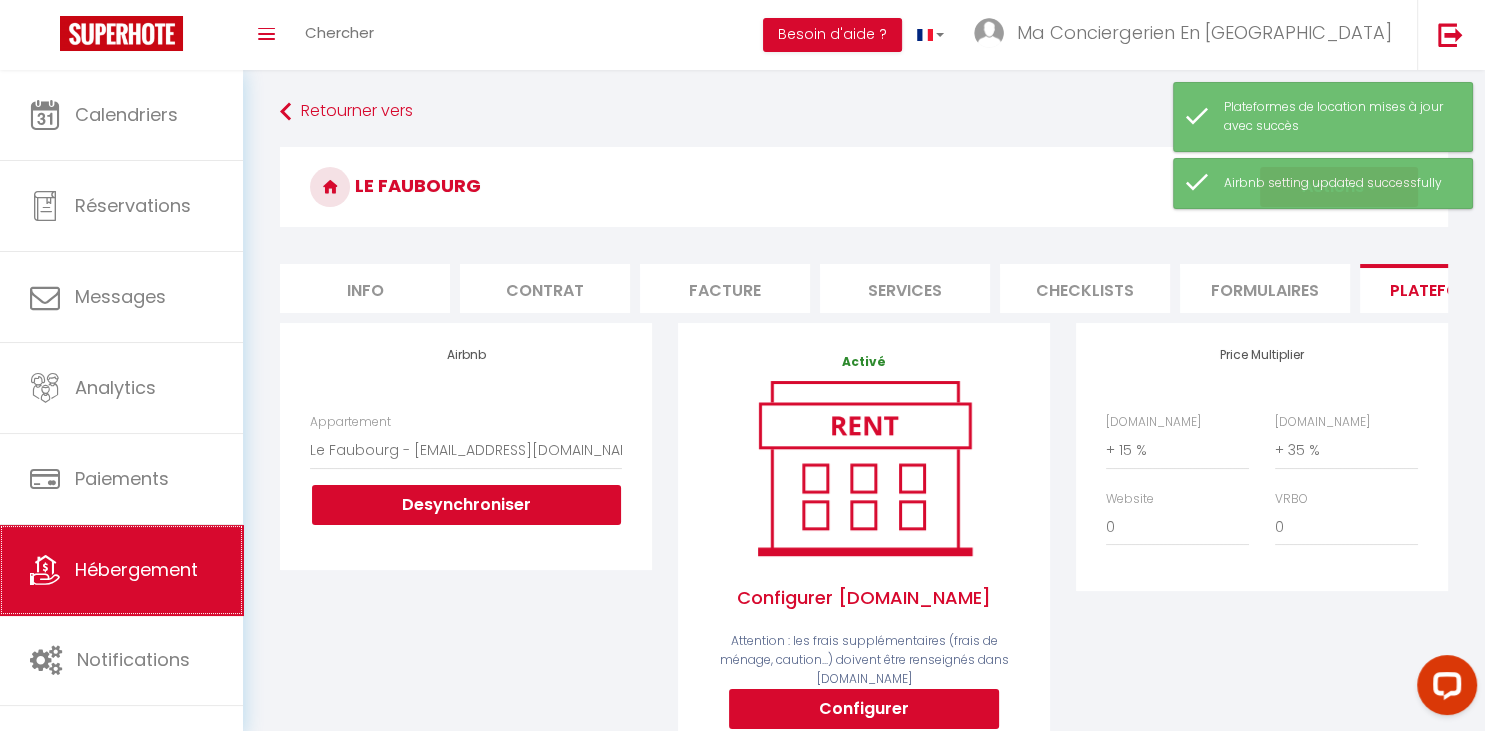 click on "Hébergement" at bounding box center [121, 570] 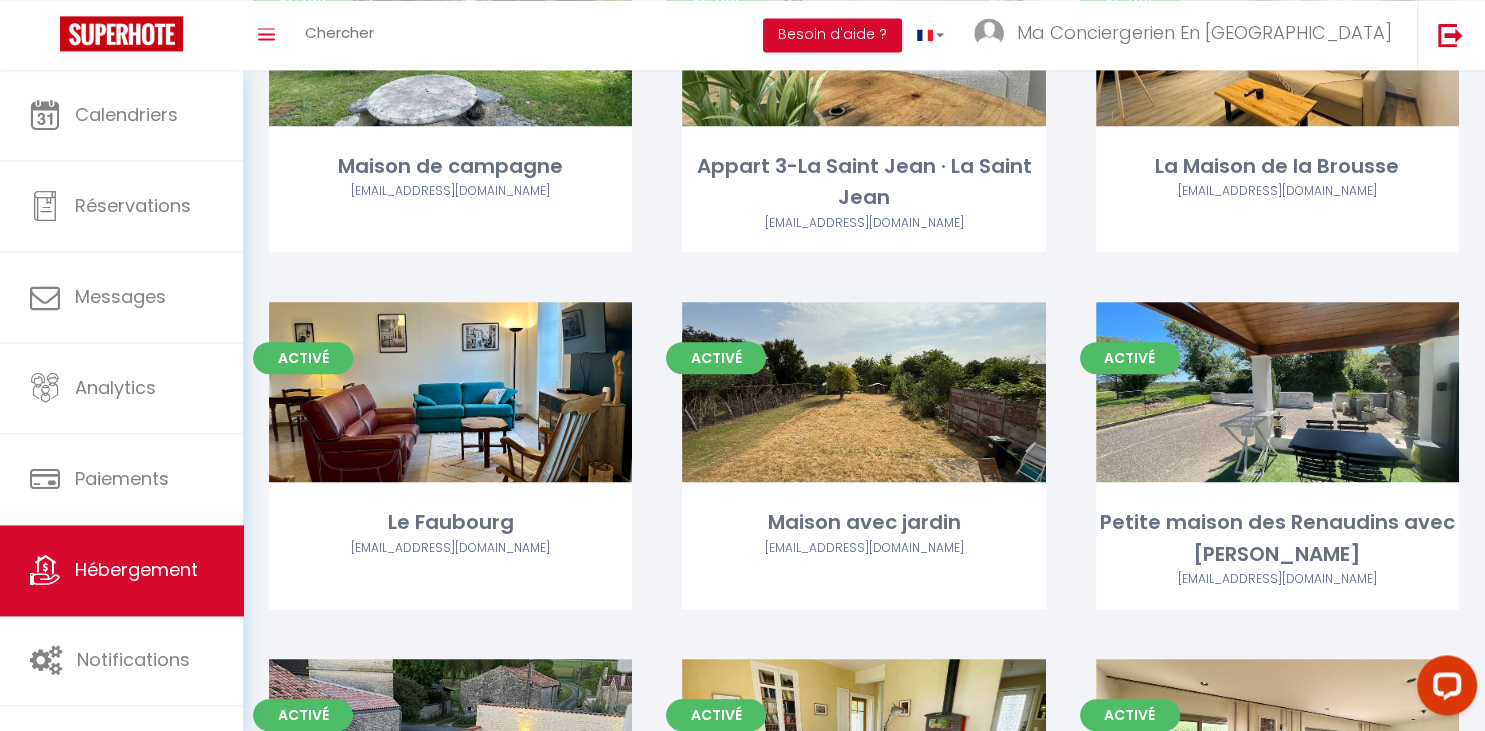 scroll, scrollTop: 1003, scrollLeft: 0, axis: vertical 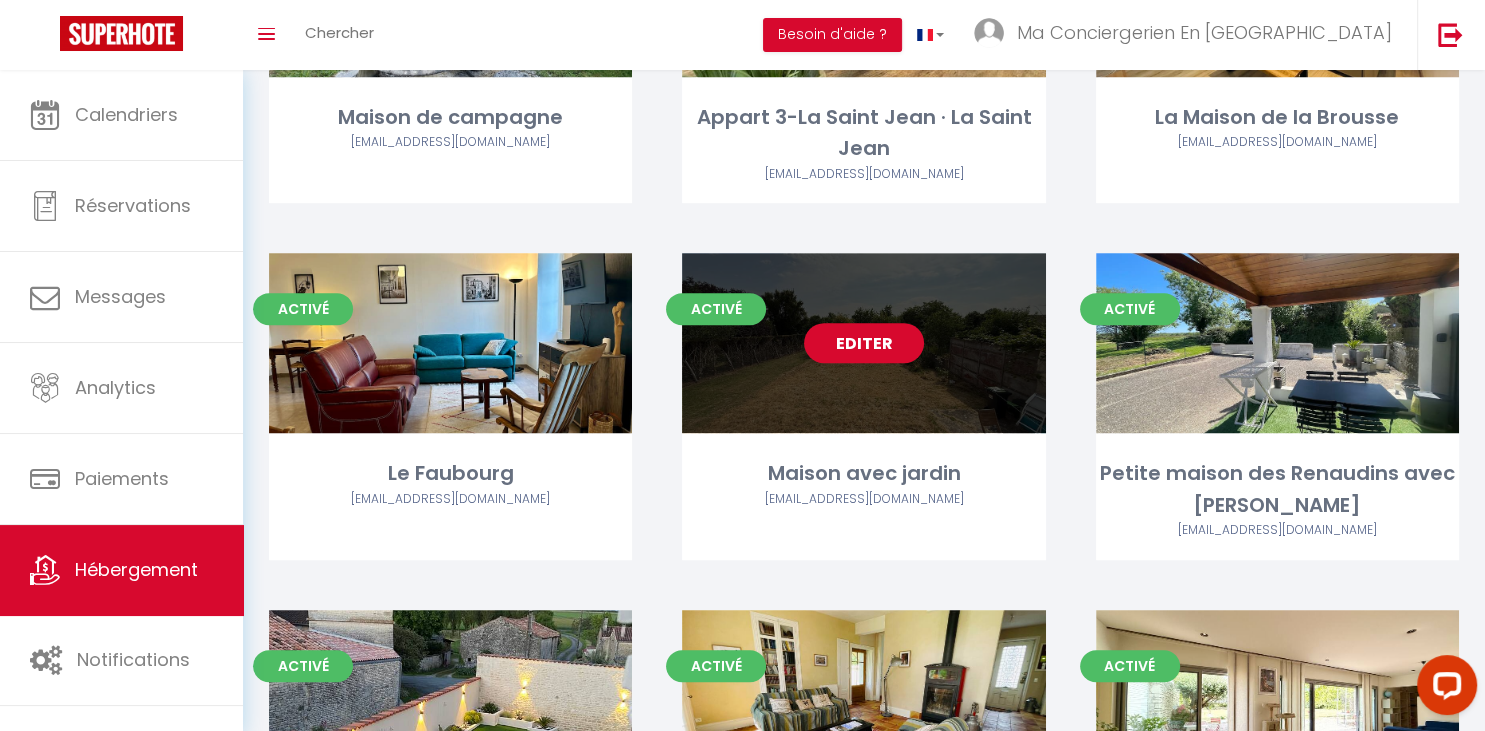click on "Editer" at bounding box center [864, 343] 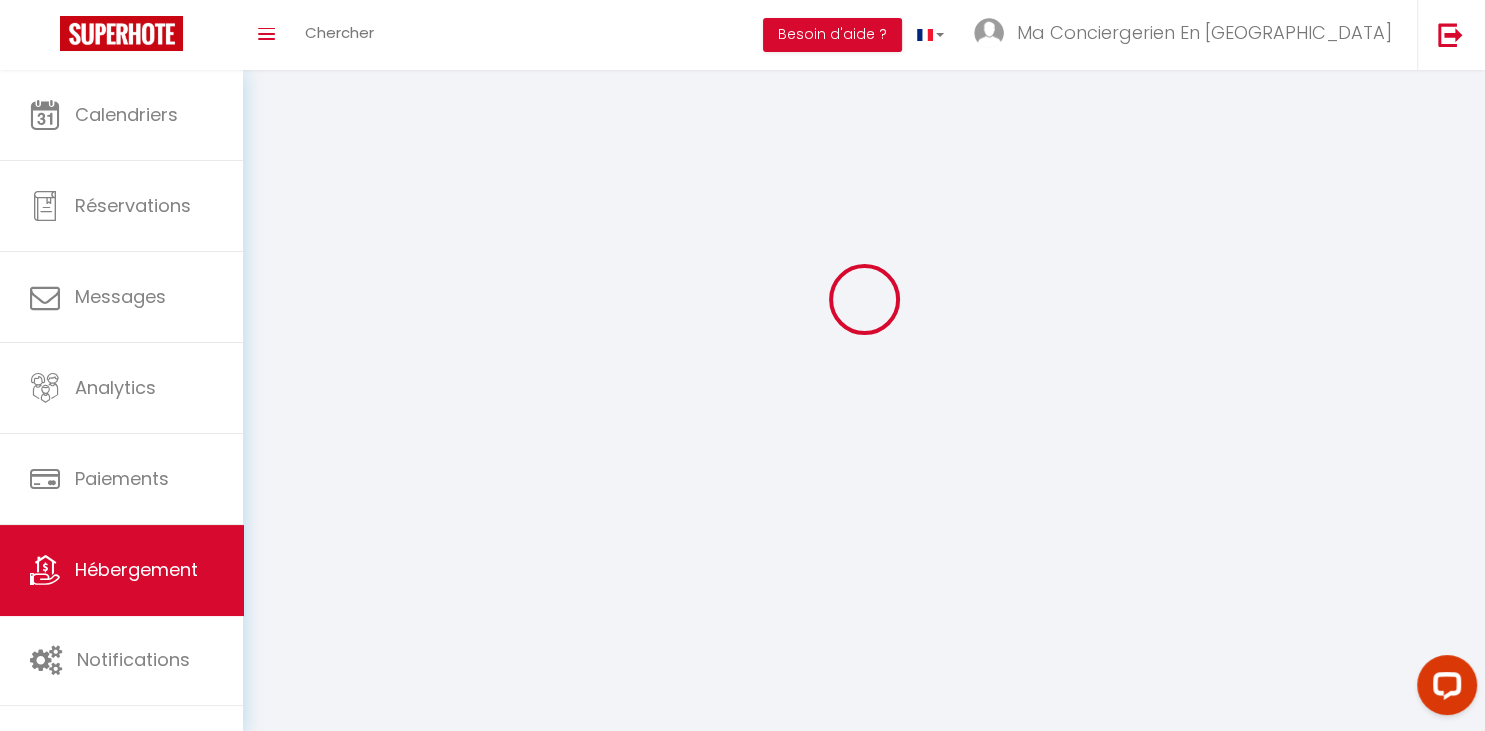 scroll, scrollTop: 0, scrollLeft: 0, axis: both 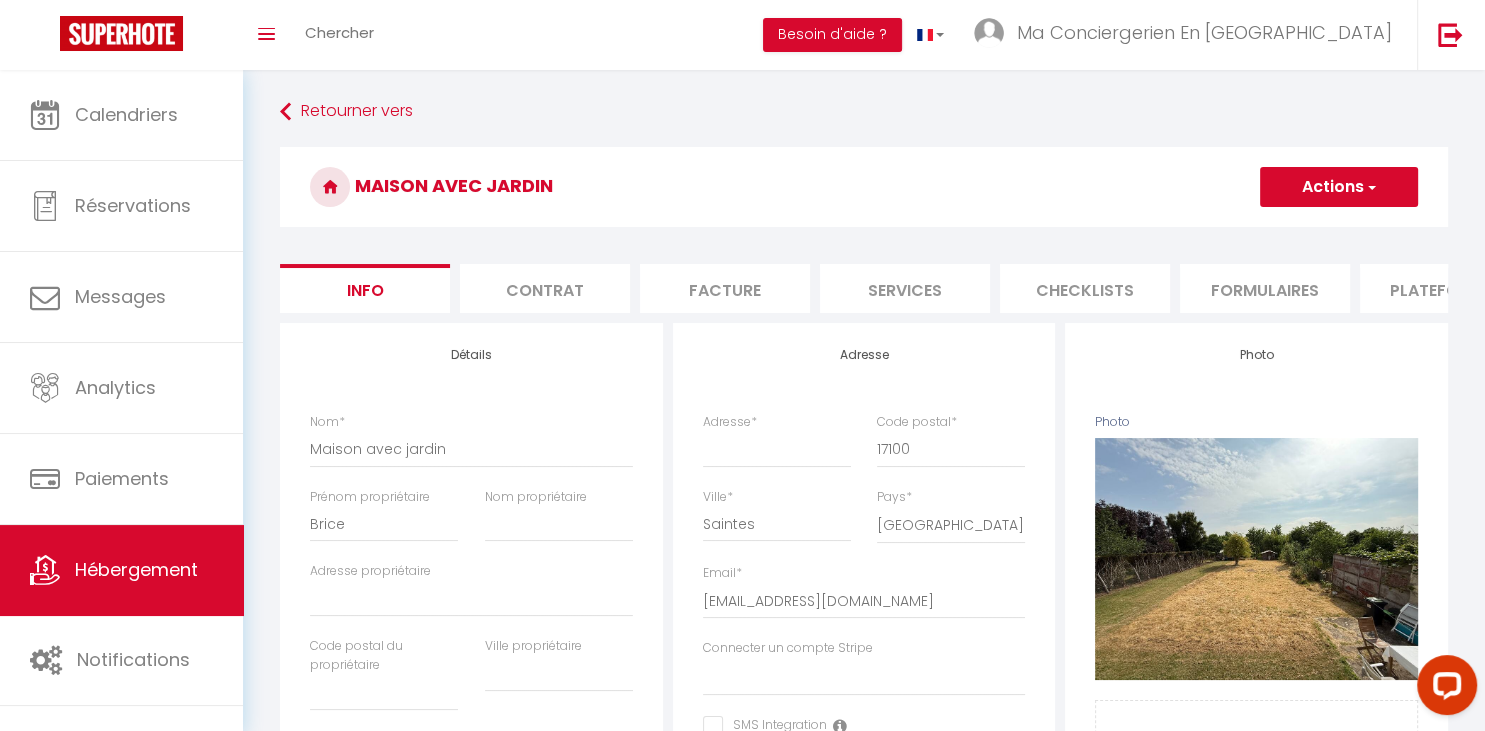 click on "Plateformes" at bounding box center (1445, 288) 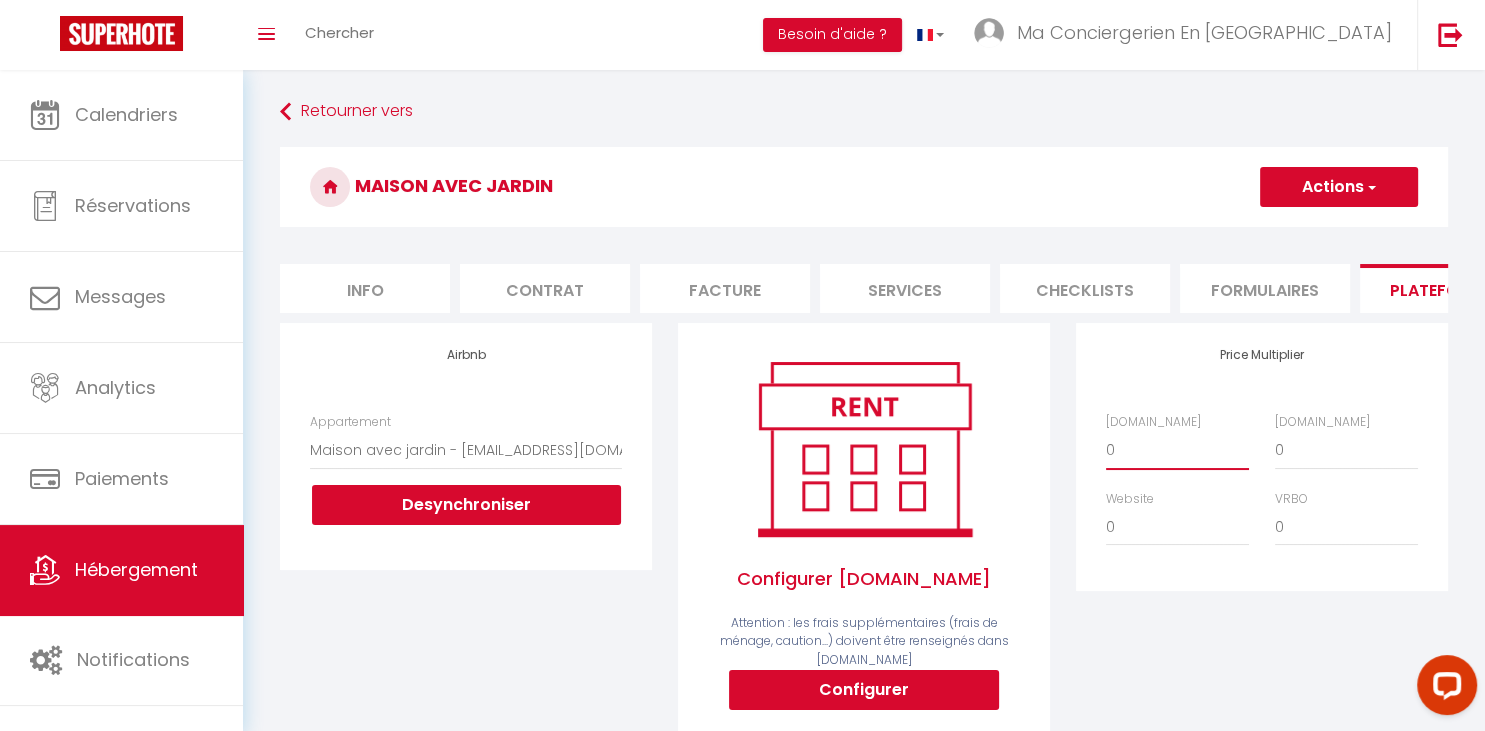click on "0
+ 1 %
+ 2 %
+ 3 %
+ 4 %
+ 5 %
+ 6 %
+ 7 %
+ 8 %
+ 9 %" at bounding box center (1177, 450) 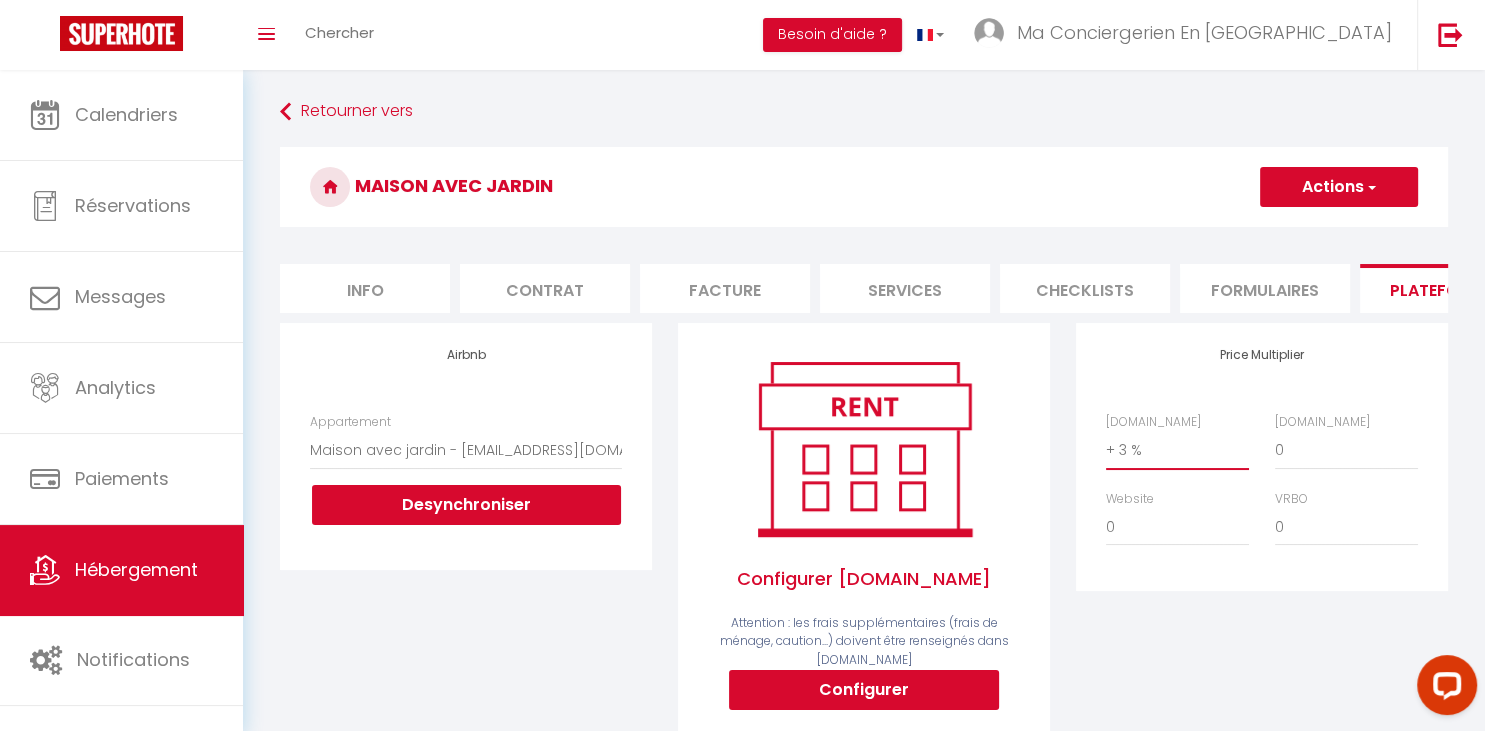 click on "+ 3 %" at bounding box center (0, 0) 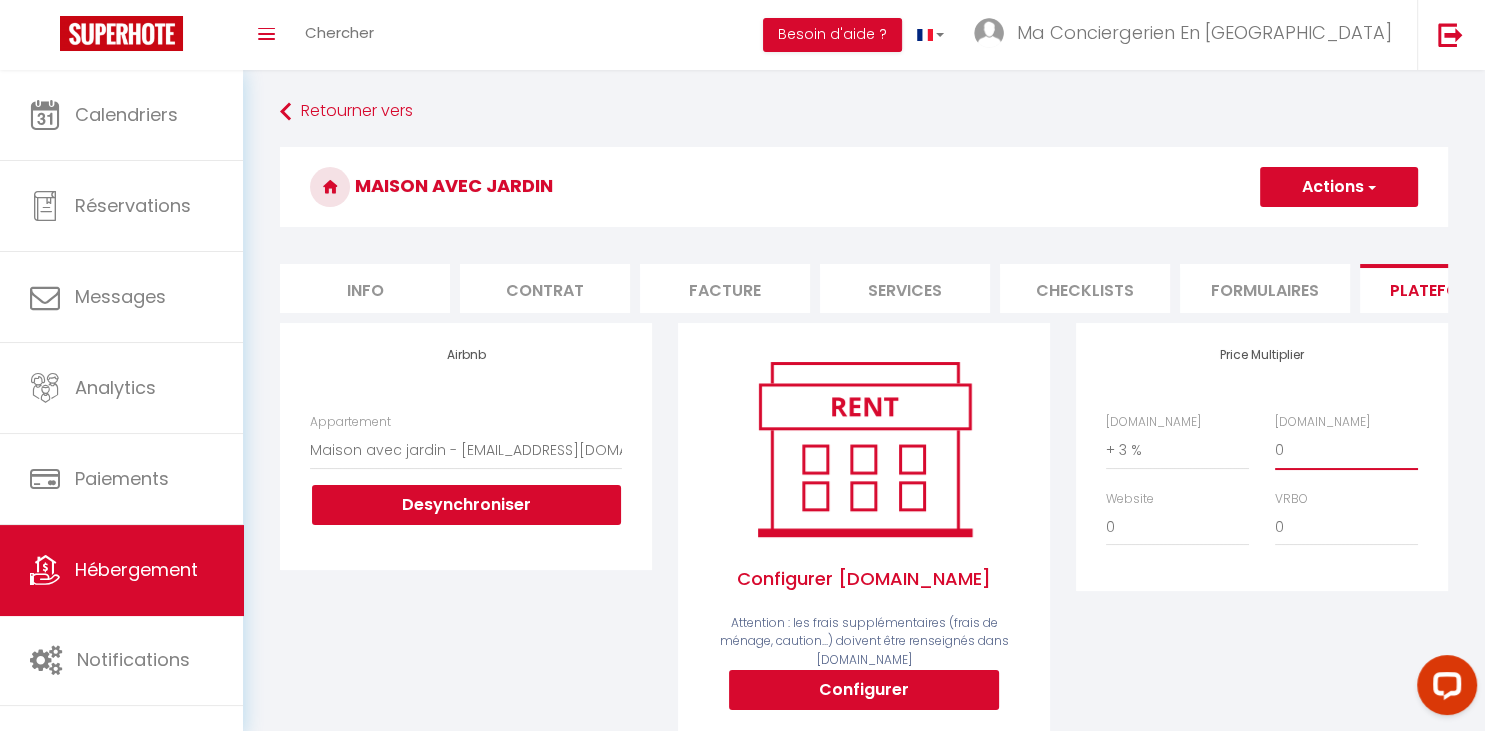 click on "0
+ 1 %
+ 2 %
+ 3 %
+ 4 %
+ 5 %
+ 6 %
+ 7 %
+ 8 %
+ 9 %" at bounding box center (1346, 450) 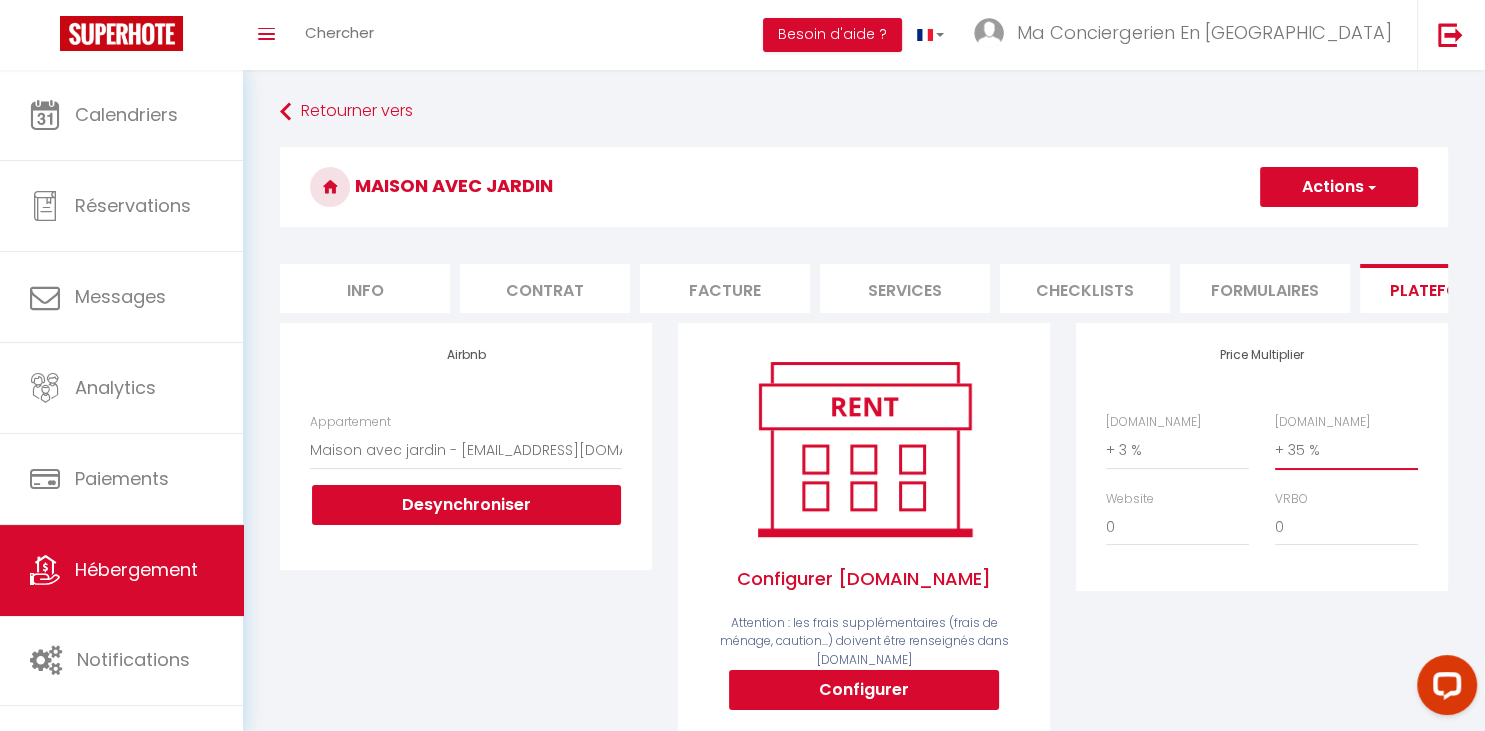 click on "+ 35 %" at bounding box center [0, 0] 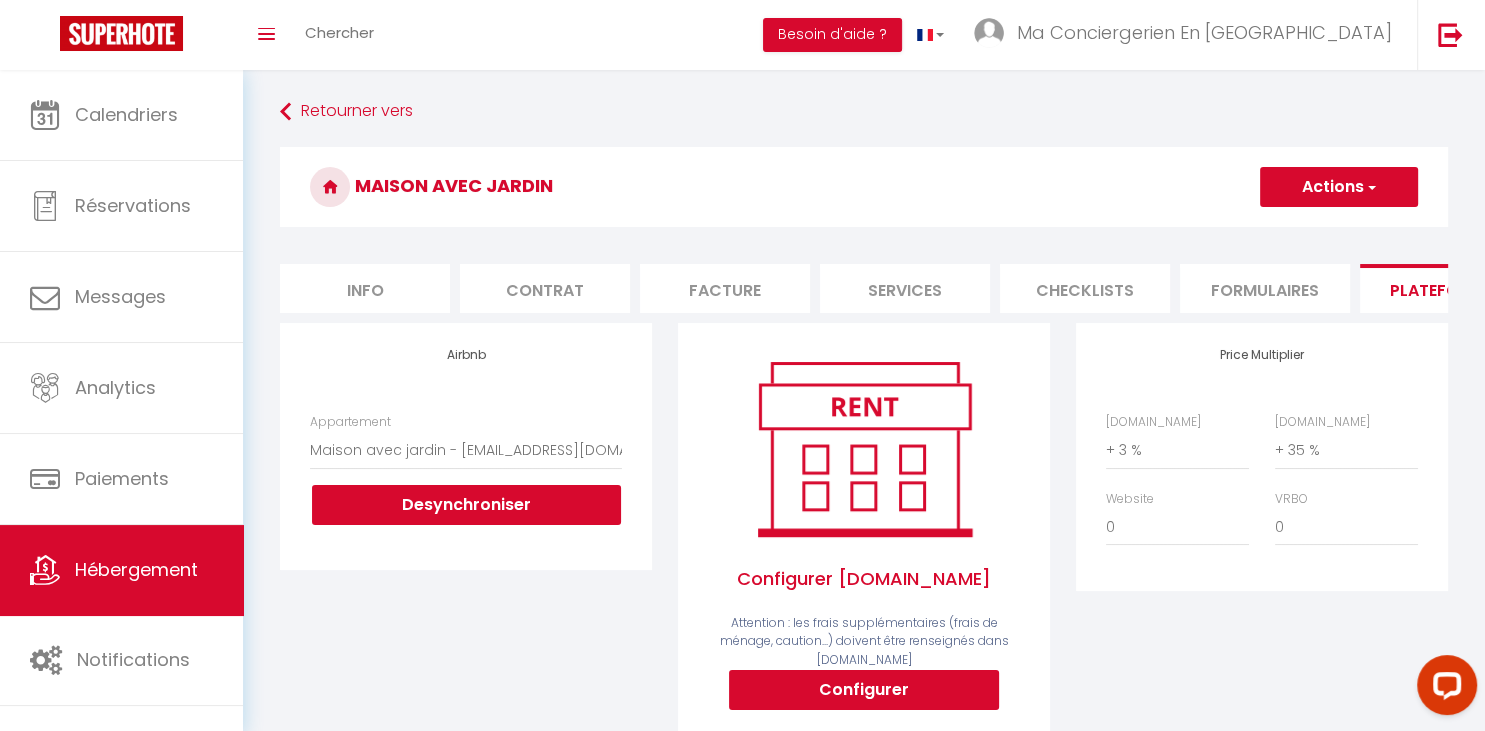 click on "Actions" at bounding box center [1339, 187] 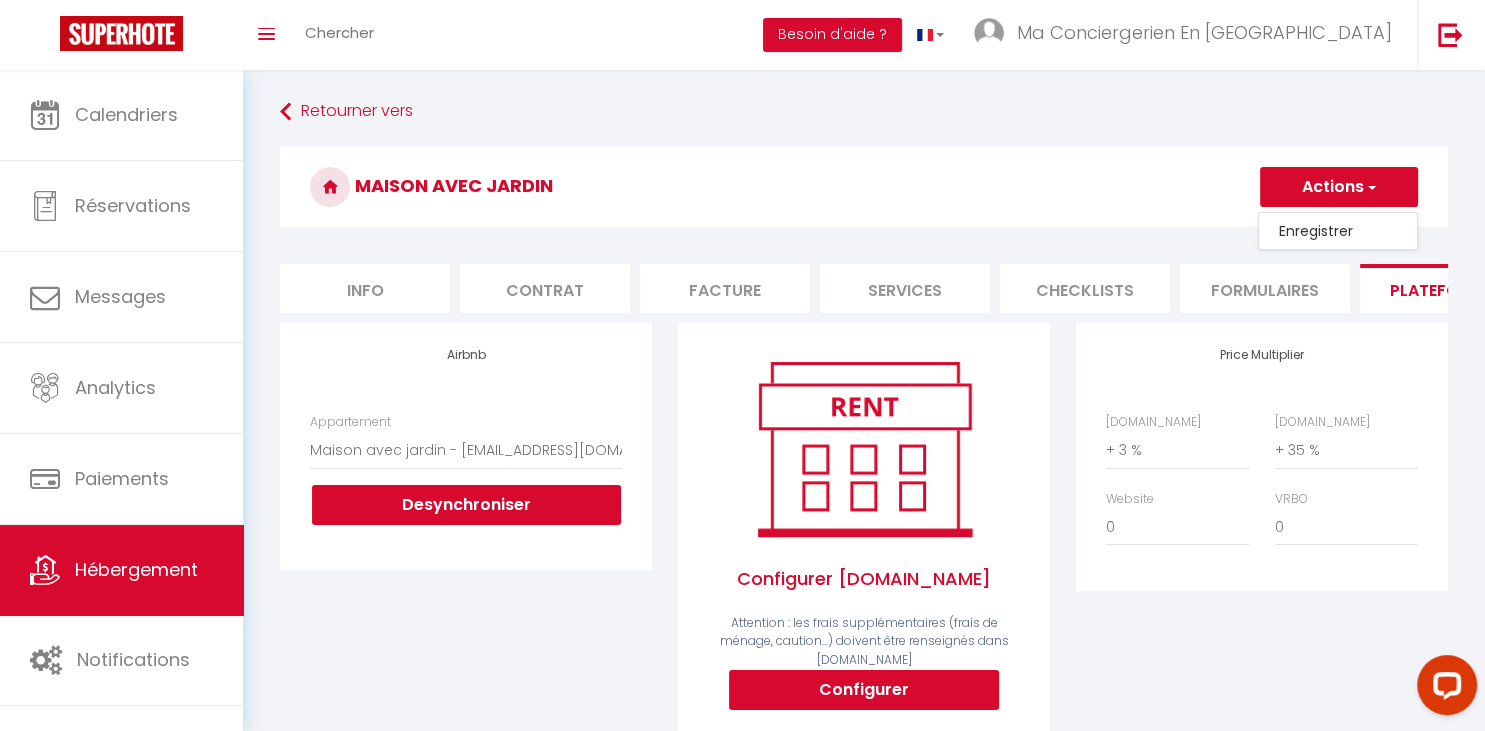 click on "Enregistrer" at bounding box center [1338, 231] 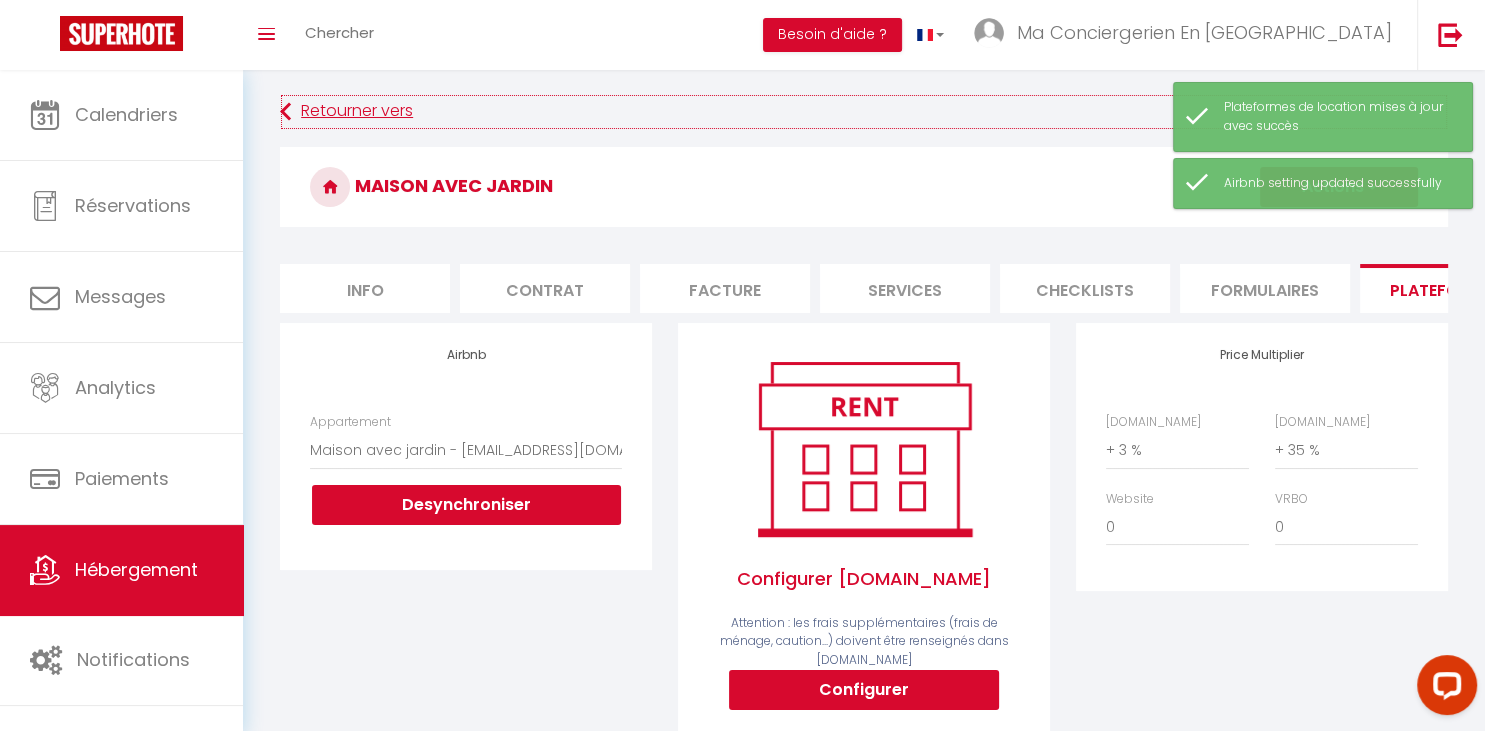 click at bounding box center [285, 112] 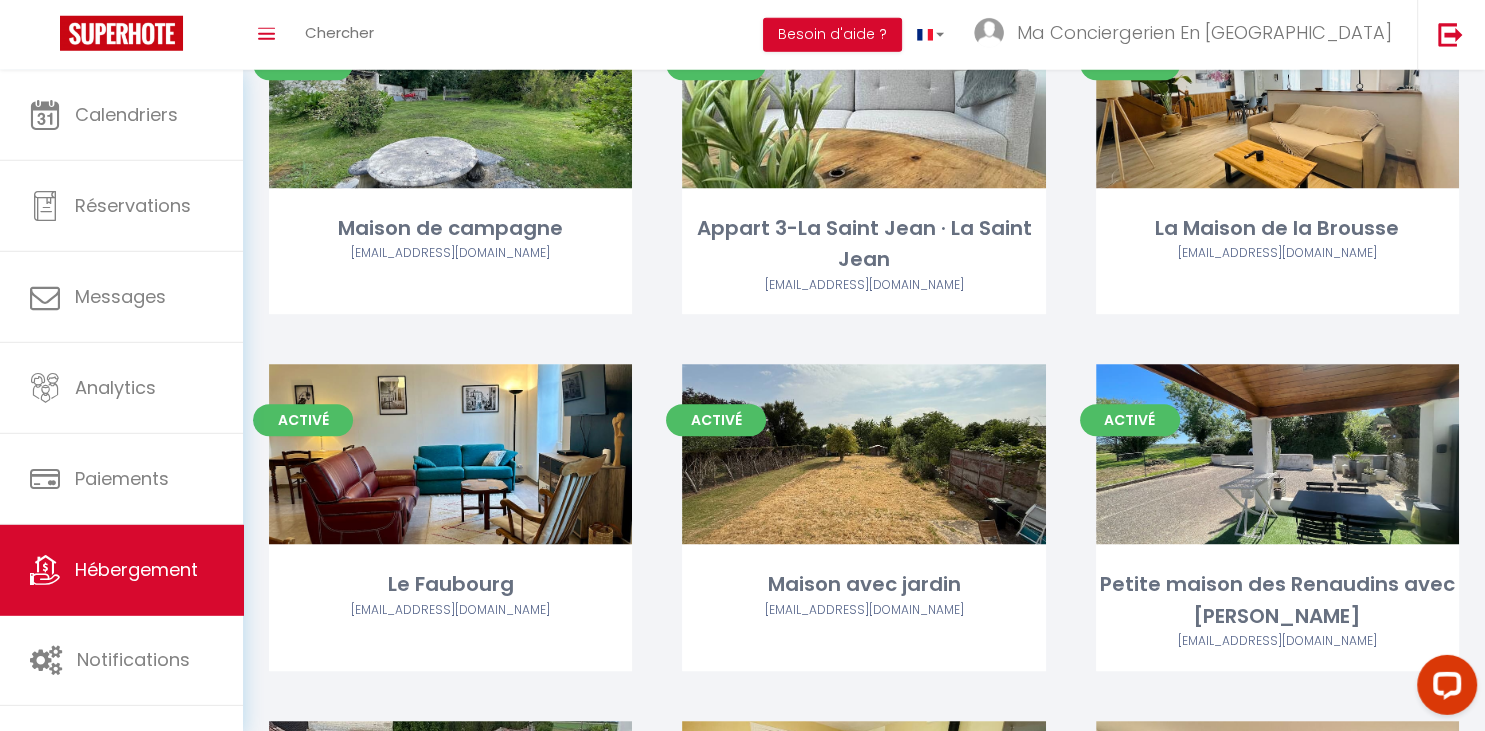 scroll, scrollTop: 897, scrollLeft: 0, axis: vertical 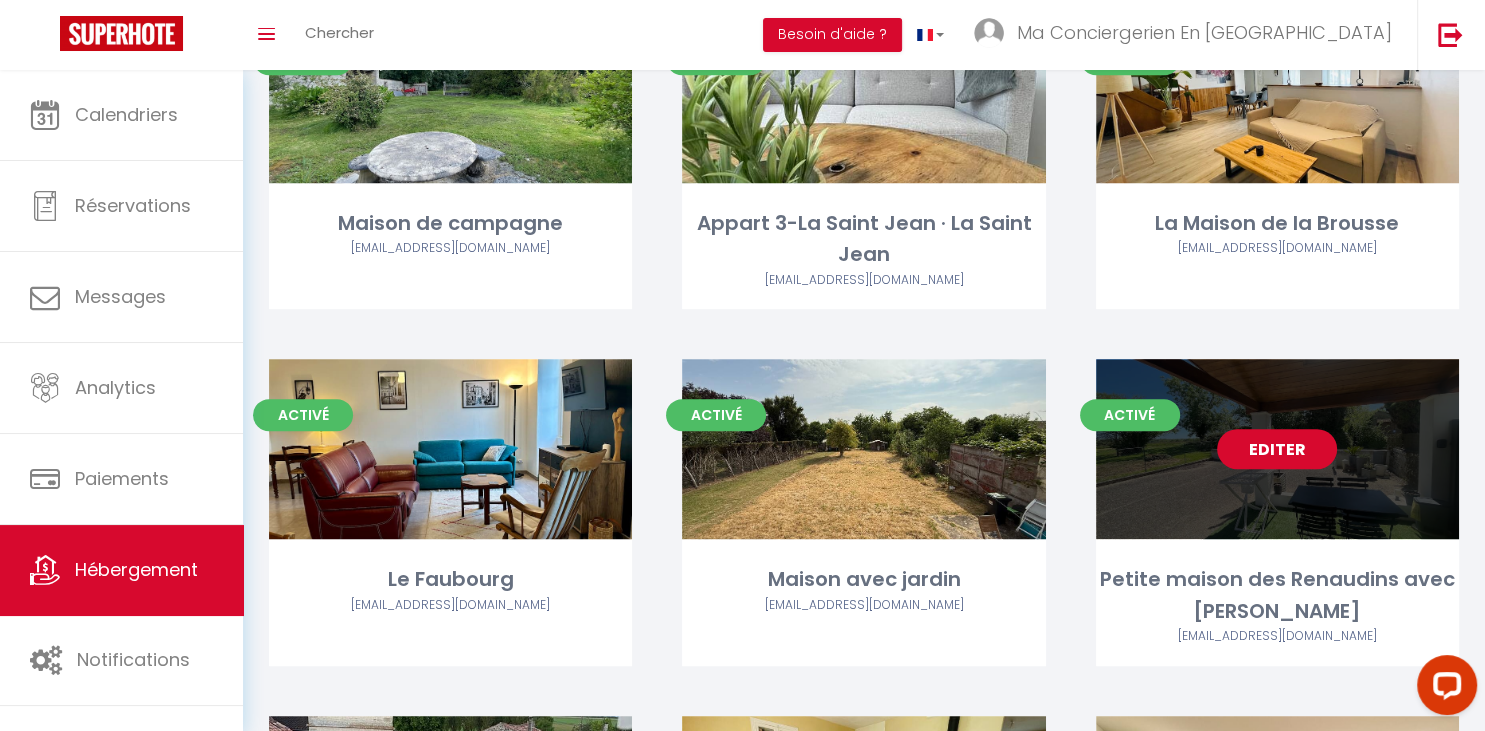 click on "Editer" at bounding box center (1277, 449) 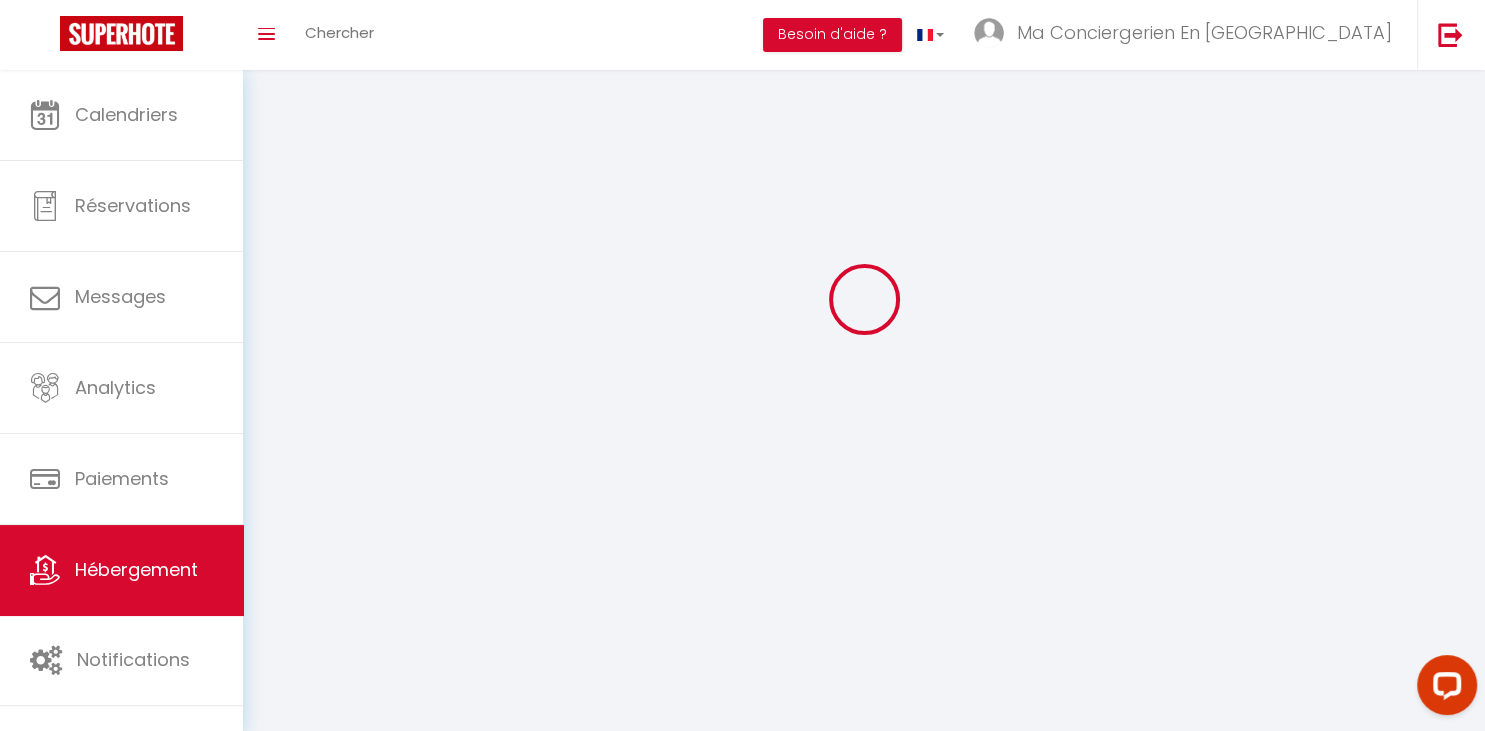 scroll, scrollTop: 0, scrollLeft: 0, axis: both 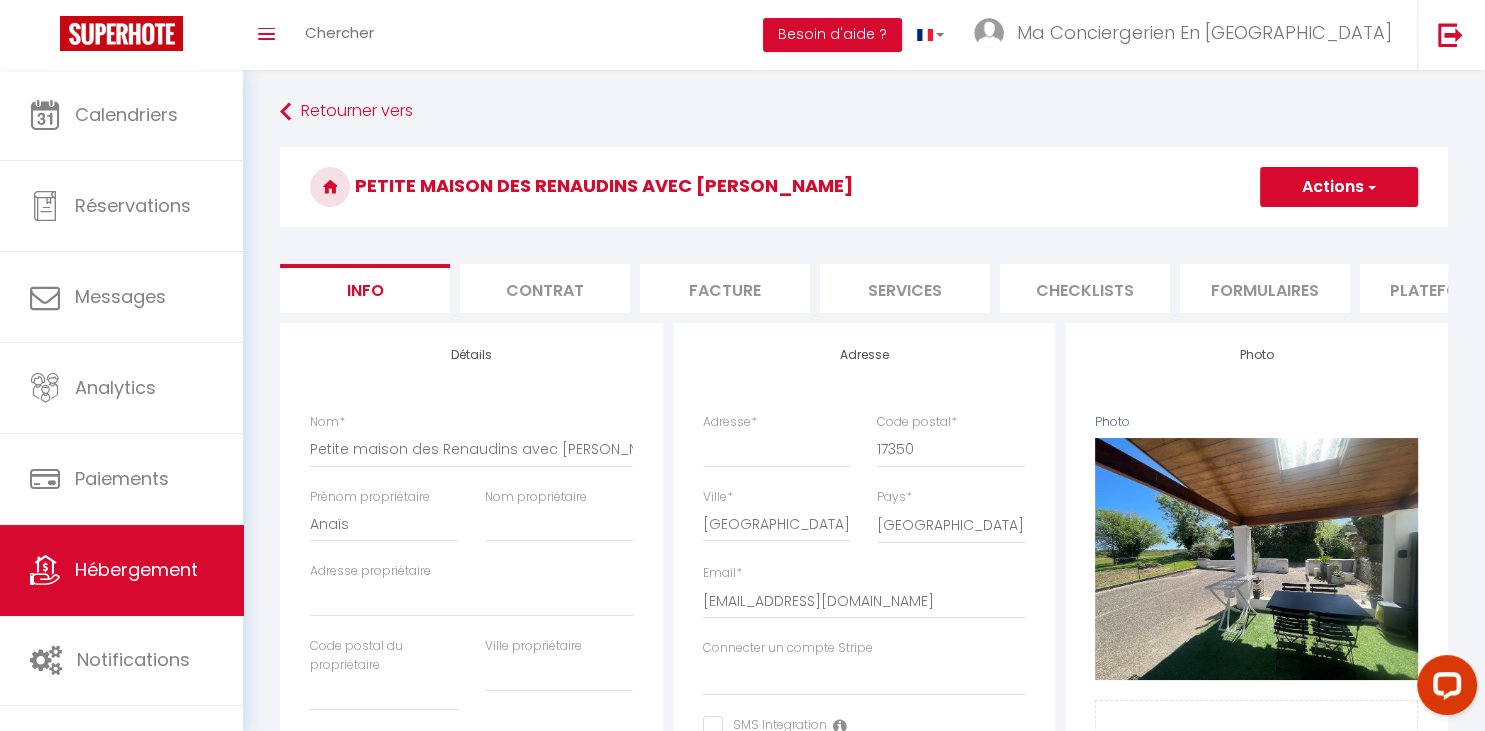click on "Plateformes" at bounding box center (1445, 288) 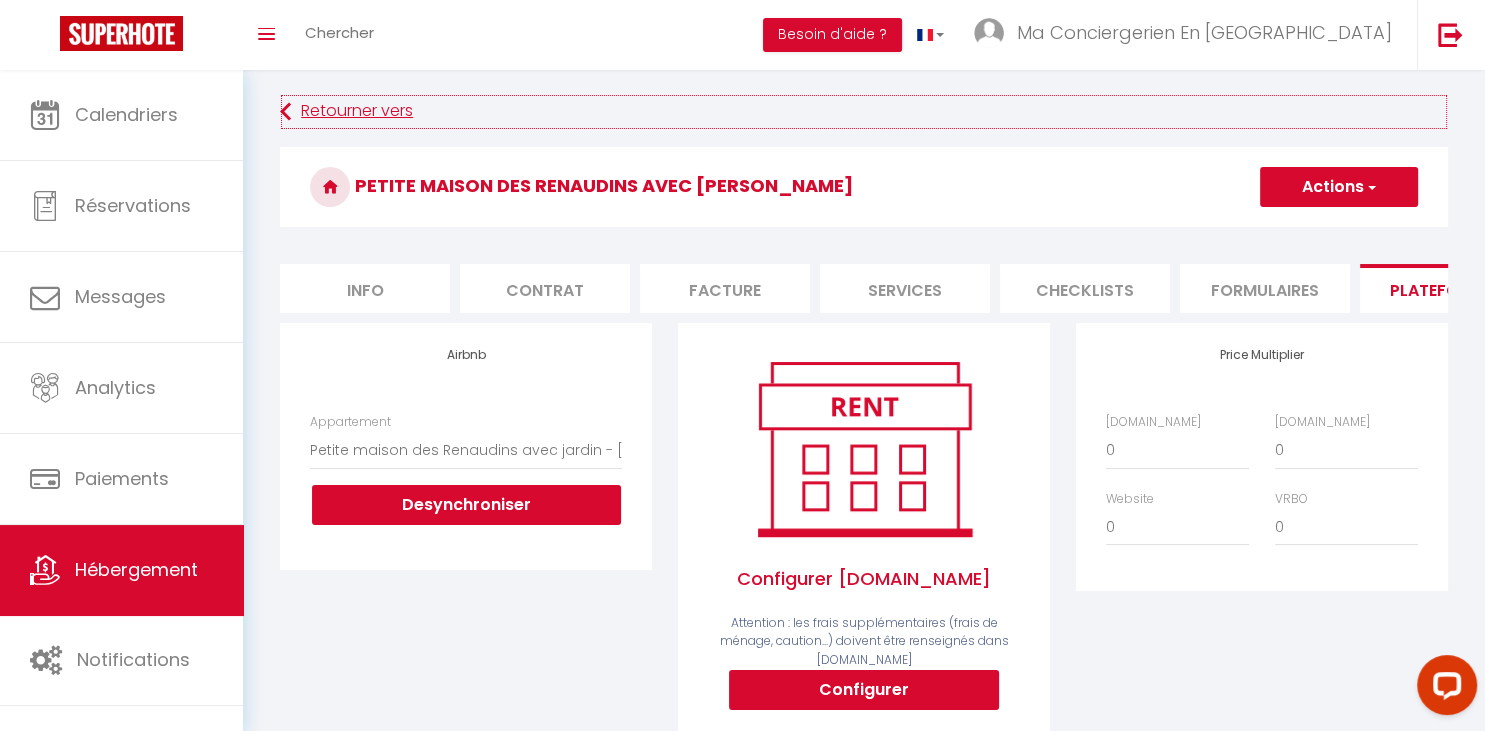 click on "Retourner vers" at bounding box center [864, 112] 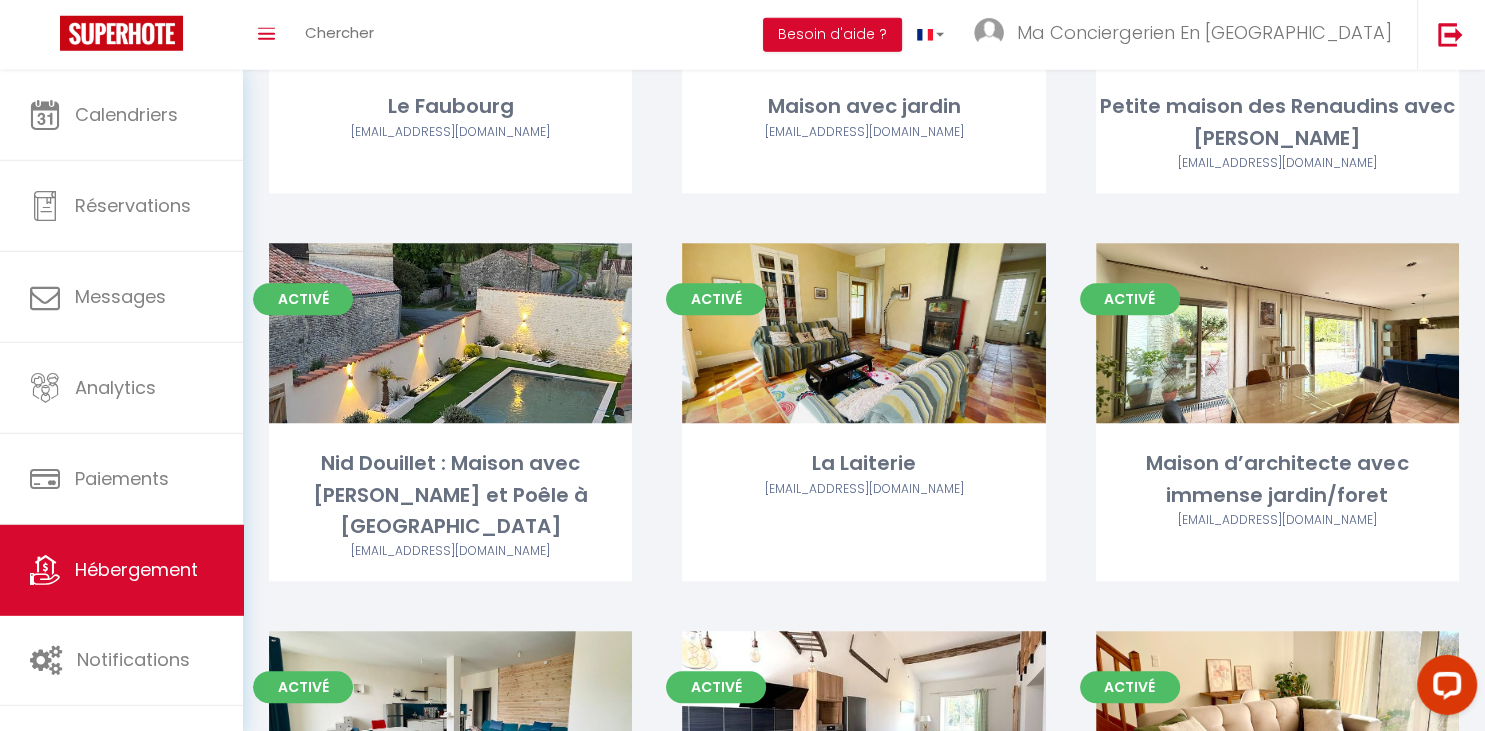 scroll, scrollTop: 1372, scrollLeft: 0, axis: vertical 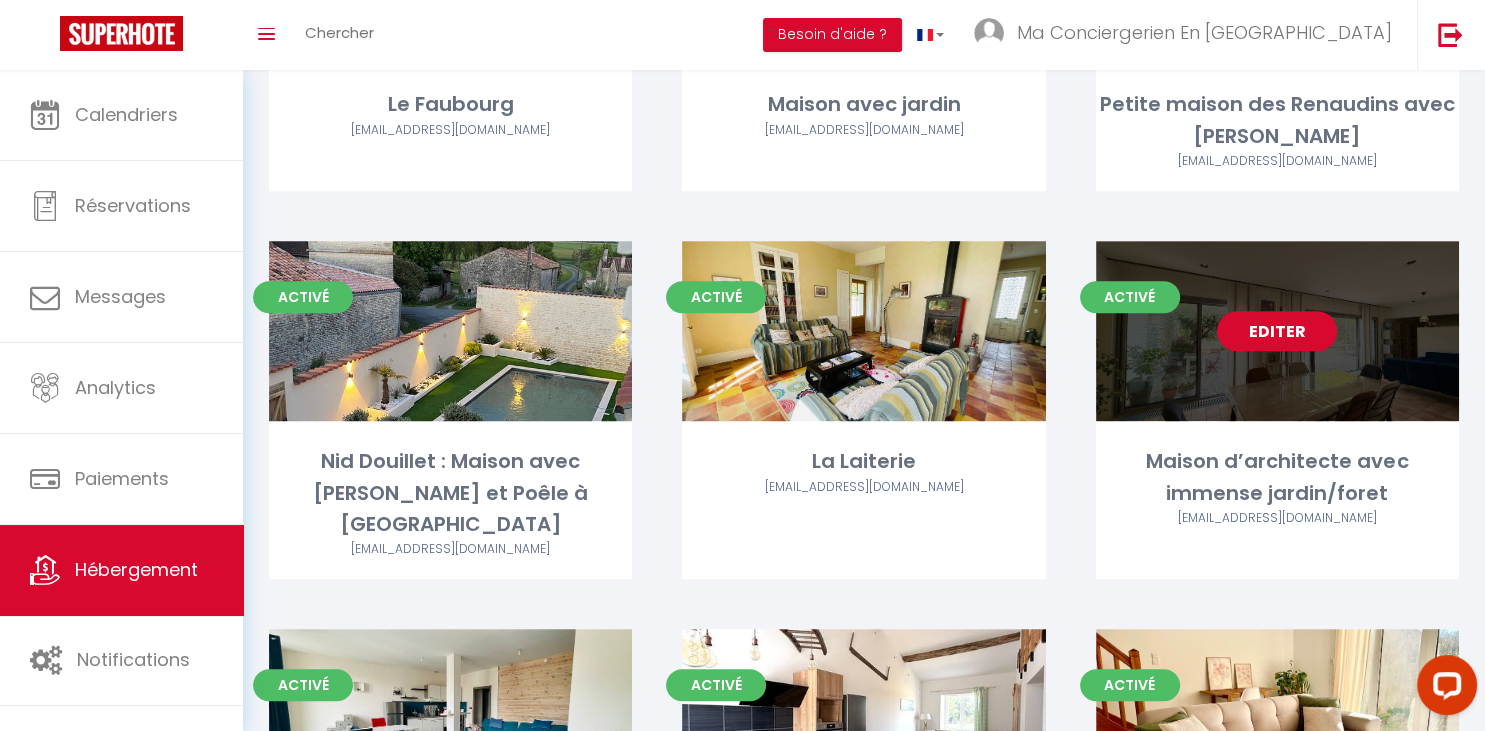 click on "Editer" at bounding box center (1277, 331) 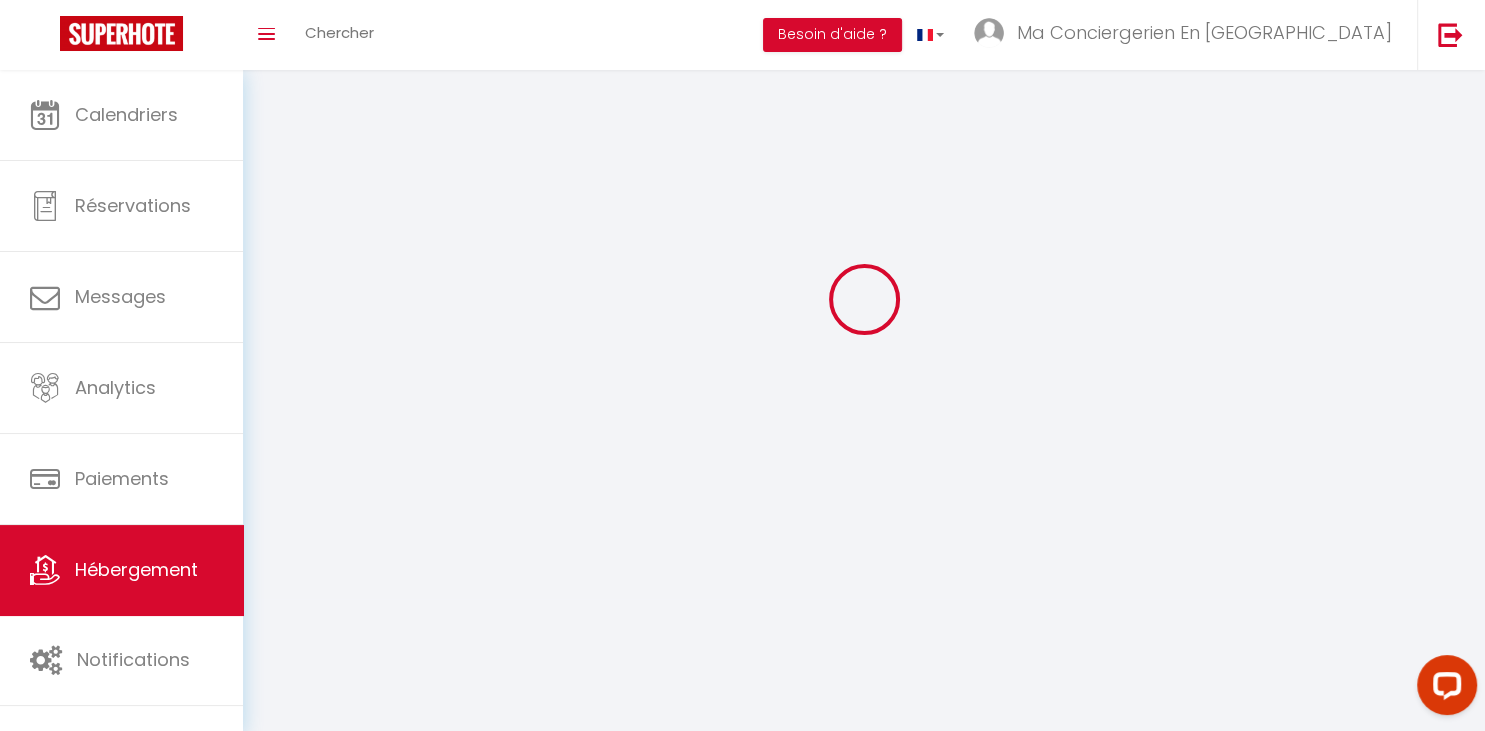 scroll, scrollTop: 0, scrollLeft: 0, axis: both 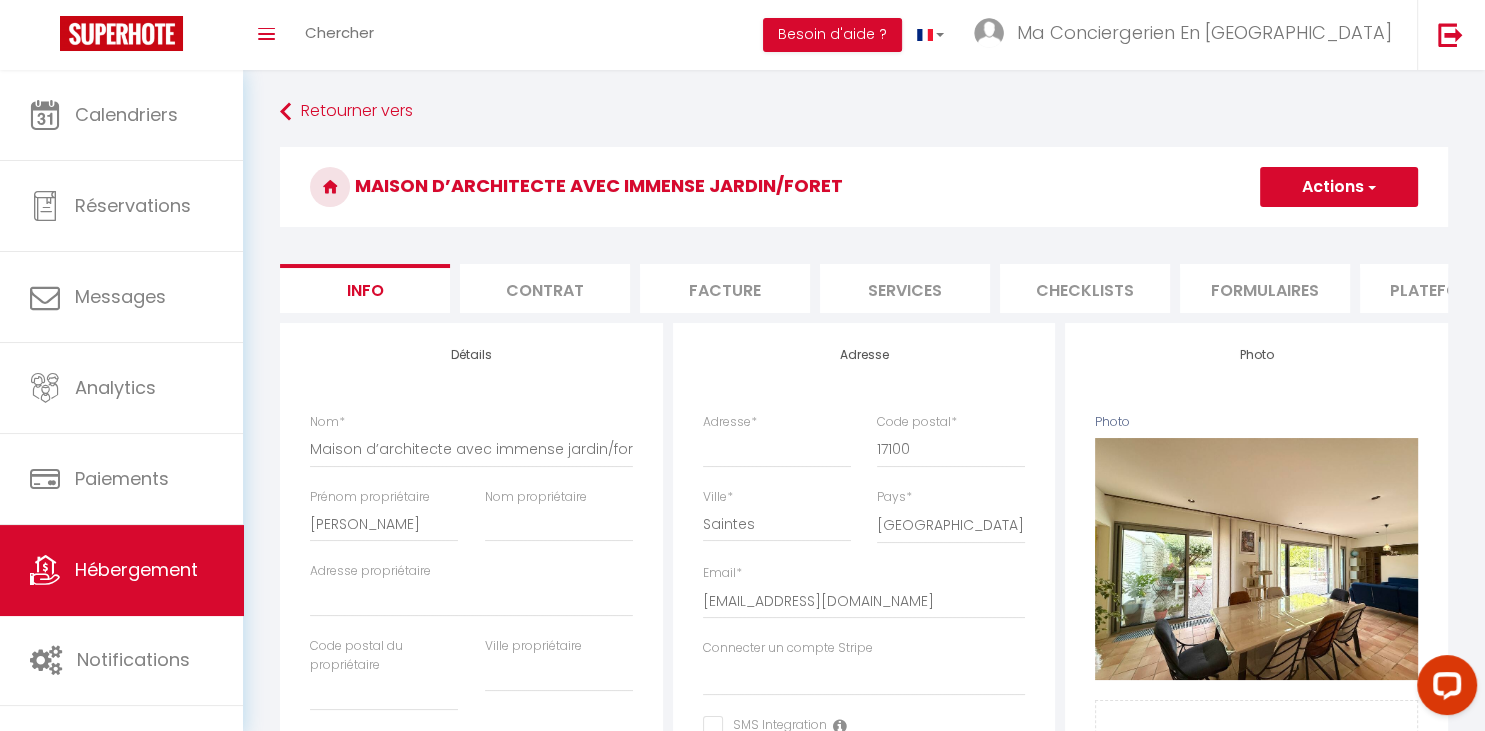 click on "Plateformes" at bounding box center [1445, 288] 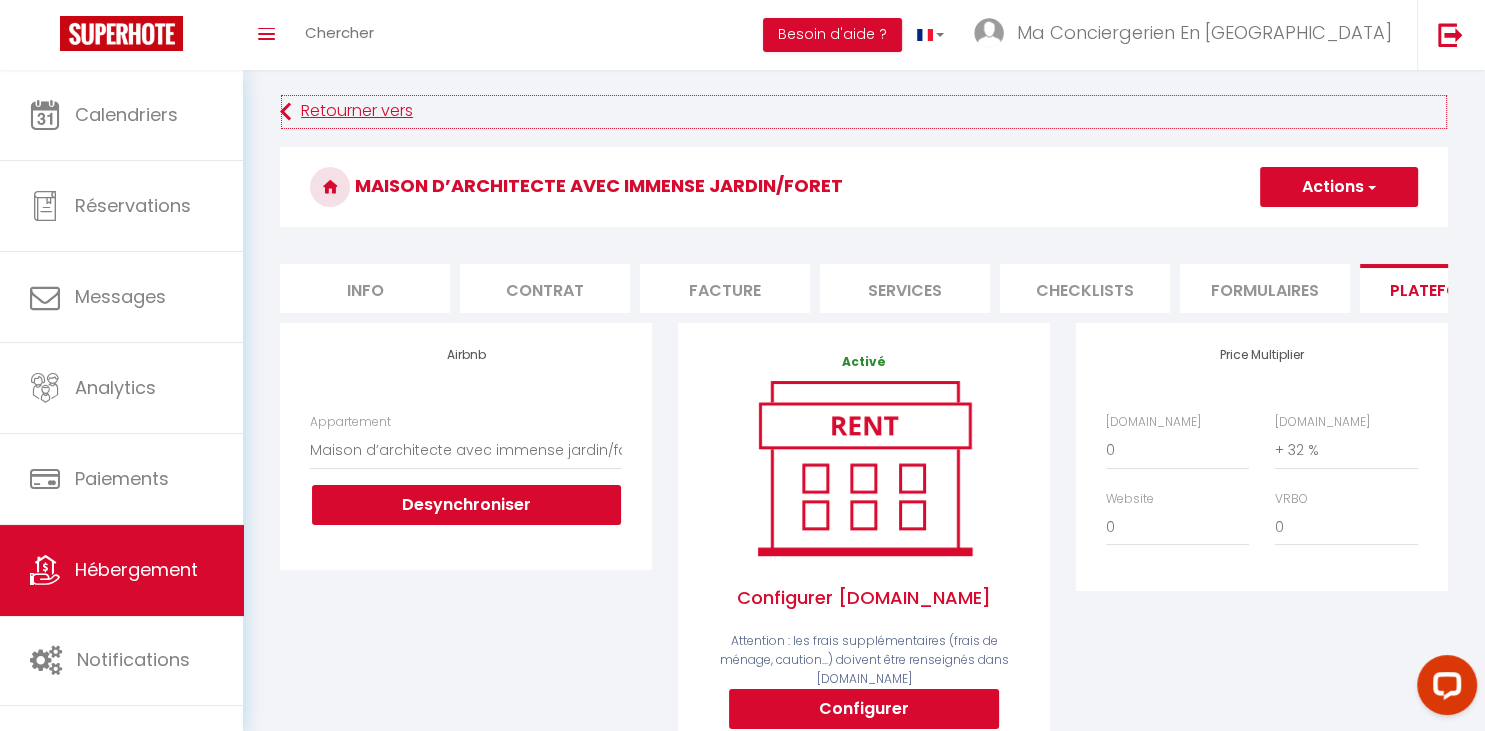 click on "Retourner vers" at bounding box center (864, 112) 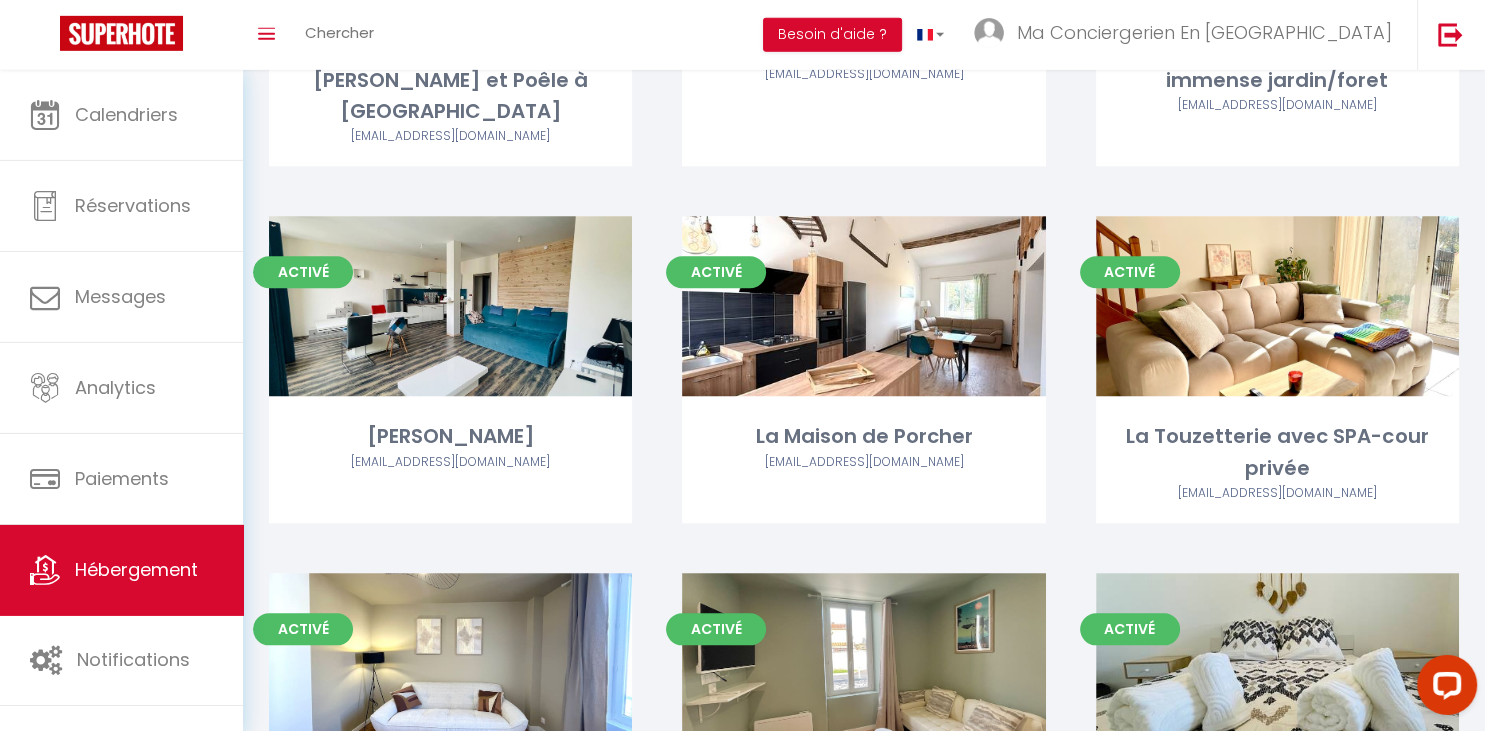 scroll, scrollTop: 1795, scrollLeft: 0, axis: vertical 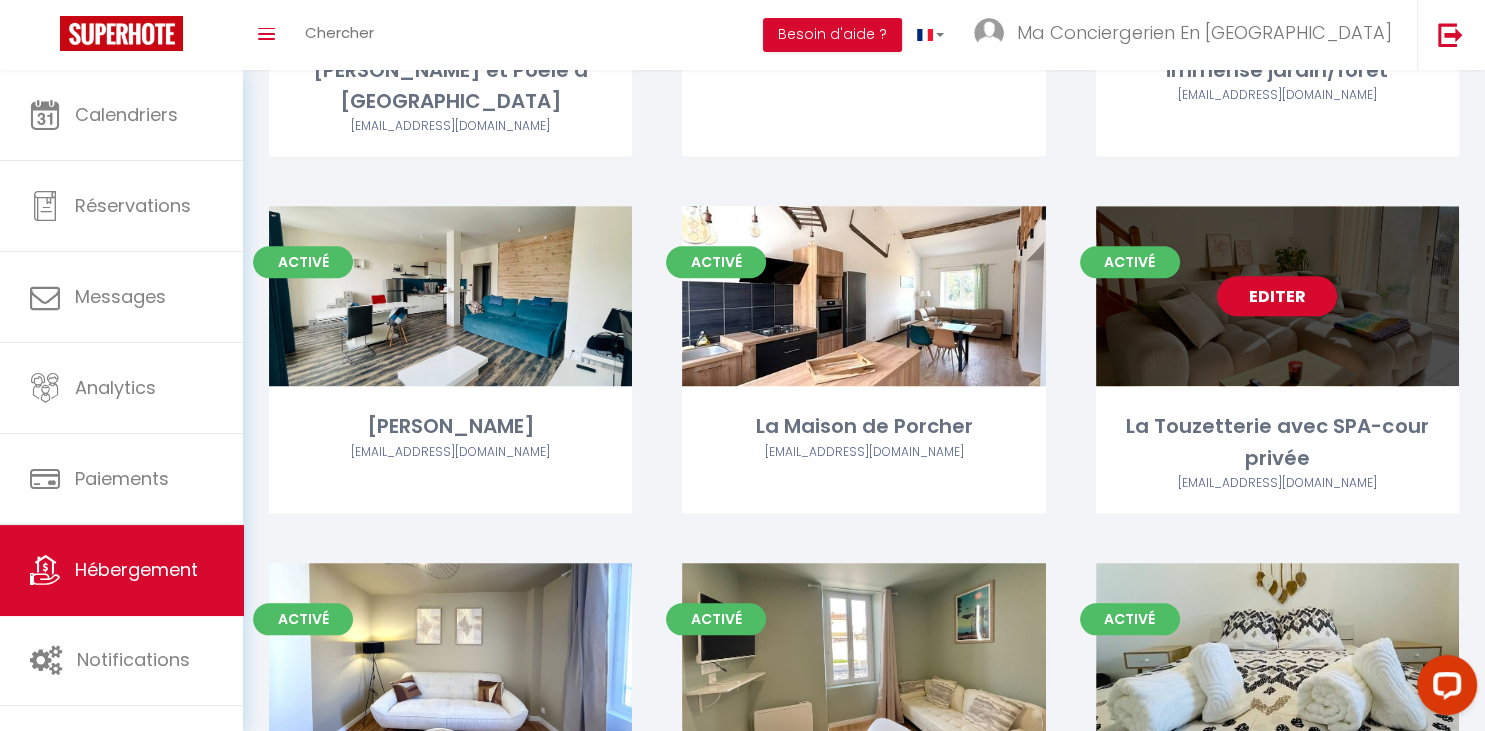 click on "Editer" at bounding box center [1277, 296] 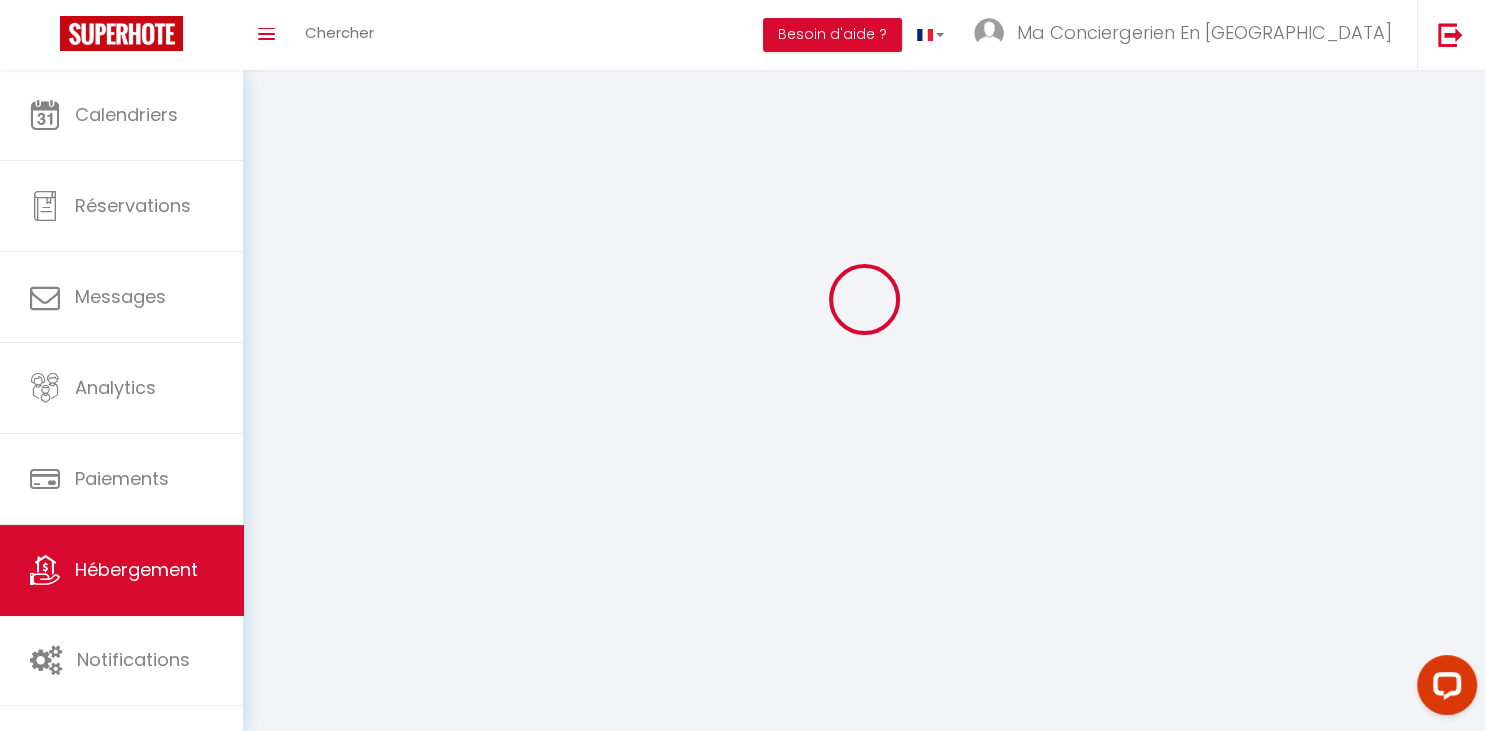 scroll, scrollTop: 0, scrollLeft: 0, axis: both 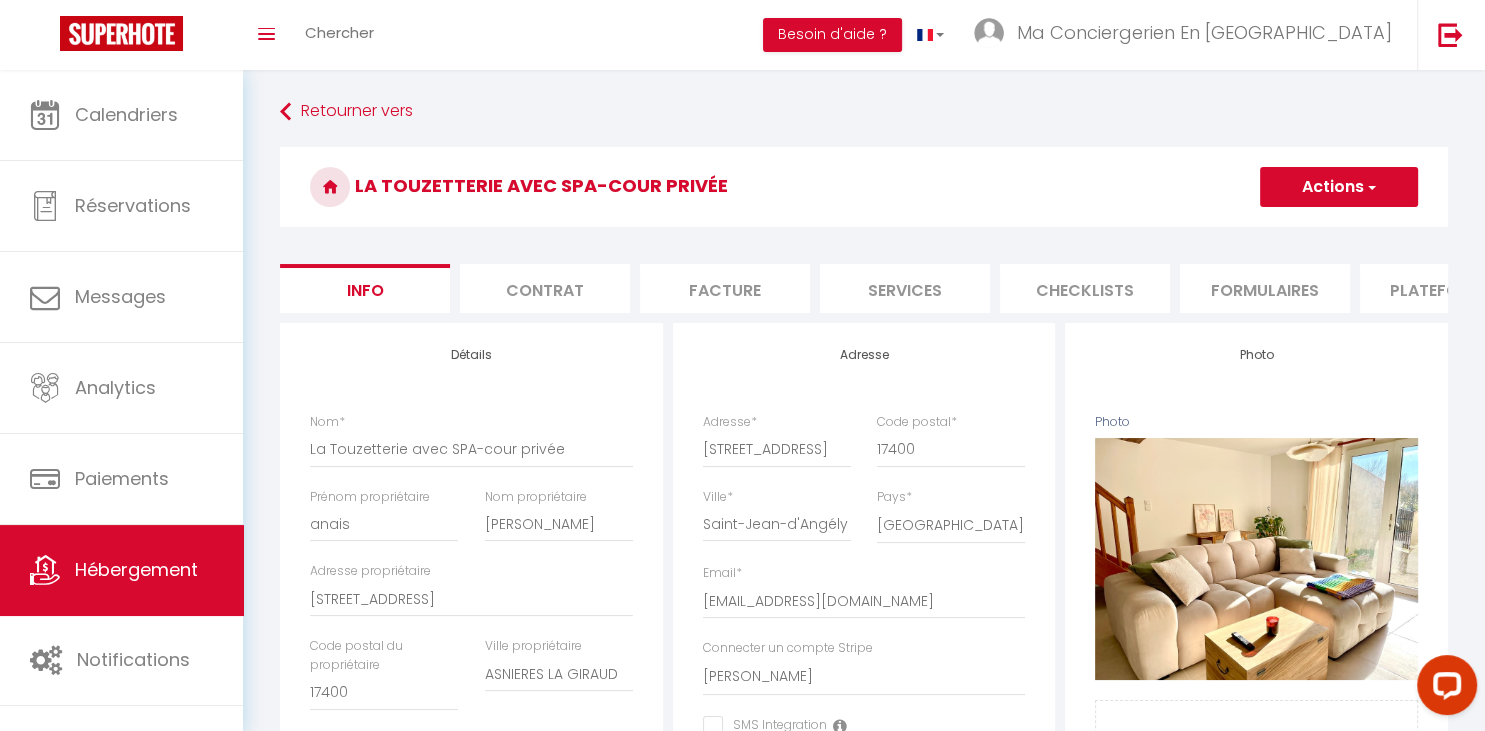 click on "Plateformes" at bounding box center (1445, 288) 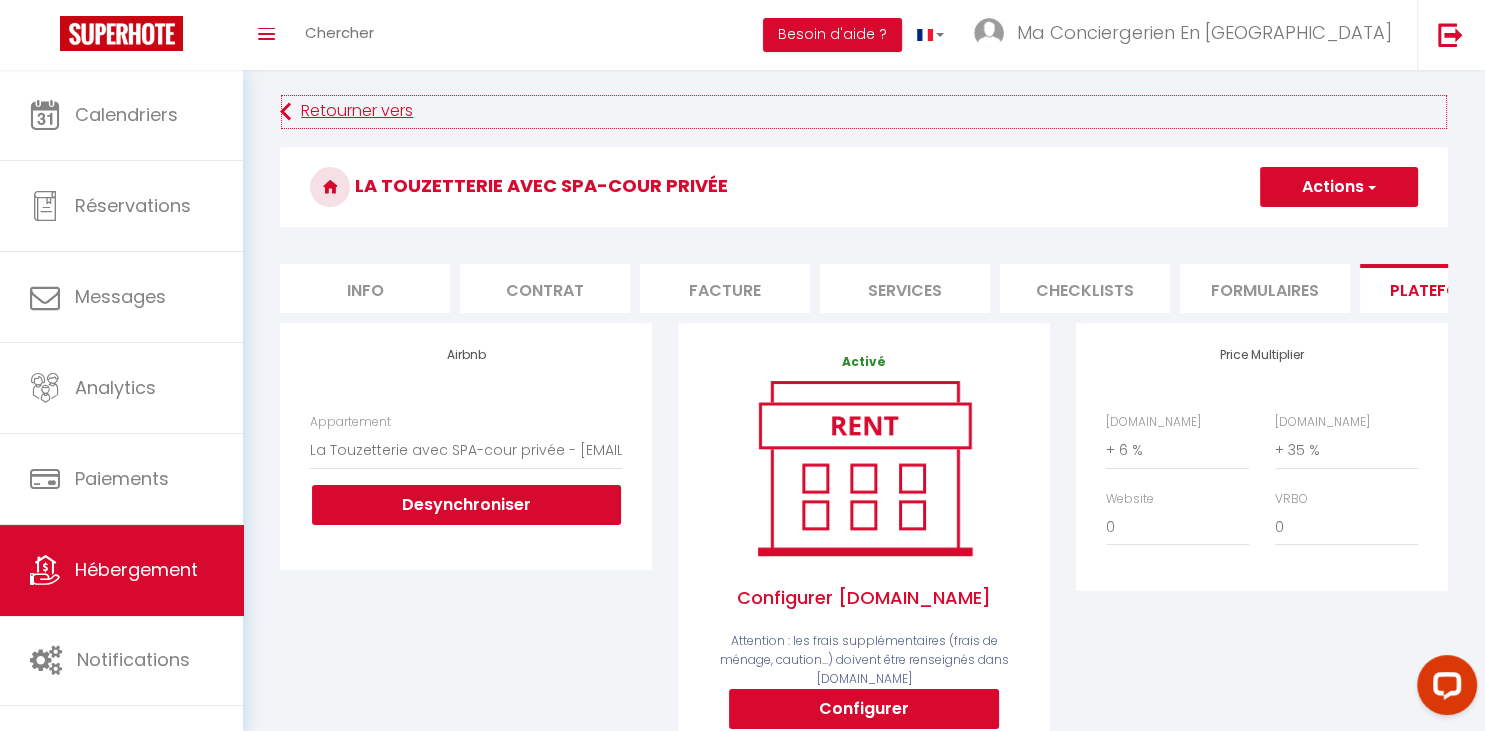 click on "Retourner vers" at bounding box center [864, 112] 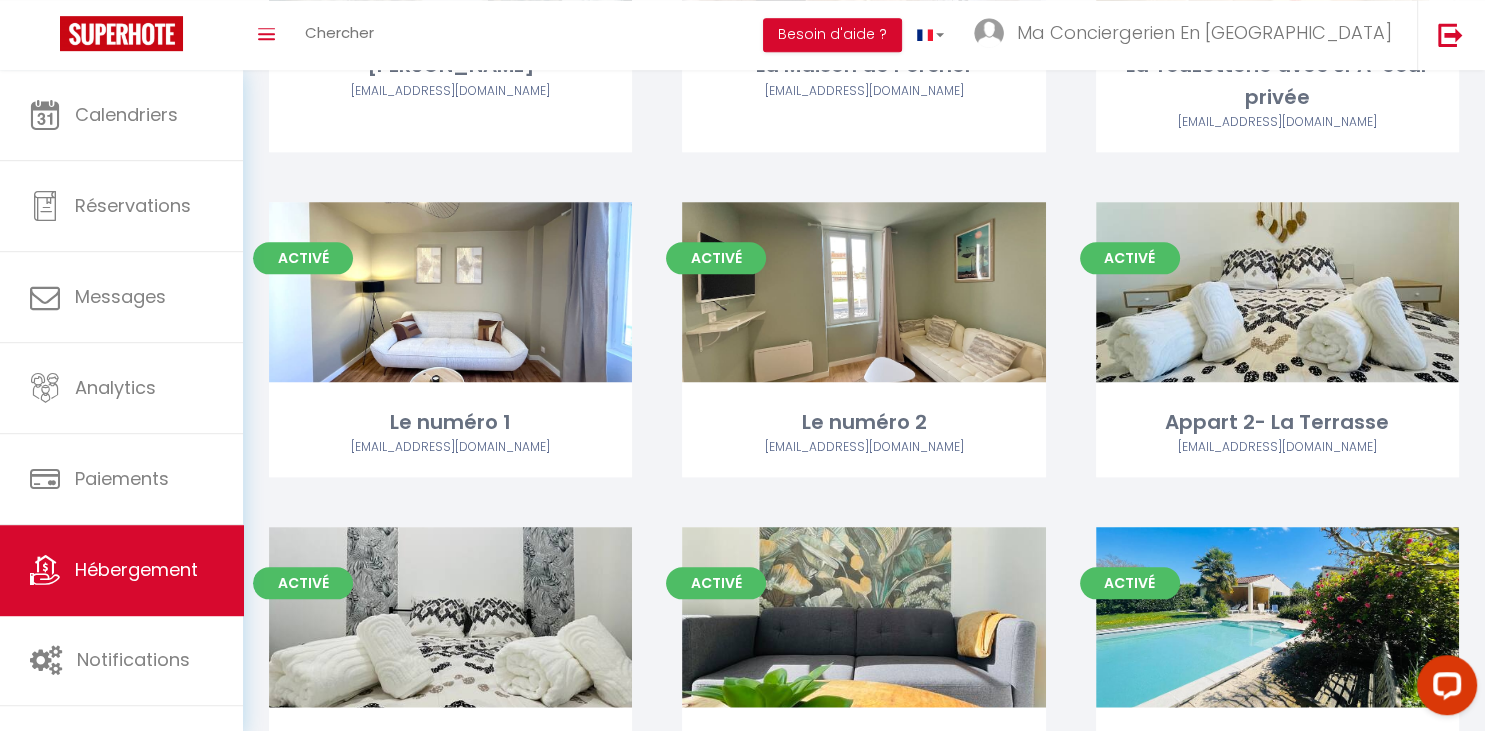 scroll, scrollTop: 2164, scrollLeft: 0, axis: vertical 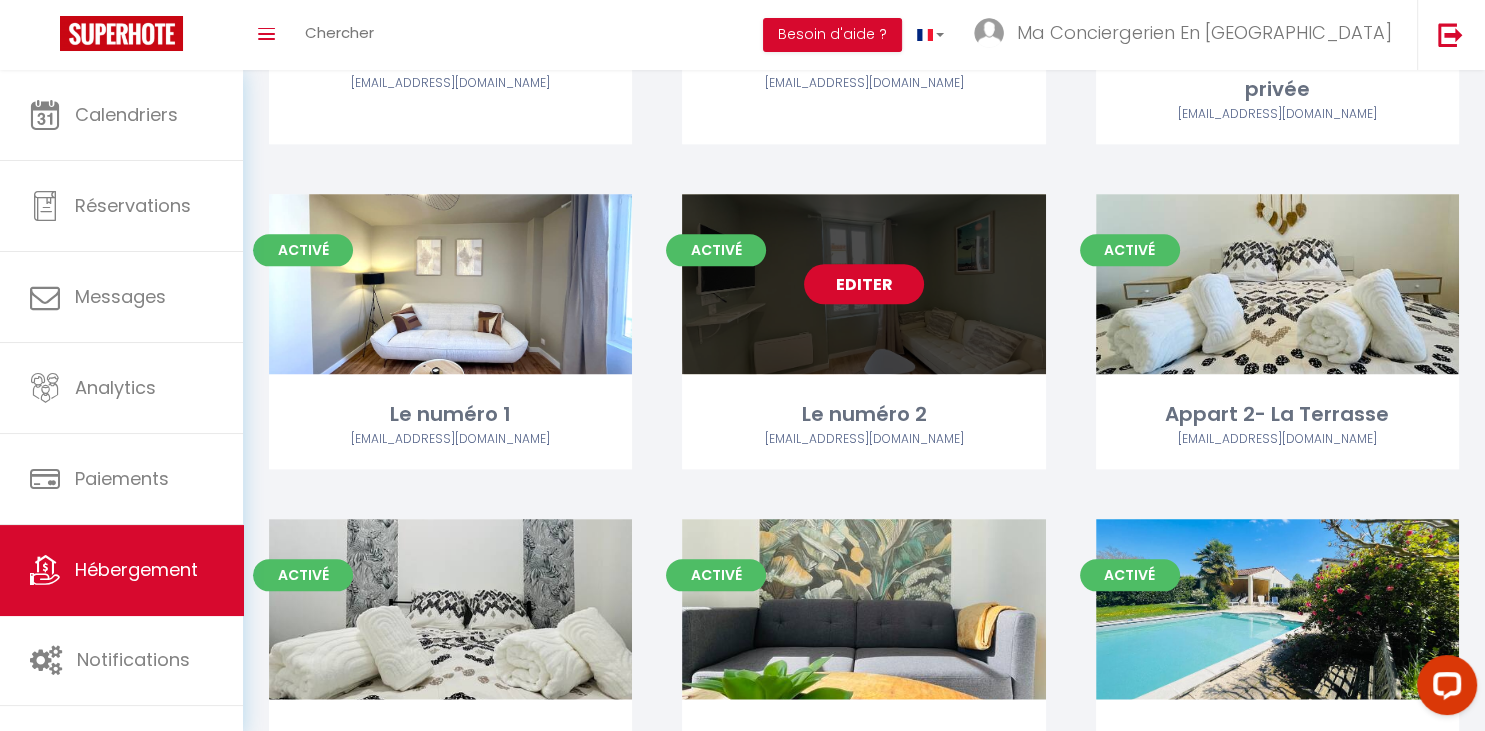 click on "Editer" at bounding box center [864, 284] 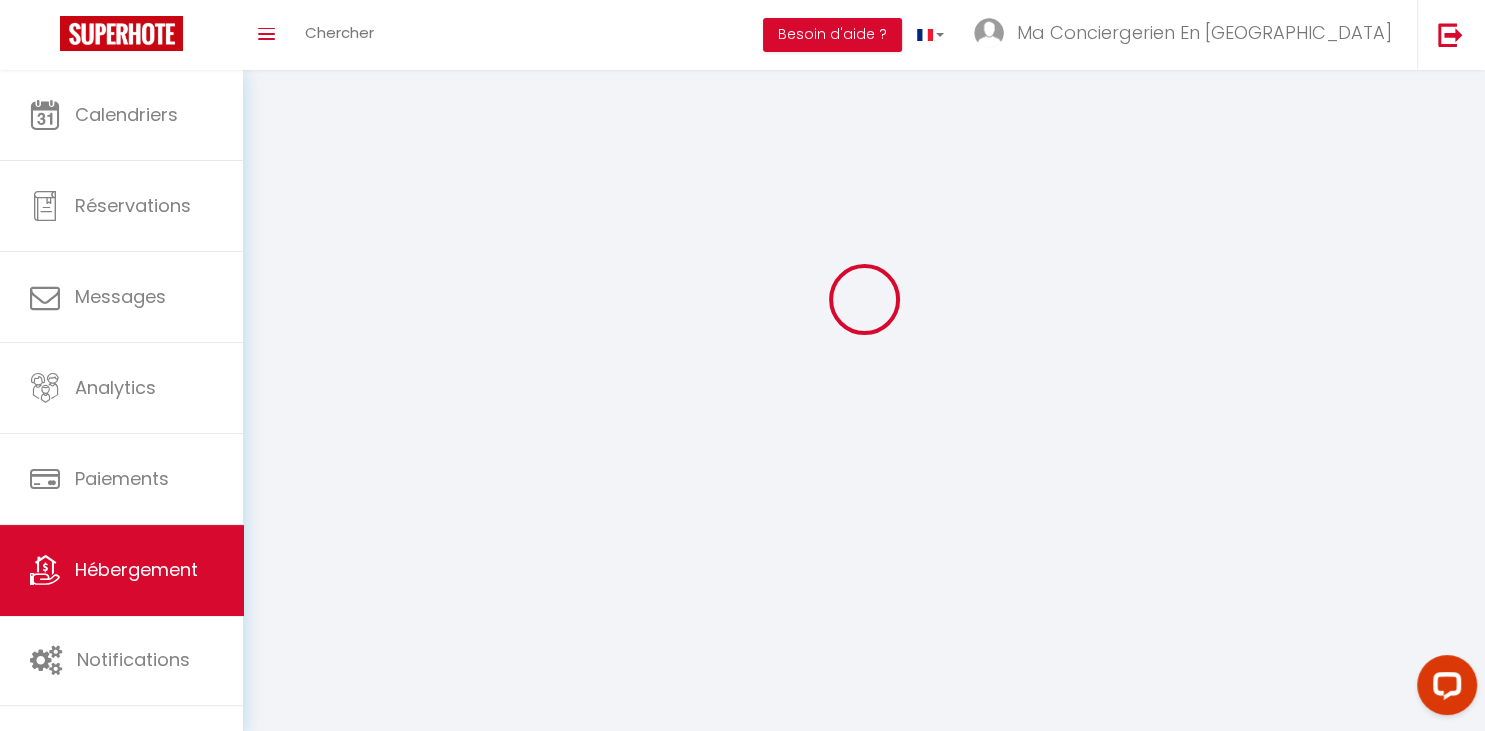scroll, scrollTop: 0, scrollLeft: 0, axis: both 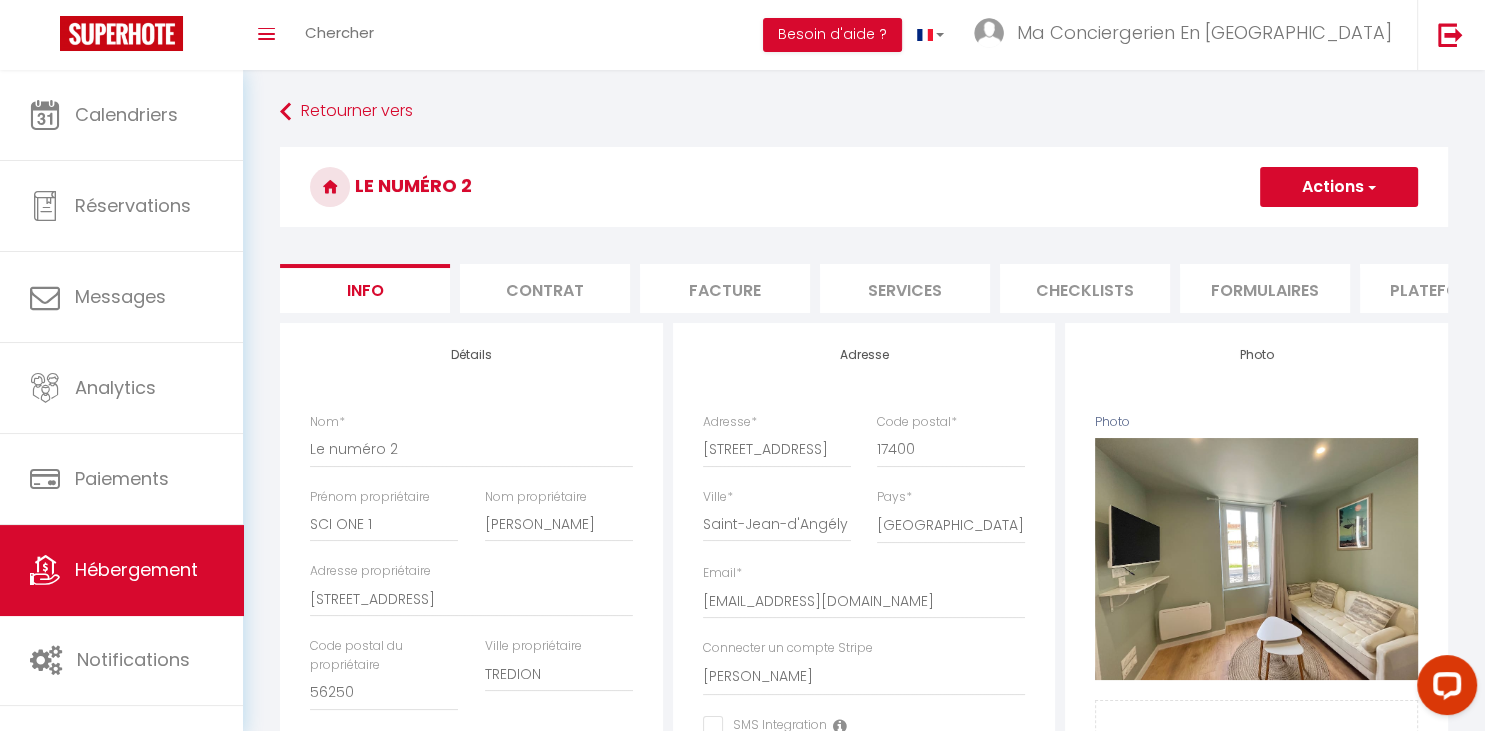 click on "Plateformes" at bounding box center [1445, 288] 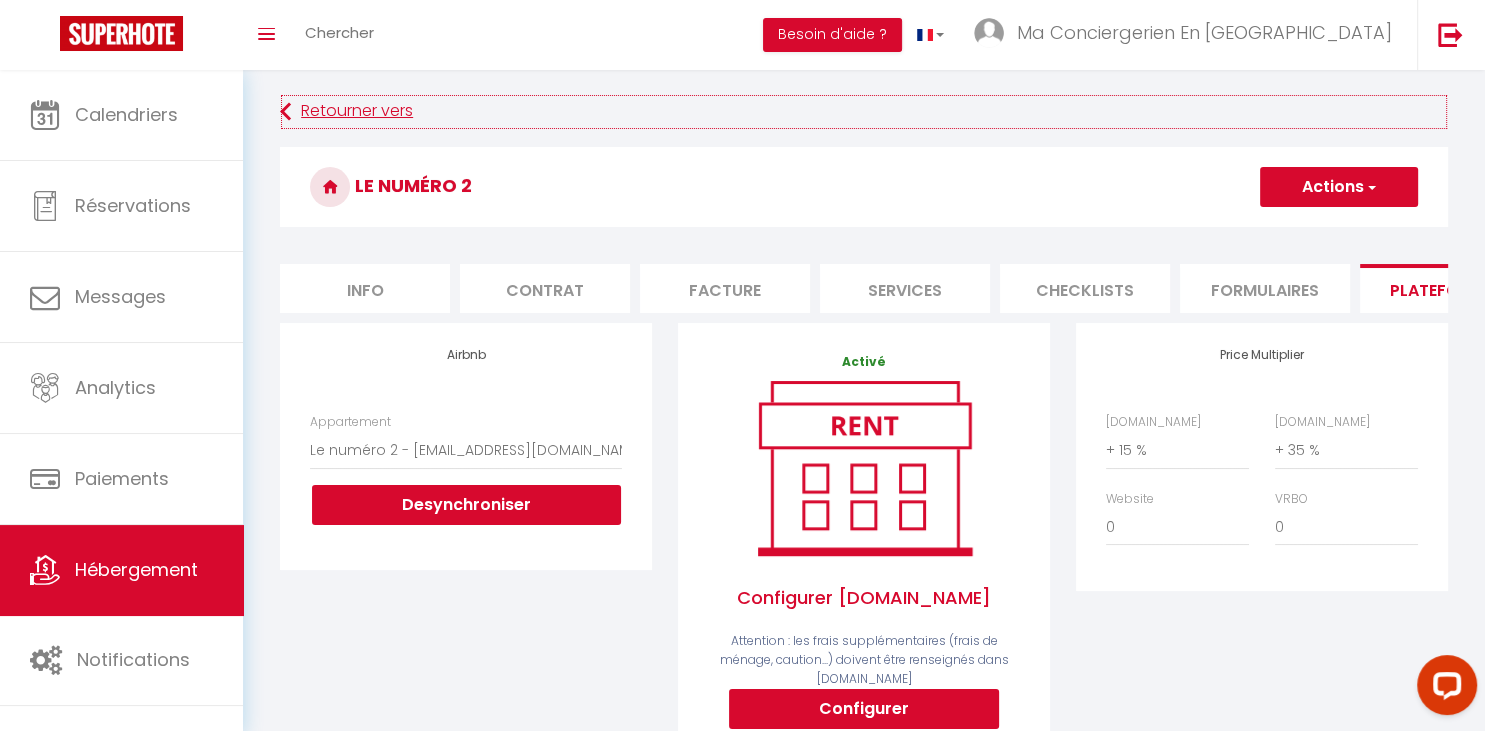 click on "Retourner vers" at bounding box center (864, 112) 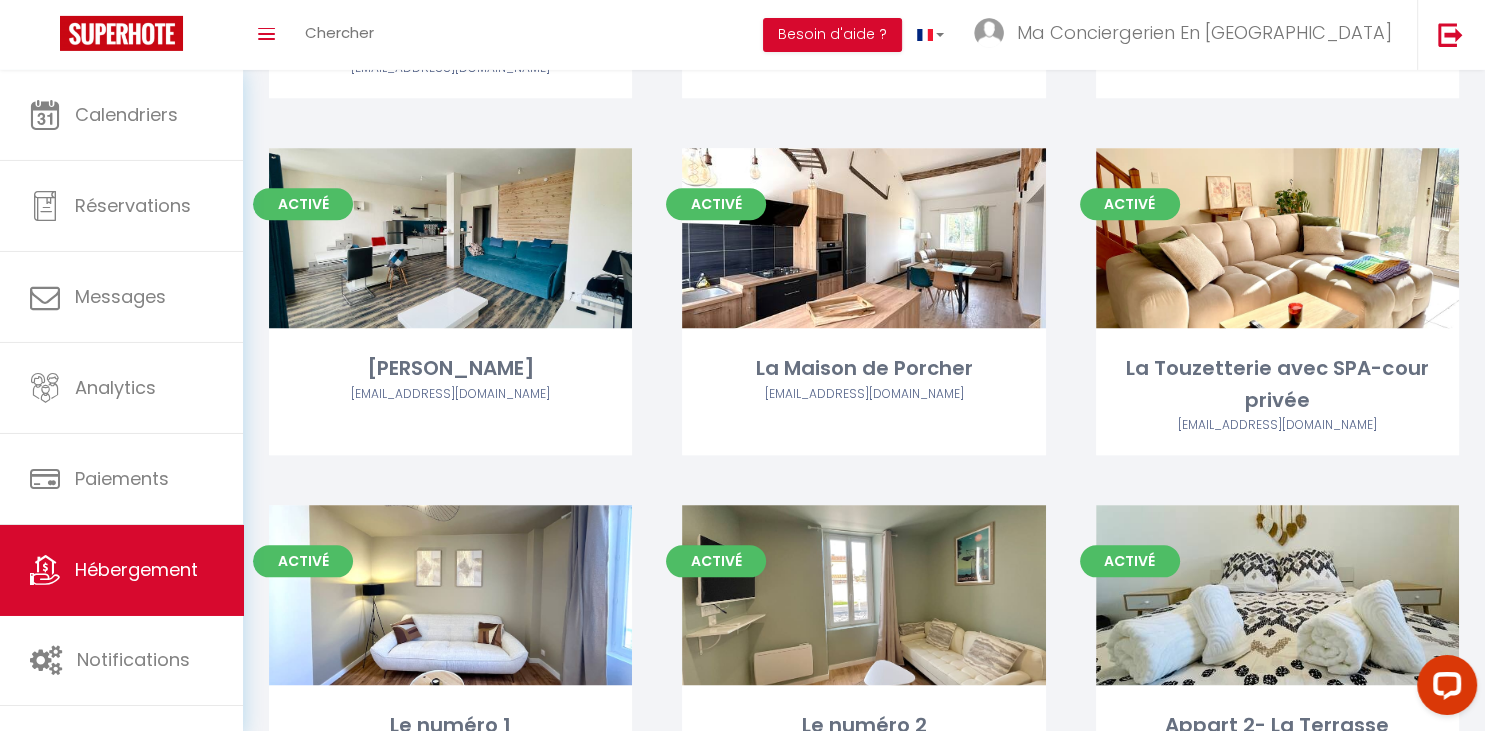scroll, scrollTop: 2059, scrollLeft: 0, axis: vertical 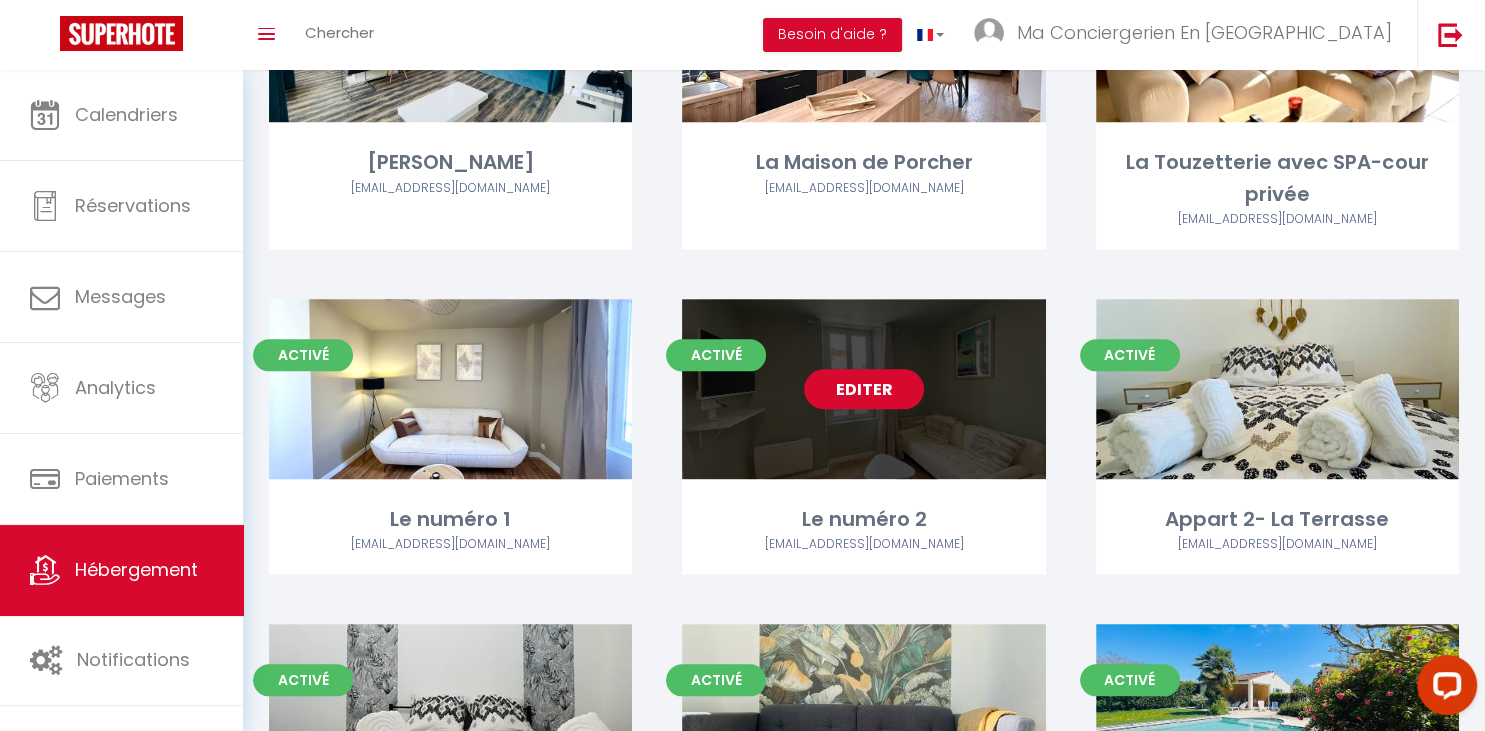 click on "Editer" at bounding box center [864, 389] 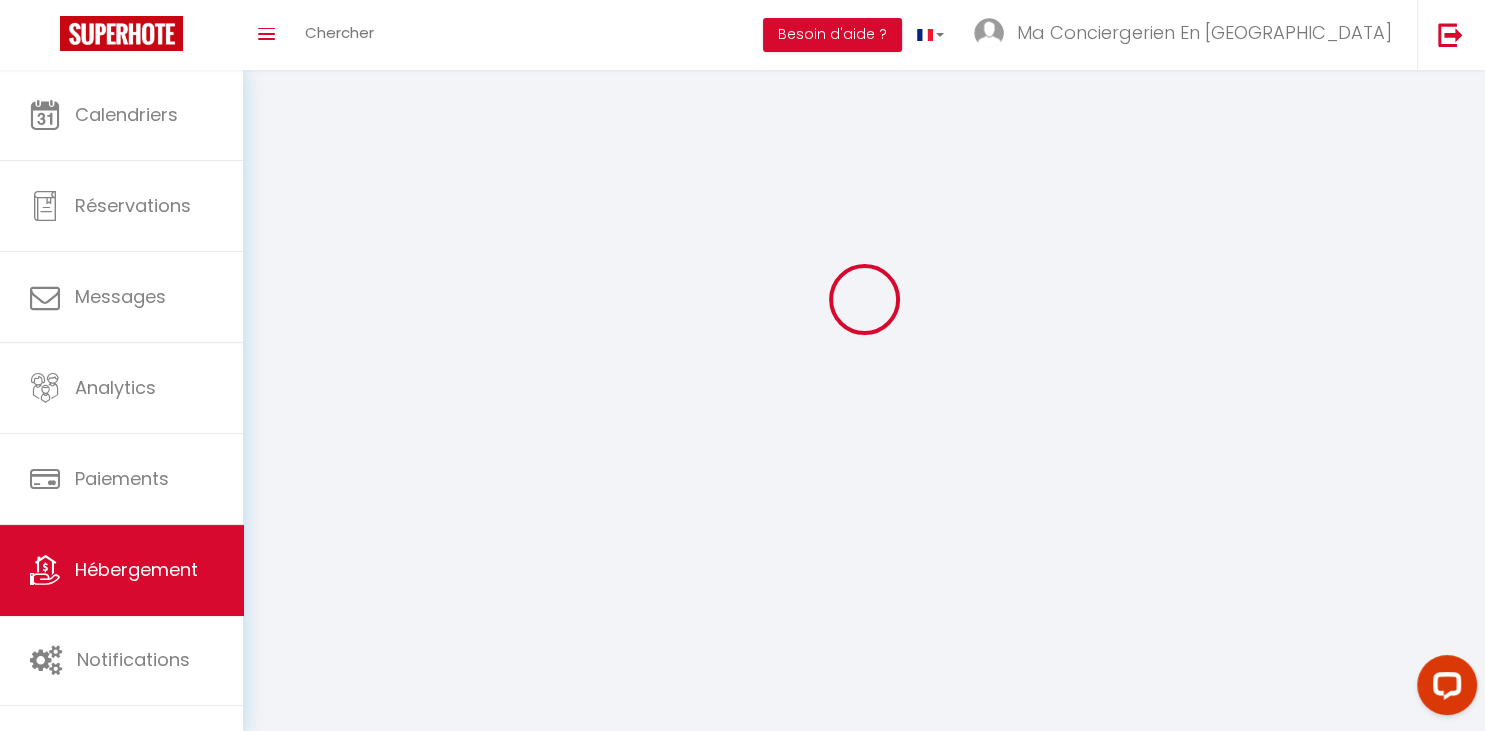 scroll, scrollTop: 0, scrollLeft: 0, axis: both 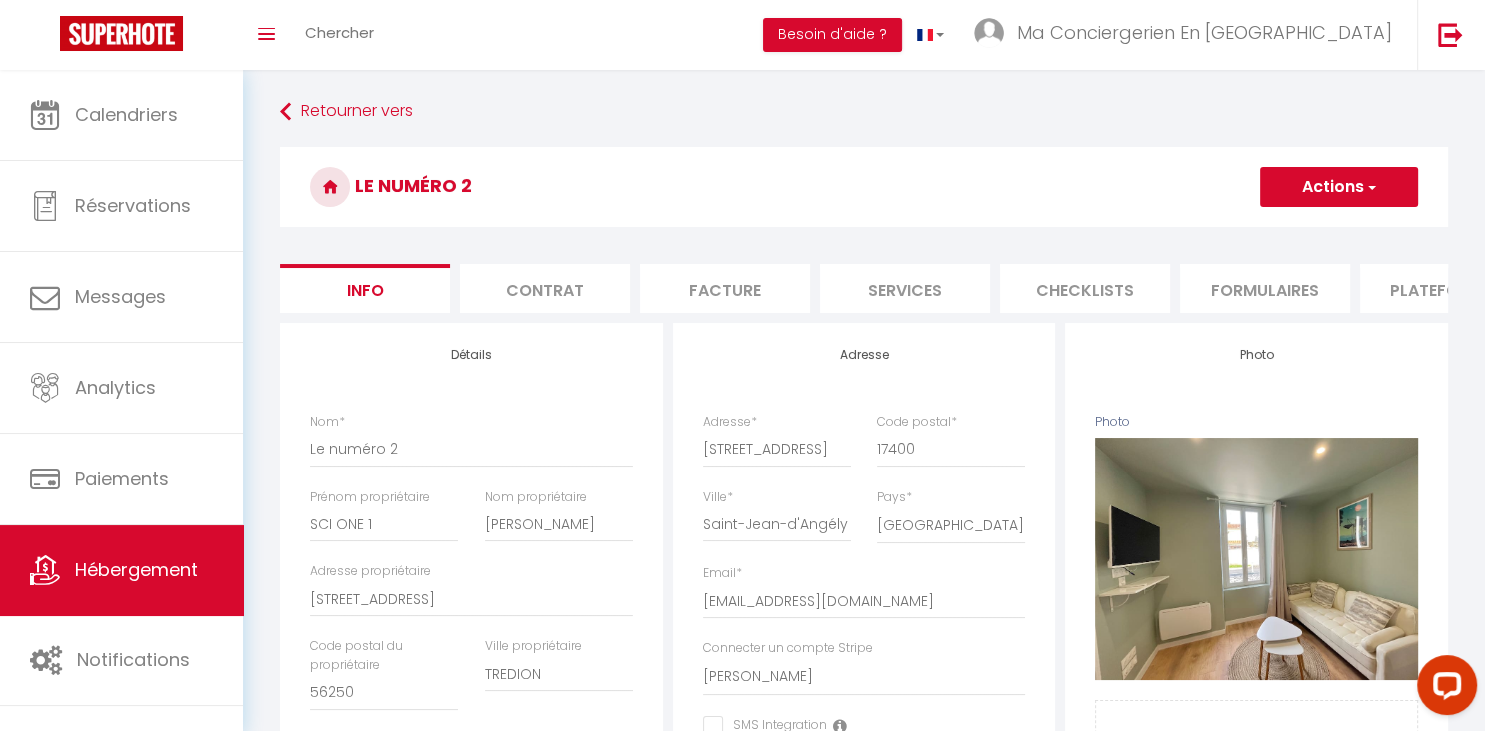 click on "Plateformes" at bounding box center (1445, 288) 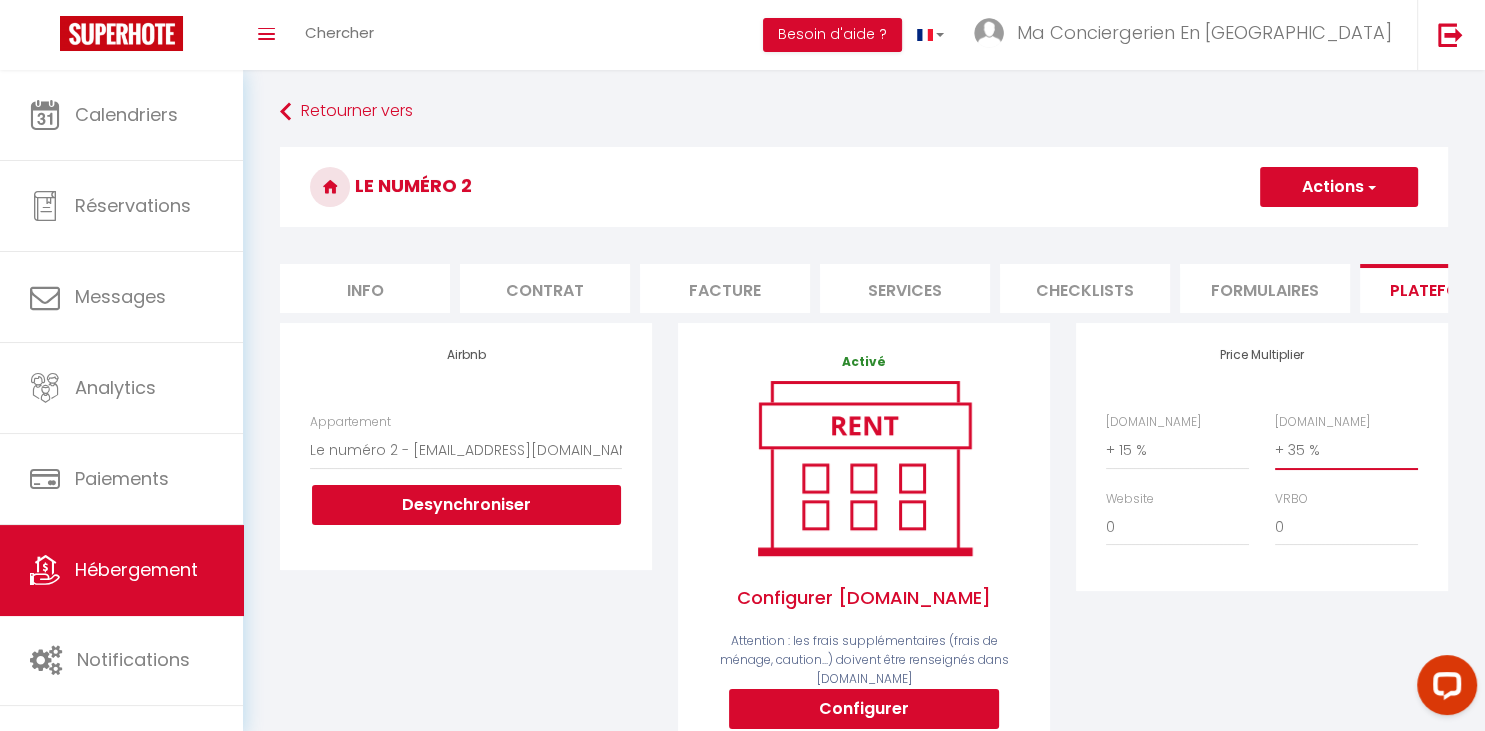 click on "0
+ 1 %
+ 2 %
+ 3 %
+ 4 %
+ 5 %
+ 6 %
+ 7 %
+ 8 %
+ 9 %" at bounding box center [1346, 450] 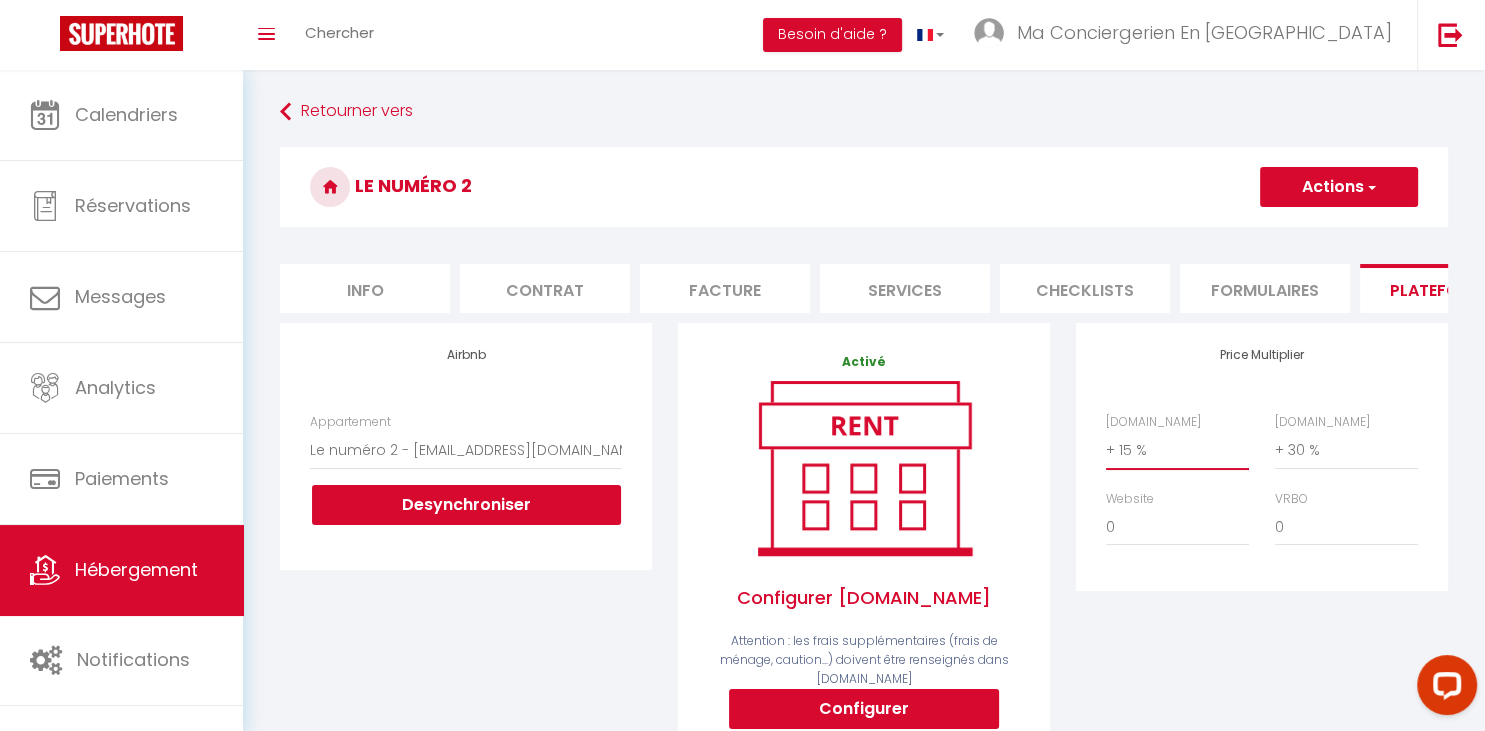 click on "0
+ 1 %
+ 2 %
+ 3 %
+ 4 %
+ 5 %
+ 6 %
+ 7 %
+ 8 %
+ 9 %" at bounding box center [1177, 450] 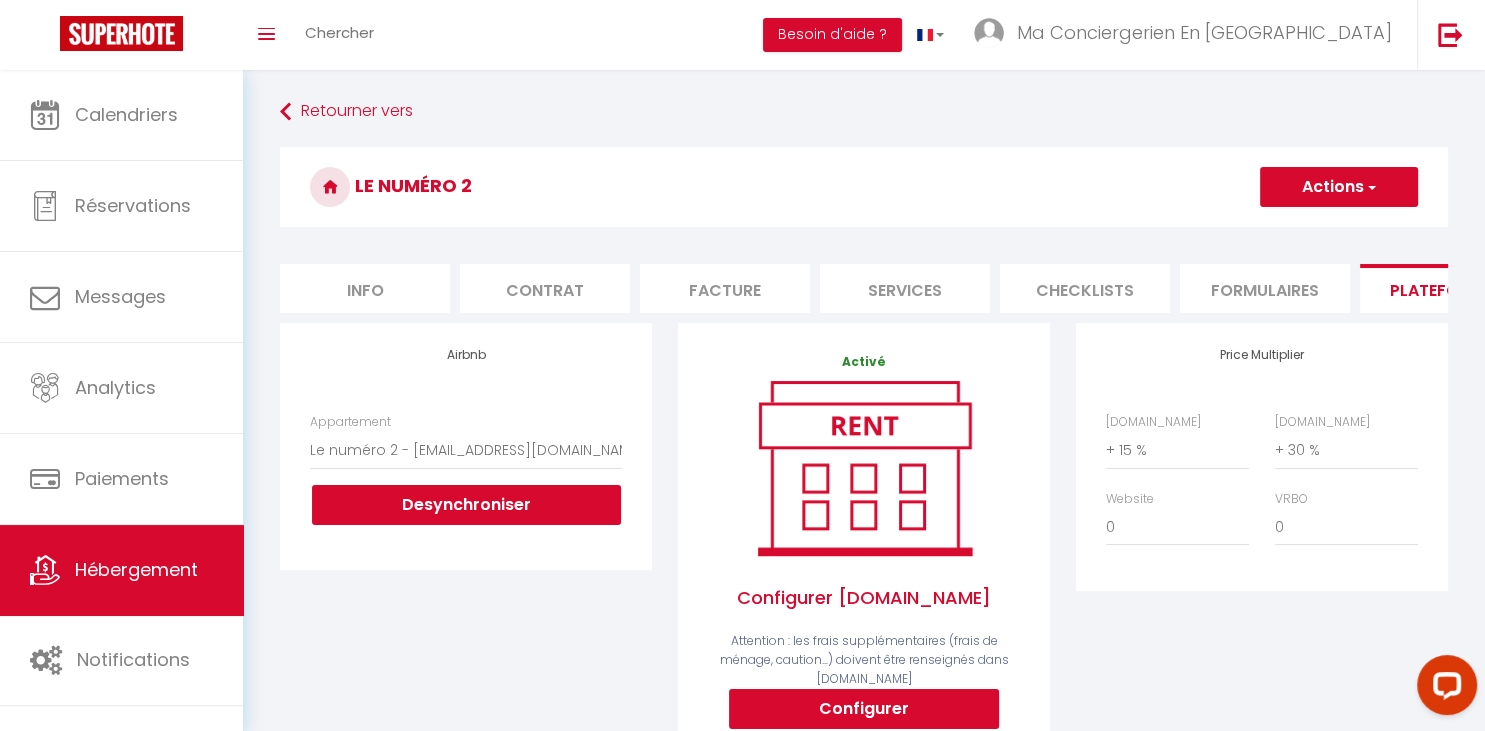click on "Actions" at bounding box center [1339, 187] 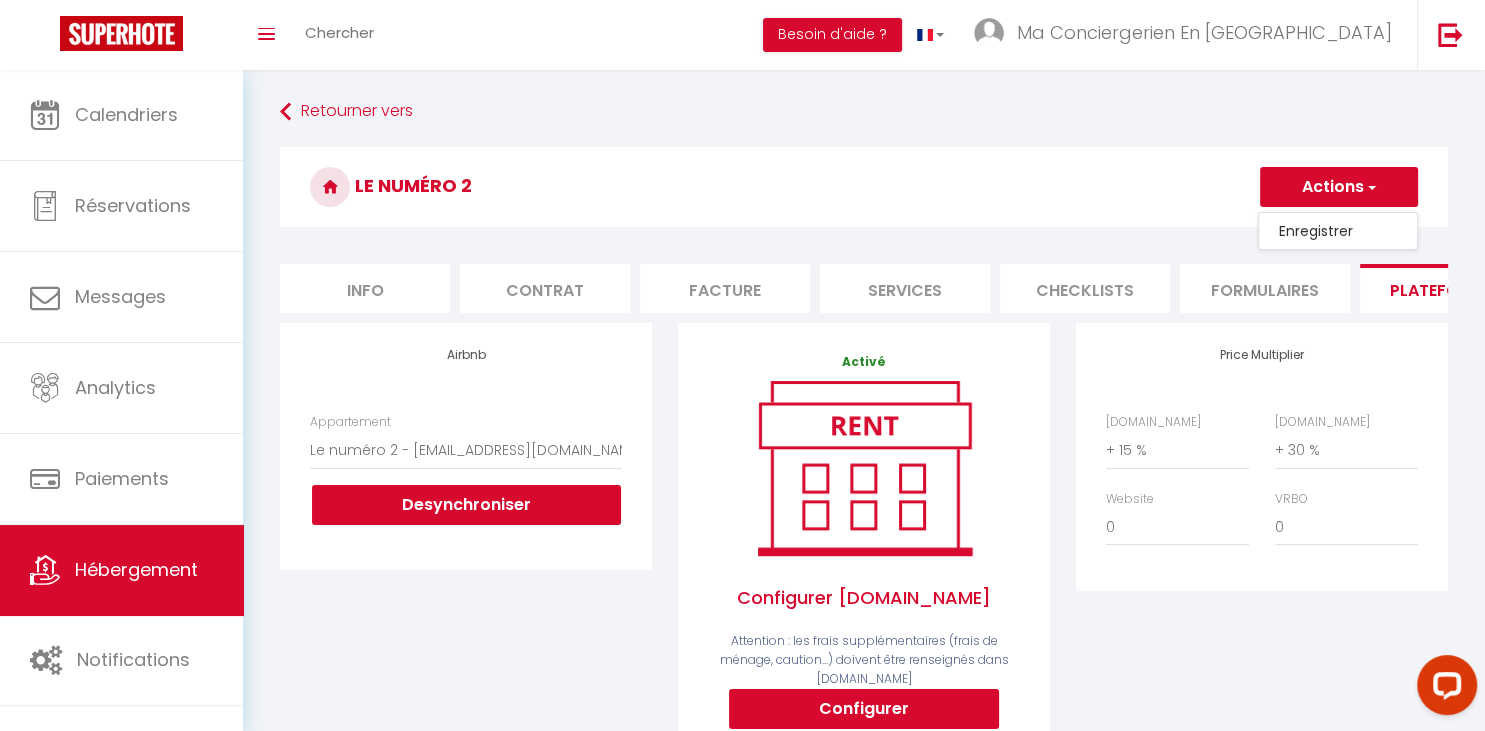click on "Enregistrer" at bounding box center (1338, 231) 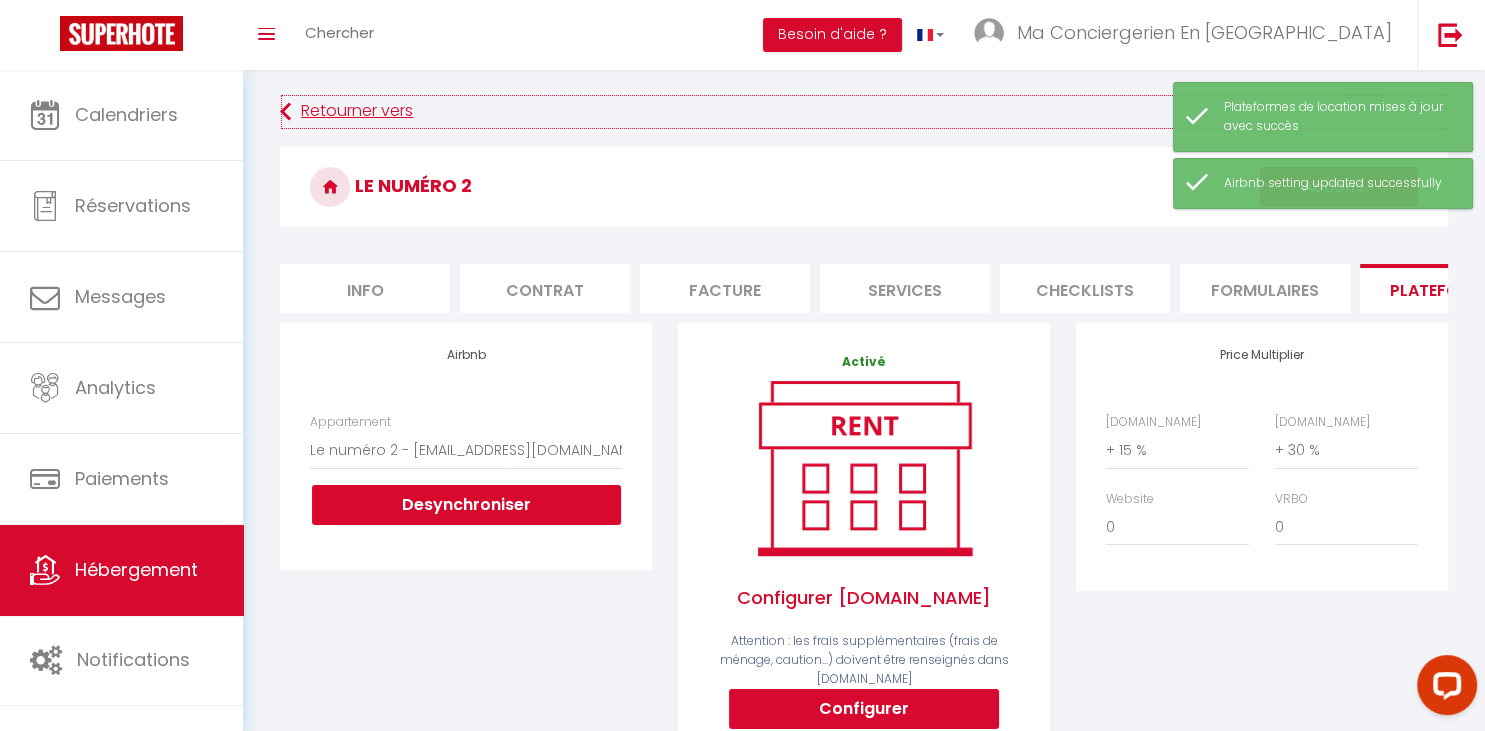 click on "Retourner vers" at bounding box center (864, 112) 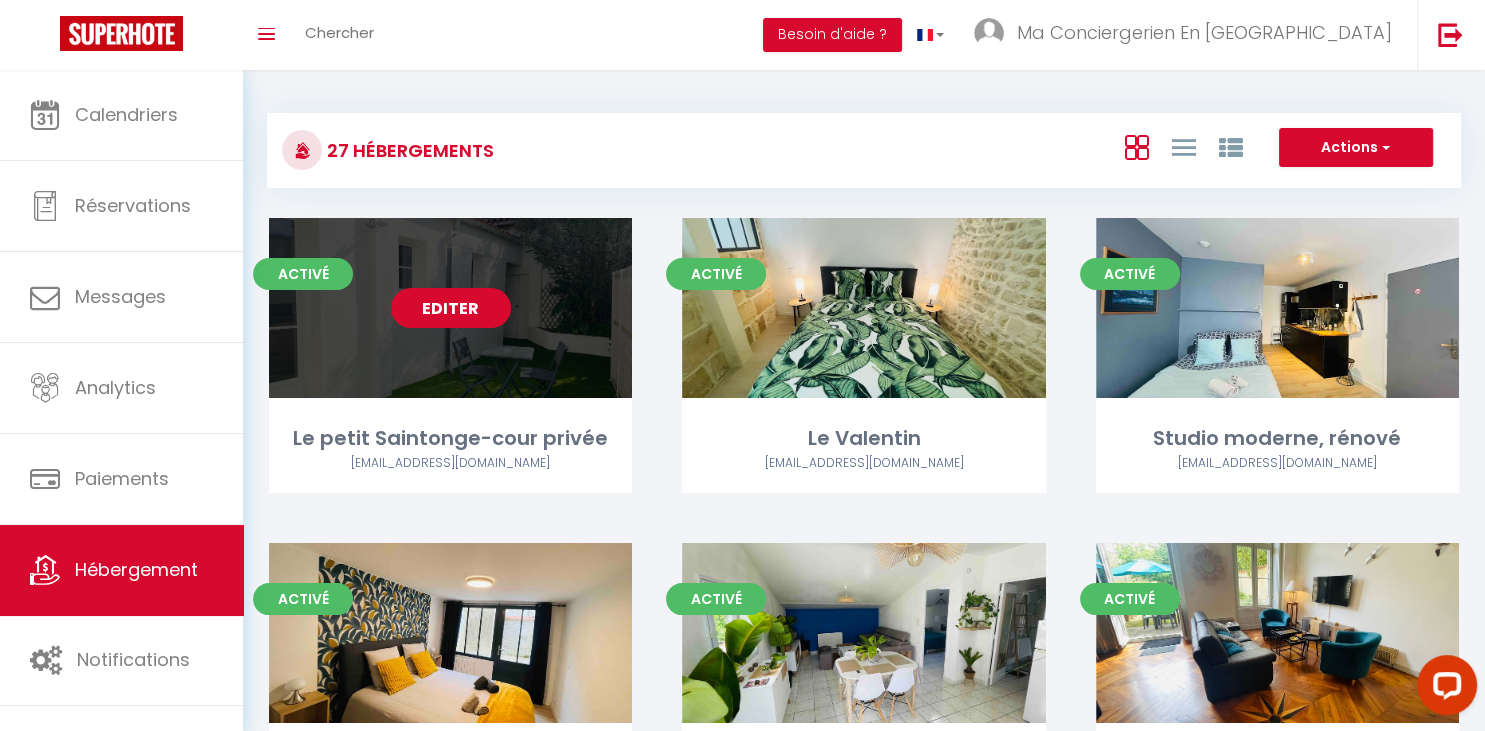 click on "Editer" at bounding box center [451, 308] 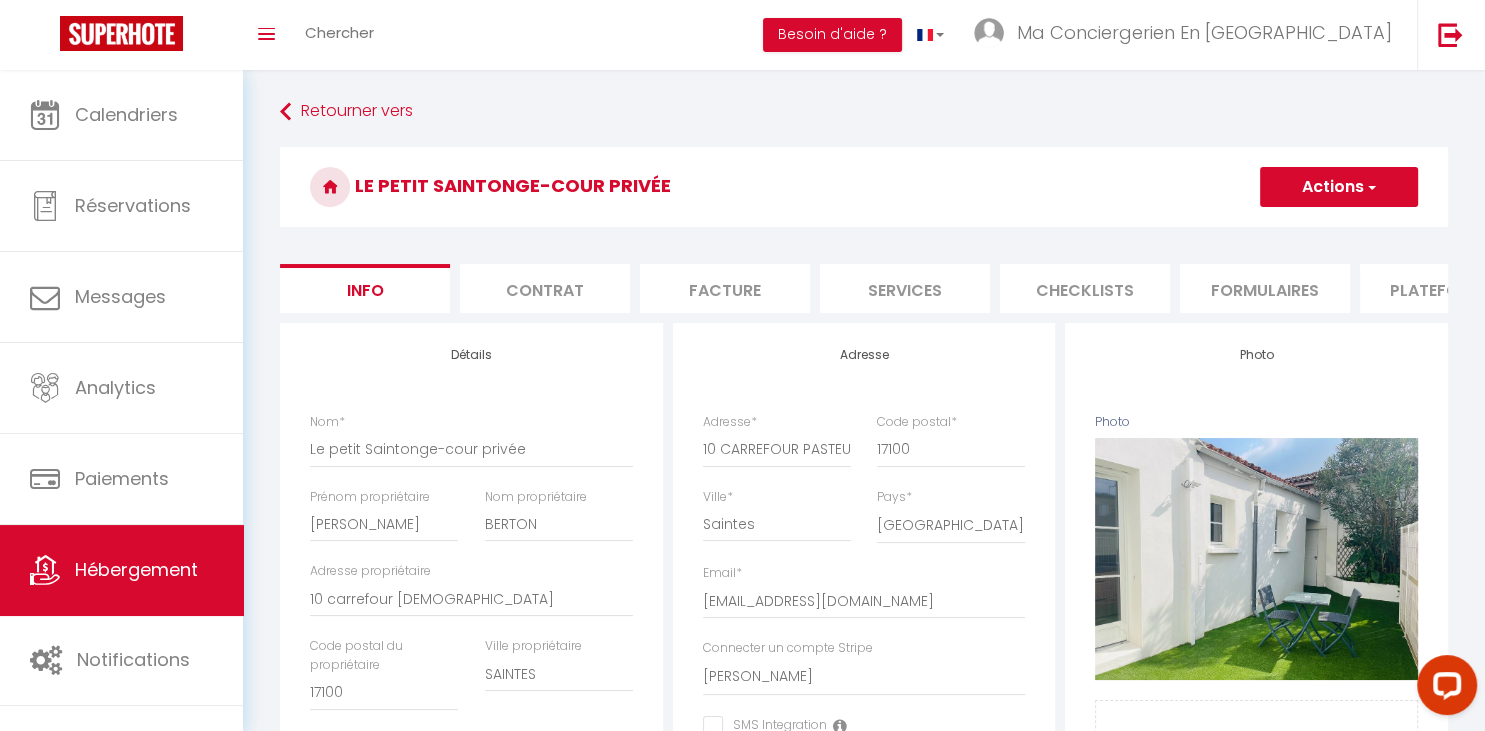 click on "Plateformes" at bounding box center [1445, 288] 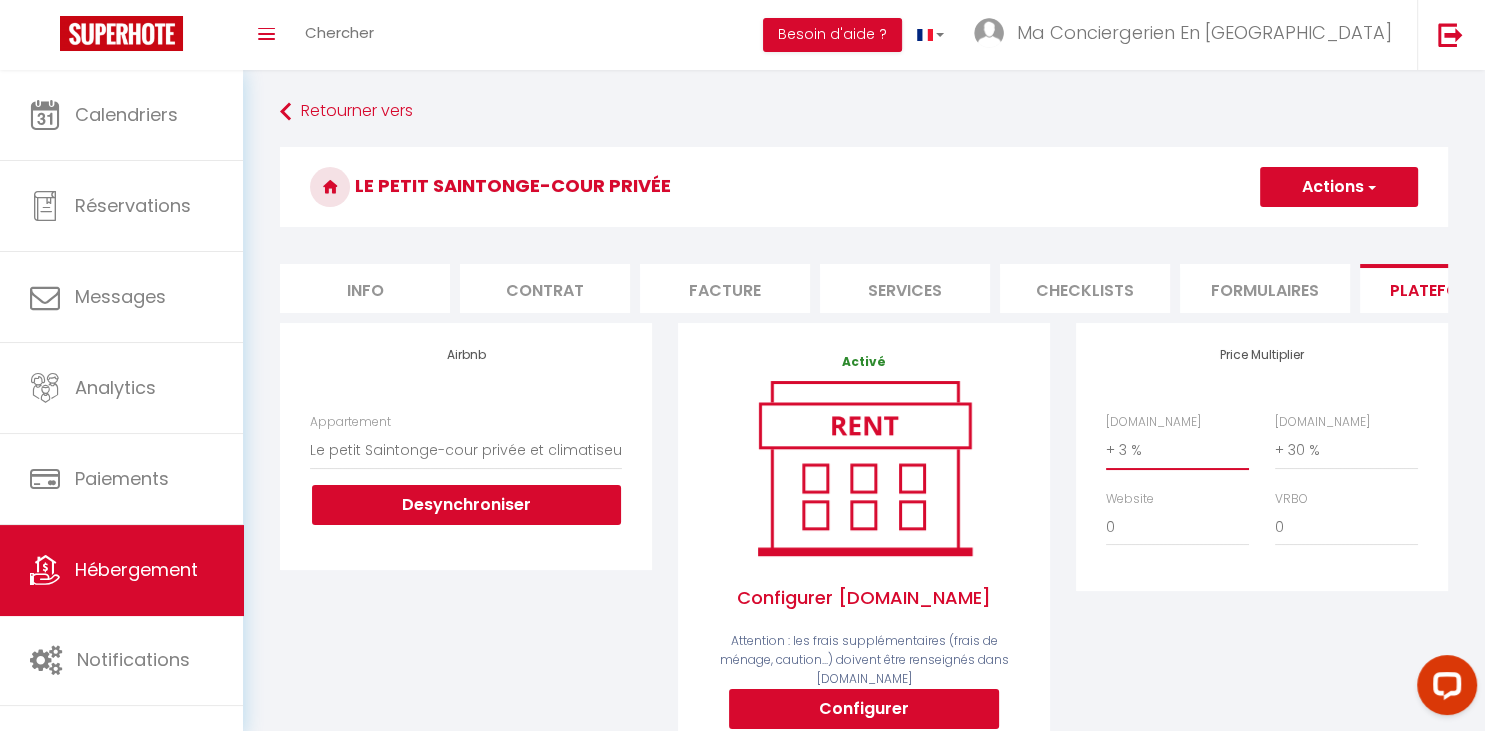 click on "0
+ 1 %
+ 2 %
+ 3 %
+ 4 %
+ 5 %
+ 6 %
+ 7 %
+ 8 %
+ 9 %" at bounding box center (1177, 450) 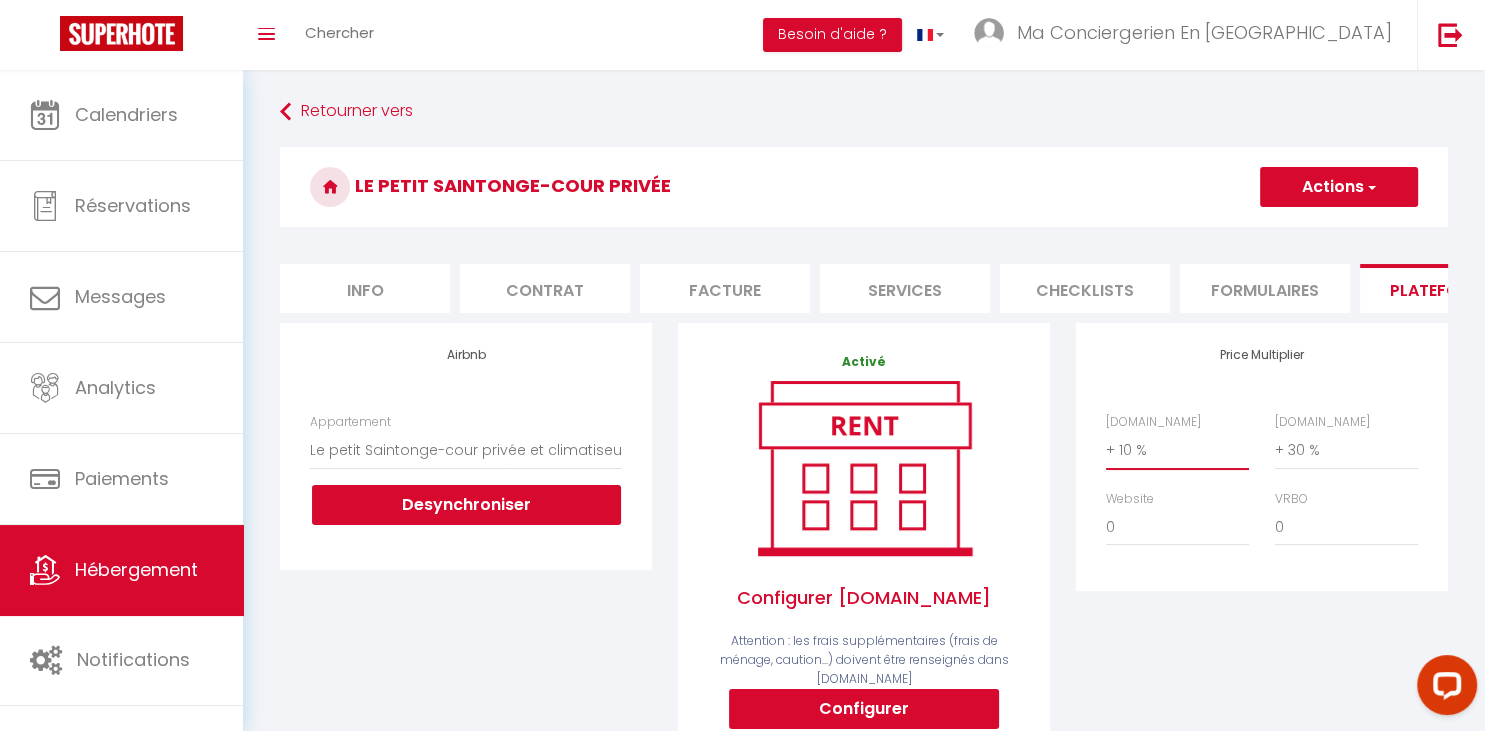 click on "+ 10 %" at bounding box center (0, 0) 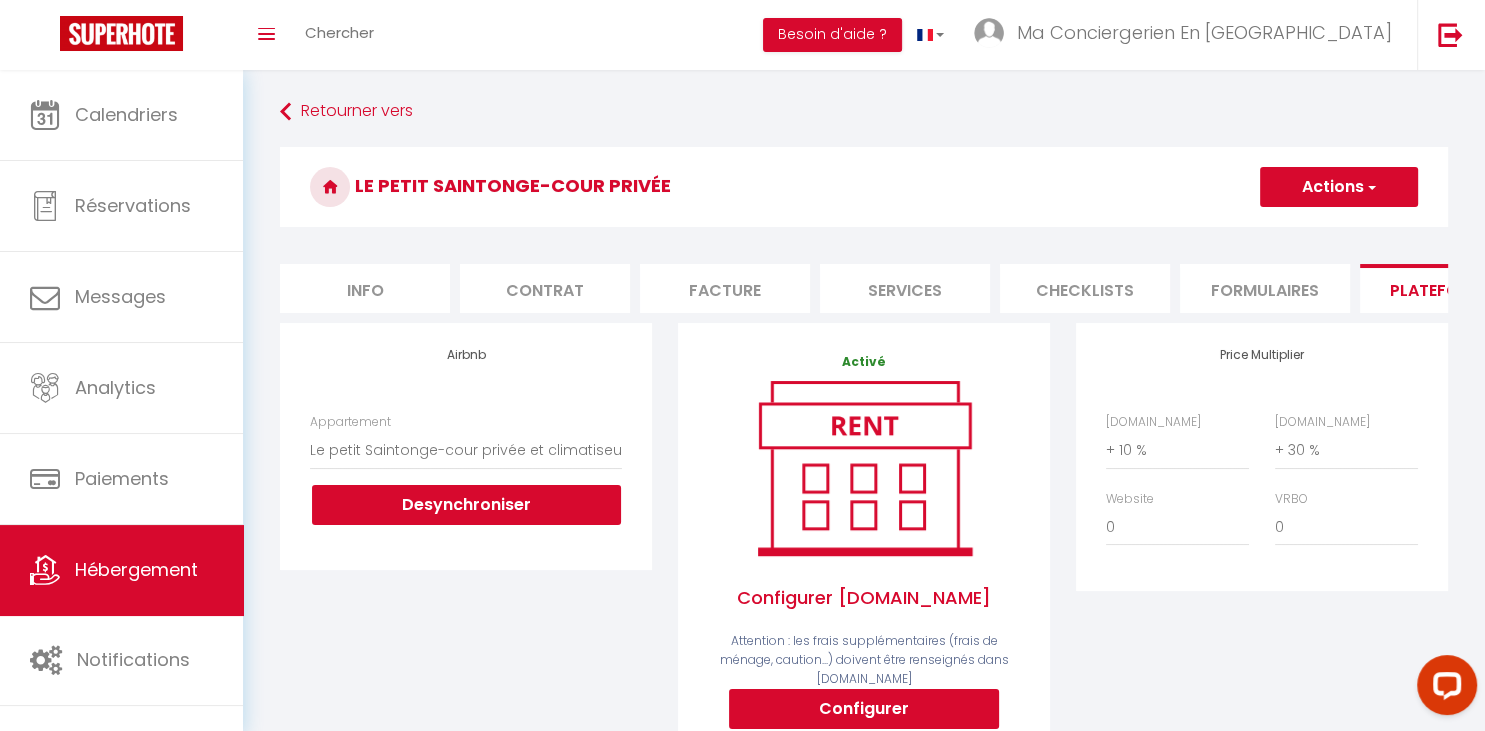 click on "Actions" at bounding box center [1339, 187] 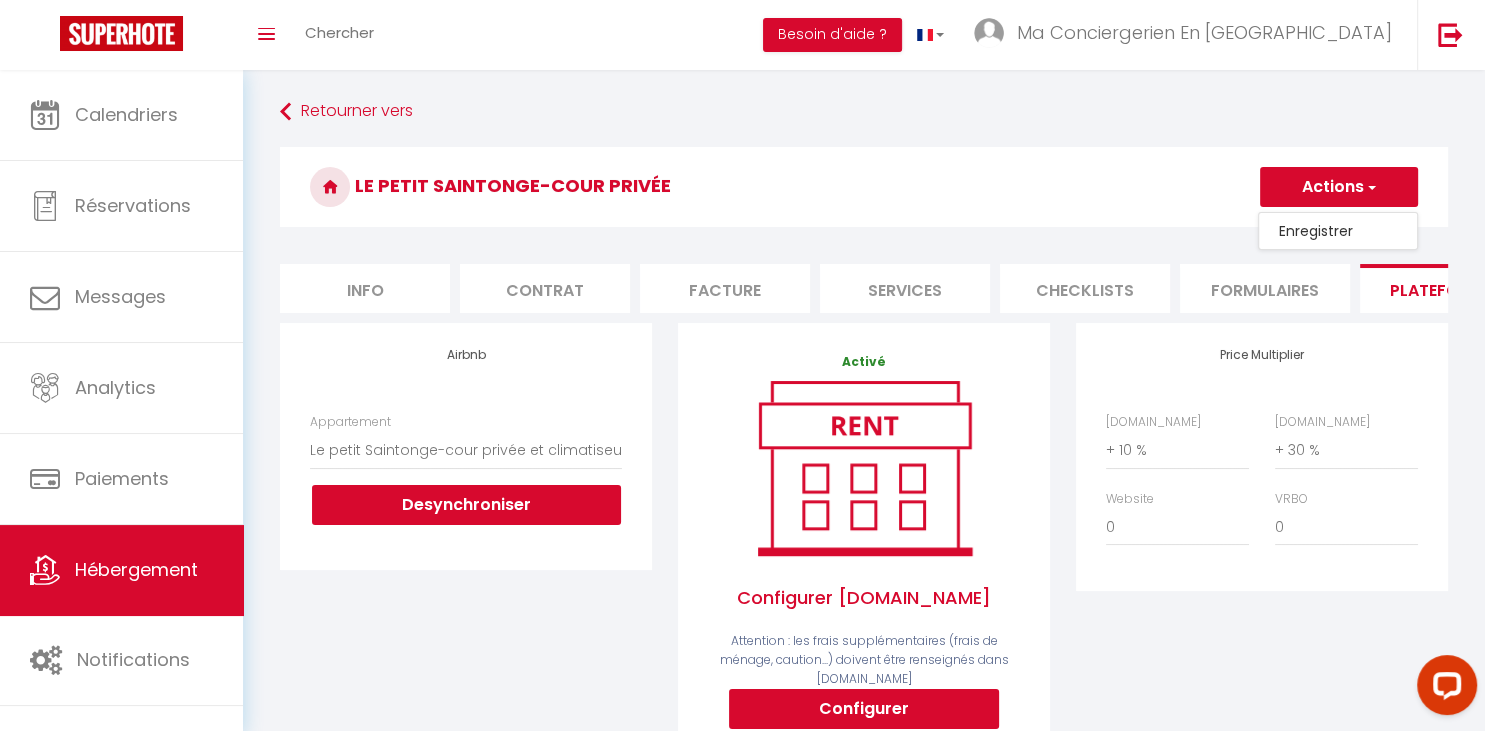 click on "Enregistrer" at bounding box center [1338, 231] 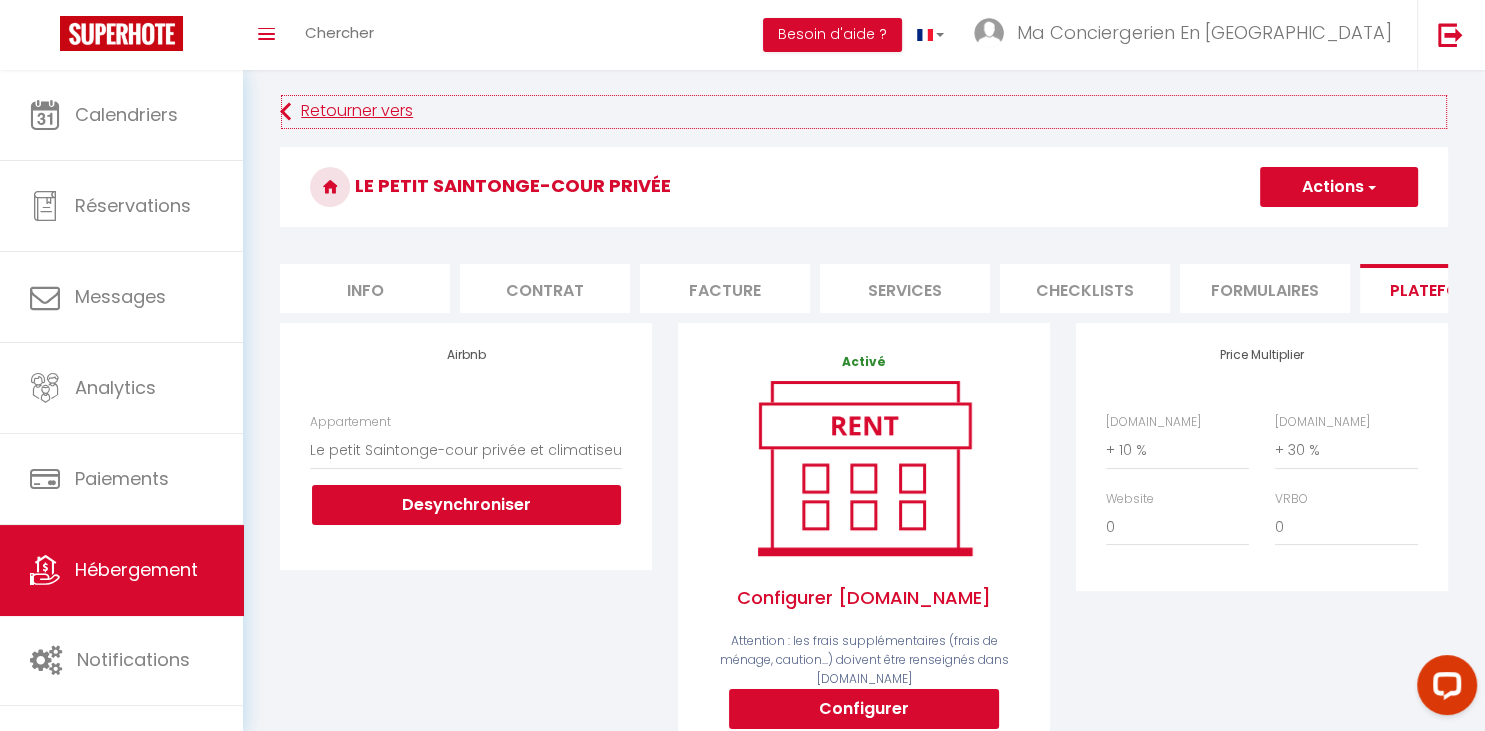 click on "Retourner vers" at bounding box center [864, 112] 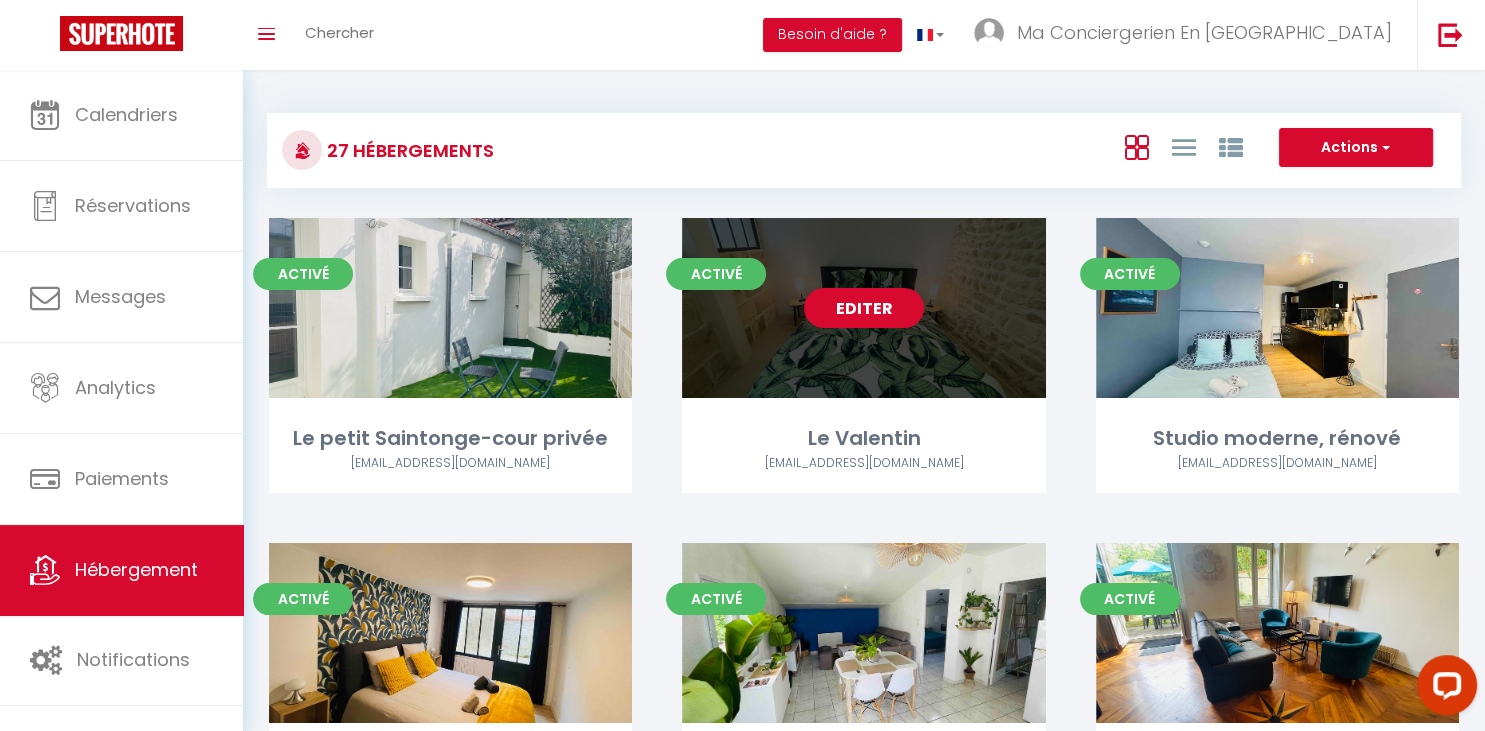 click on "Editer" at bounding box center (864, 308) 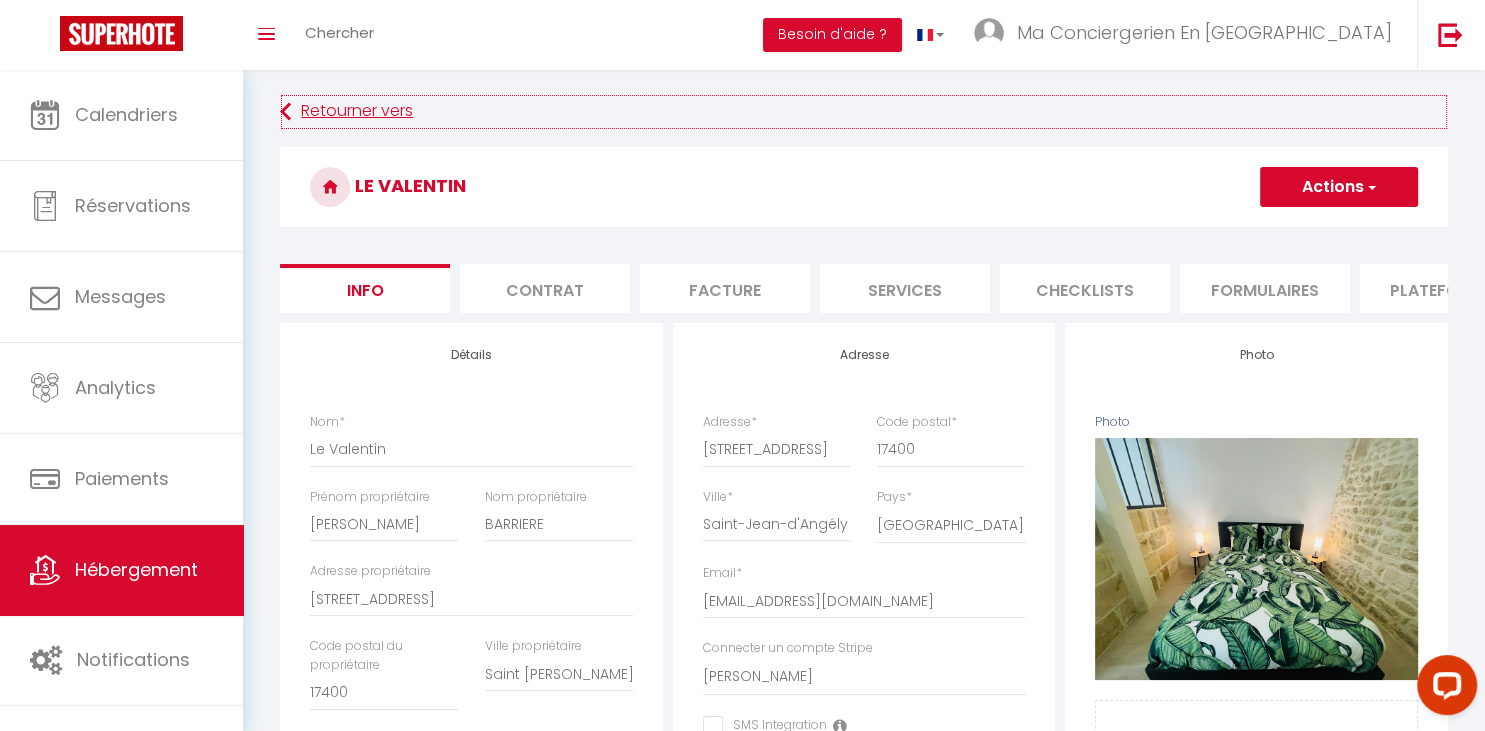click at bounding box center [285, 112] 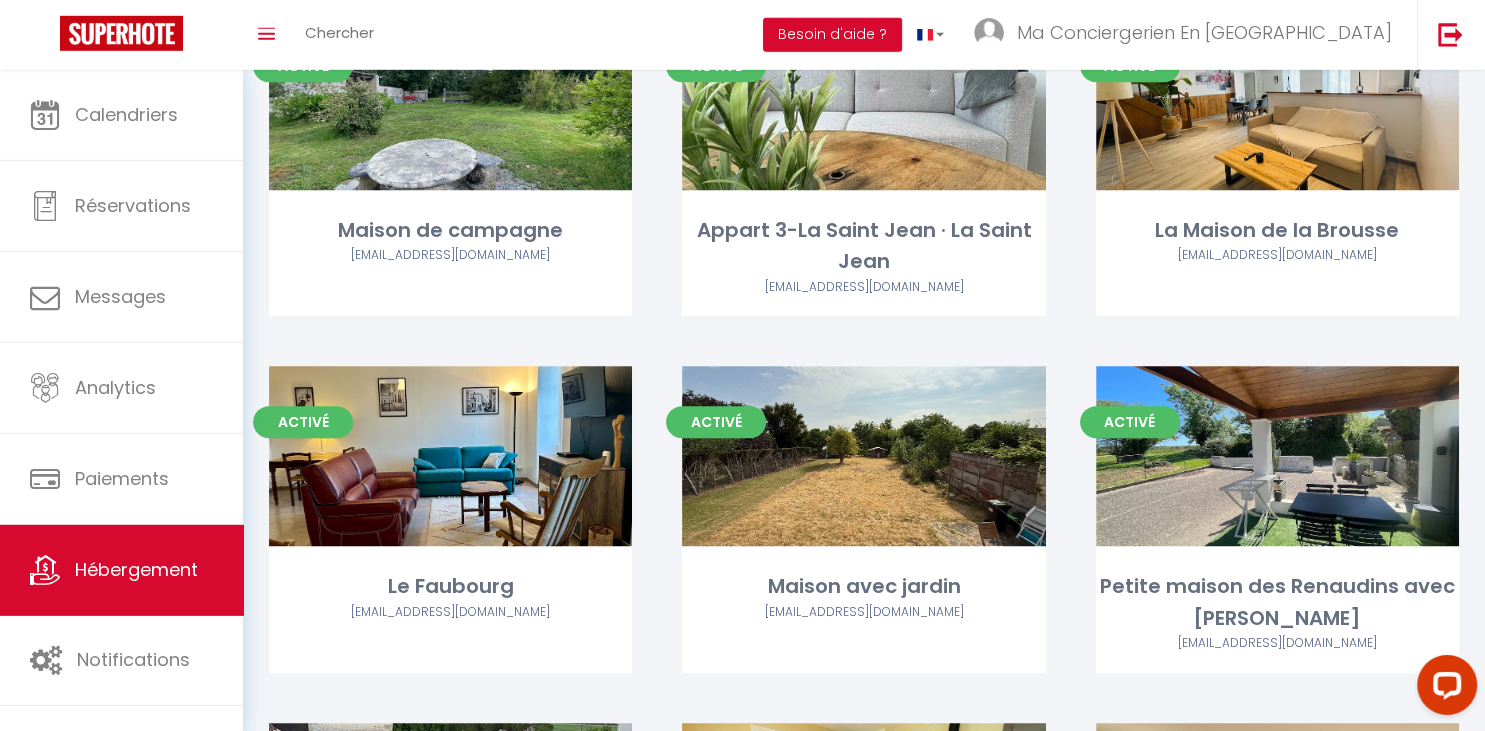 scroll, scrollTop: 897, scrollLeft: 0, axis: vertical 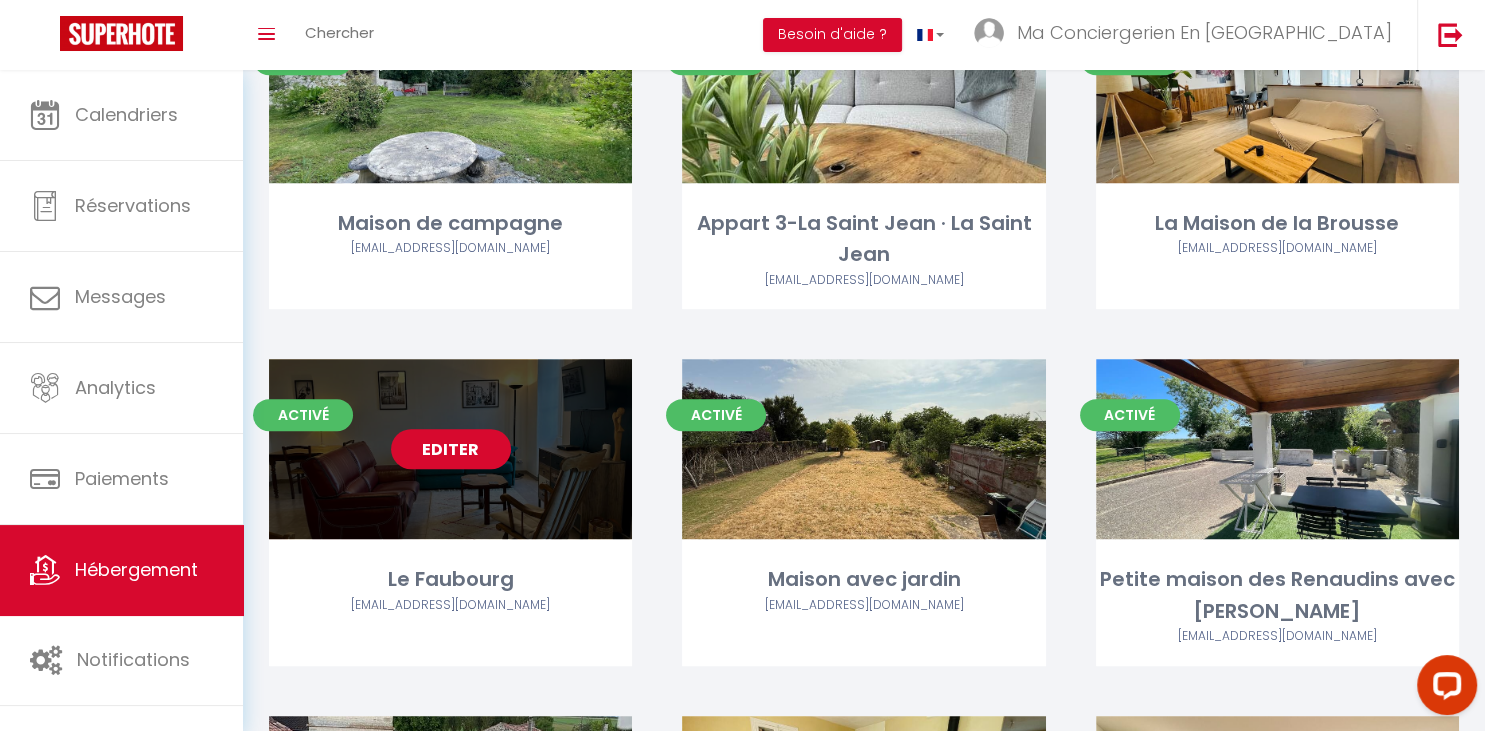 click on "Editer" at bounding box center (451, 449) 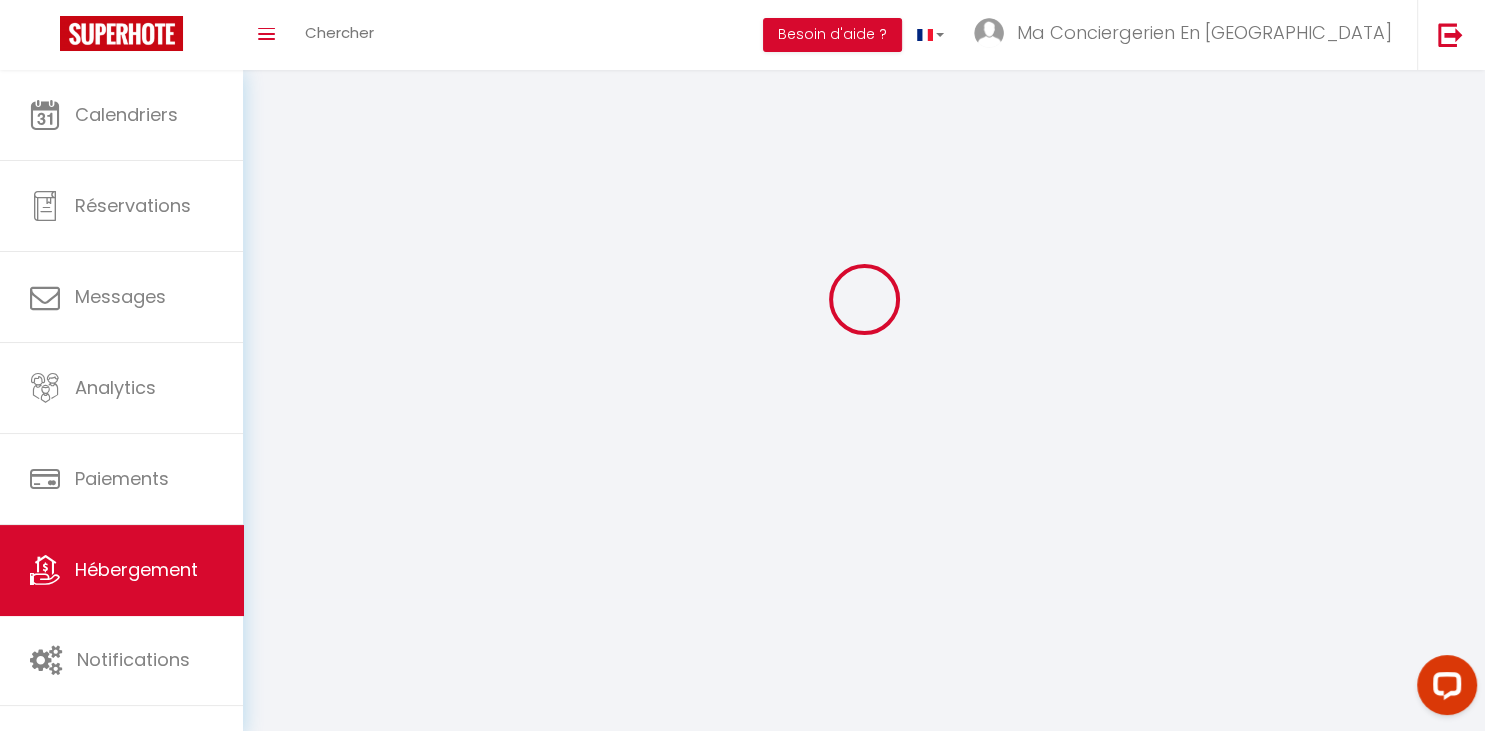 scroll, scrollTop: 0, scrollLeft: 0, axis: both 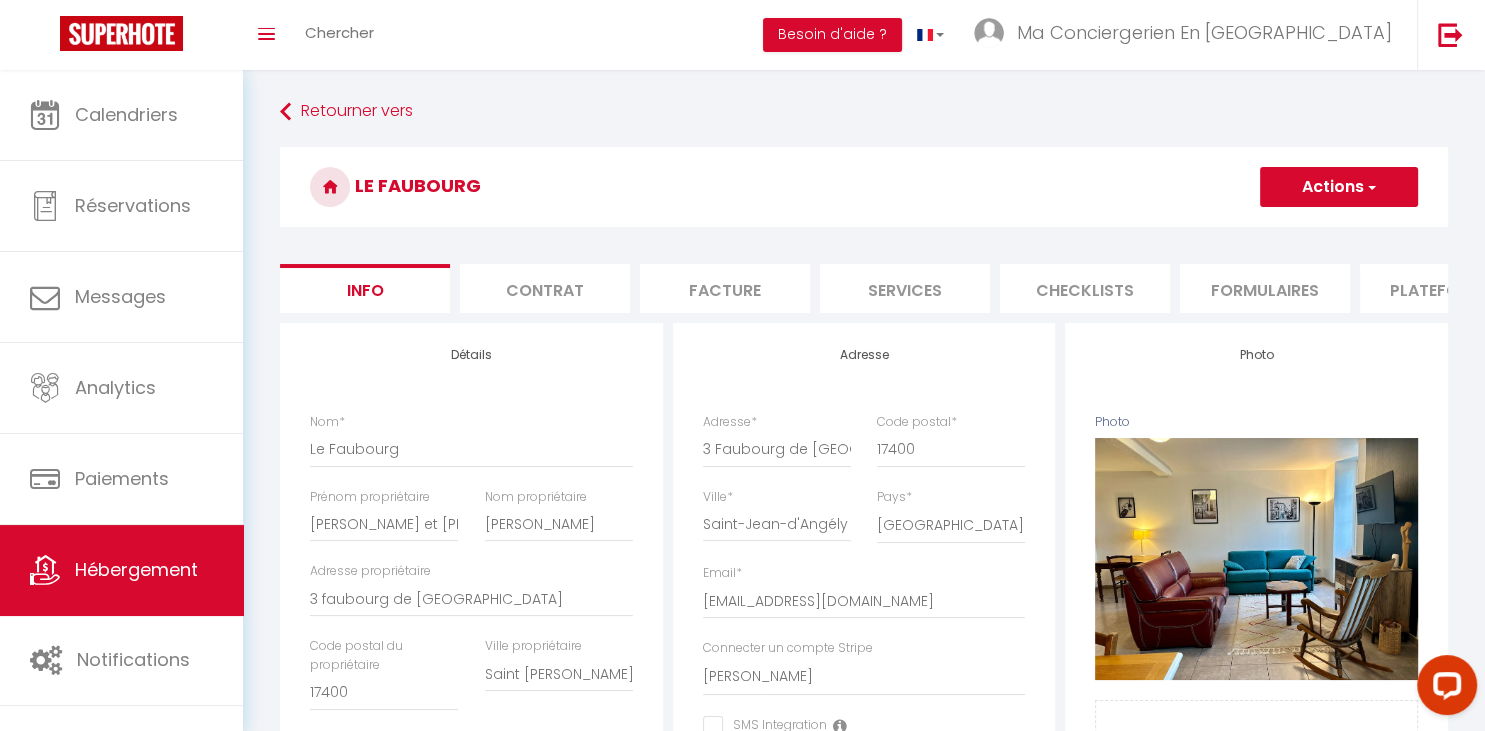 click on "Plateformes" at bounding box center [1445, 288] 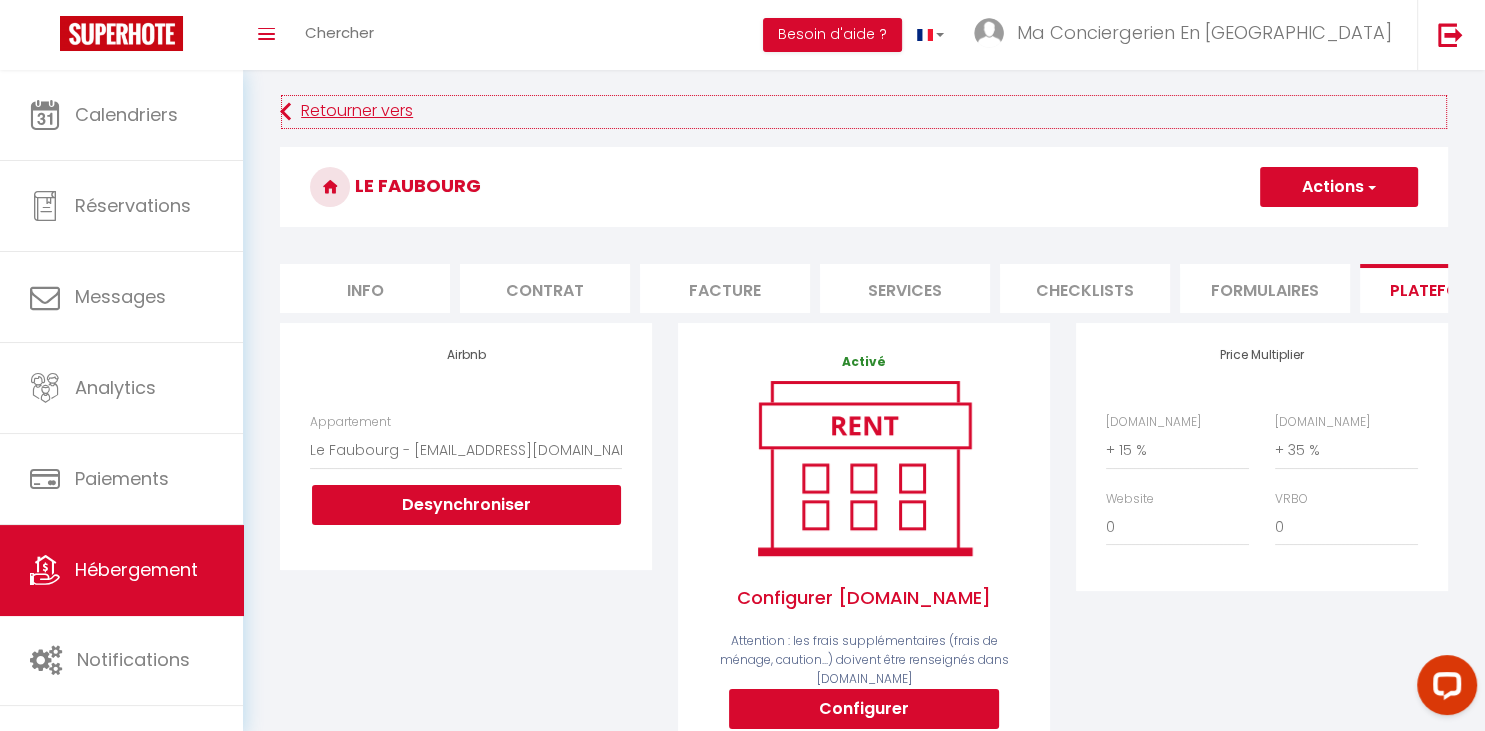 click on "Retourner vers" at bounding box center [864, 112] 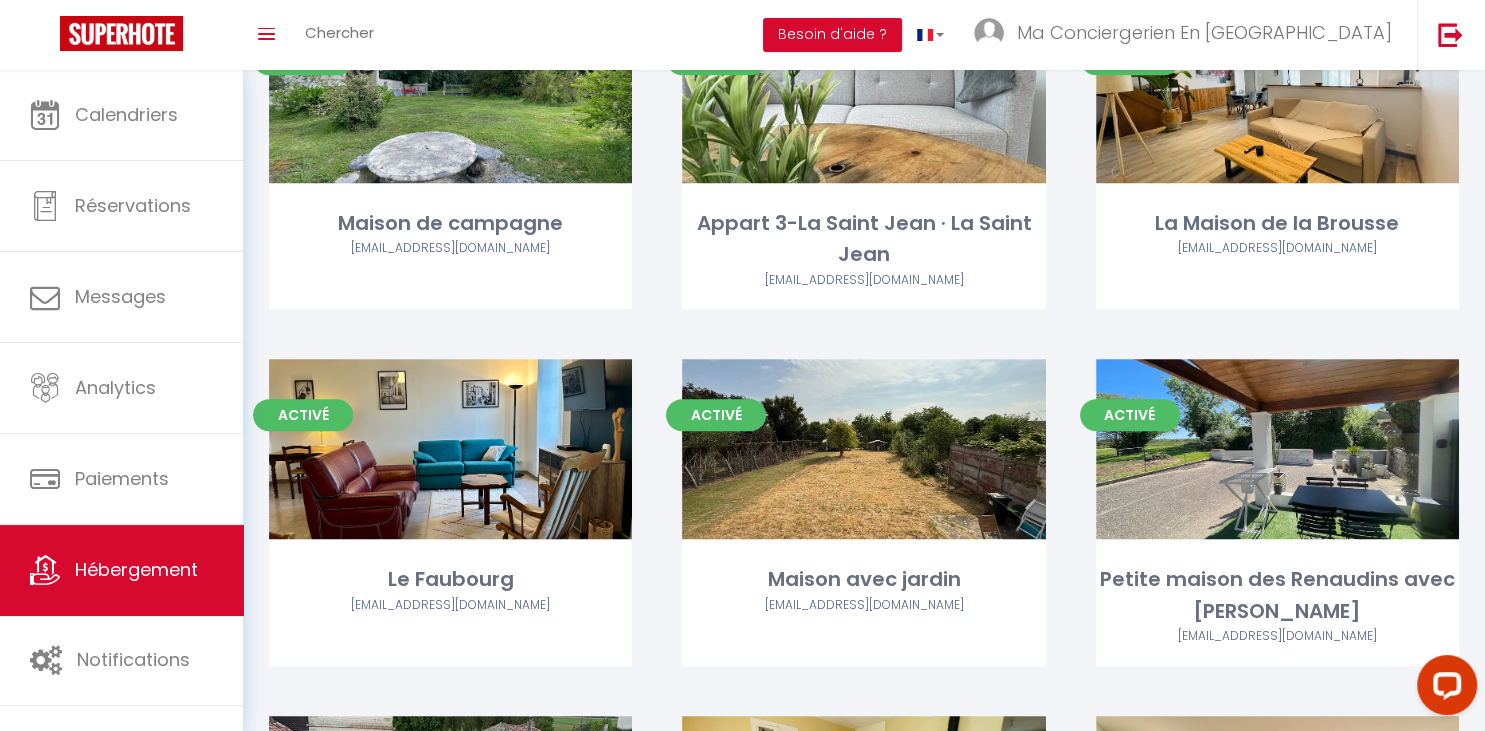 scroll, scrollTop: 950, scrollLeft: 0, axis: vertical 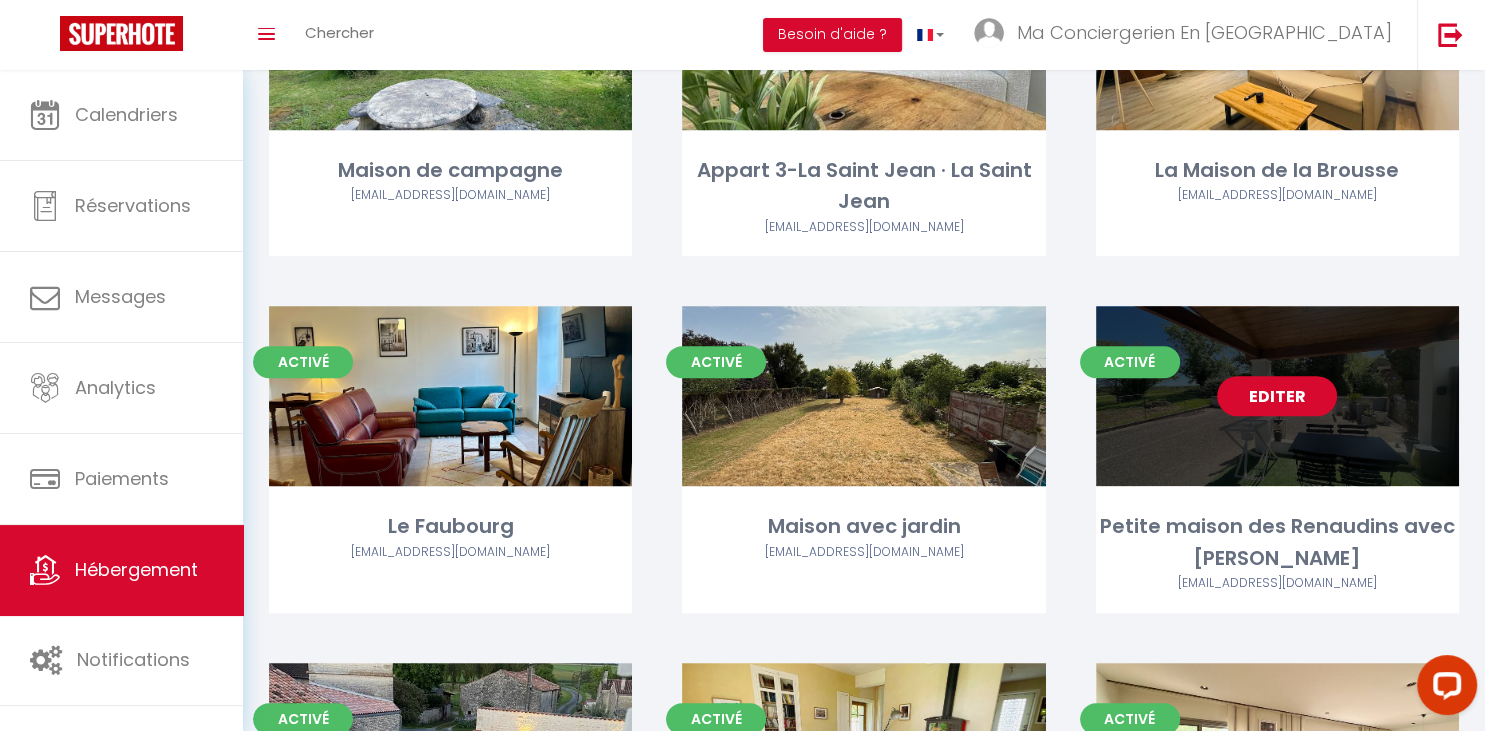 click on "Editer" at bounding box center [1277, 396] 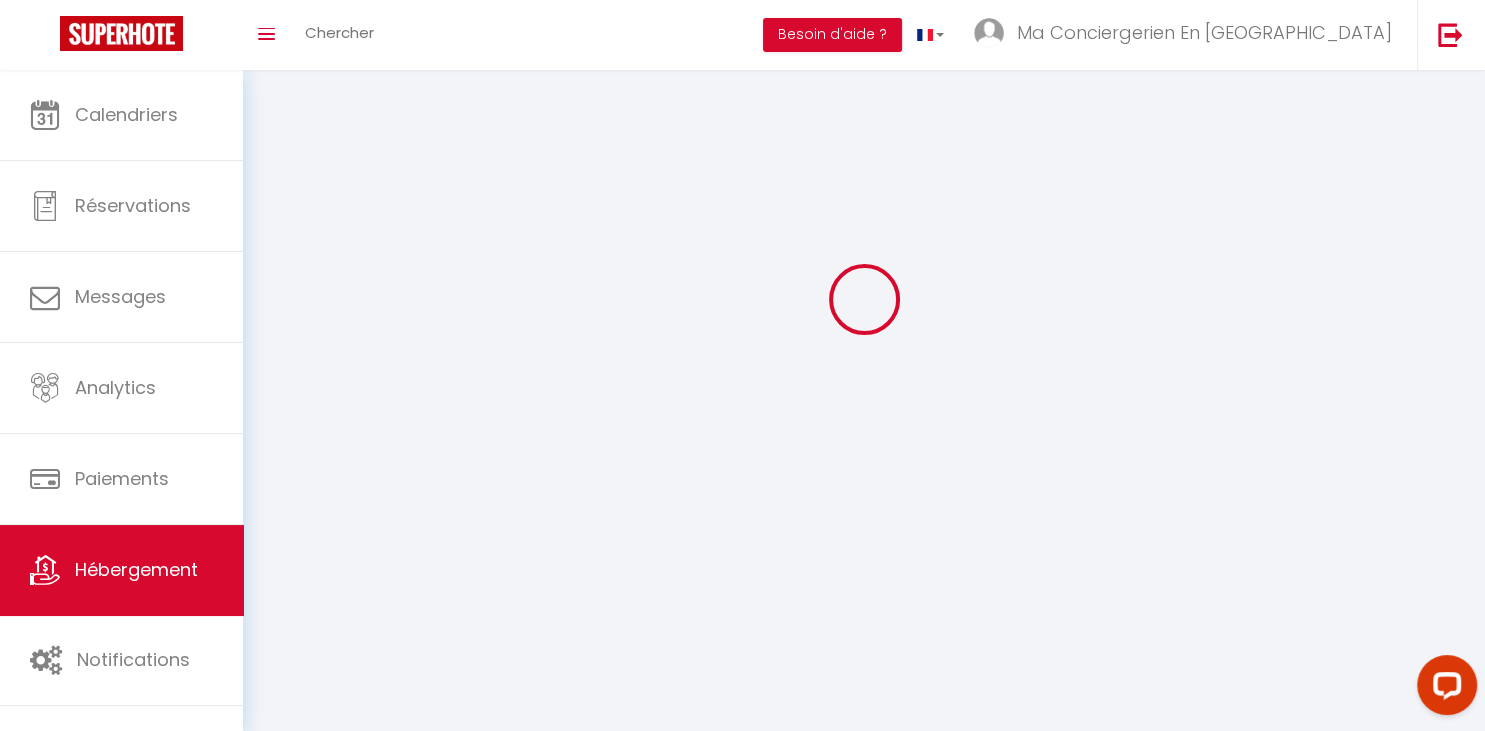 scroll, scrollTop: 0, scrollLeft: 0, axis: both 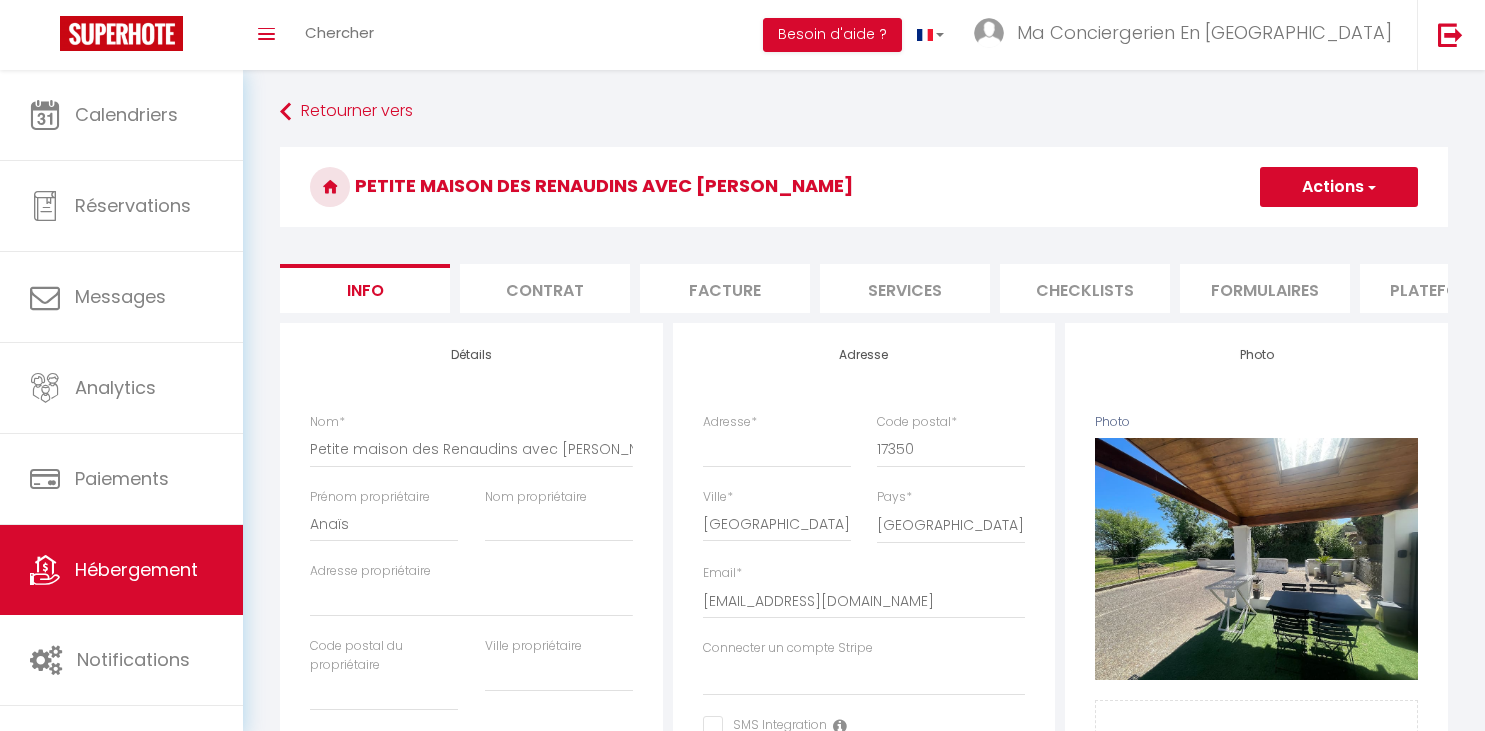 select on "4" 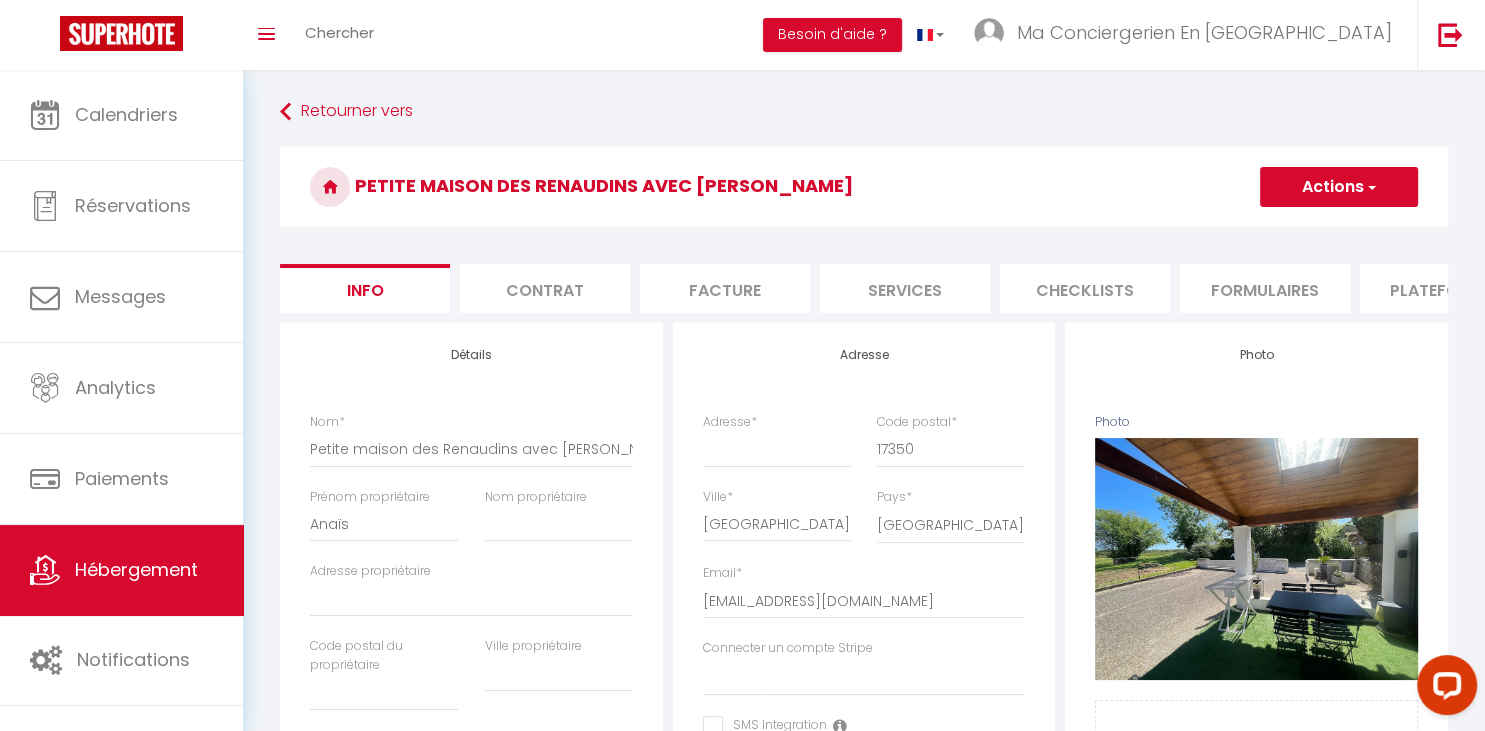 scroll, scrollTop: 0, scrollLeft: 0, axis: both 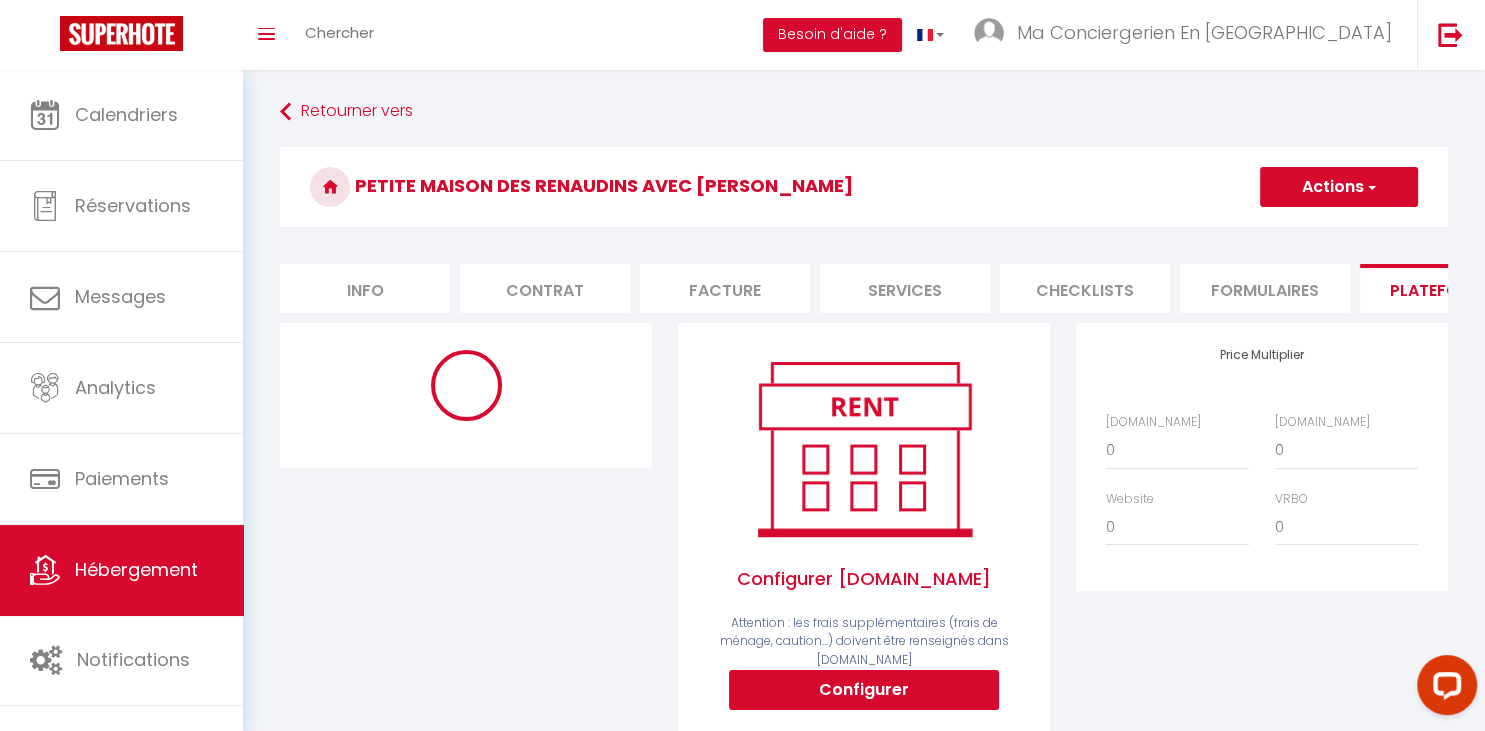 select on "4588-1036214895789775600" 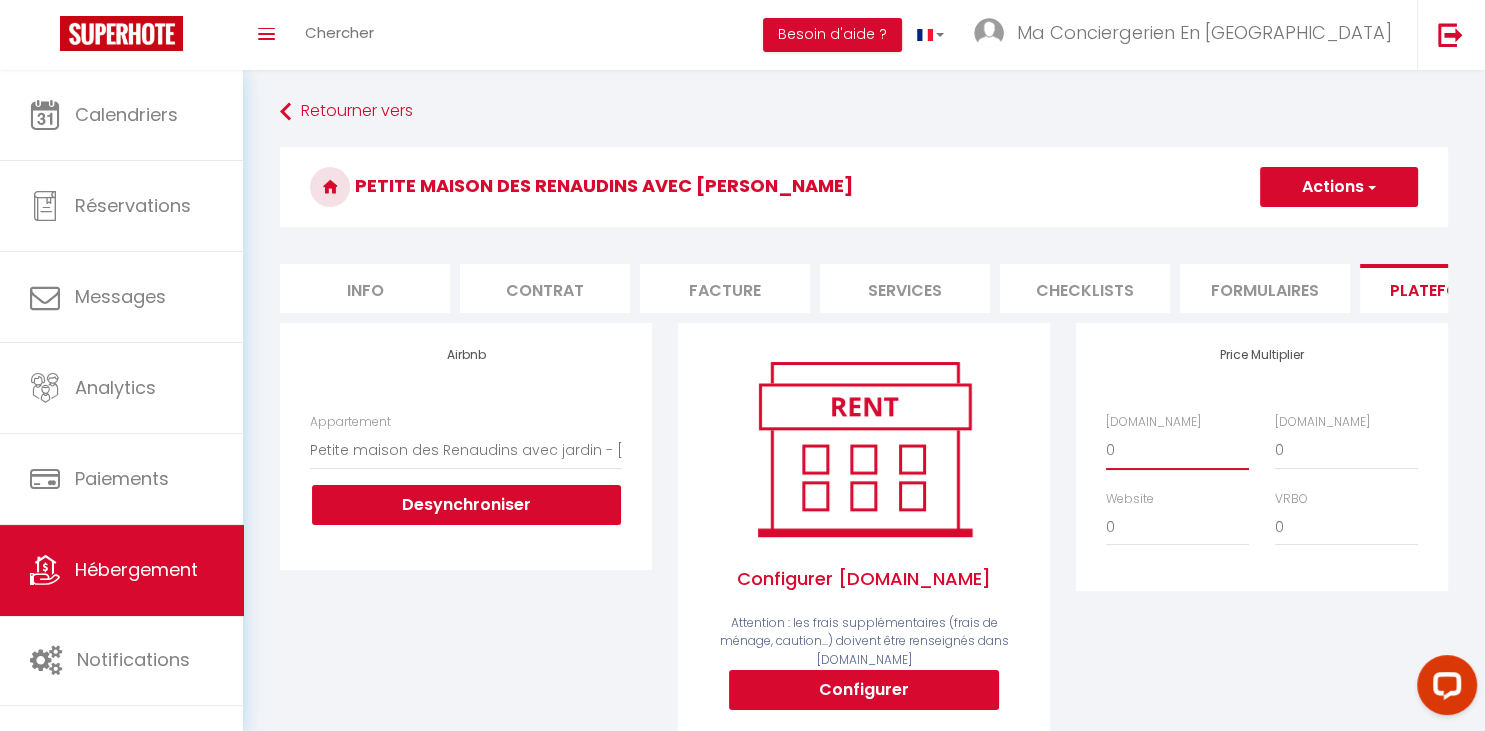 click on "0
+ 1 %
+ 2 %
+ 3 %
+ 4 %
+ 5 %
+ 6 %
+ 7 %
+ 8 %
+ 9 %" at bounding box center [1177, 450] 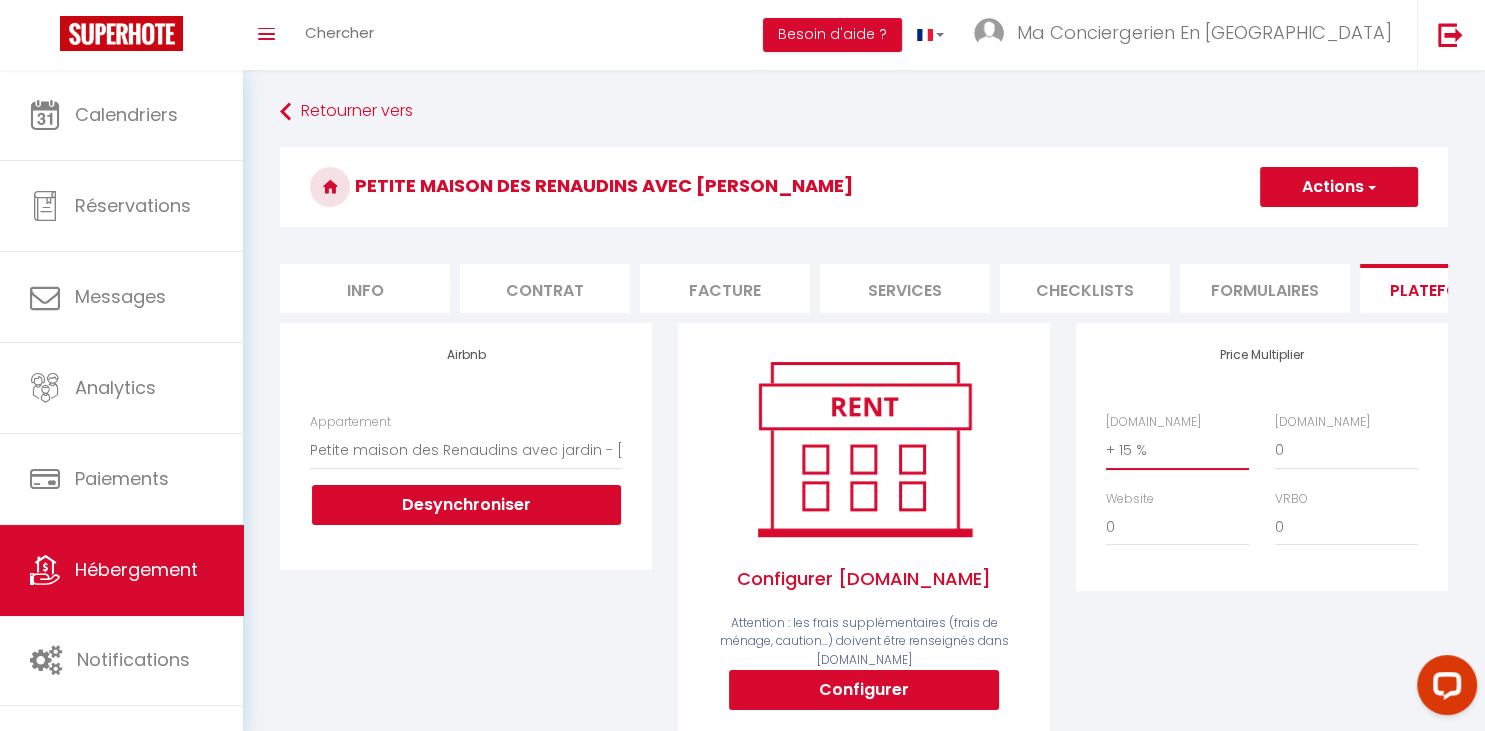 click on "+ 15 %" at bounding box center (0, 0) 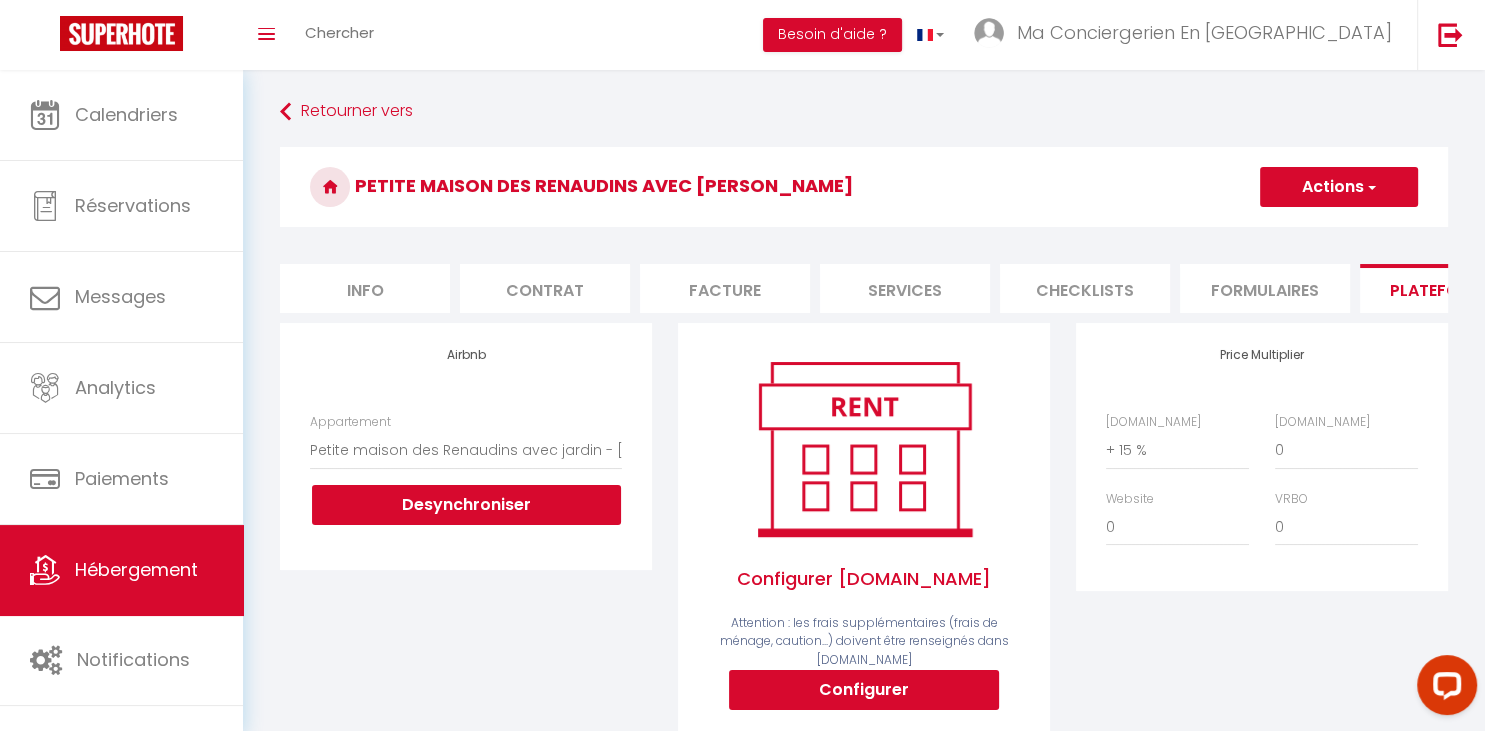click at bounding box center (1370, 187) 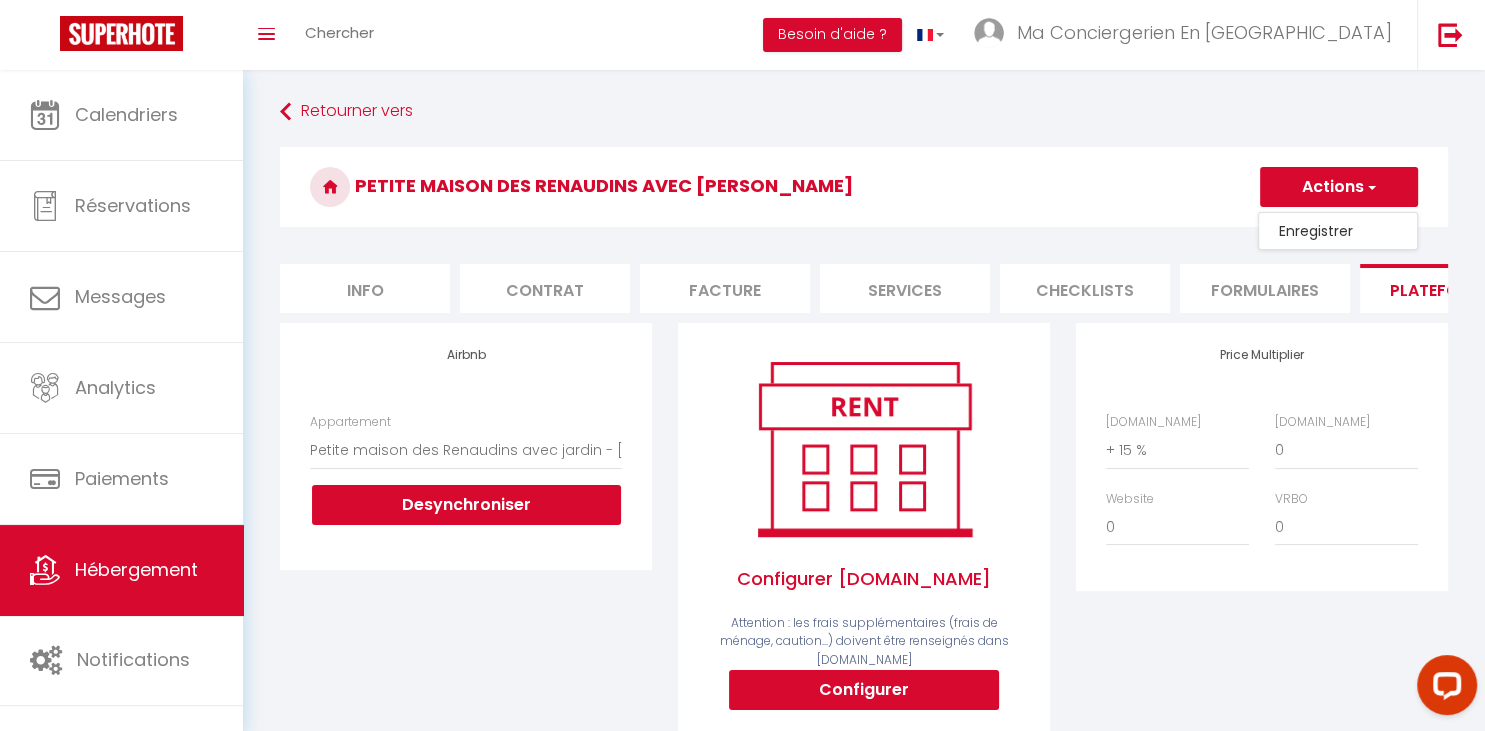 click on "Enregistrer" at bounding box center [1338, 231] 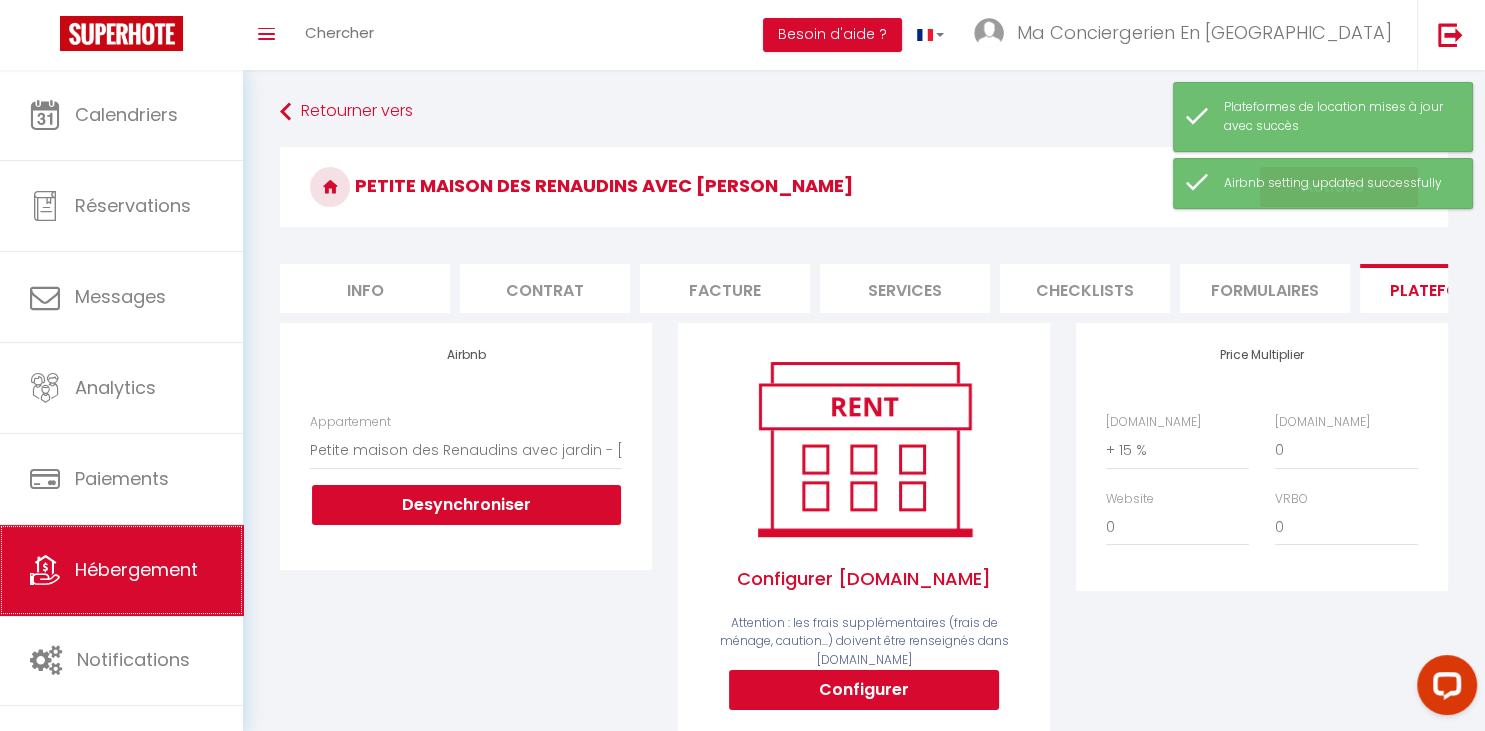 click on "Hébergement" at bounding box center [121, 570] 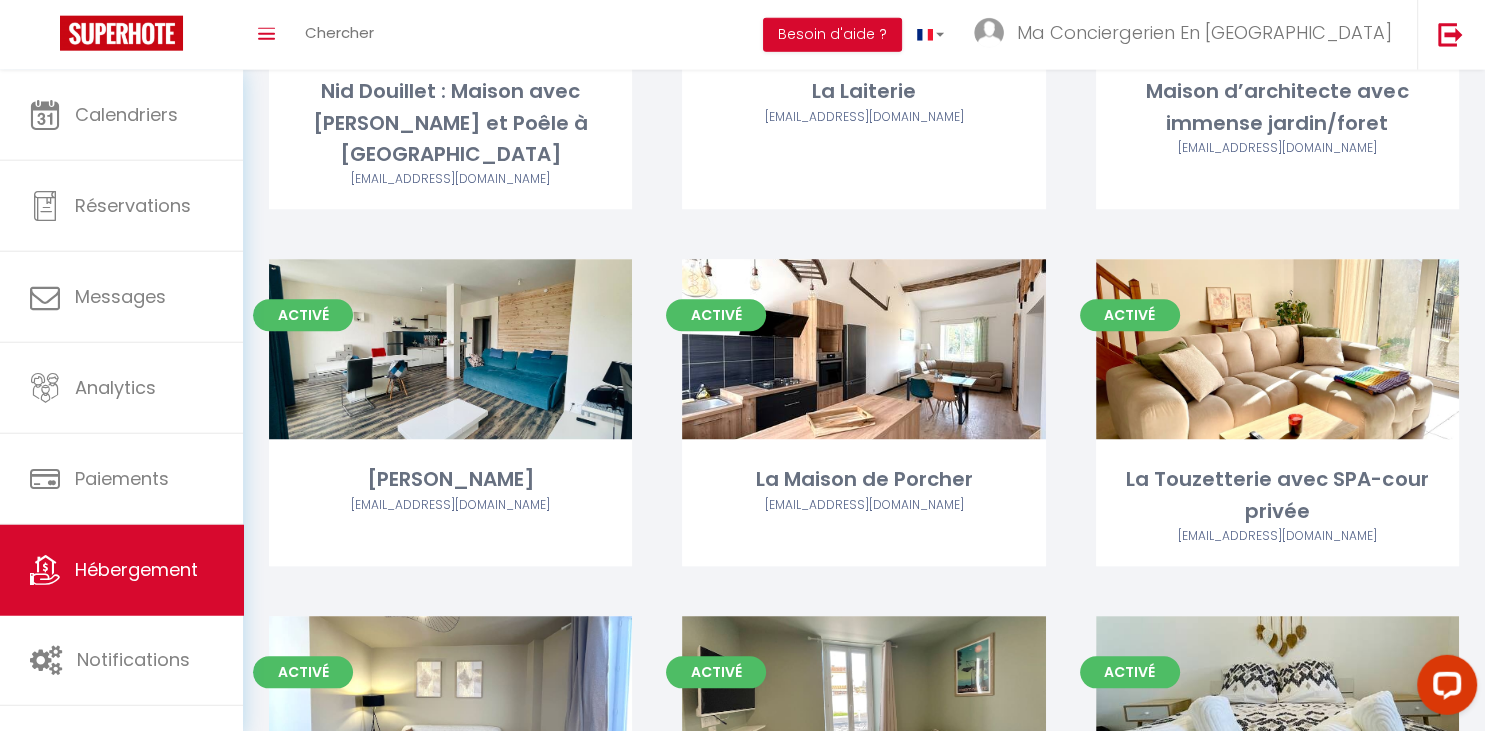 scroll, scrollTop: 1742, scrollLeft: 0, axis: vertical 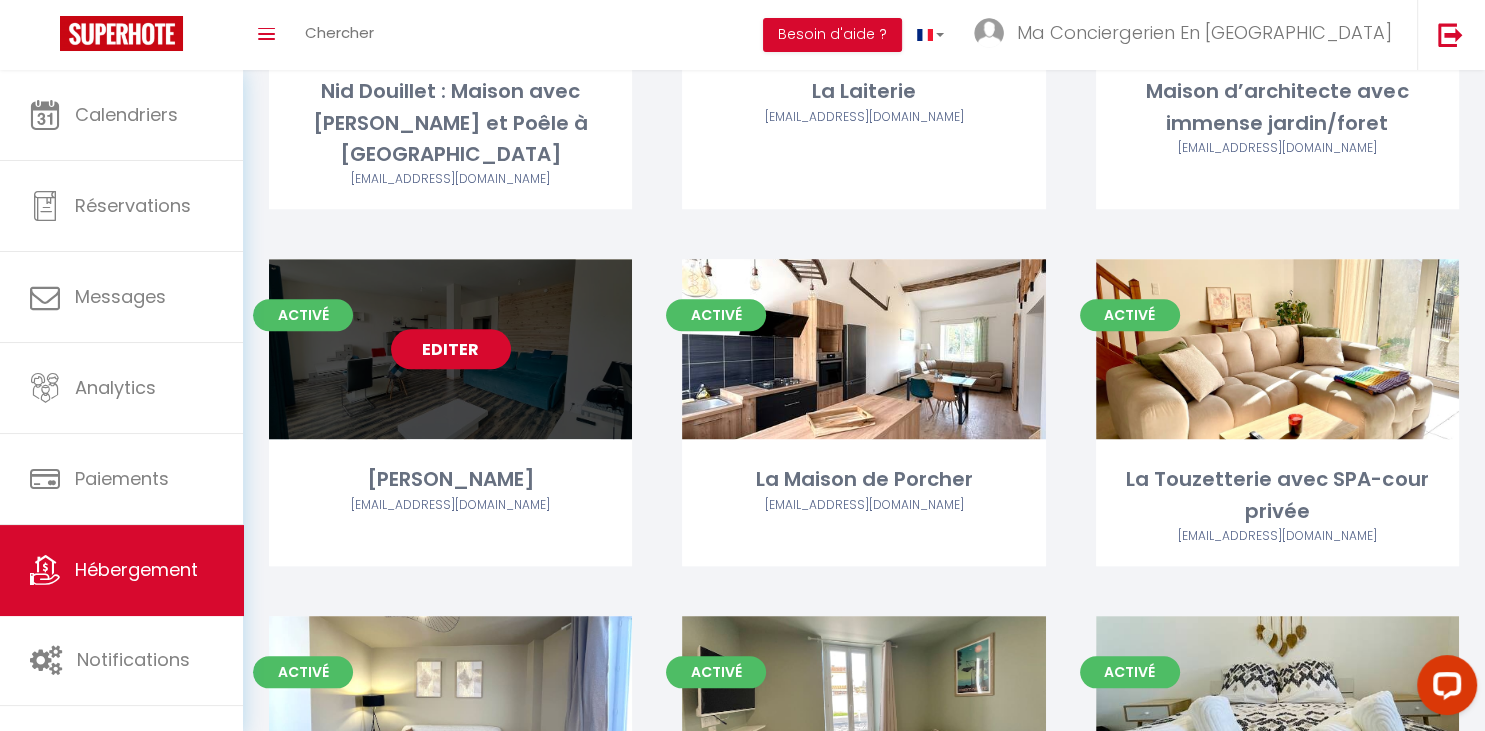 click on "Editer" at bounding box center (451, 349) 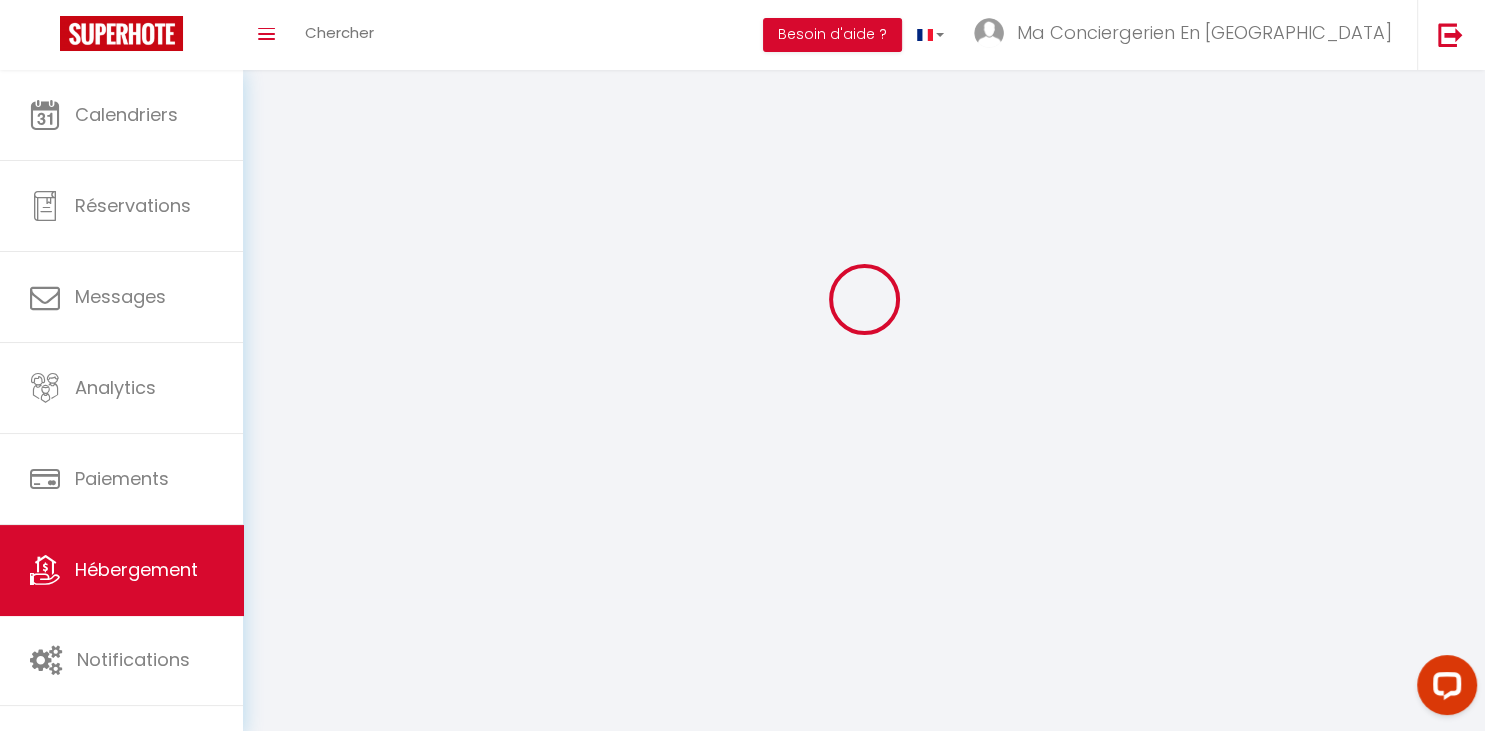 scroll, scrollTop: 0, scrollLeft: 0, axis: both 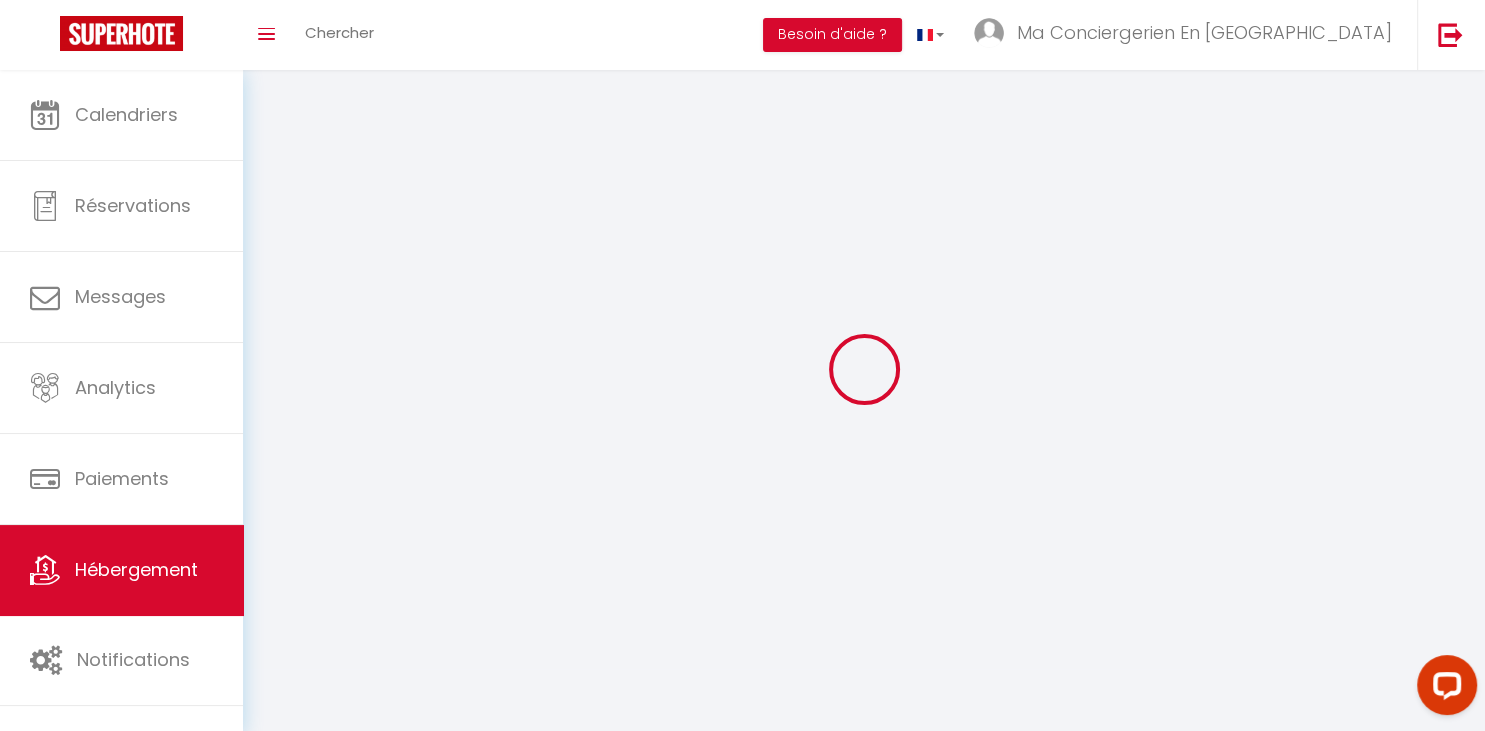 select 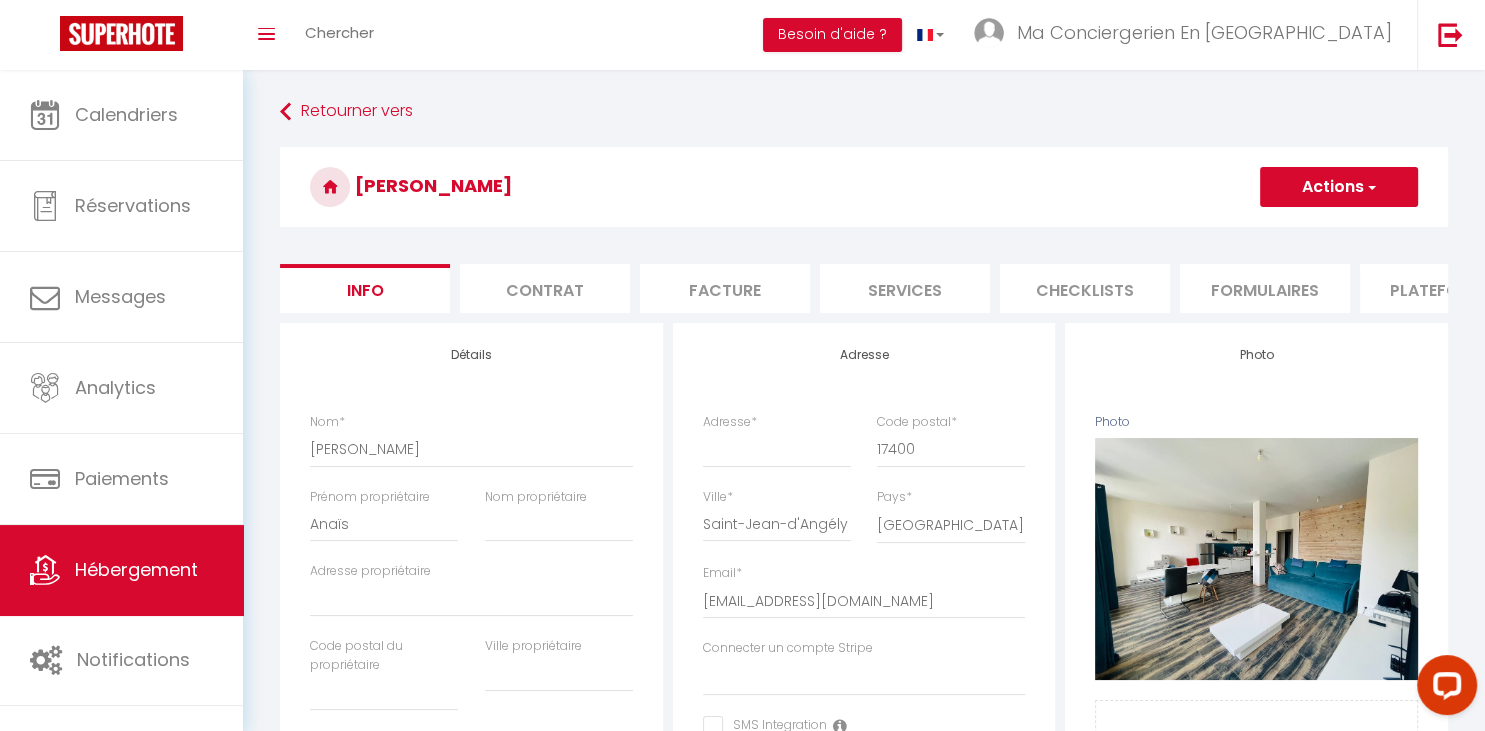 click on "Plateformes" at bounding box center [1445, 288] 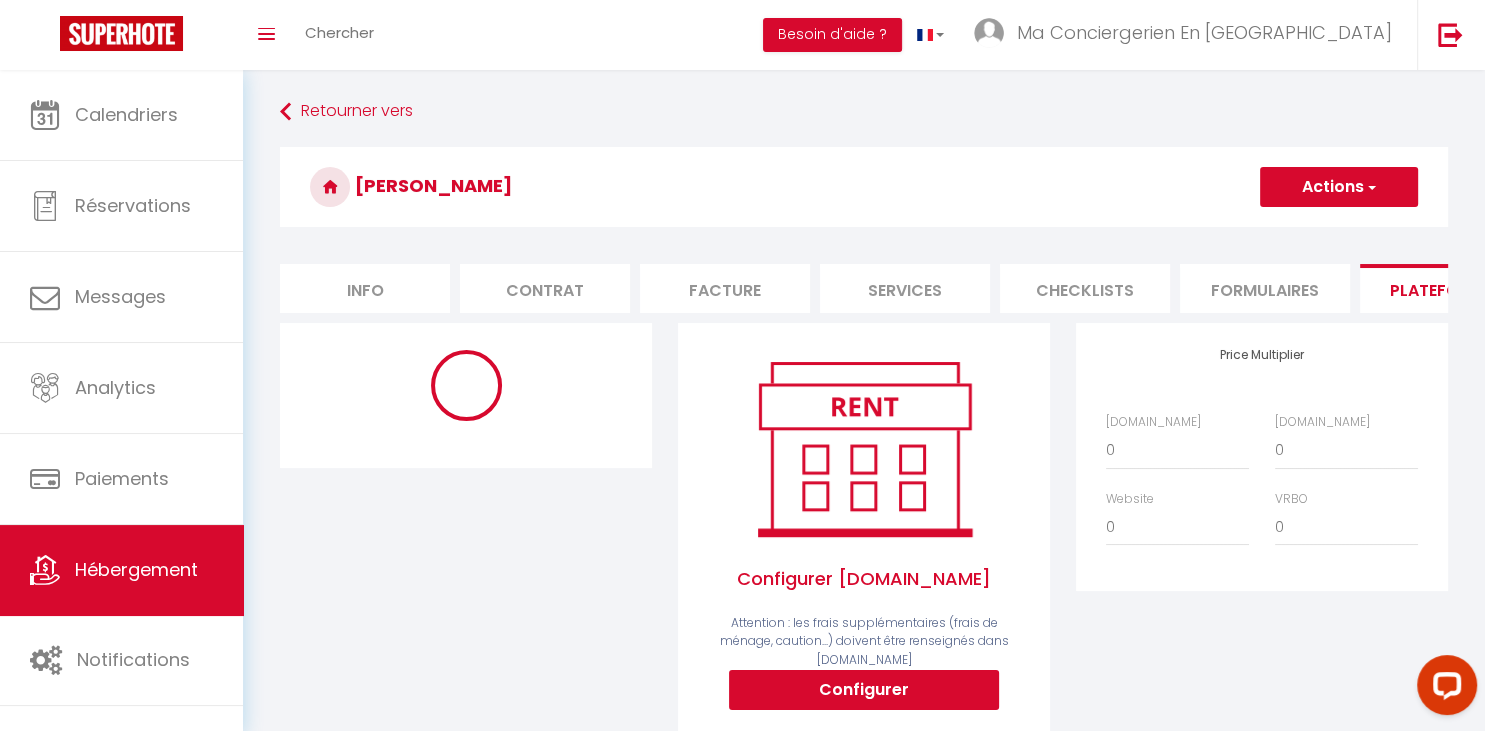 select on "4588-1233140811762514621" 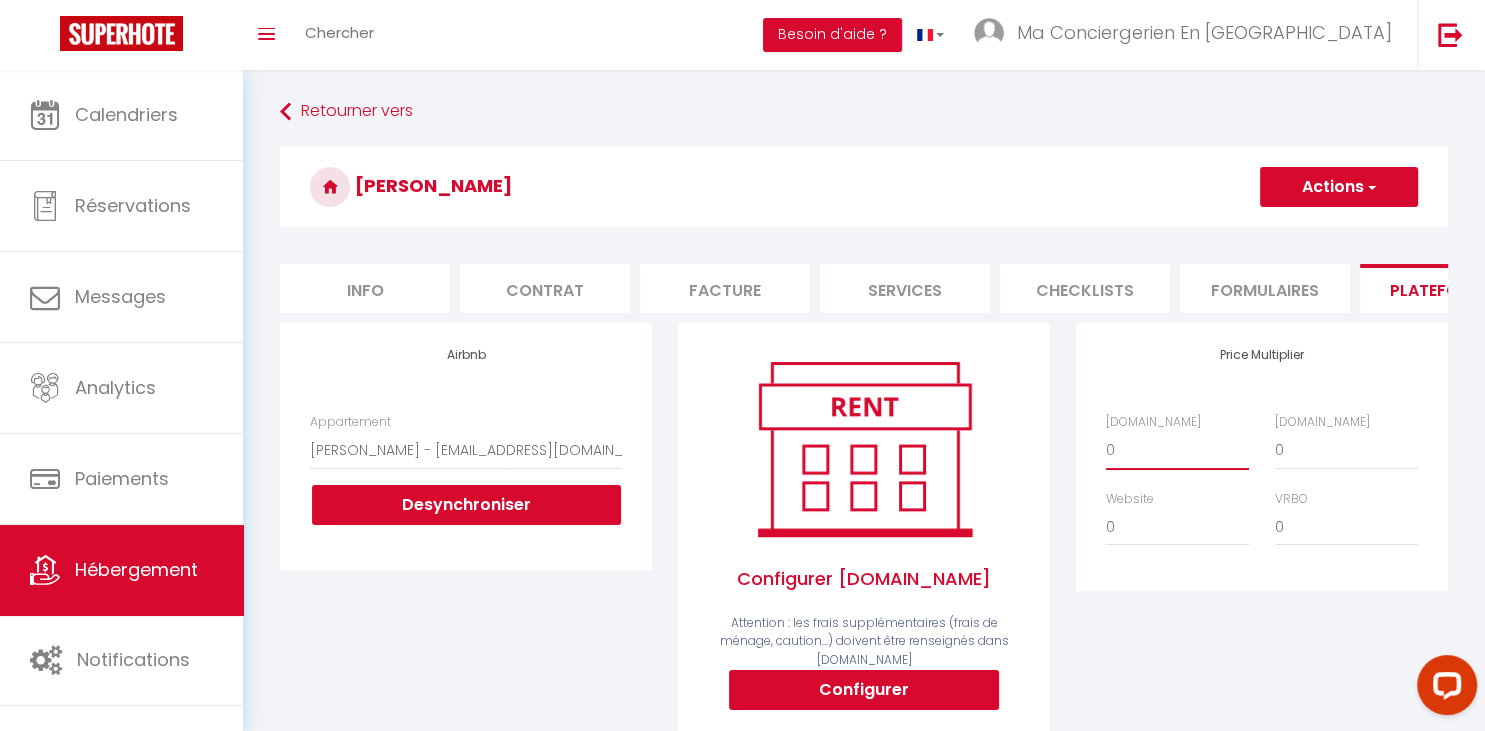 click on "0
+ 1 %
+ 2 %
+ 3 %
+ 4 %
+ 5 %
+ 6 %
+ 7 %
+ 8 %
+ 9 %" at bounding box center (1177, 450) 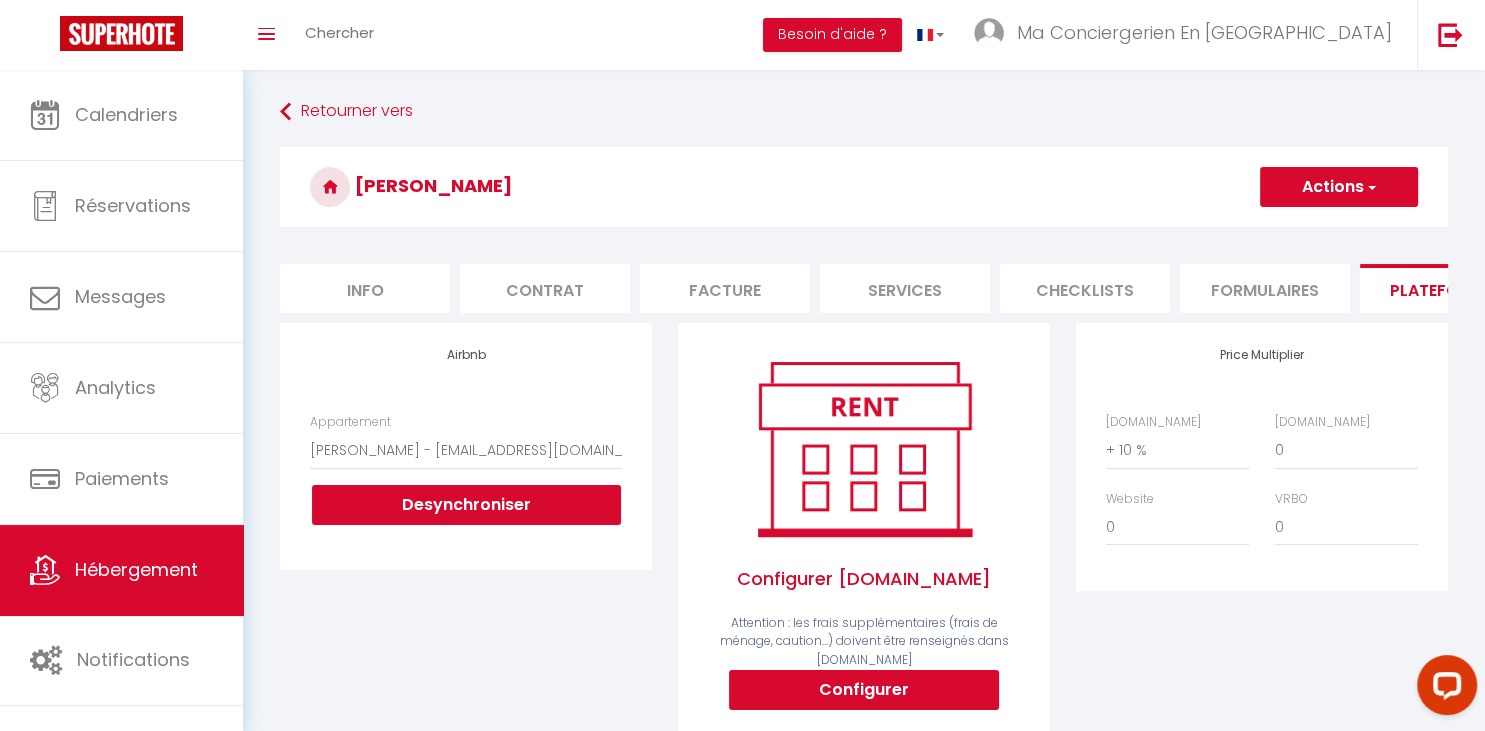 click on "Actions" at bounding box center (1339, 187) 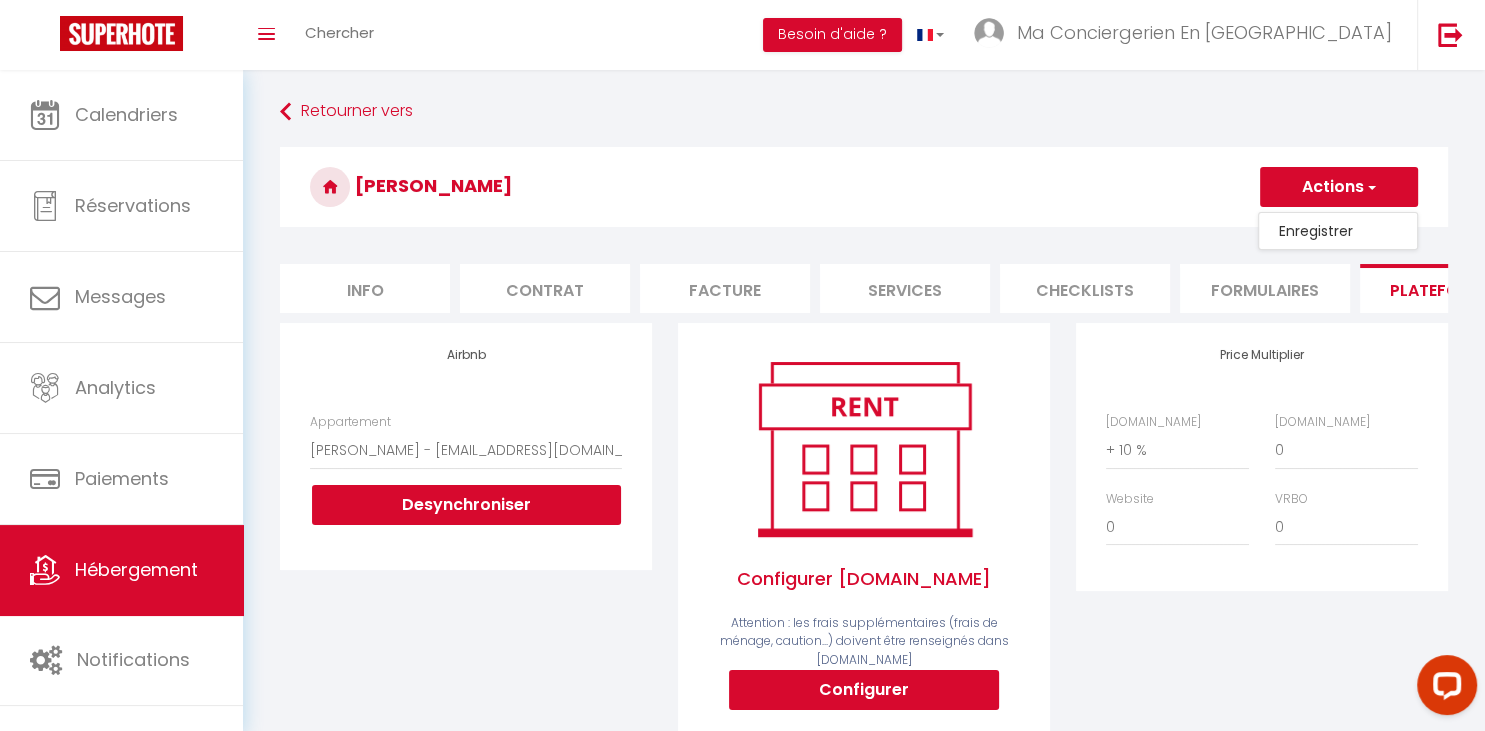 click on "Enregistrer" at bounding box center (1338, 231) 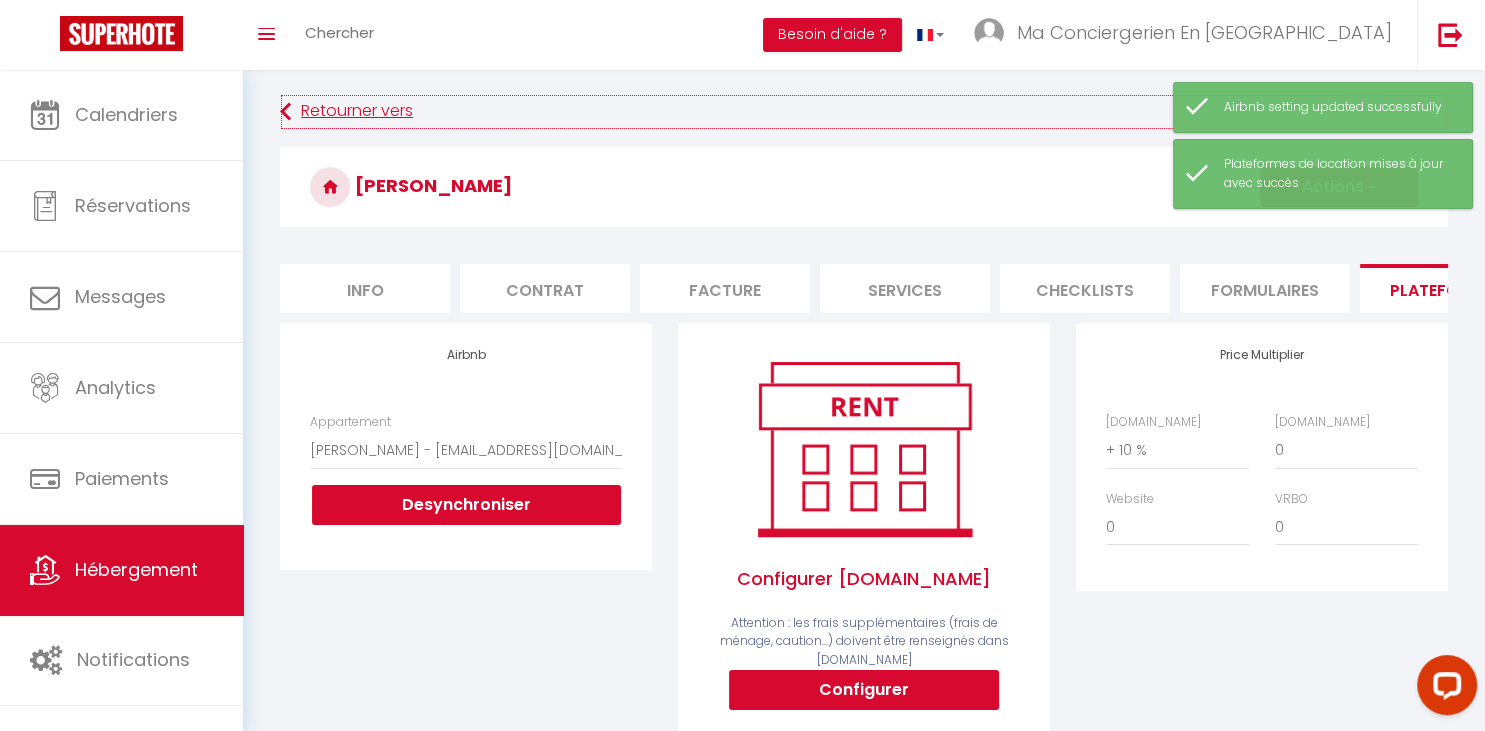 click on "Retourner vers" at bounding box center (864, 112) 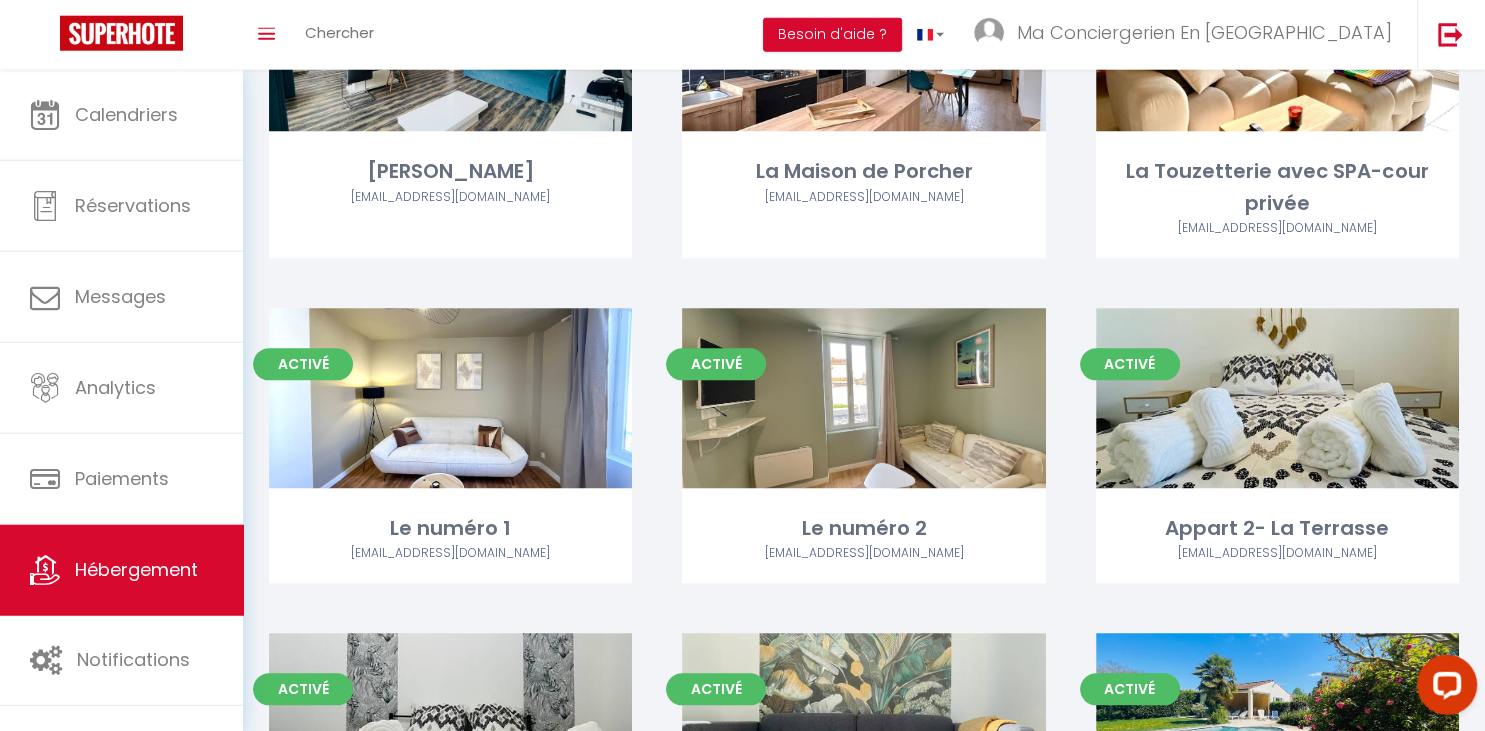 scroll, scrollTop: 2059, scrollLeft: 0, axis: vertical 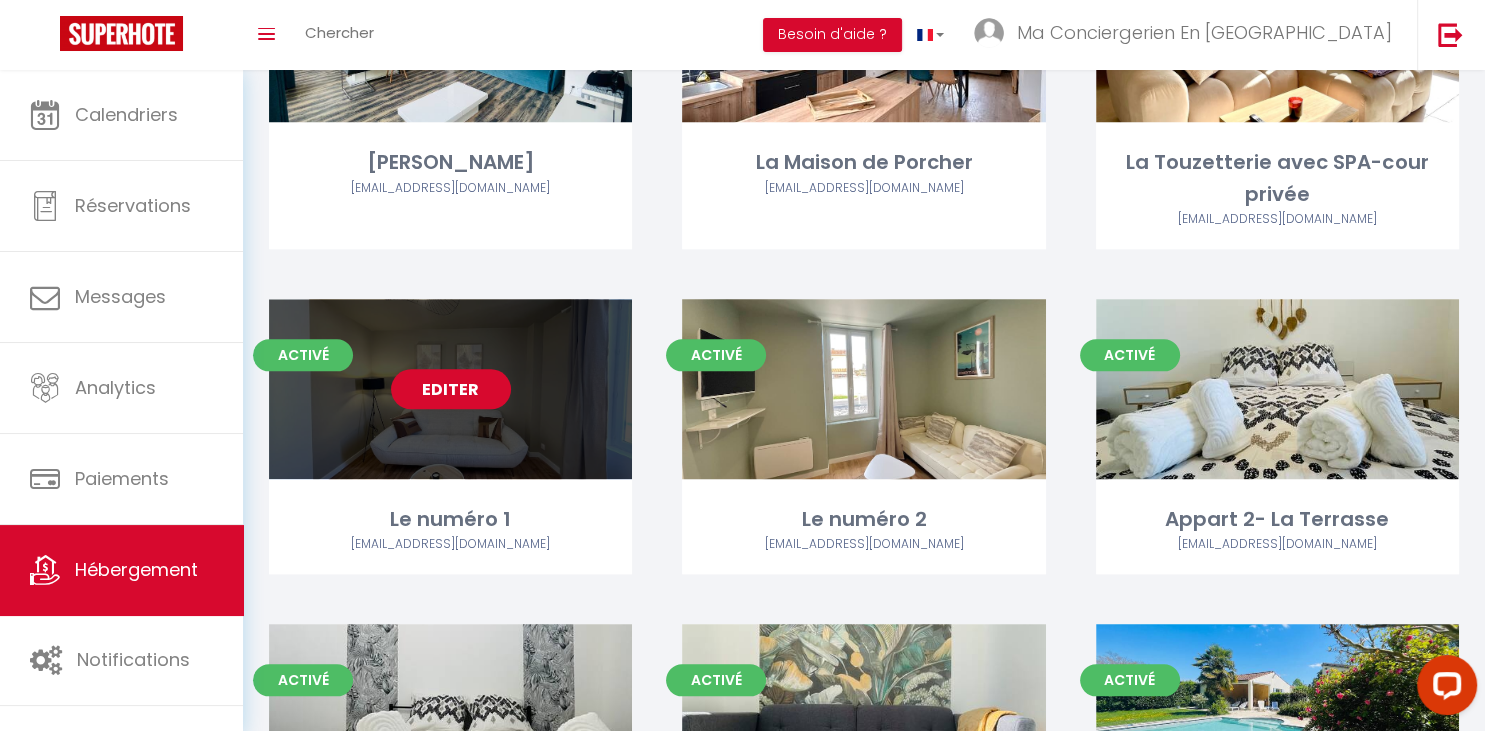 click on "Editer" at bounding box center (451, 389) 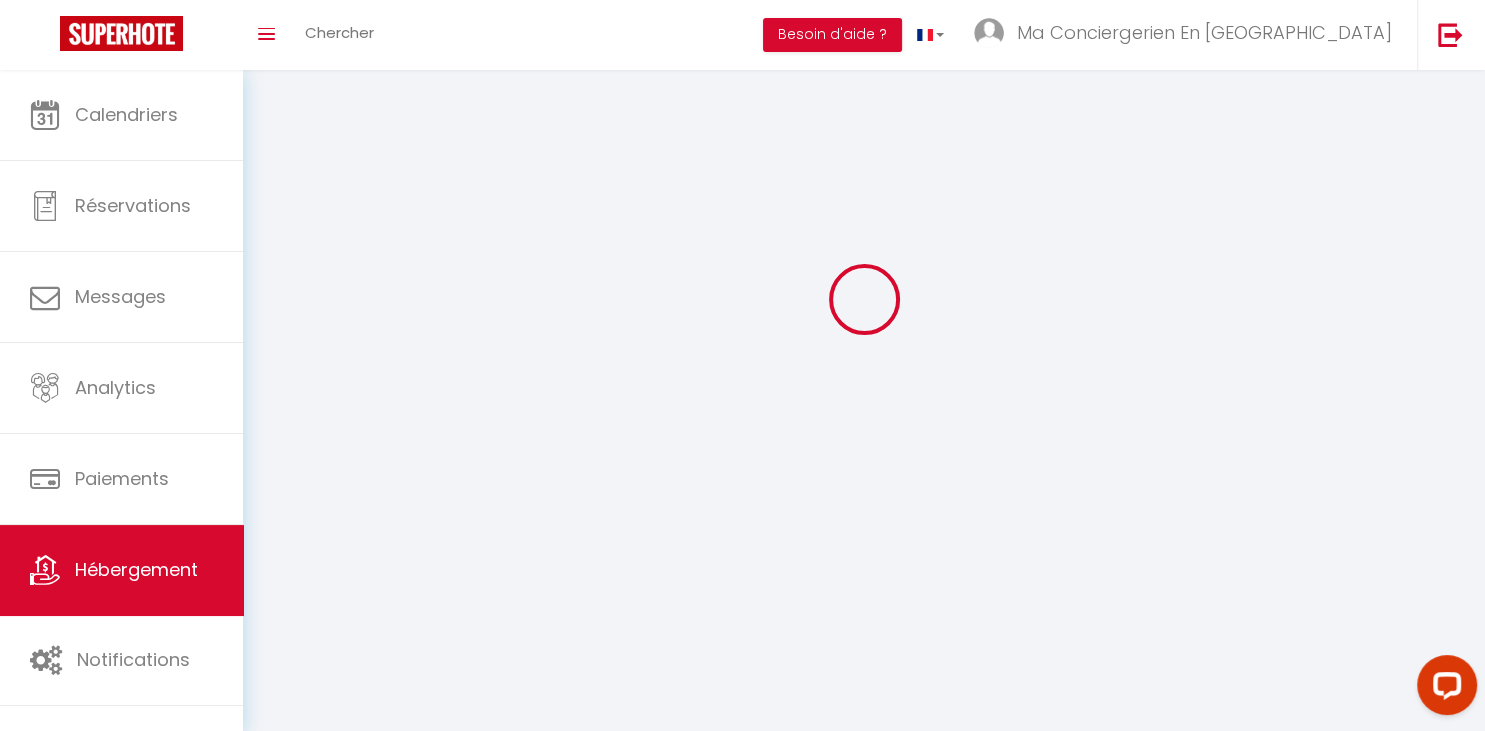 scroll, scrollTop: 0, scrollLeft: 0, axis: both 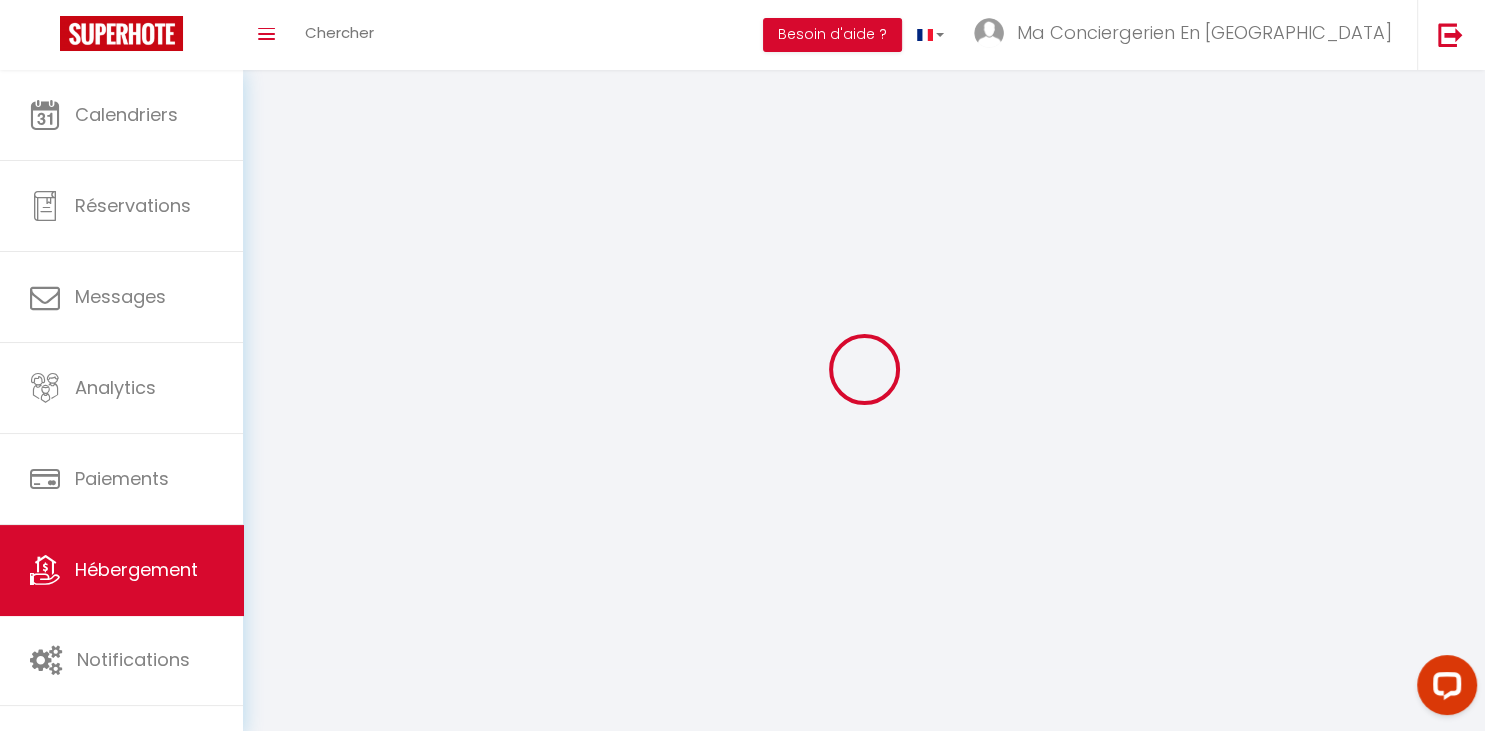 select 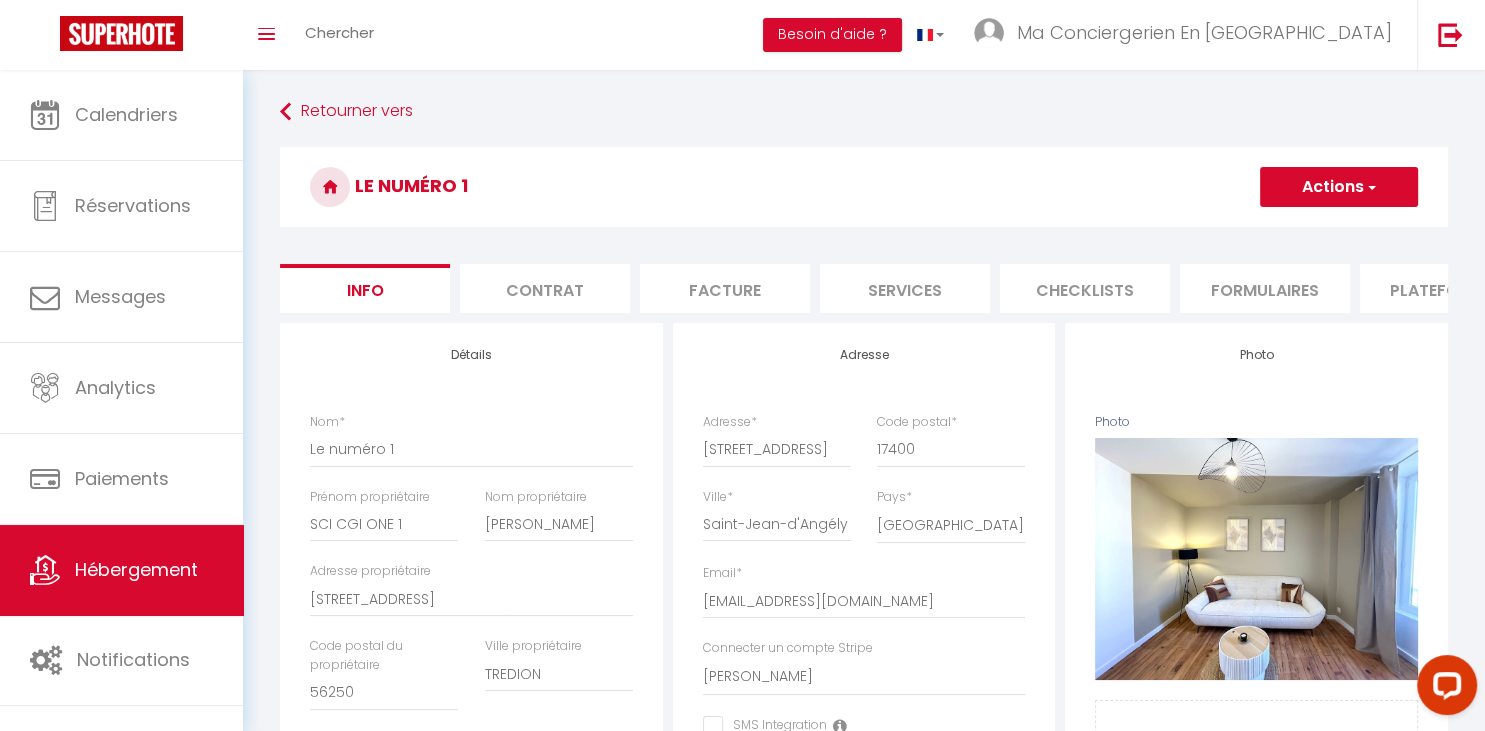 click on "Plateformes" at bounding box center [1445, 288] 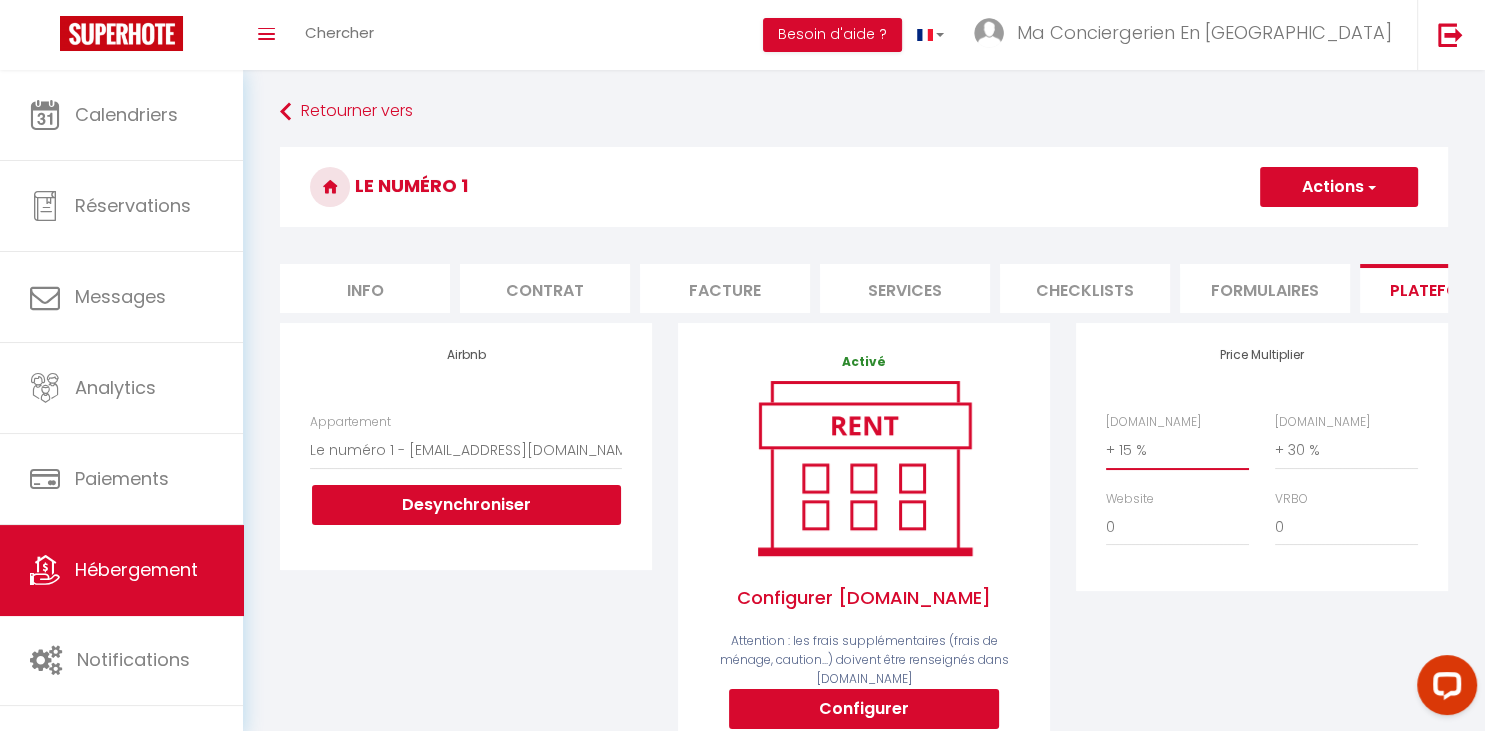 click on "0
+ 1 %
+ 2 %
+ 3 %
+ 4 %
+ 5 %
+ 6 %
+ 7 %
+ 8 %
+ 9 %" at bounding box center (1177, 450) 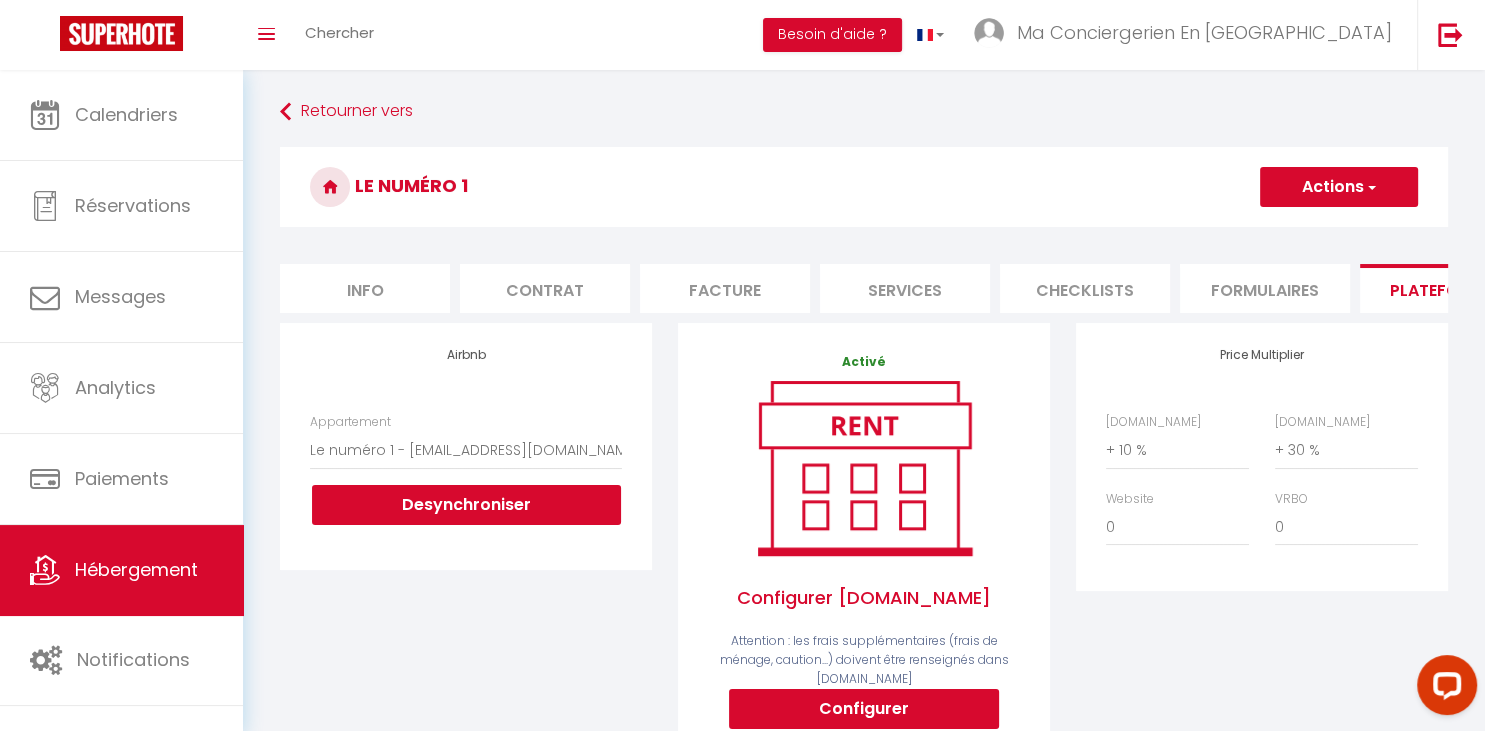 click at bounding box center [1370, 187] 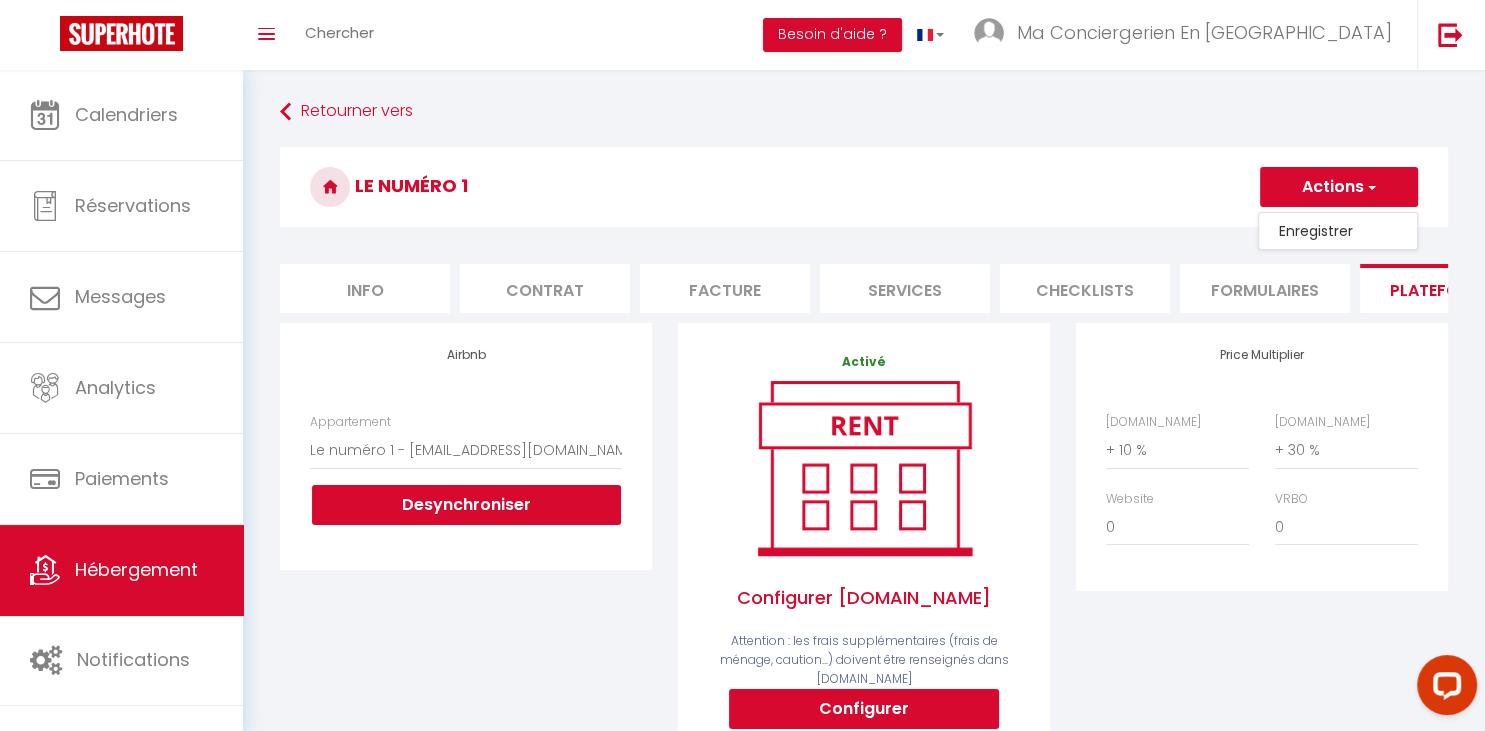 click on "Enregistrer" at bounding box center [1338, 231] 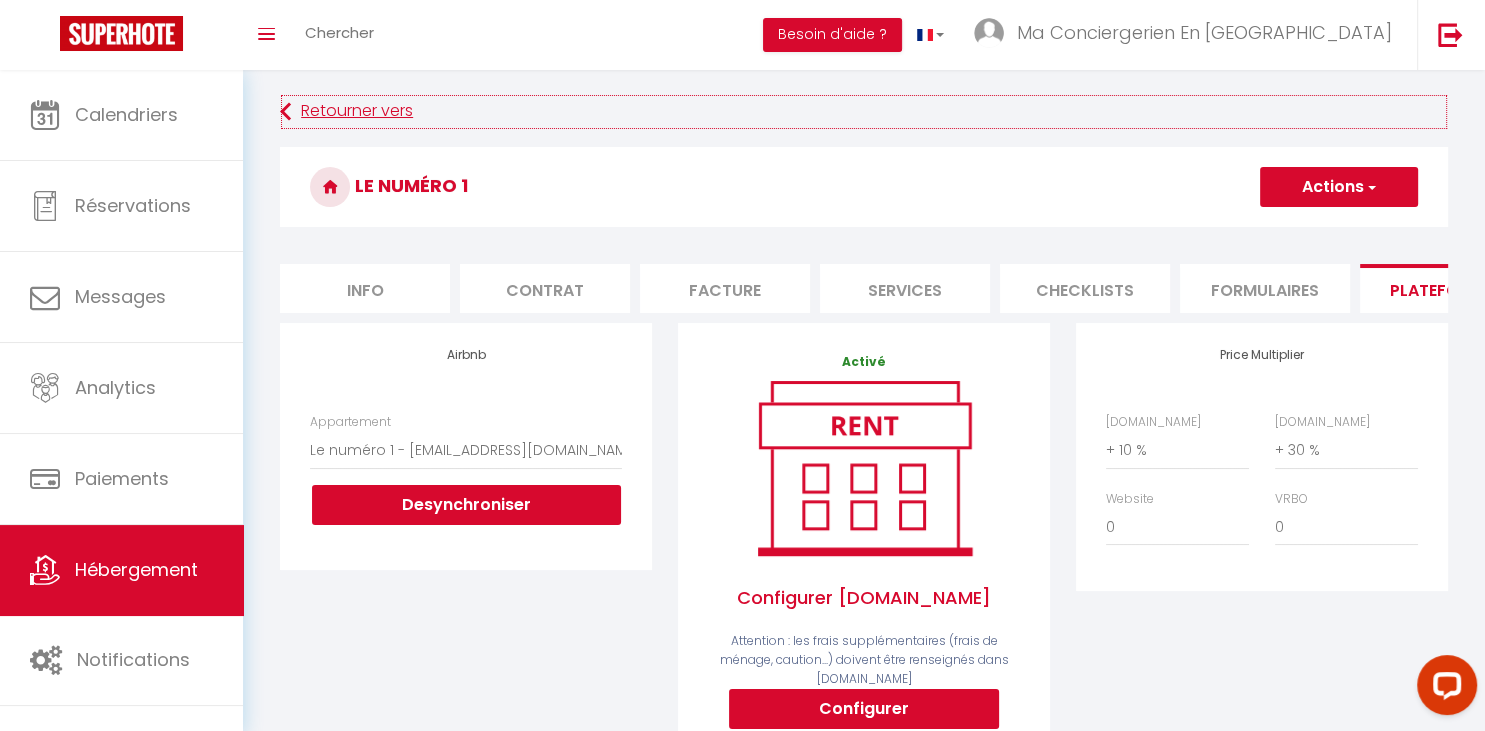 click on "Retourner vers" at bounding box center [864, 112] 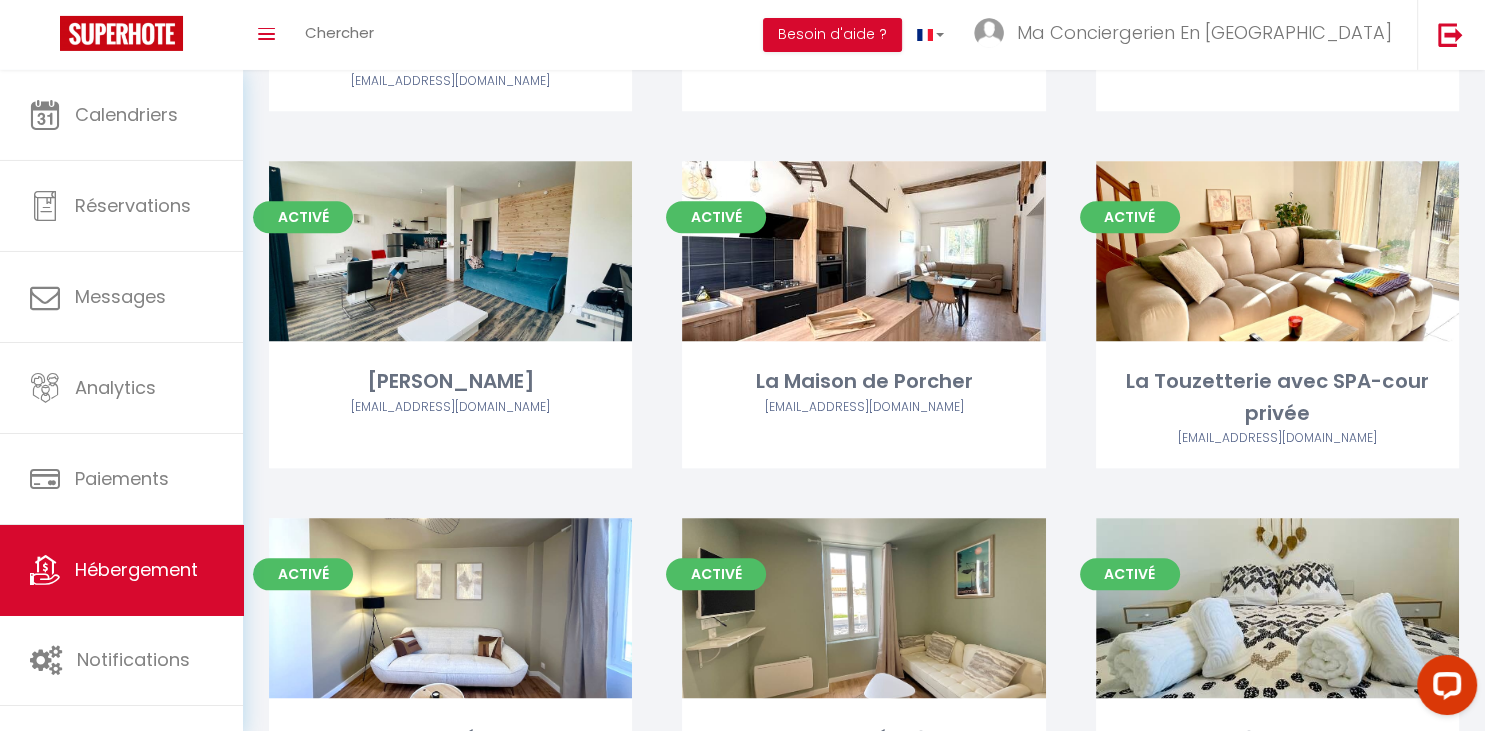 scroll, scrollTop: 2059, scrollLeft: 0, axis: vertical 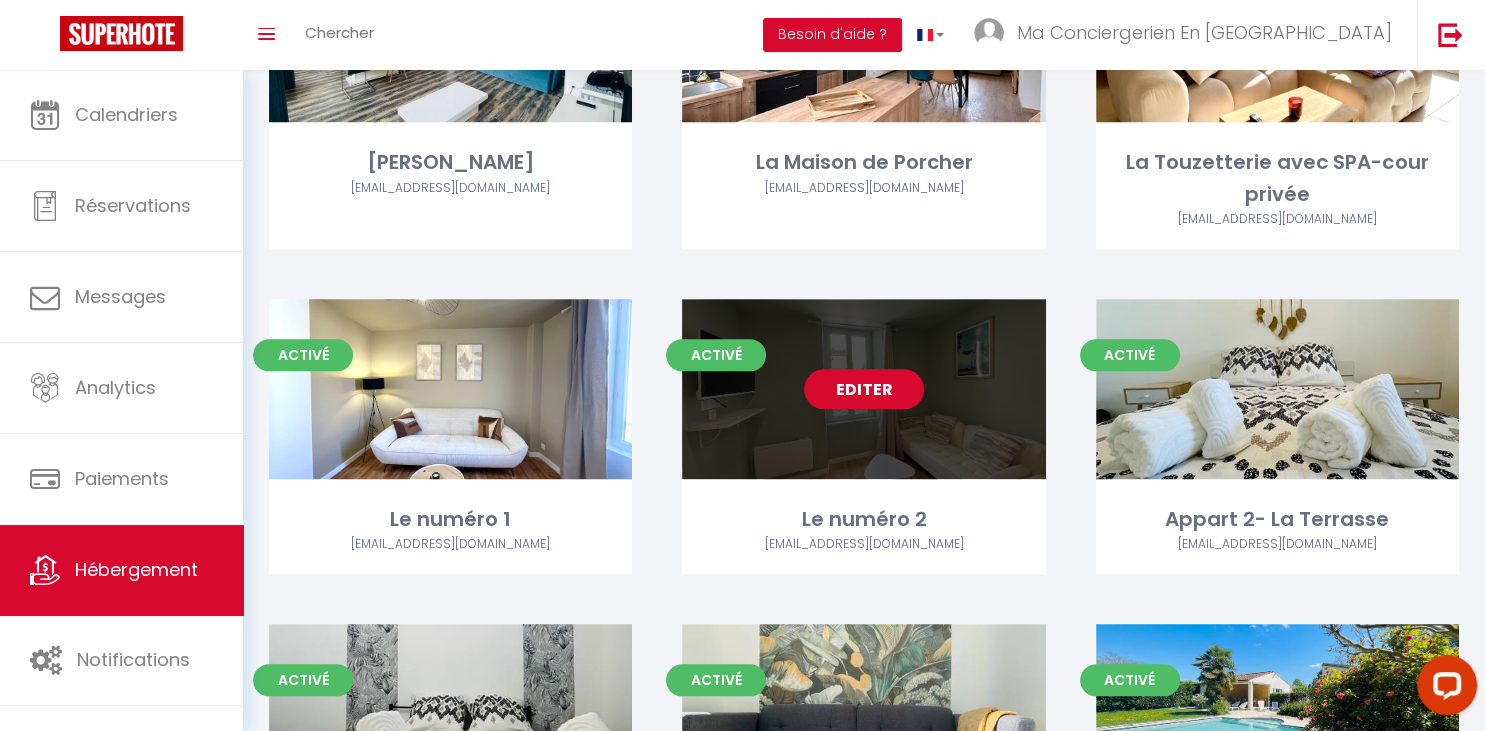 click on "Editer" at bounding box center (864, 389) 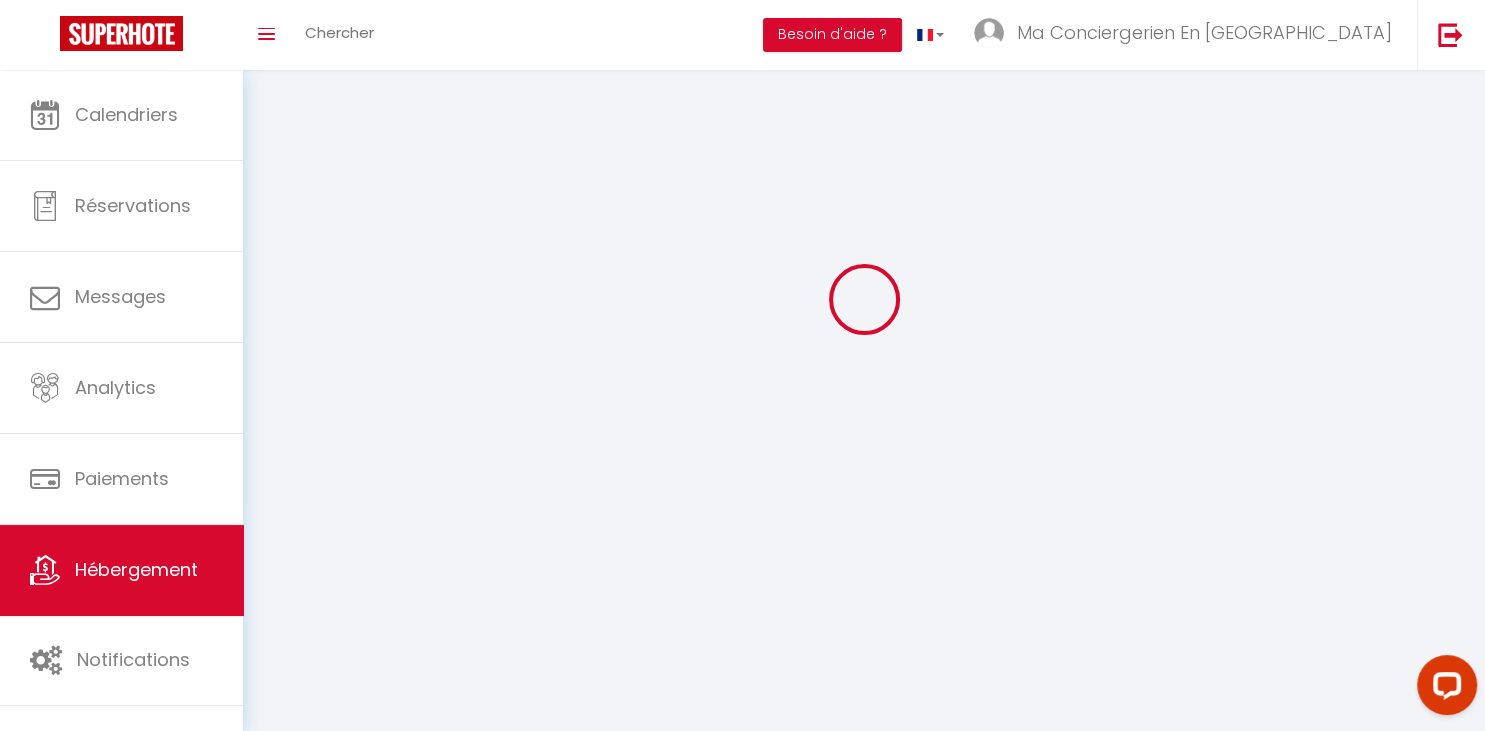 scroll, scrollTop: 0, scrollLeft: 0, axis: both 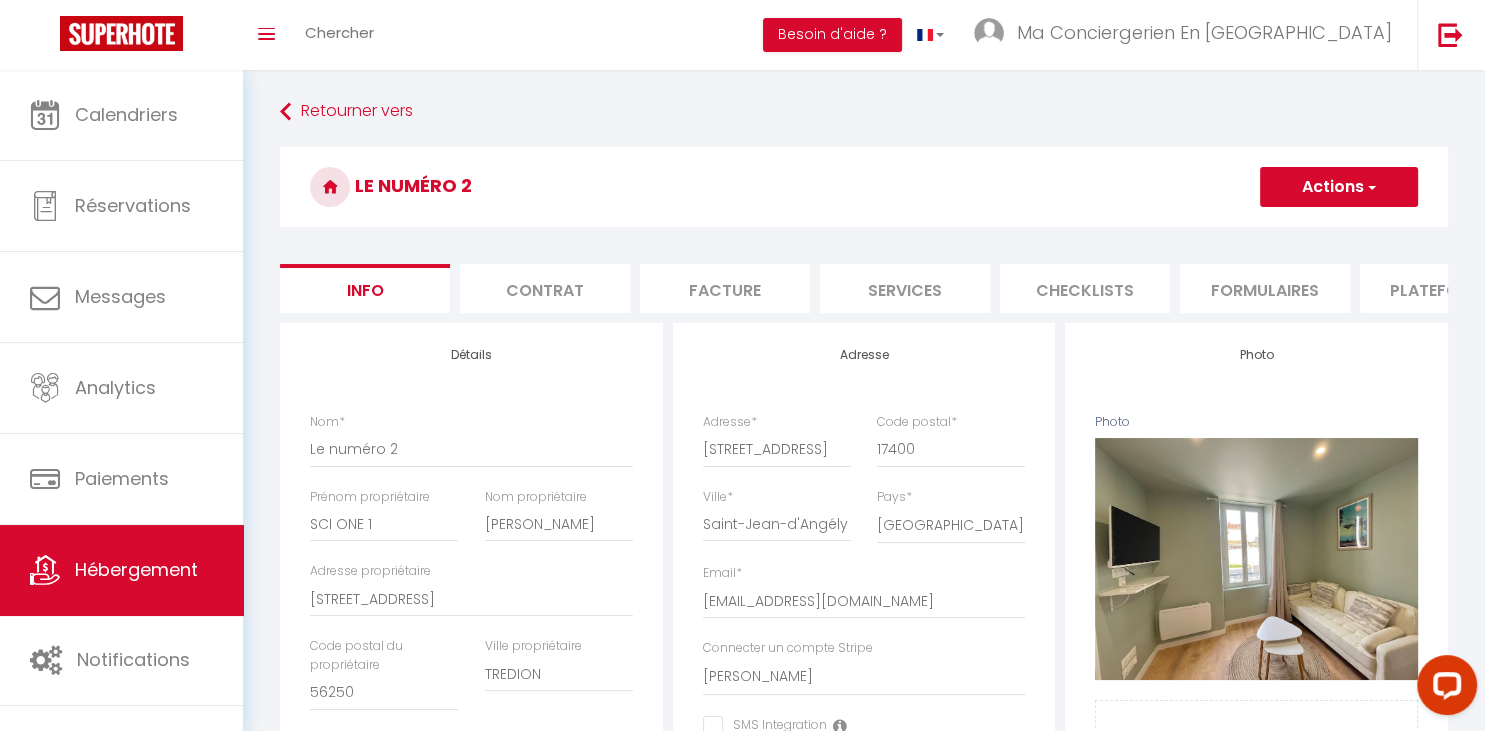 click on "Plateformes" at bounding box center (1445, 288) 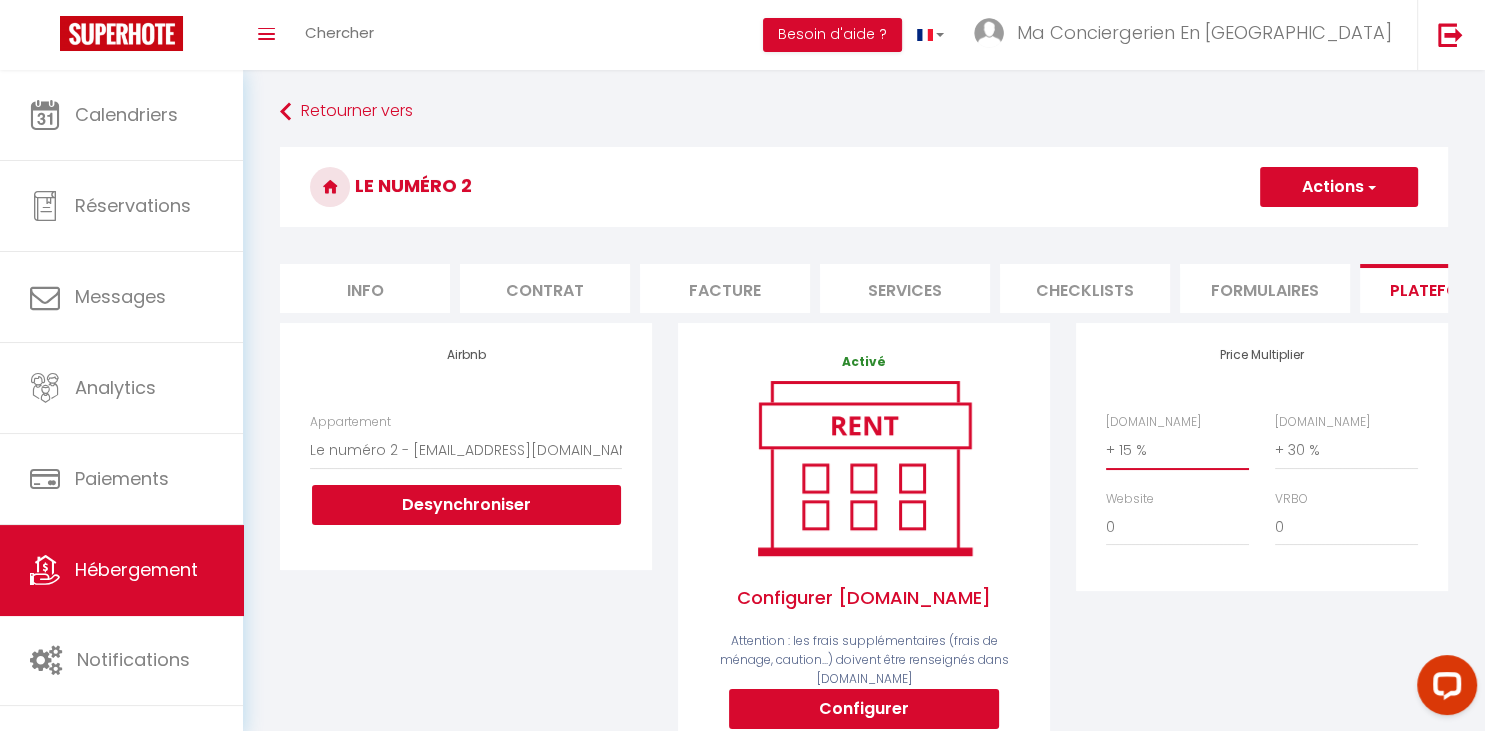 click on "0
+ 1 %
+ 2 %
+ 3 %
+ 4 %
+ 5 %
+ 6 %
+ 7 %
+ 8 %
+ 9 %" at bounding box center (1177, 450) 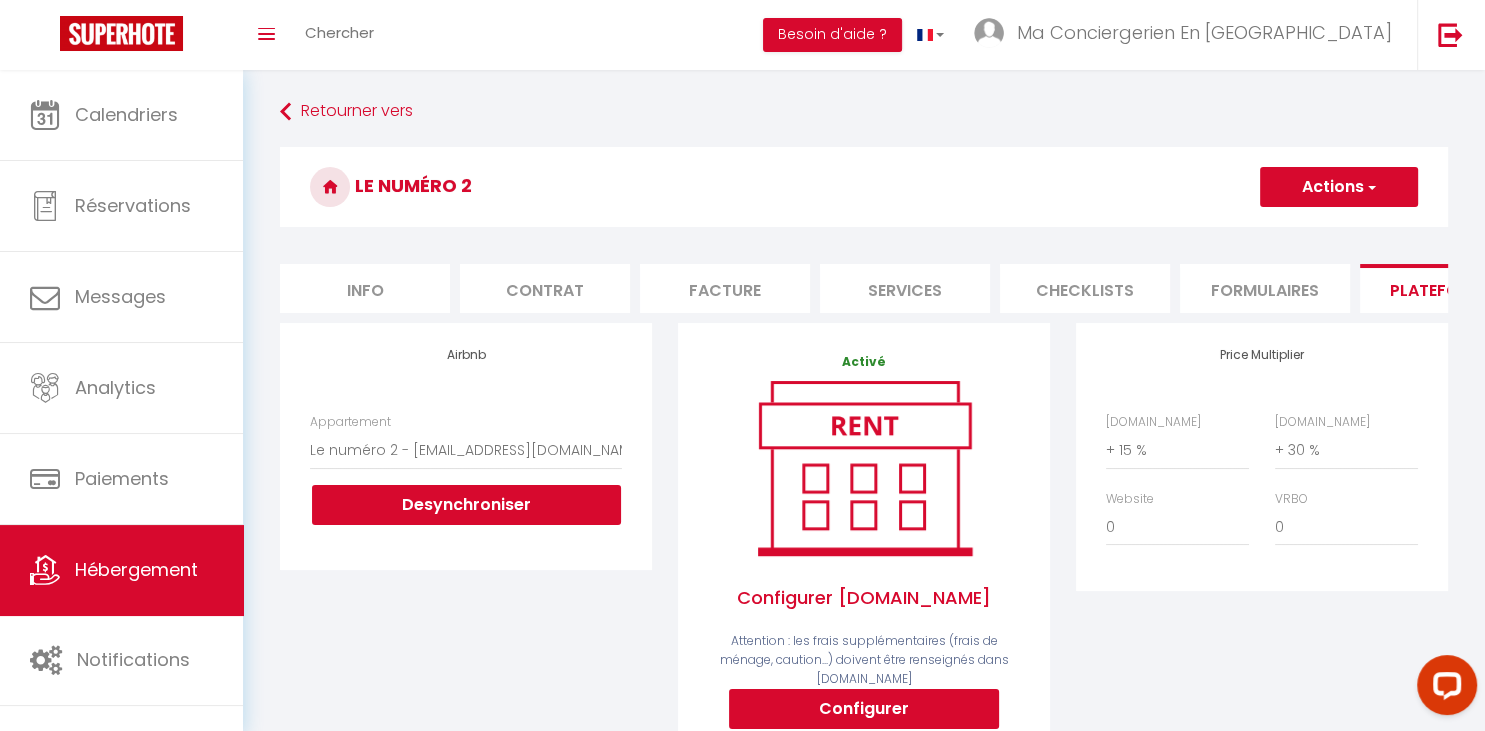 drag, startPoint x: 1162, startPoint y: 457, endPoint x: 473, endPoint y: 177, distance: 743.72107 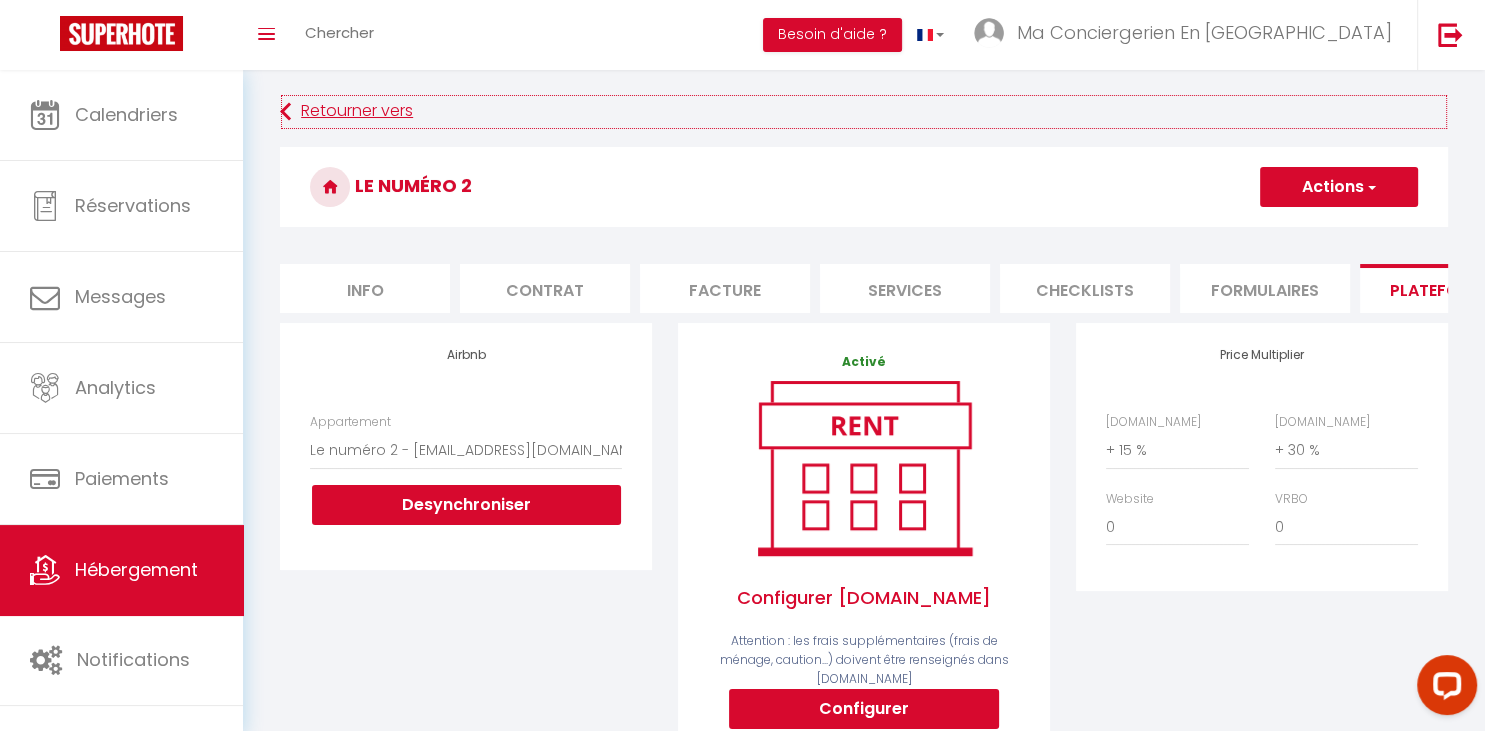 click on "Retourner vers" at bounding box center (864, 112) 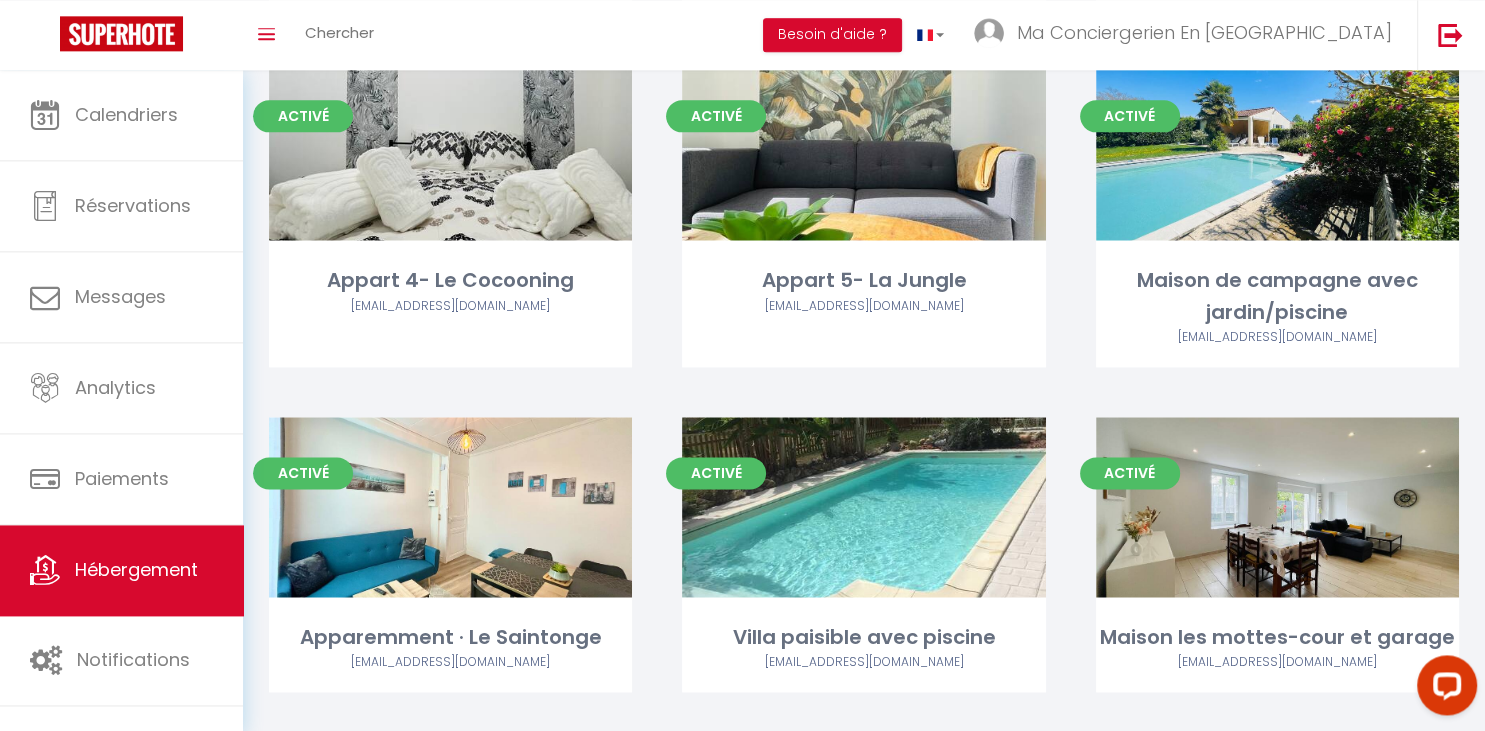 scroll, scrollTop: 2627, scrollLeft: 0, axis: vertical 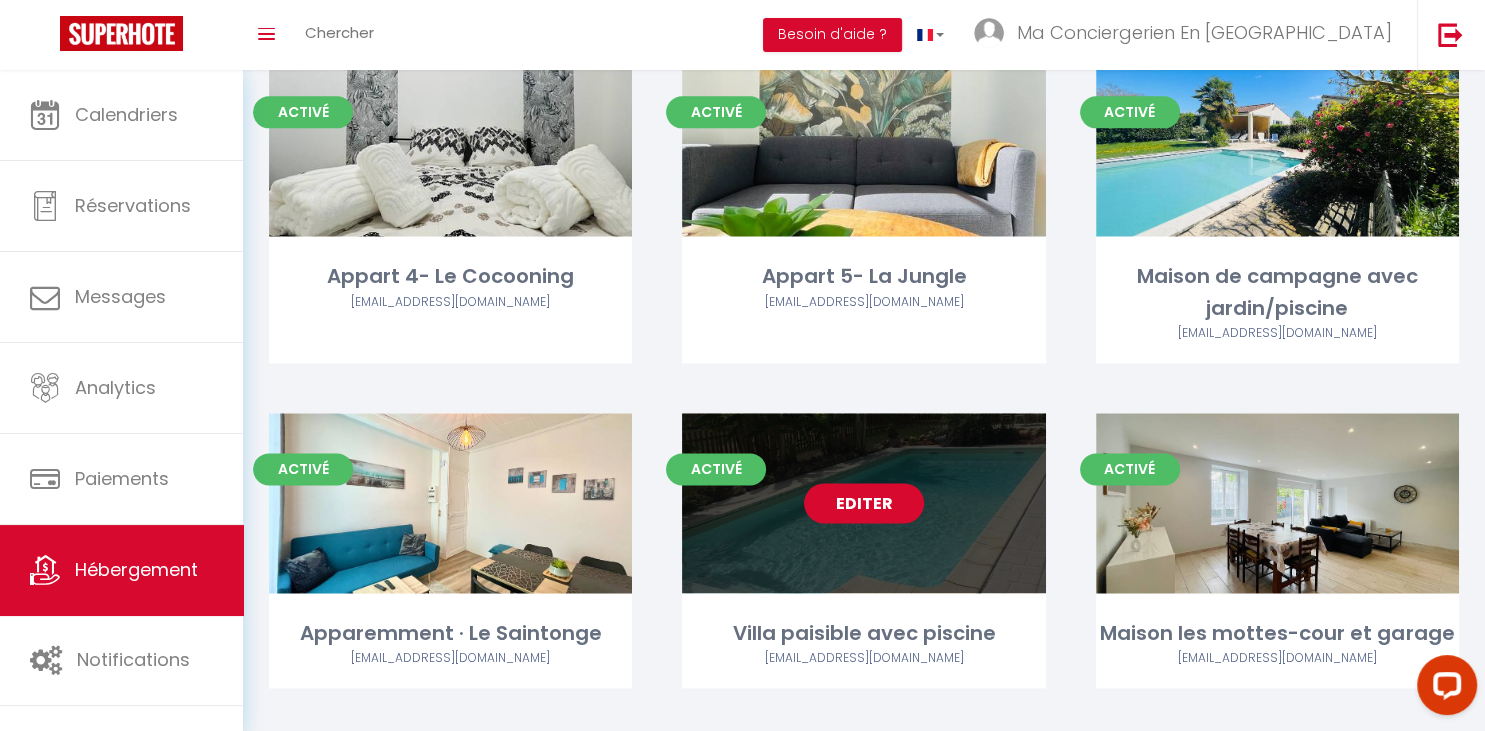 click on "Editer" at bounding box center (864, 503) 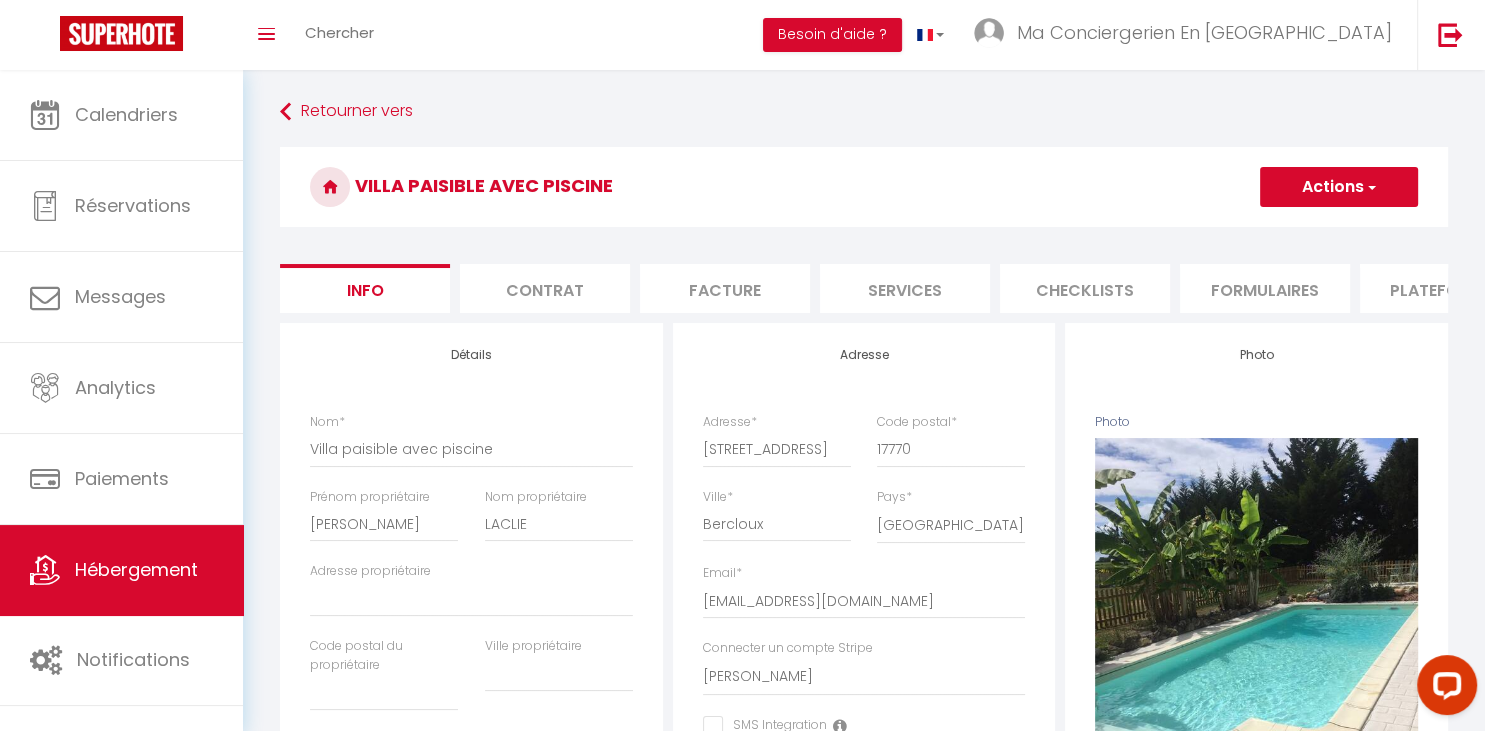 click on "Plateformes" at bounding box center (1445, 288) 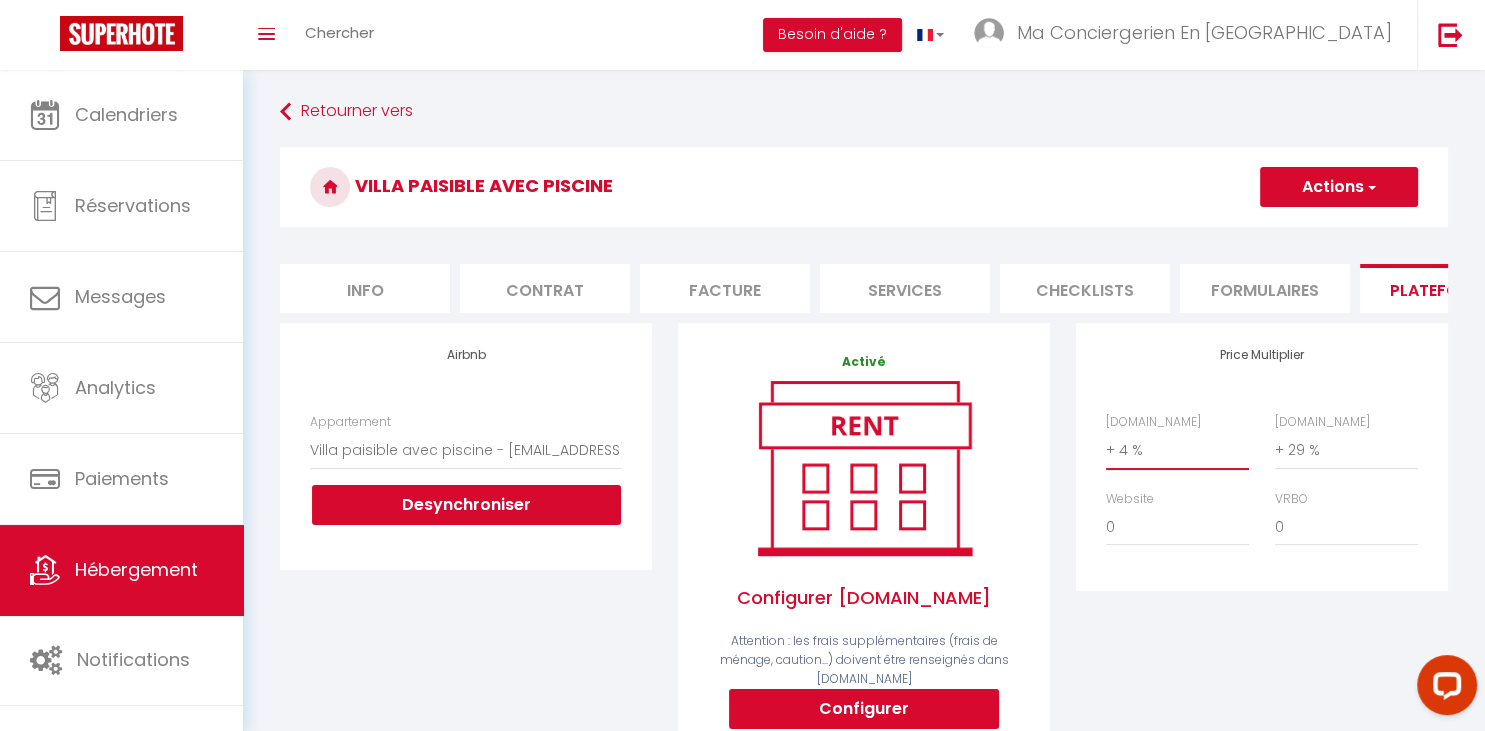 click on "0
+ 1 %
+ 2 %
+ 3 %
+ 4 %
+ 5 %
+ 6 %
+ 7 %
+ 8 %
+ 9 %" at bounding box center [1177, 450] 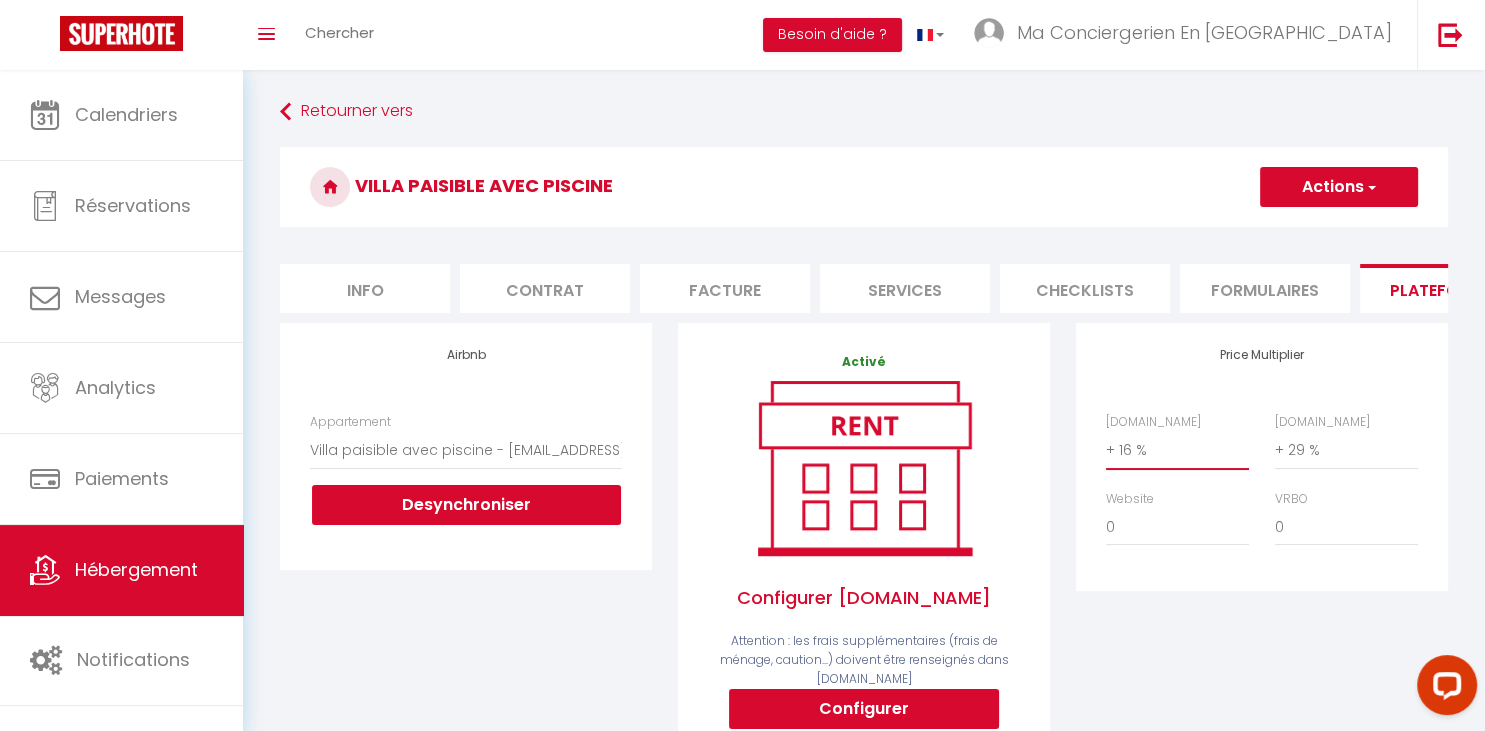 click on "+ 16 %" at bounding box center [0, 0] 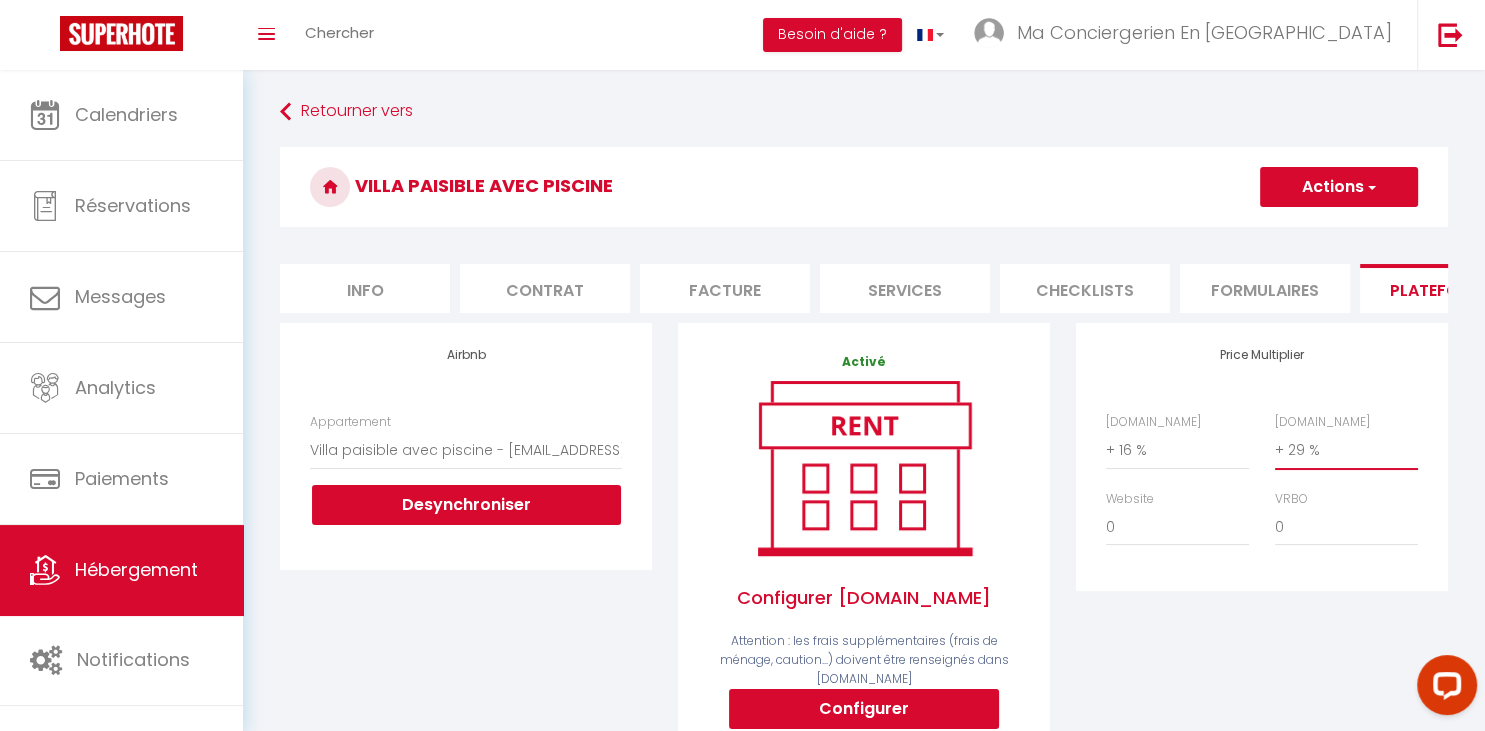 click on "0
+ 1 %
+ 2 %
+ 3 %
+ 4 %
+ 5 %
+ 6 %
+ 7 %
+ 8 %
+ 9 %" at bounding box center [1346, 450] 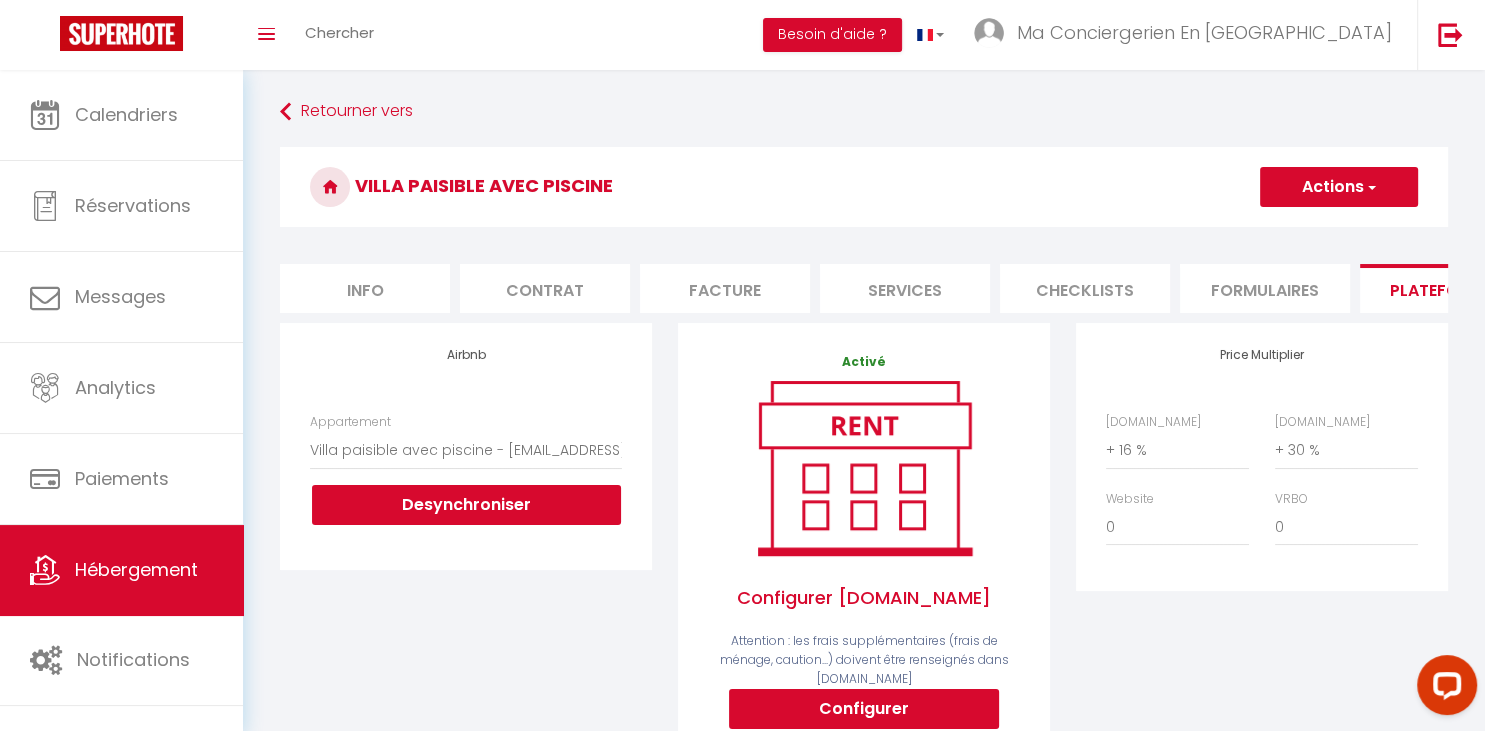 click on "Actions" at bounding box center [1339, 187] 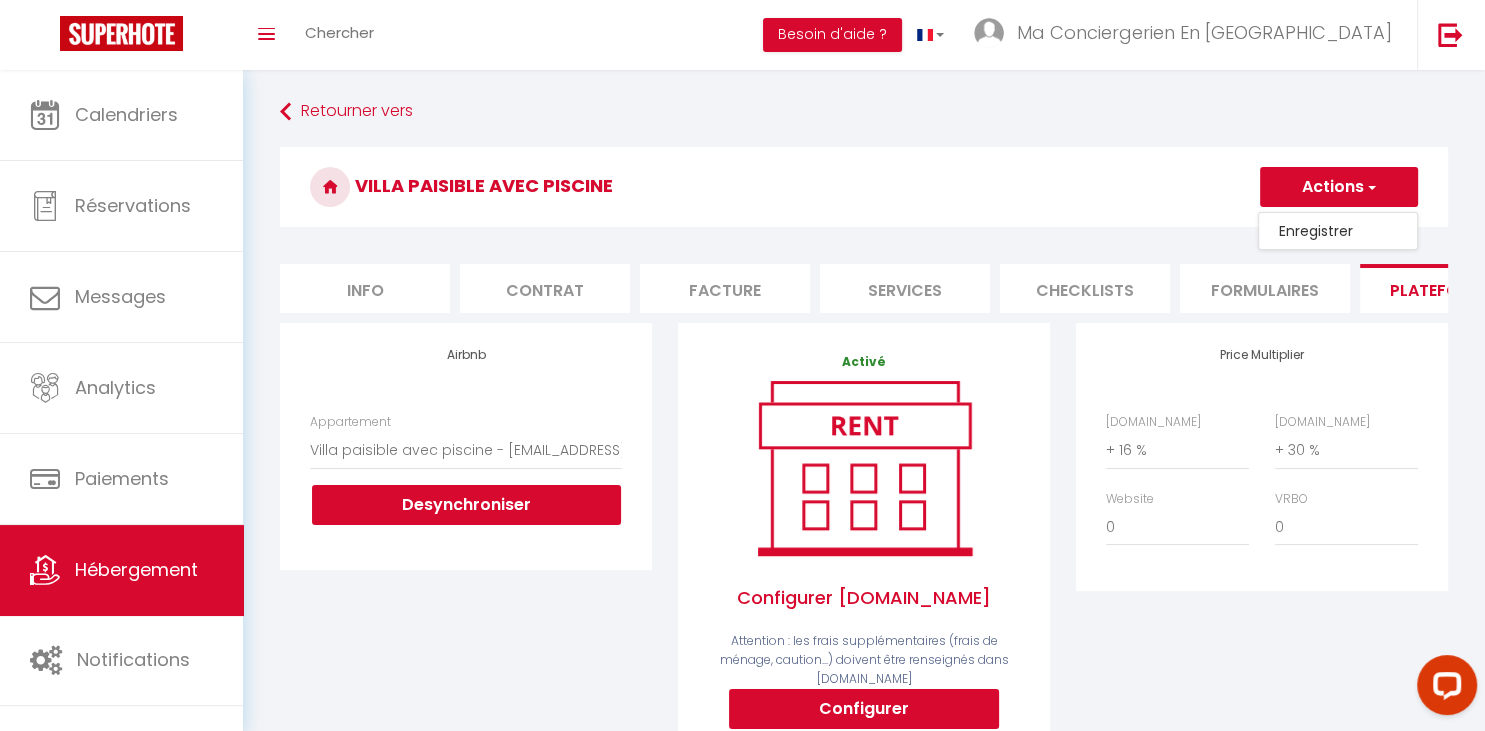 click on "Enregistrer" at bounding box center [1338, 231] 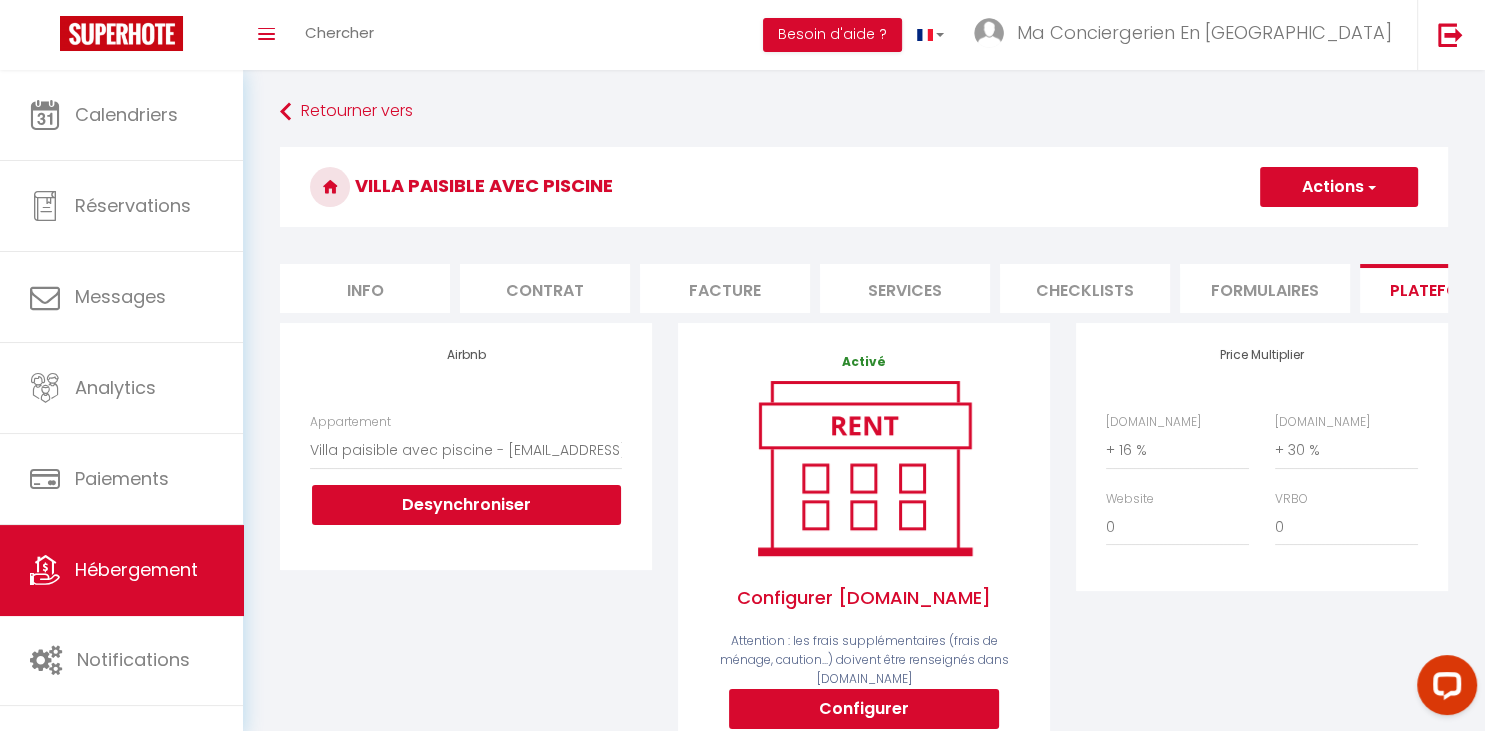 click on "Actions" at bounding box center [1339, 187] 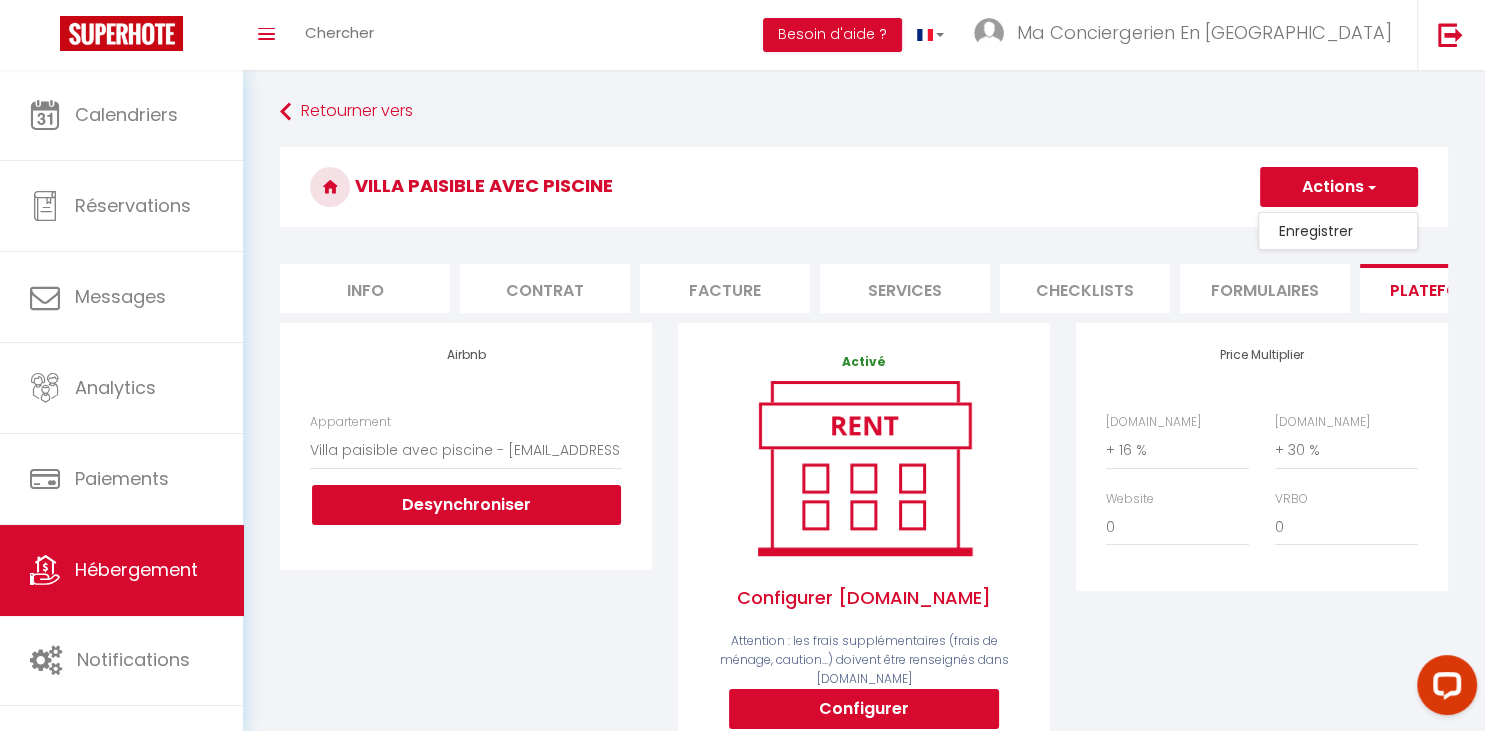 click on "Enregistrer" at bounding box center (1338, 231) 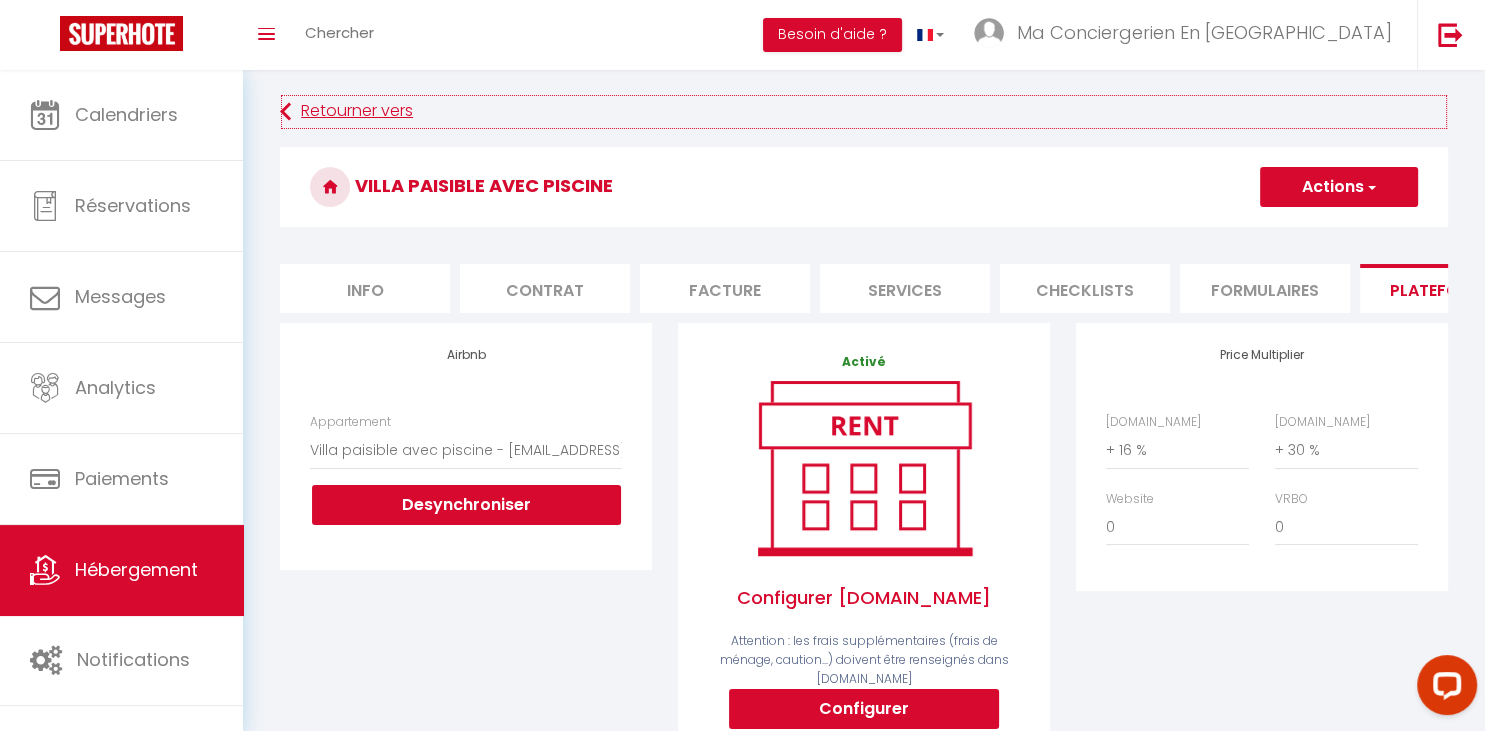 click on "Retourner vers" at bounding box center (864, 112) 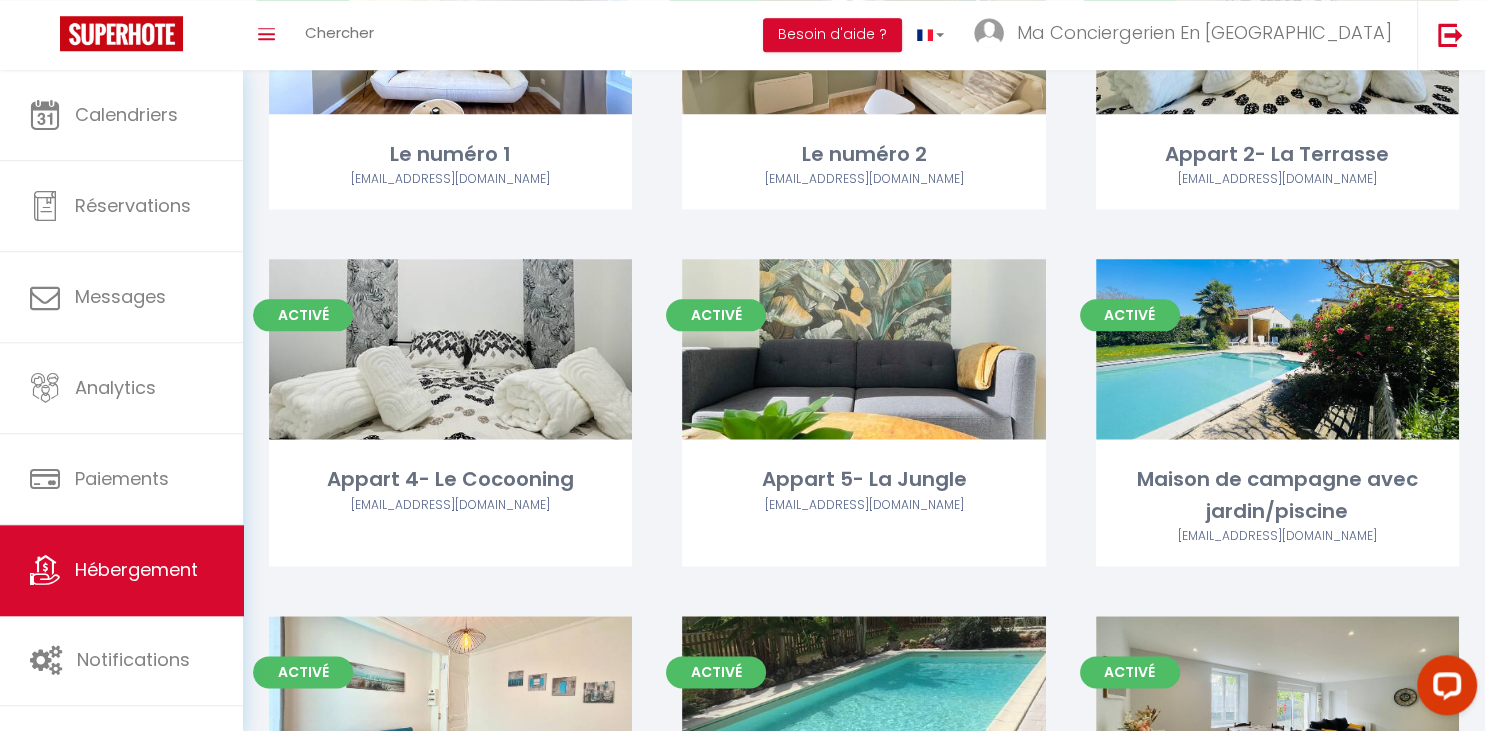 scroll, scrollTop: 2627, scrollLeft: 0, axis: vertical 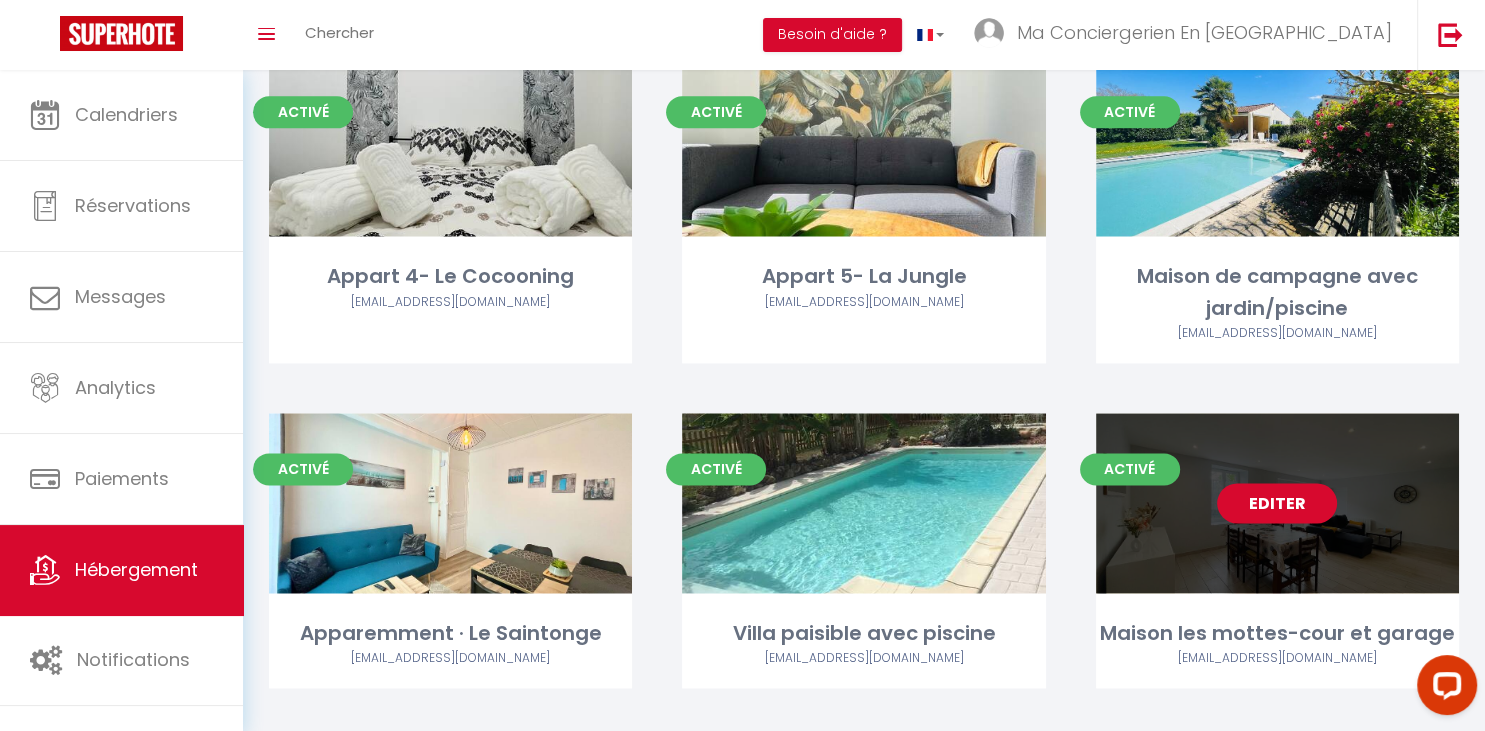 click on "Editer" at bounding box center [1277, 503] 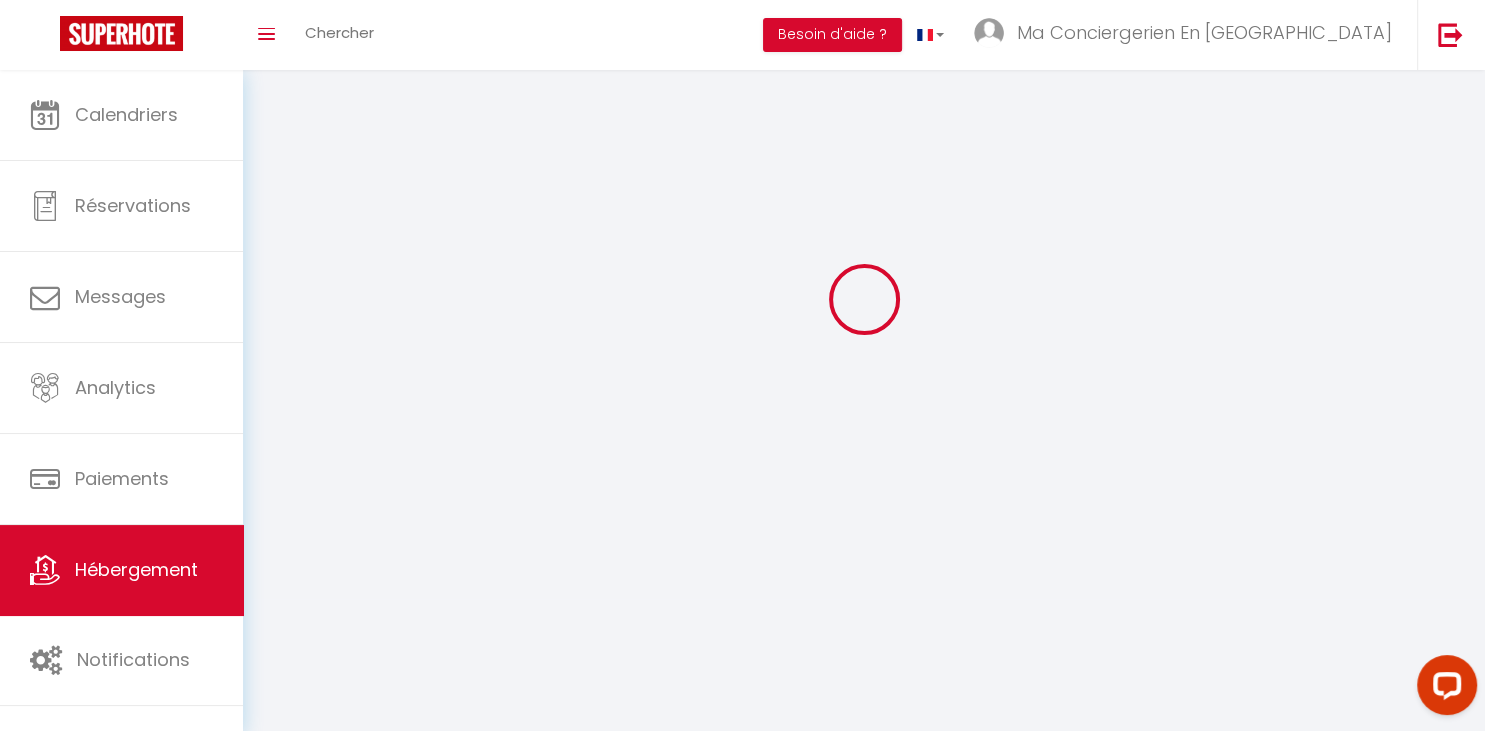 scroll, scrollTop: 0, scrollLeft: 0, axis: both 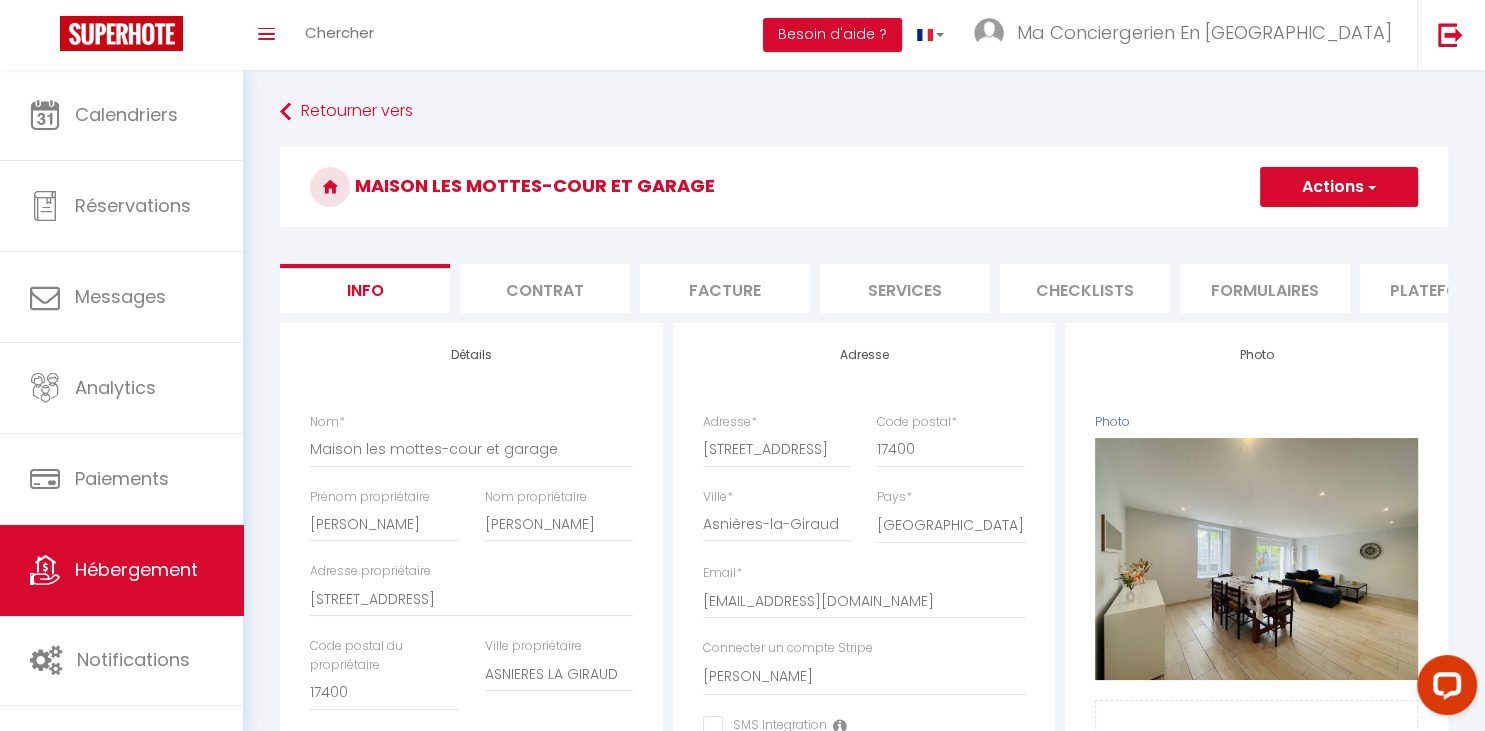 click on "Plateformes" at bounding box center (1445, 288) 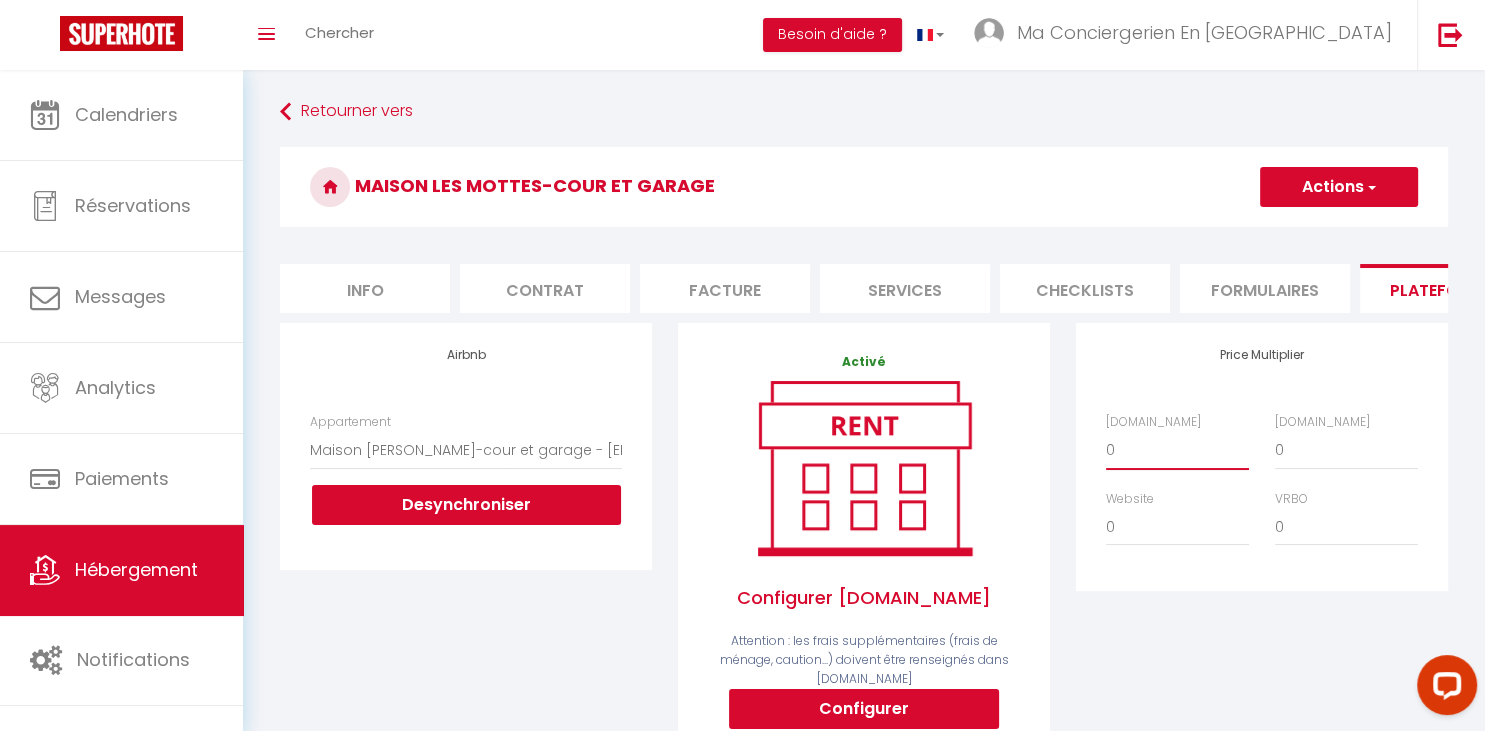 click on "0
+ 1 %
+ 2 %
+ 3 %
+ 4 %
+ 5 %
+ 6 %
+ 7 %
+ 8 %
+ 9 %" at bounding box center (1177, 450) 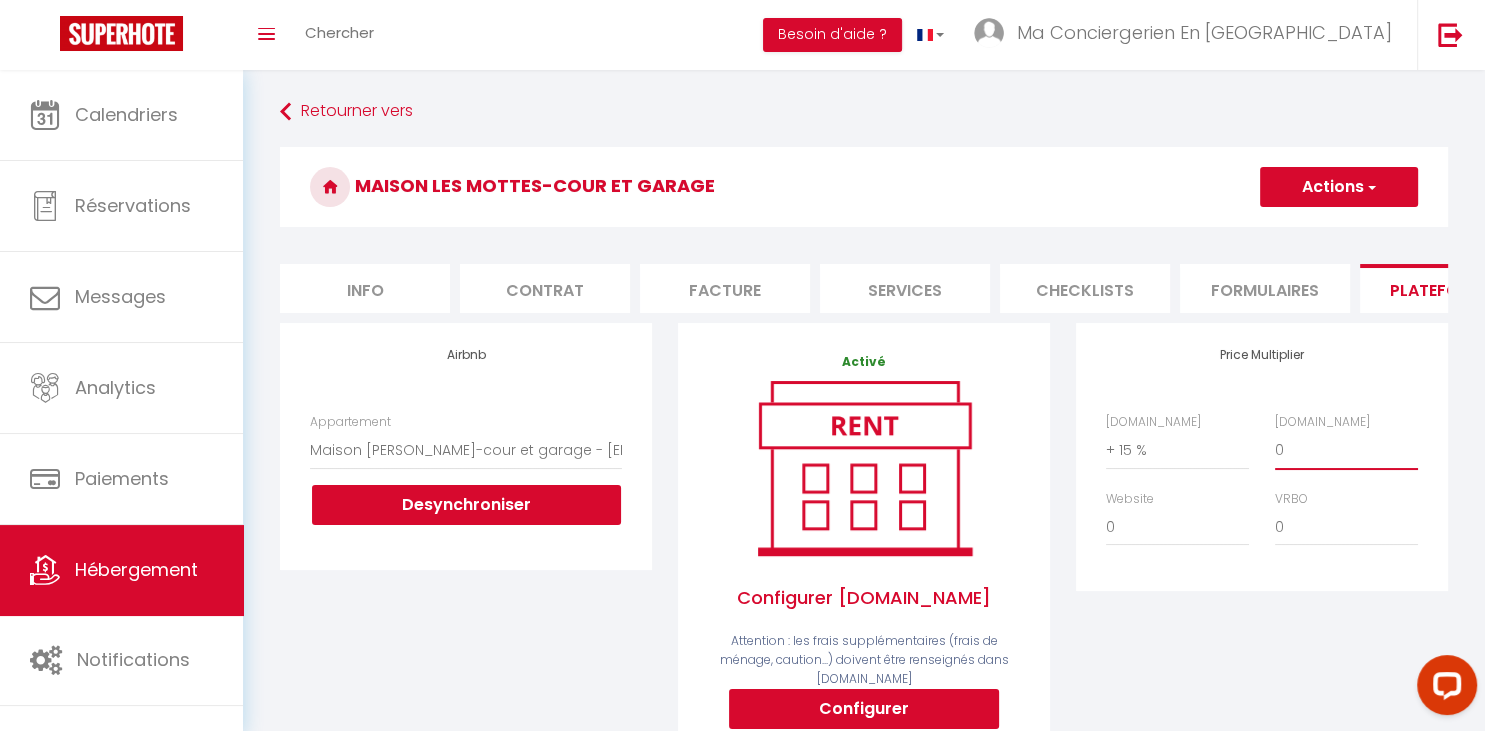 click on "0
+ 1 %
+ 2 %
+ 3 %
+ 4 %
+ 5 %
+ 6 %
+ 7 %
+ 8 %
+ 9 %" at bounding box center (1346, 450) 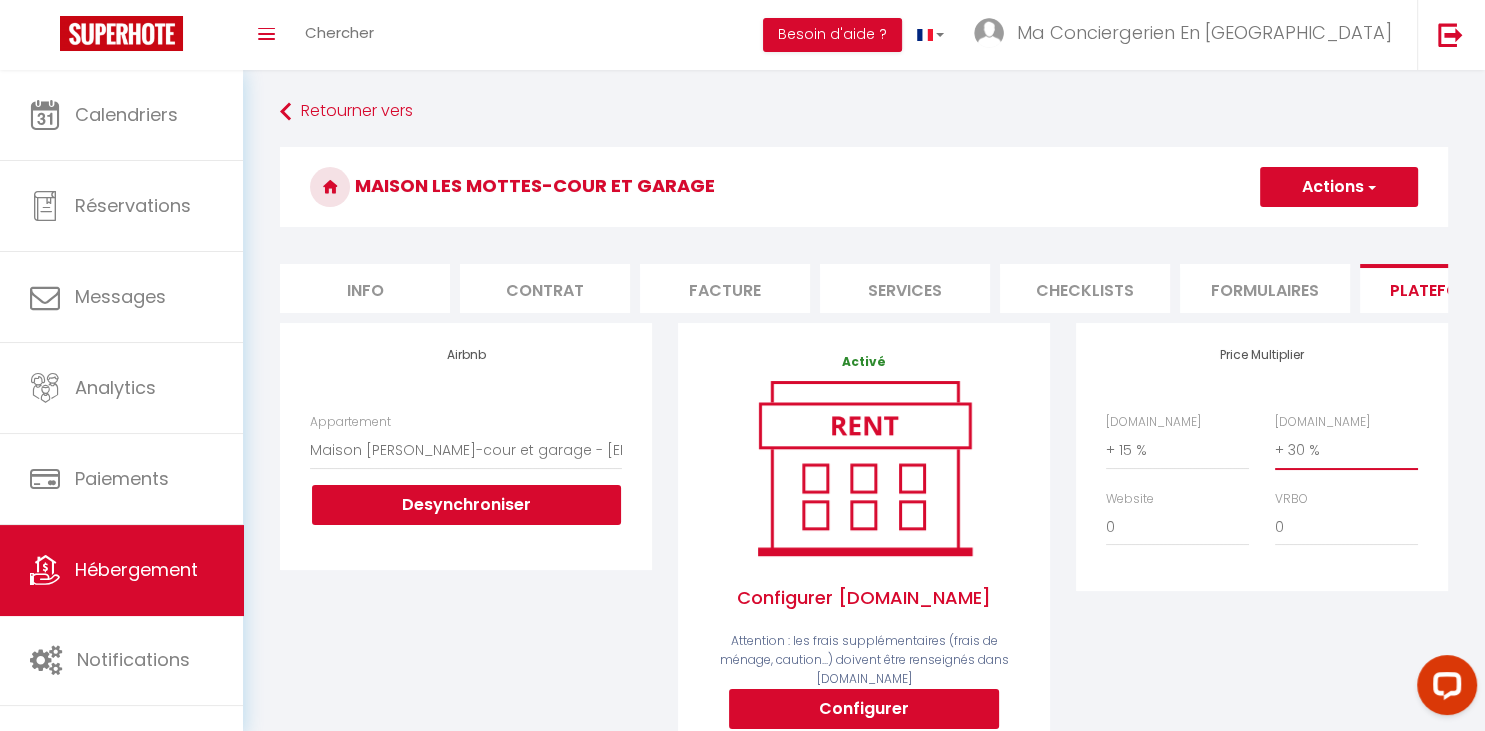 click on "+ 30 %" at bounding box center (0, 0) 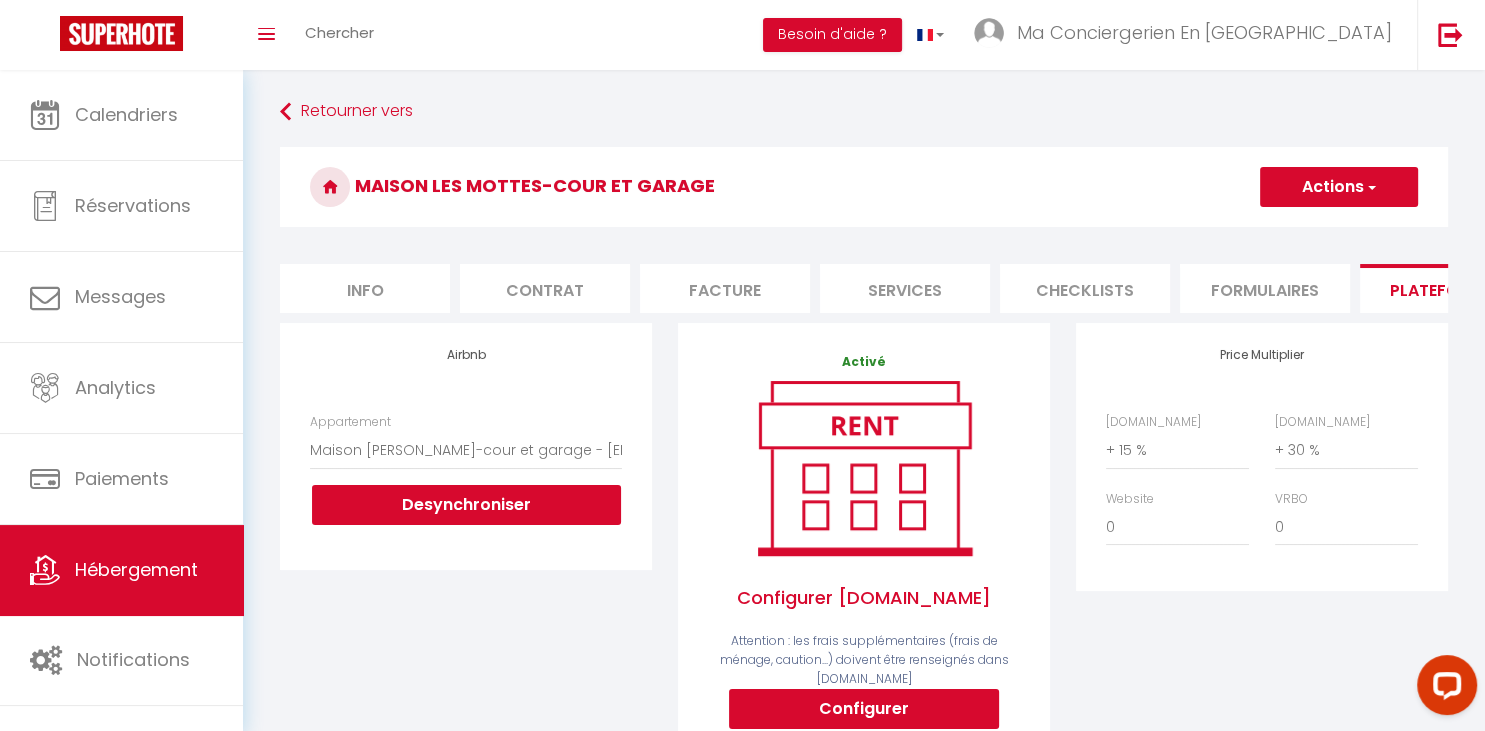 click on "Actions" at bounding box center (1339, 187) 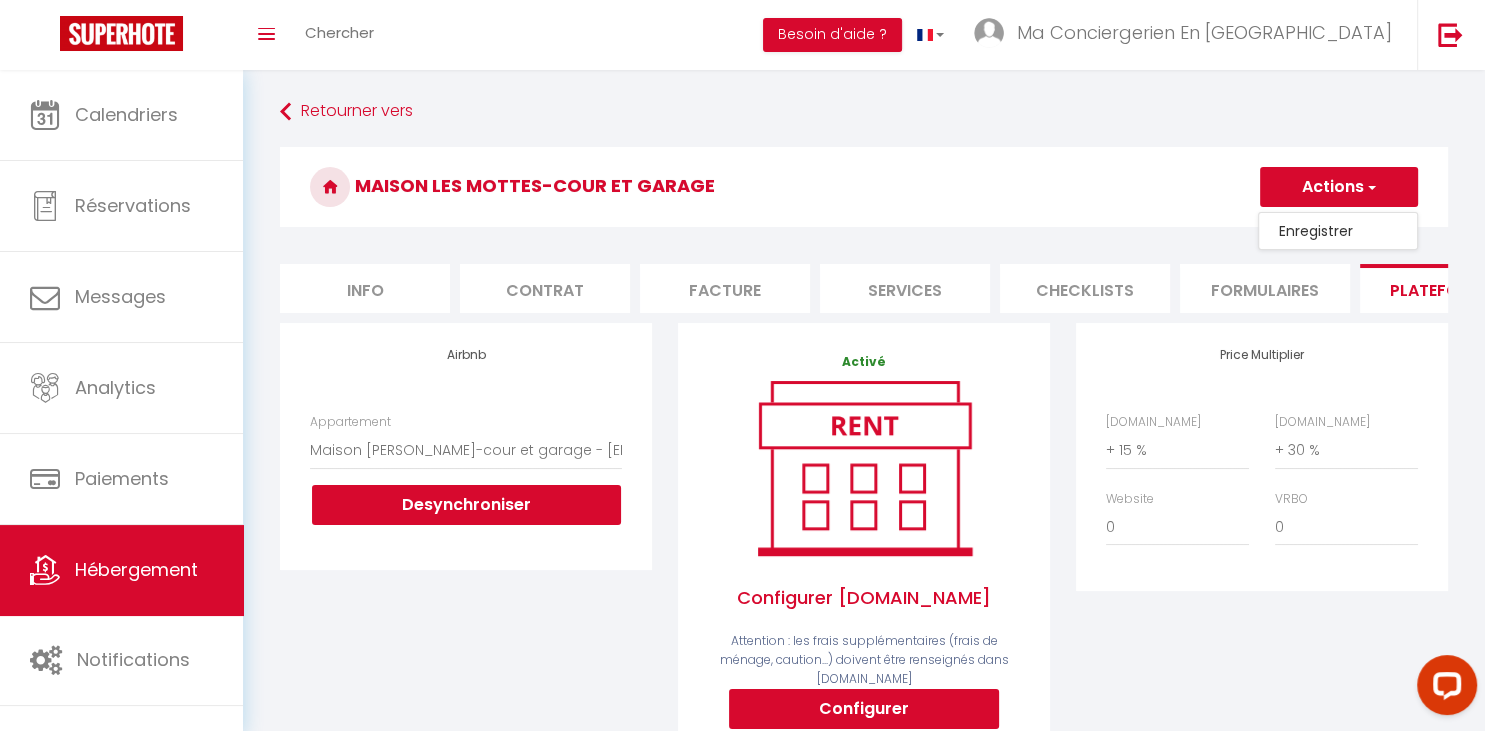 click on "Enregistrer" at bounding box center (1338, 231) 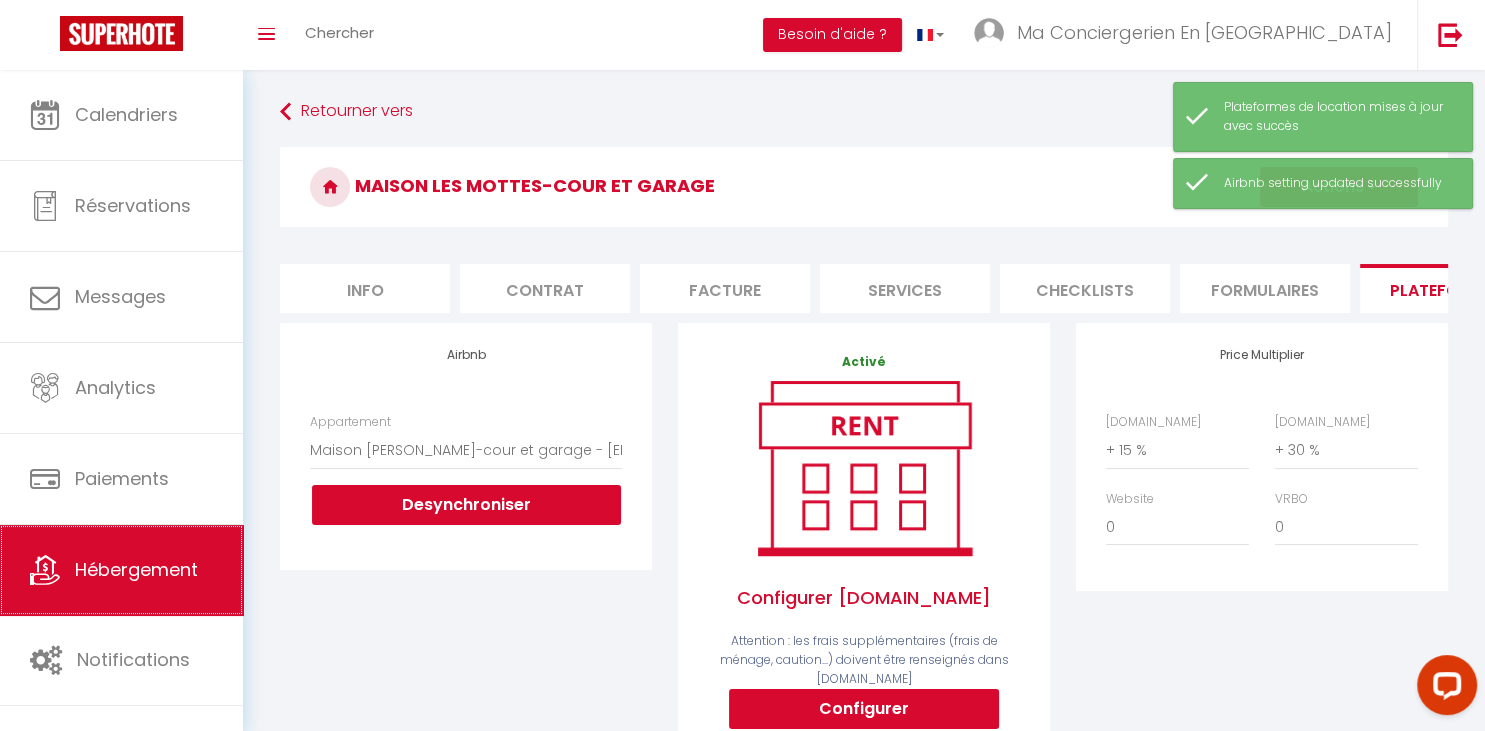 click on "Hébergement" at bounding box center [121, 570] 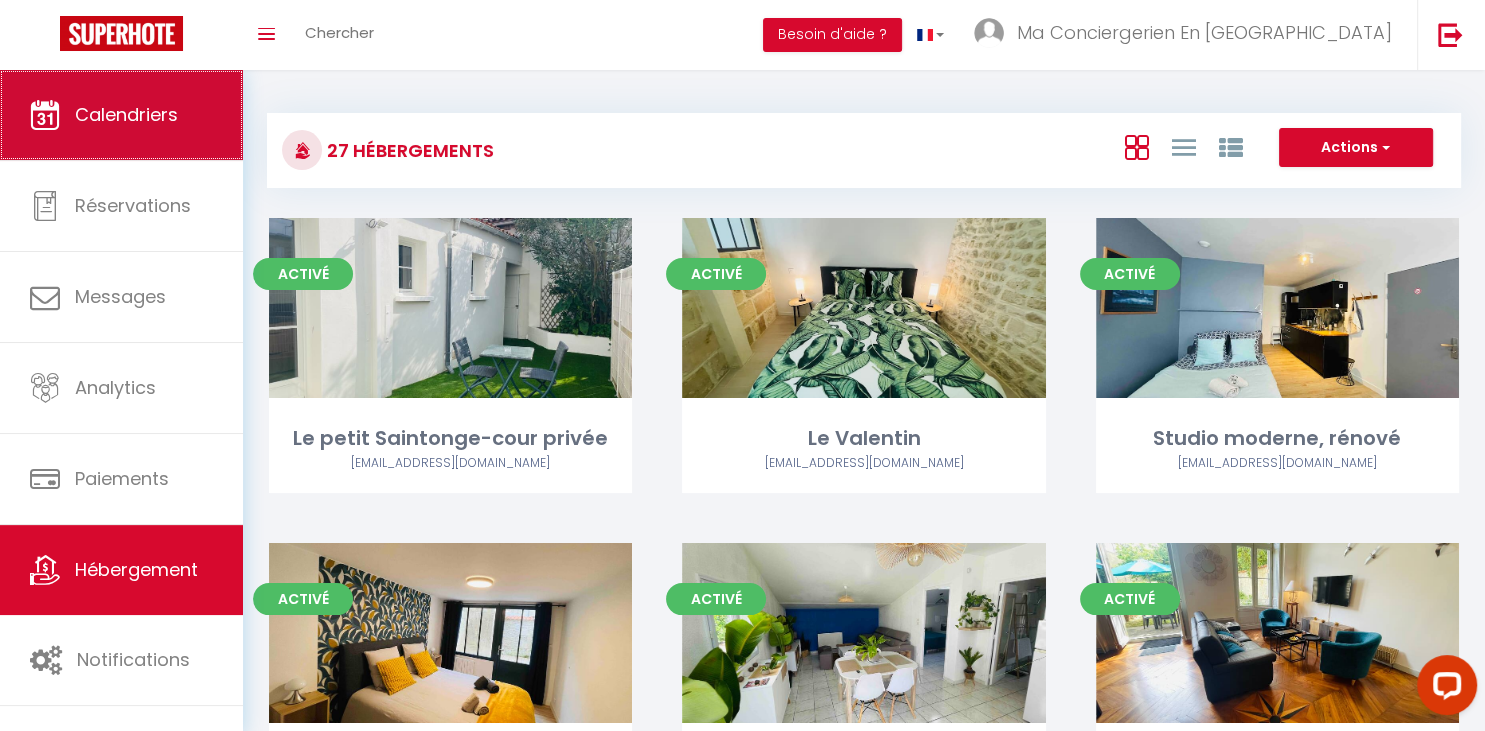 click on "Calendriers" at bounding box center (126, 114) 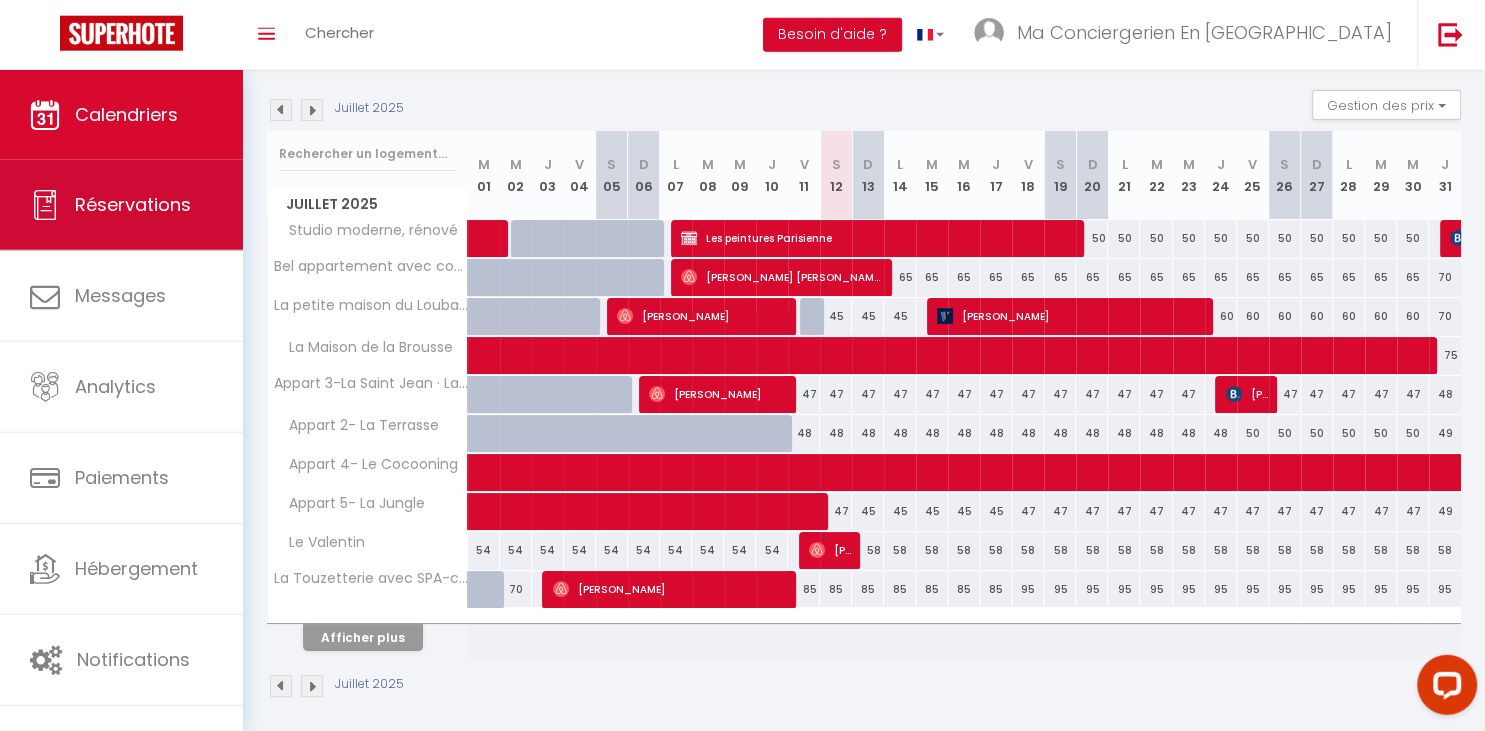 scroll, scrollTop: 203, scrollLeft: 0, axis: vertical 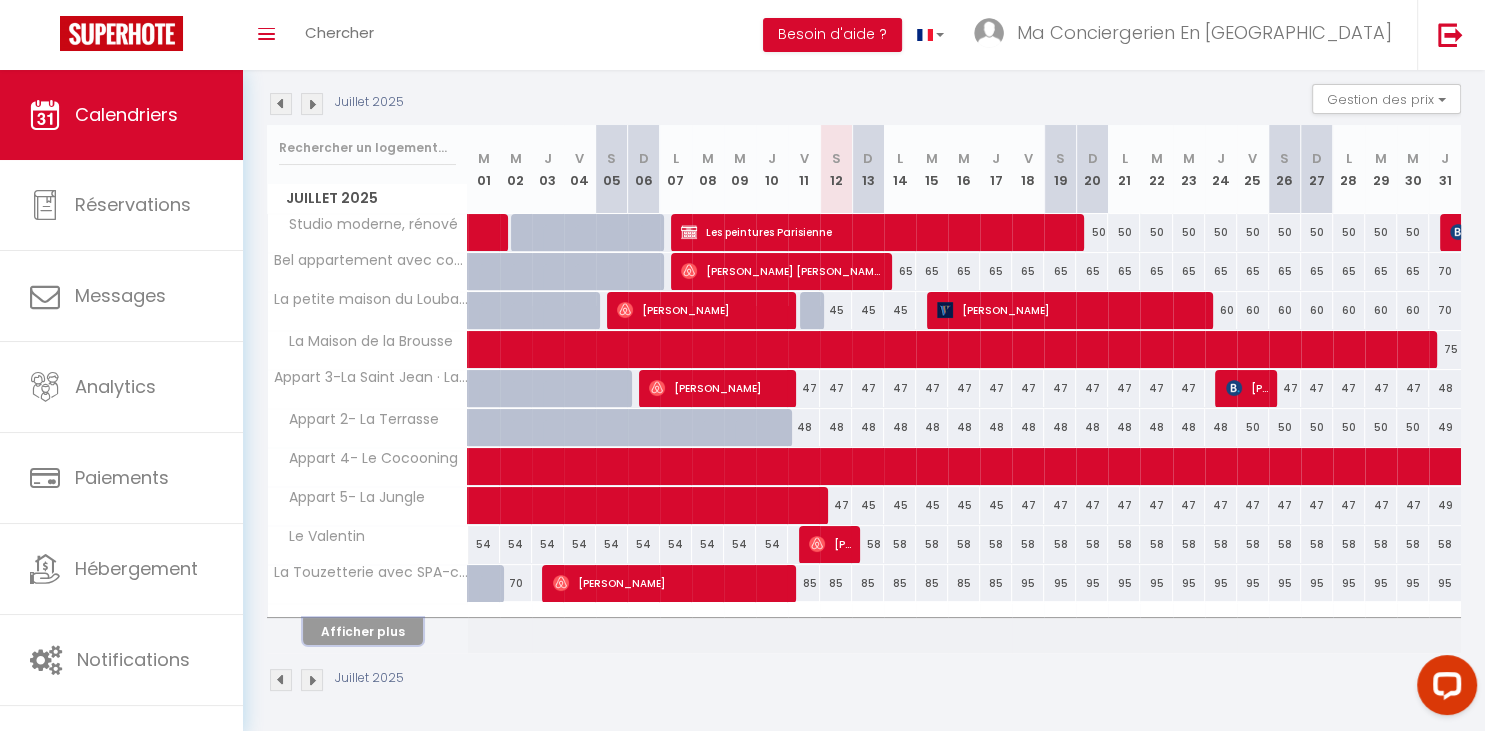 click on "Afficher plus" at bounding box center (363, 631) 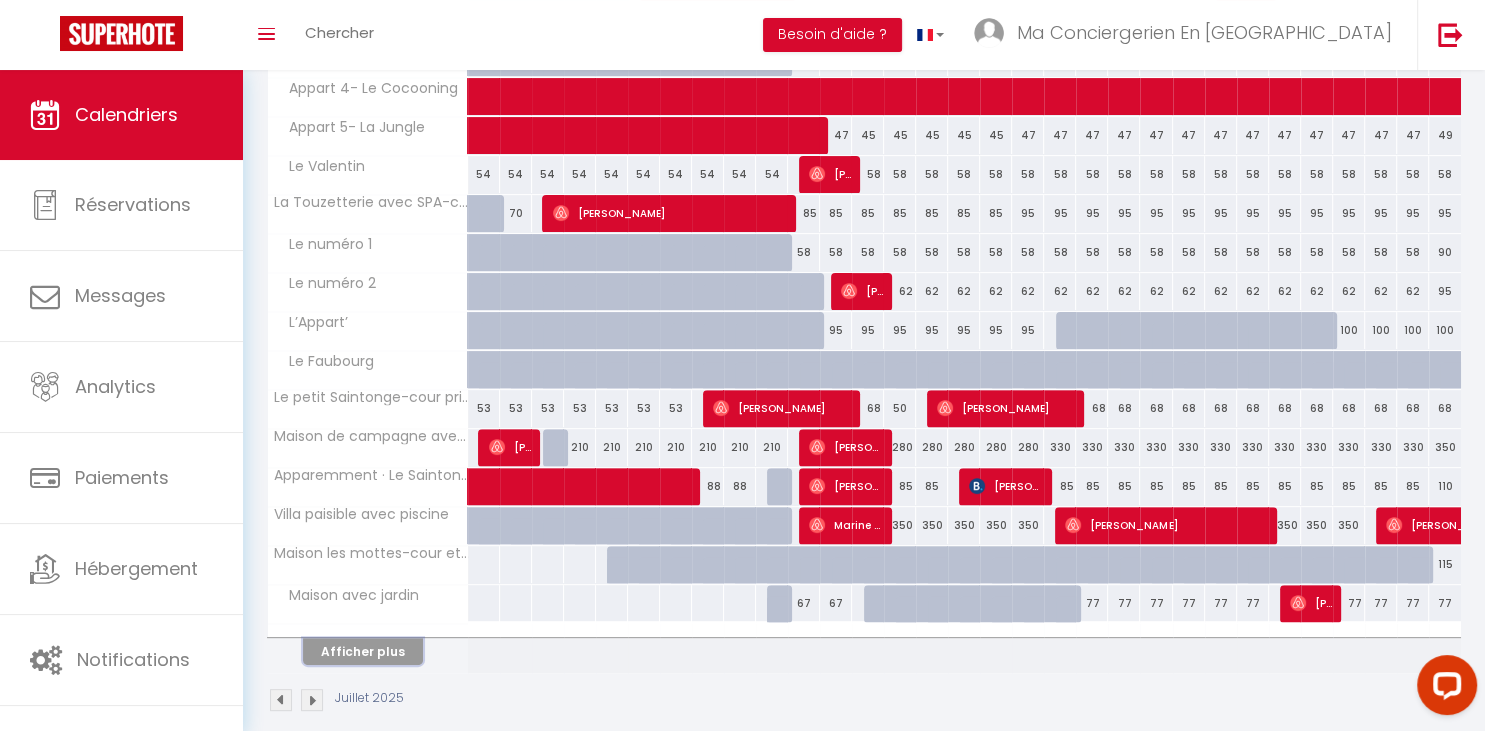 scroll, scrollTop: 591, scrollLeft: 0, axis: vertical 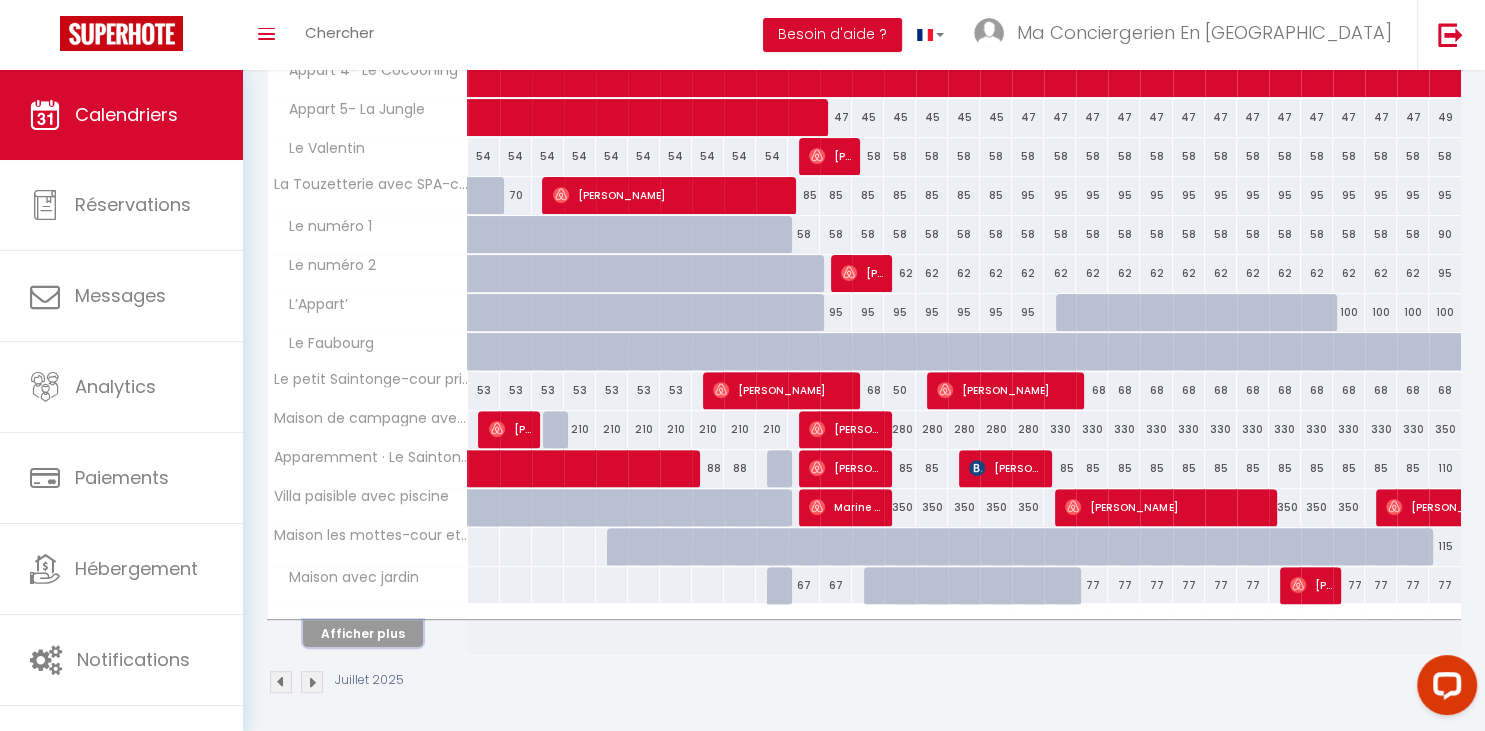 click on "Afficher plus" at bounding box center [363, 633] 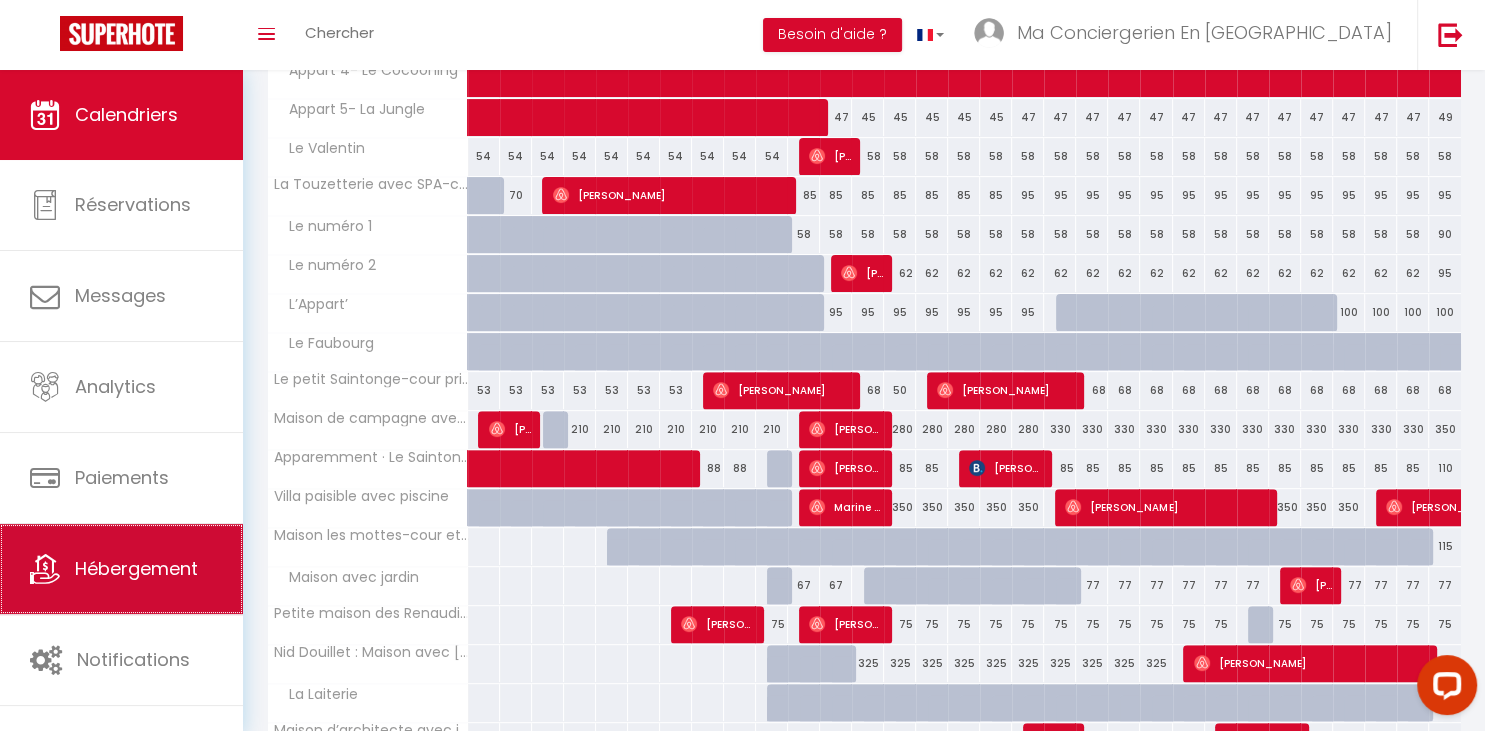 click on "Hébergement" at bounding box center (121, 569) 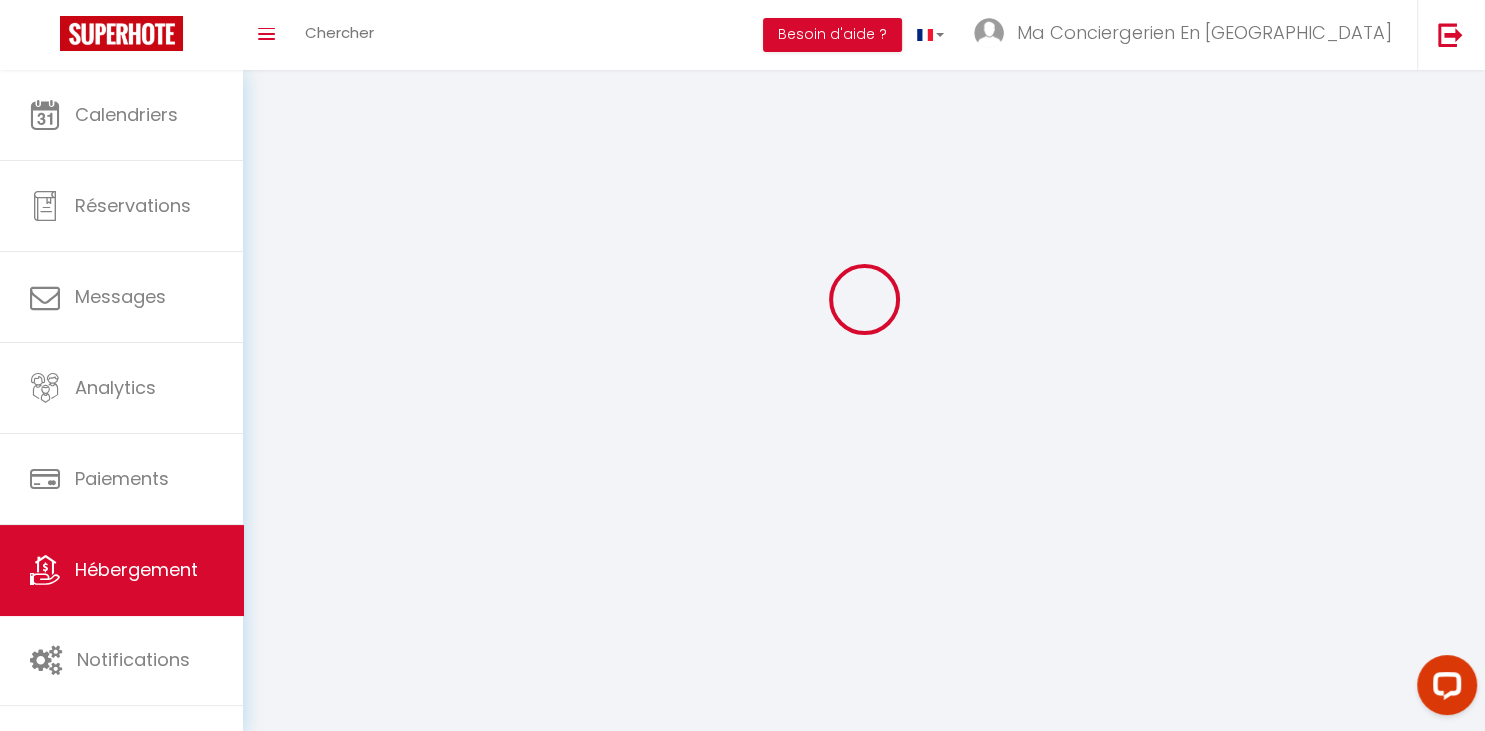 scroll, scrollTop: 0, scrollLeft: 0, axis: both 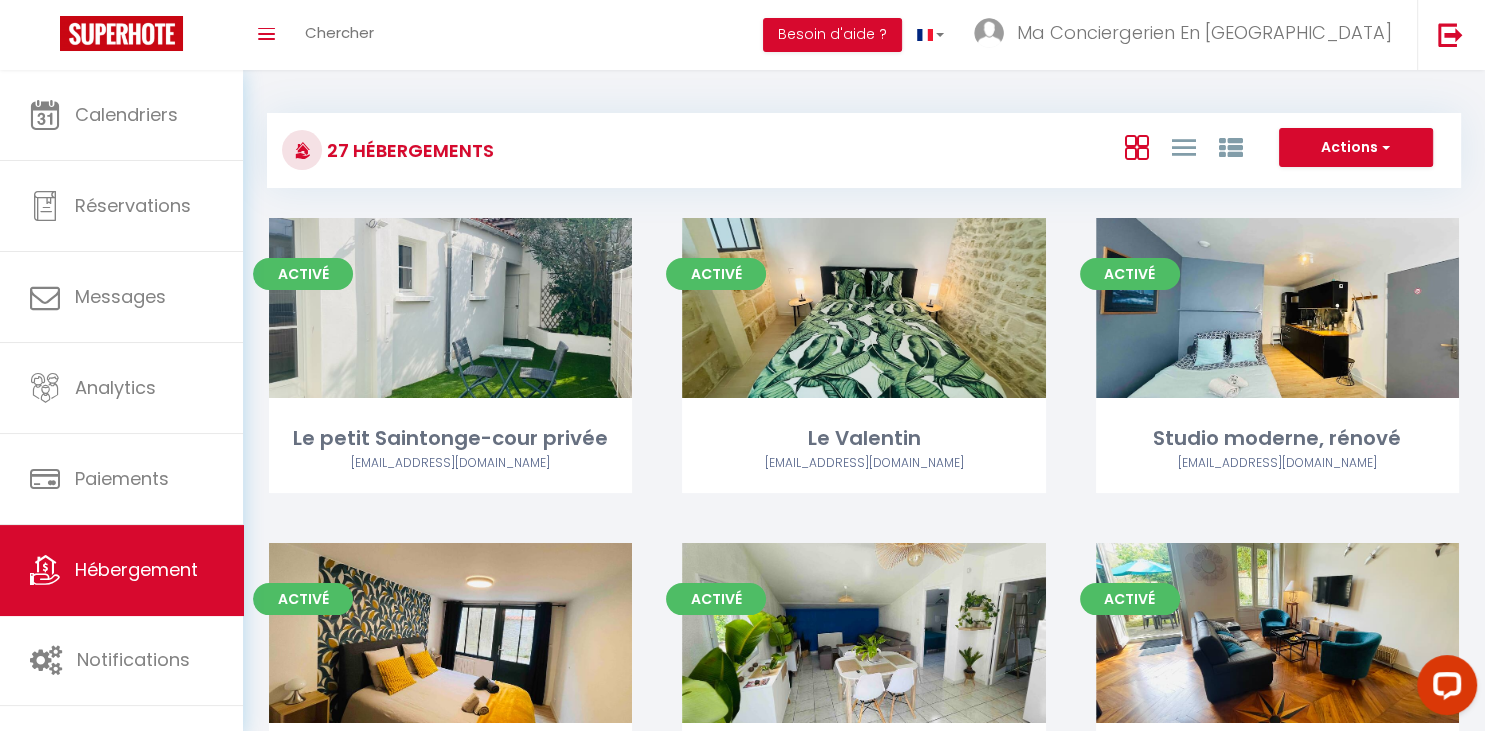 click on "Activé
Editer
Le petit Saintonge-cour privée   [EMAIL_ADDRESS][DOMAIN_NAME]" at bounding box center (450, 380) 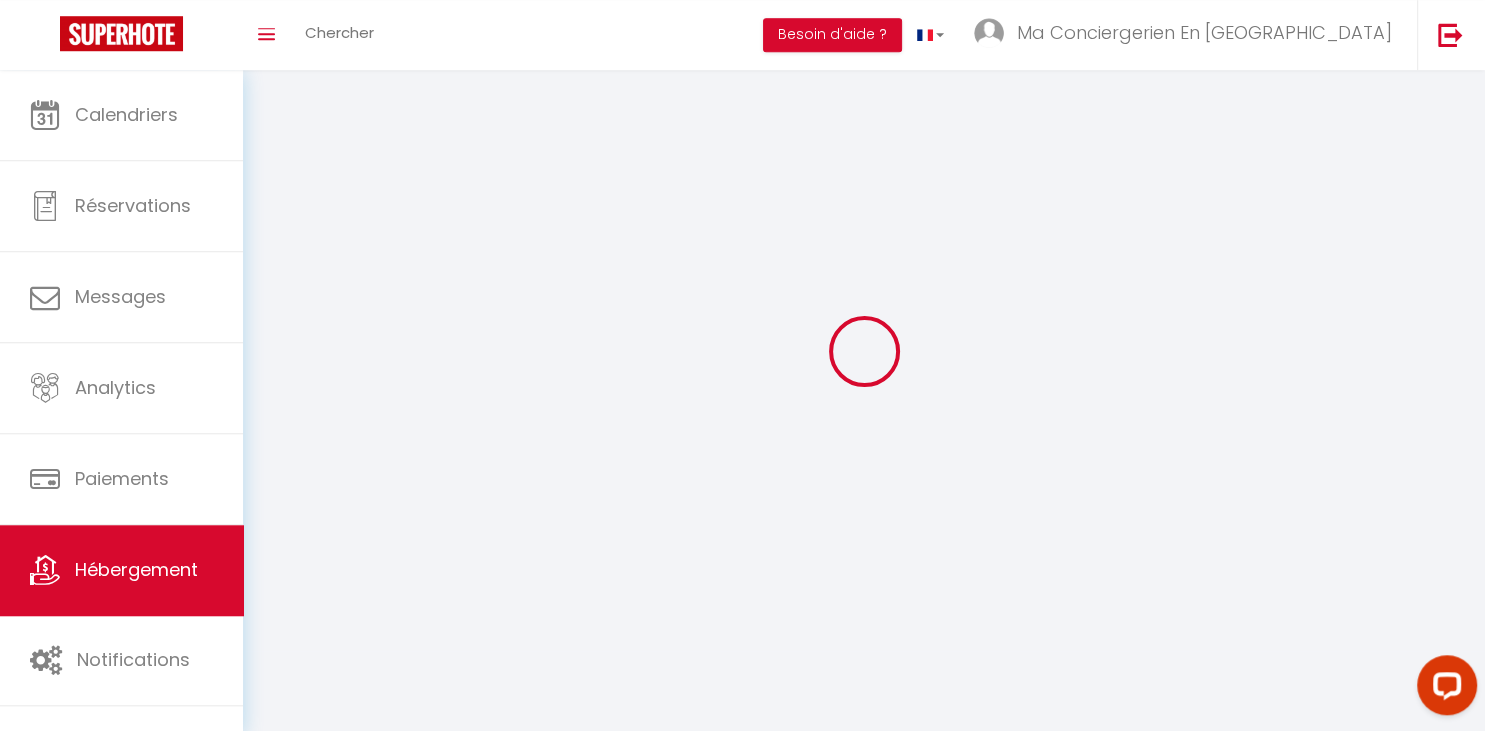 scroll, scrollTop: 52, scrollLeft: 0, axis: vertical 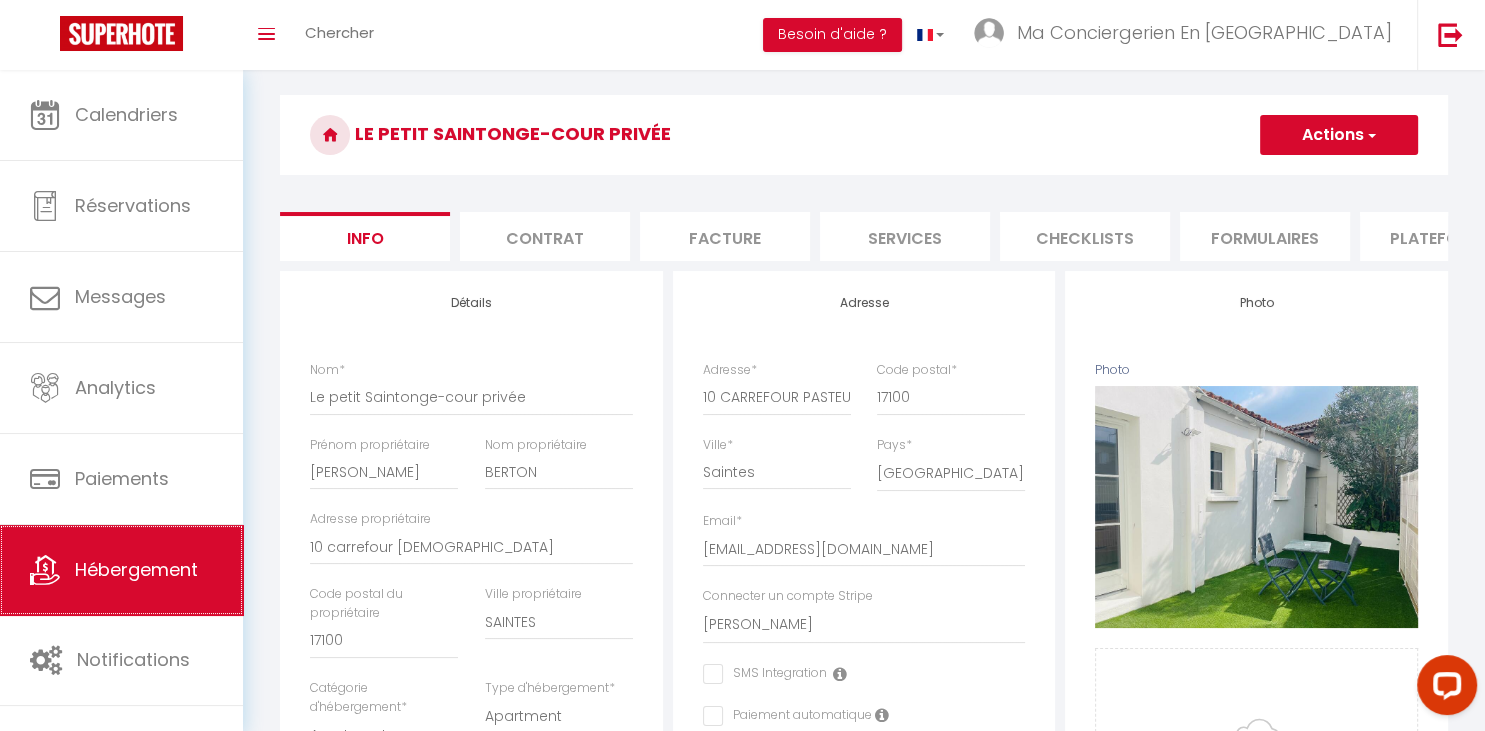 click on "Hébergement" at bounding box center (136, 569) 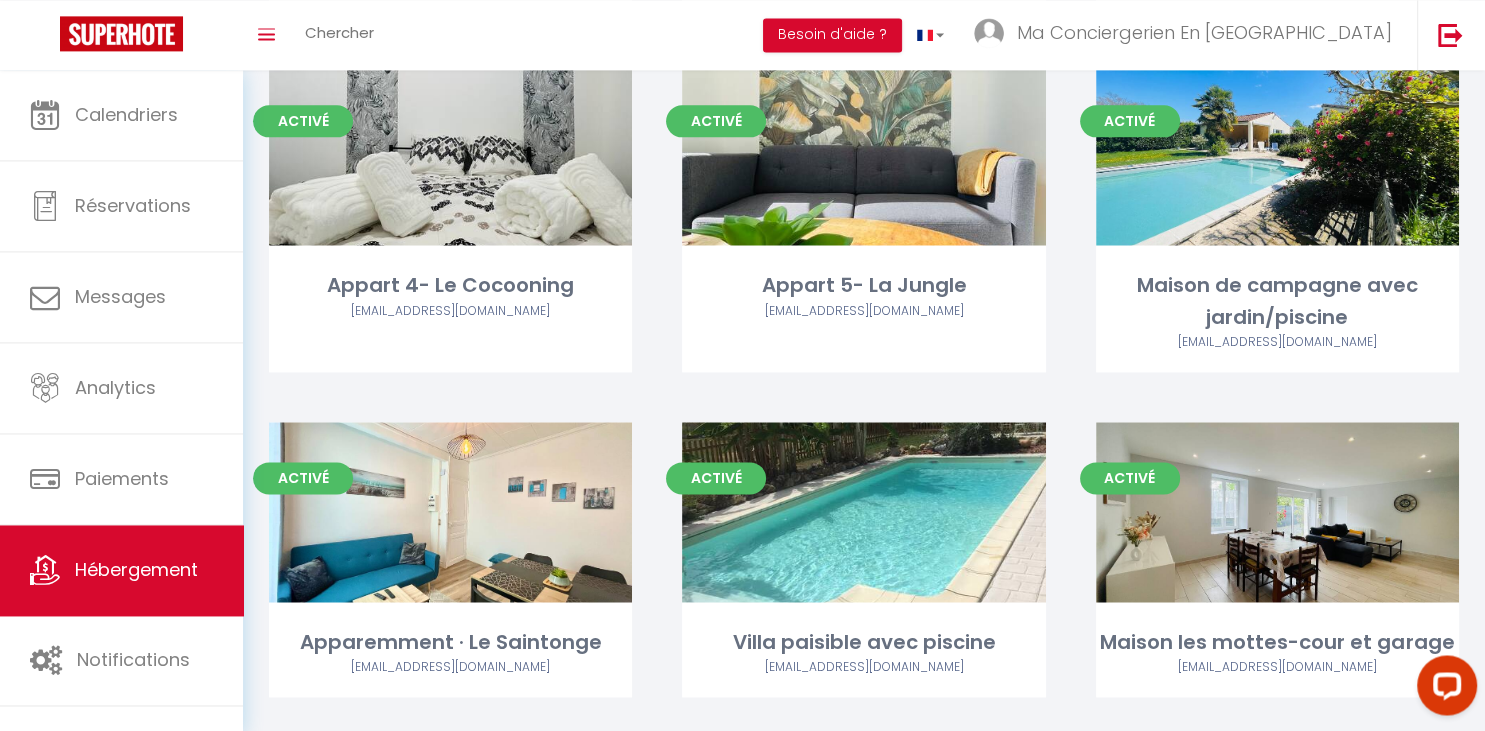 scroll, scrollTop: 2627, scrollLeft: 0, axis: vertical 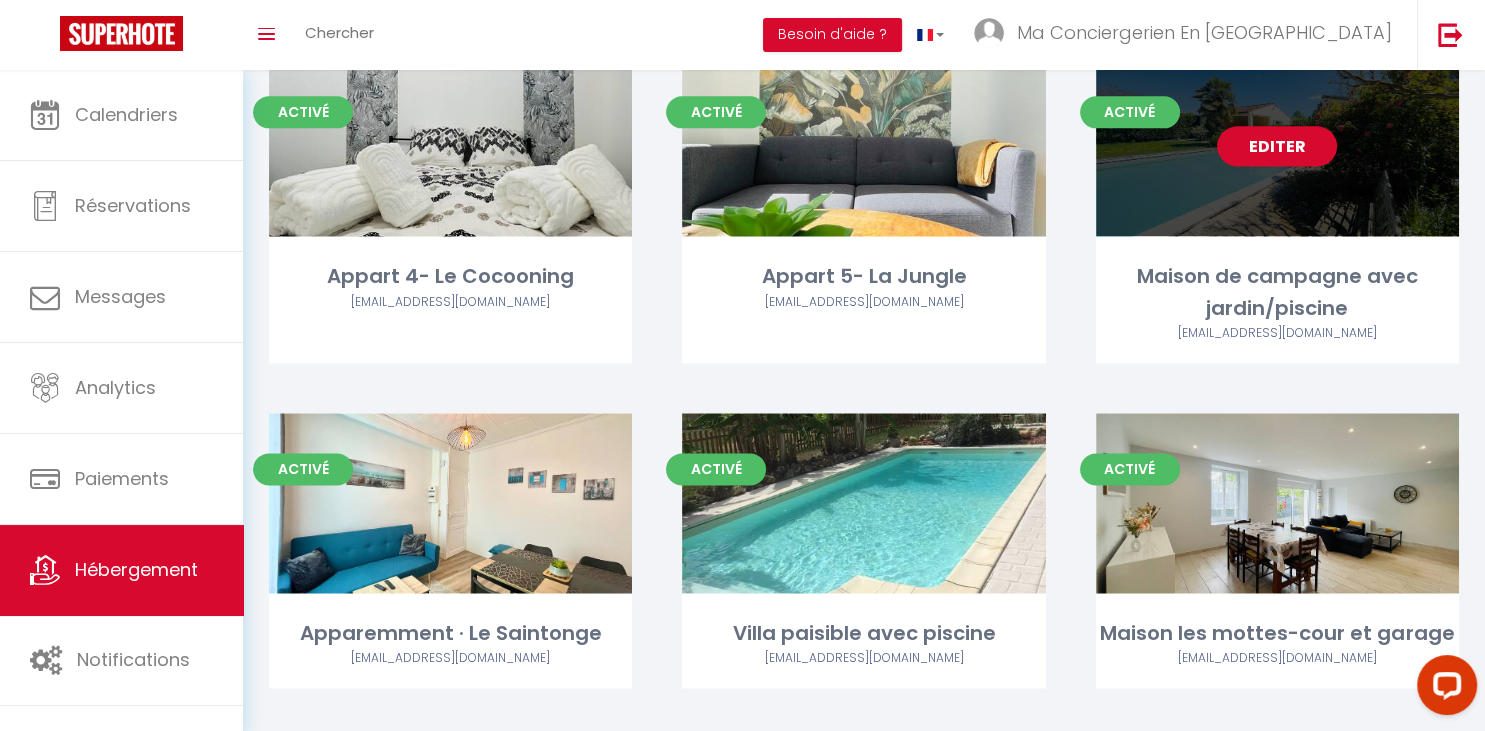 click on "Editer" at bounding box center [1277, 146] 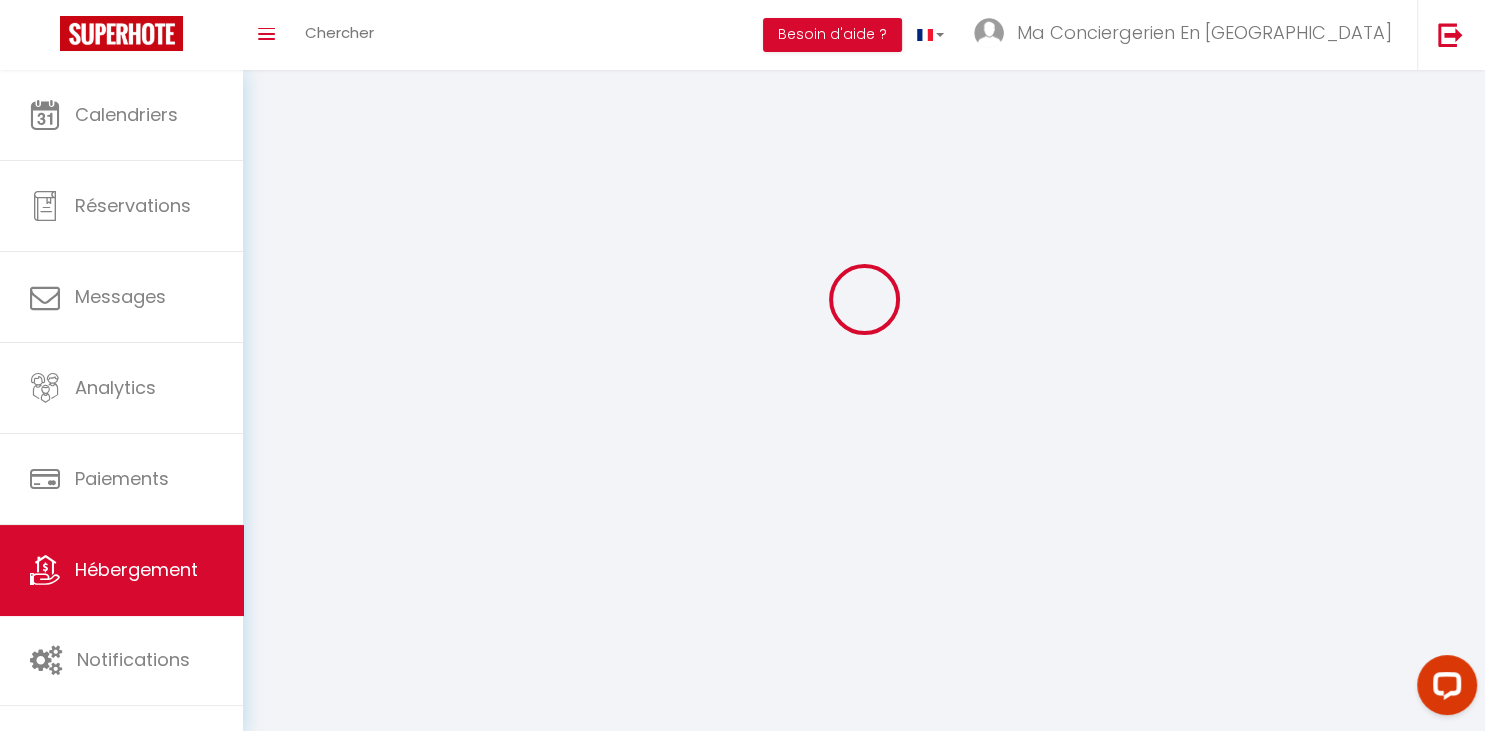 scroll, scrollTop: 0, scrollLeft: 0, axis: both 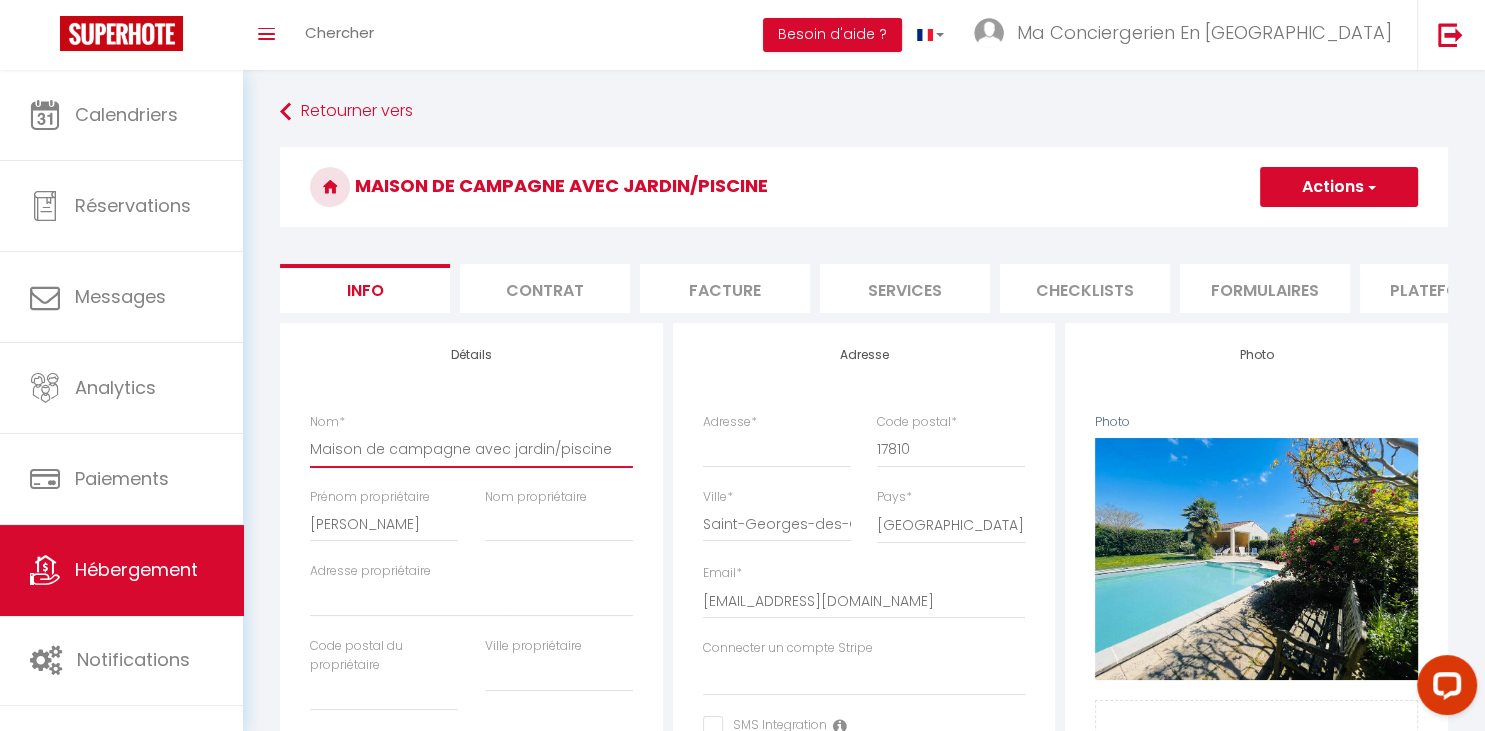 drag, startPoint x: 618, startPoint y: 450, endPoint x: 249, endPoint y: 478, distance: 370.0608 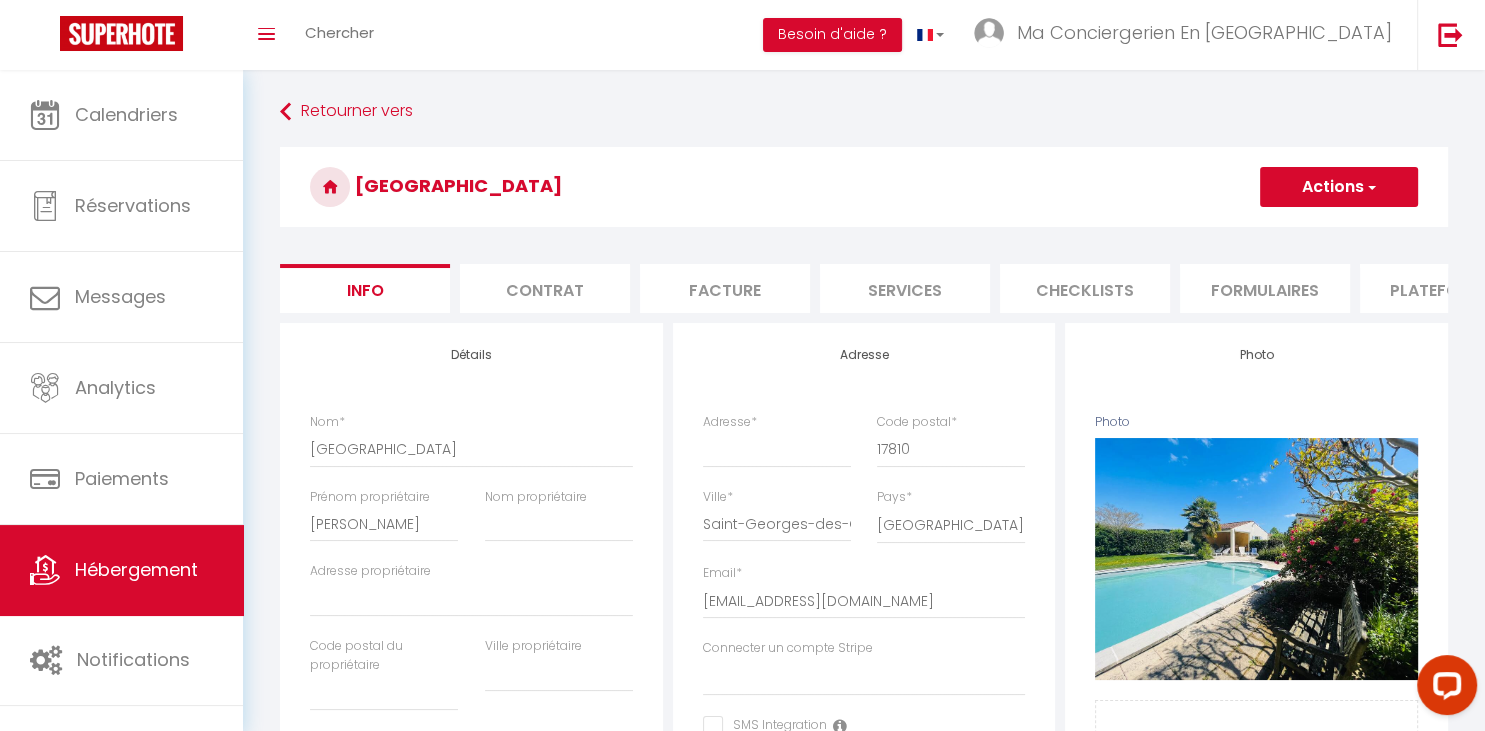 click on "Actions" at bounding box center (1339, 187) 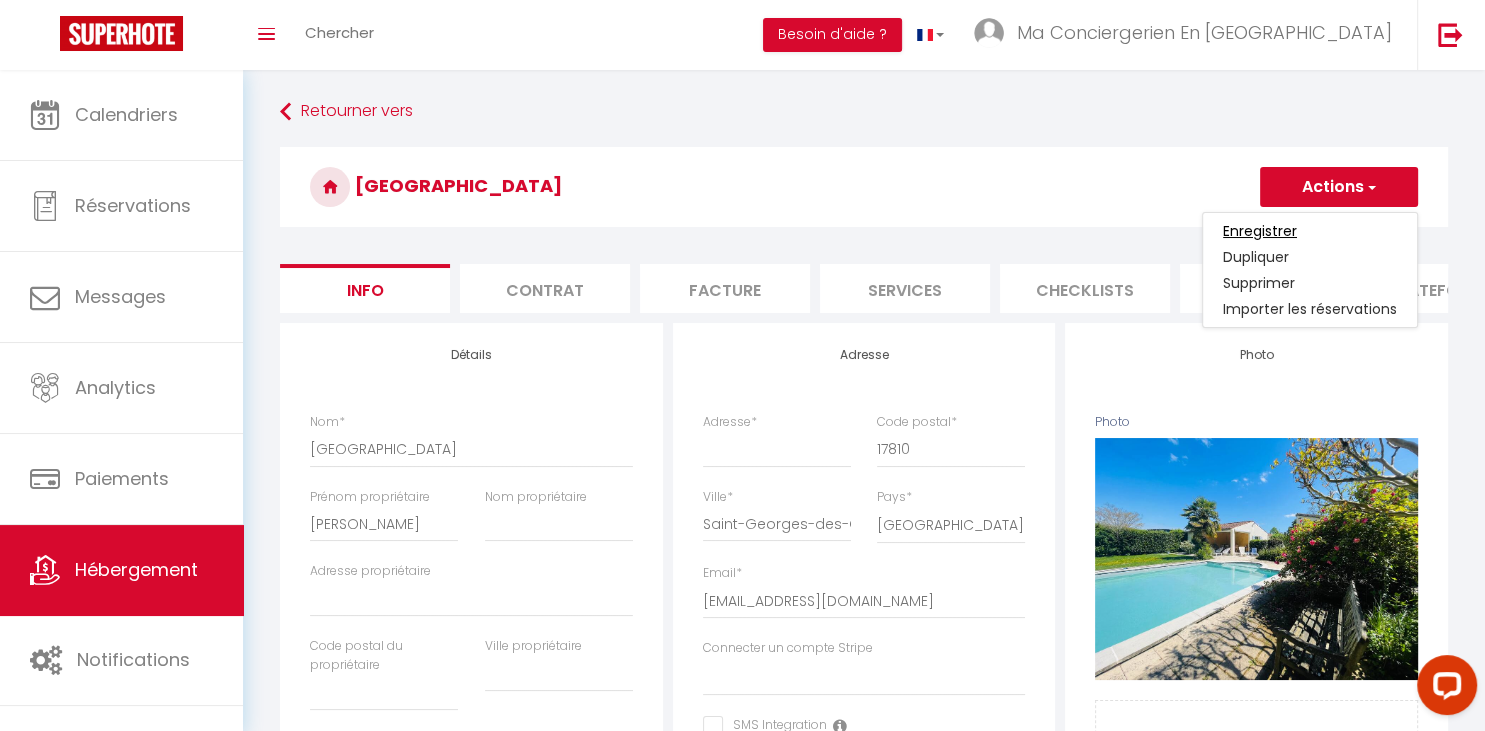 click on "Enregistrer" at bounding box center (1260, 231) 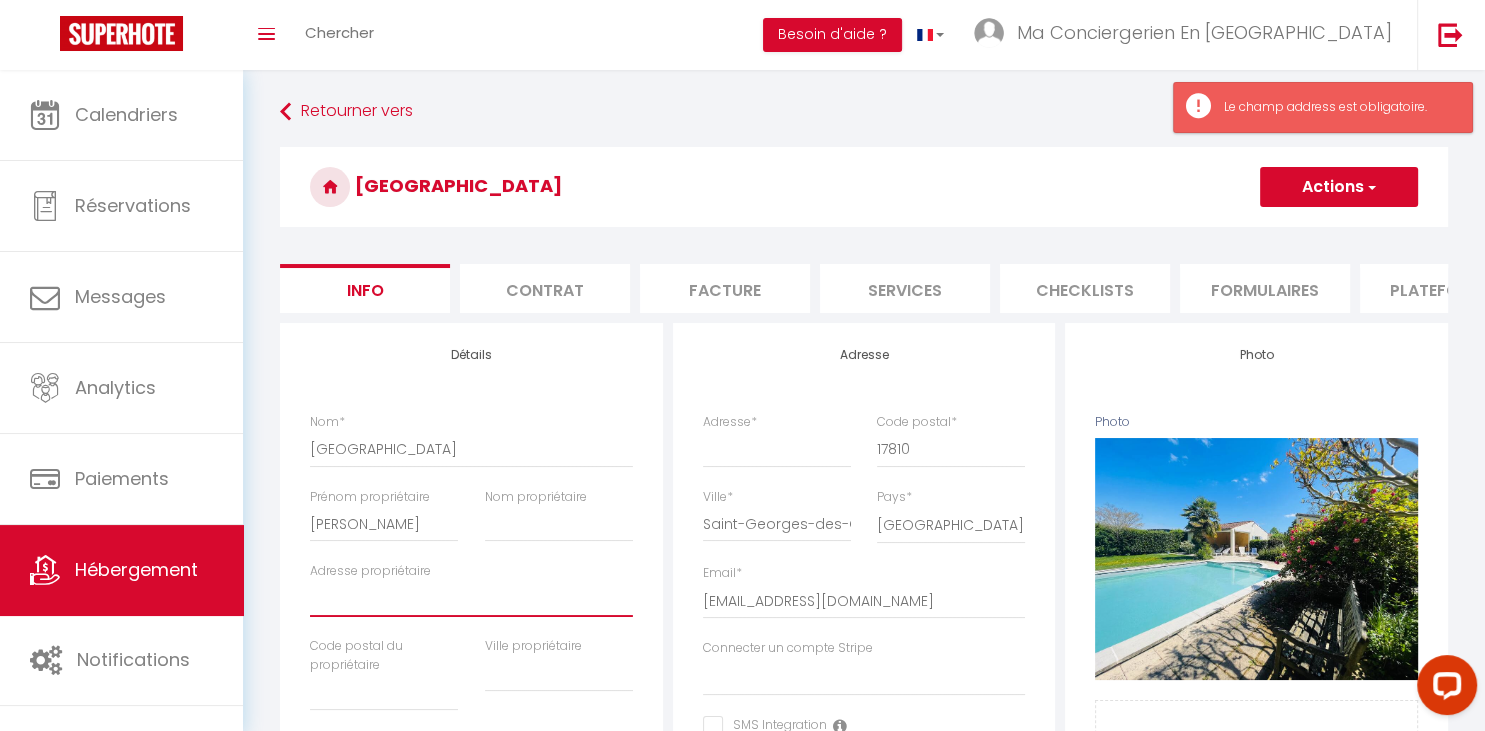 click on "Adresse propriétaire" at bounding box center (471, 599) 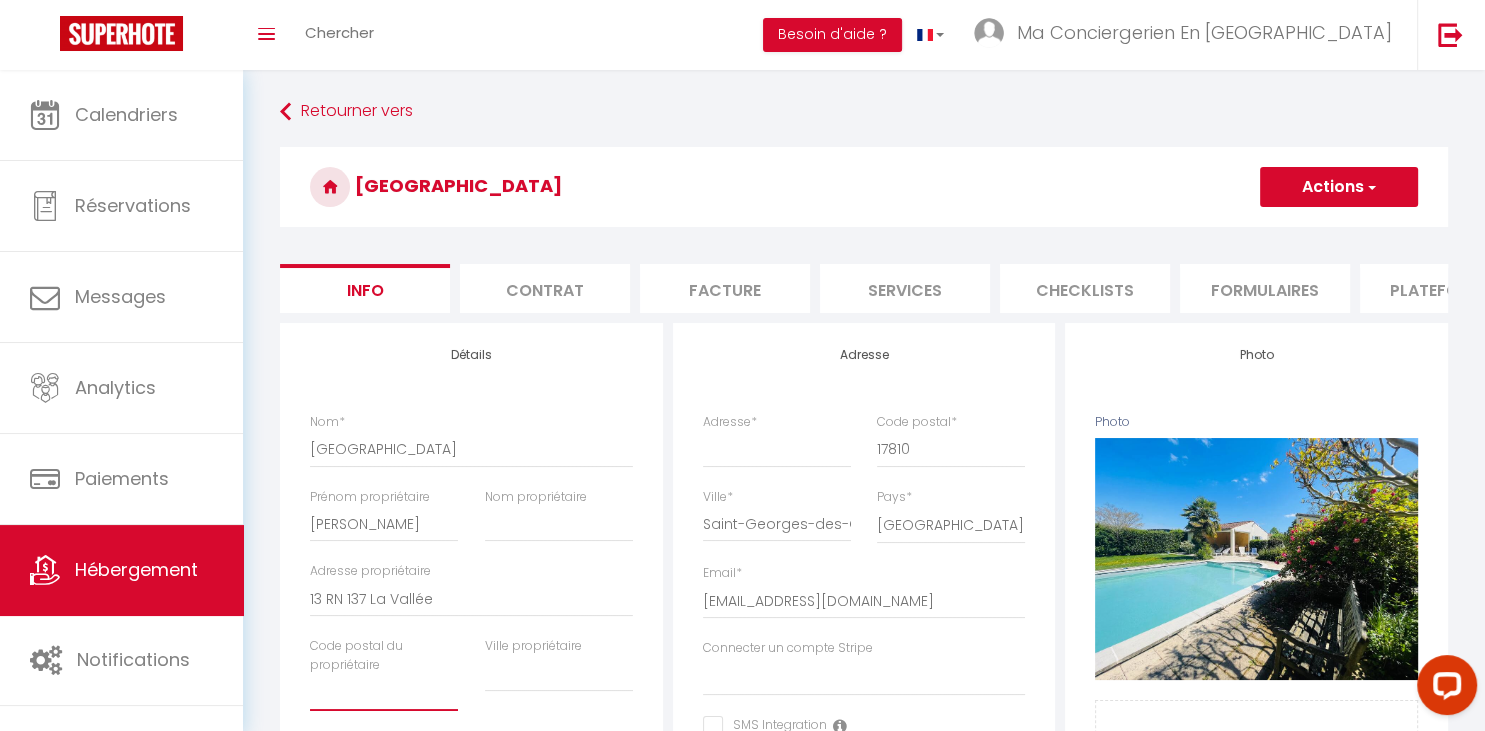 click at bounding box center (384, 693) 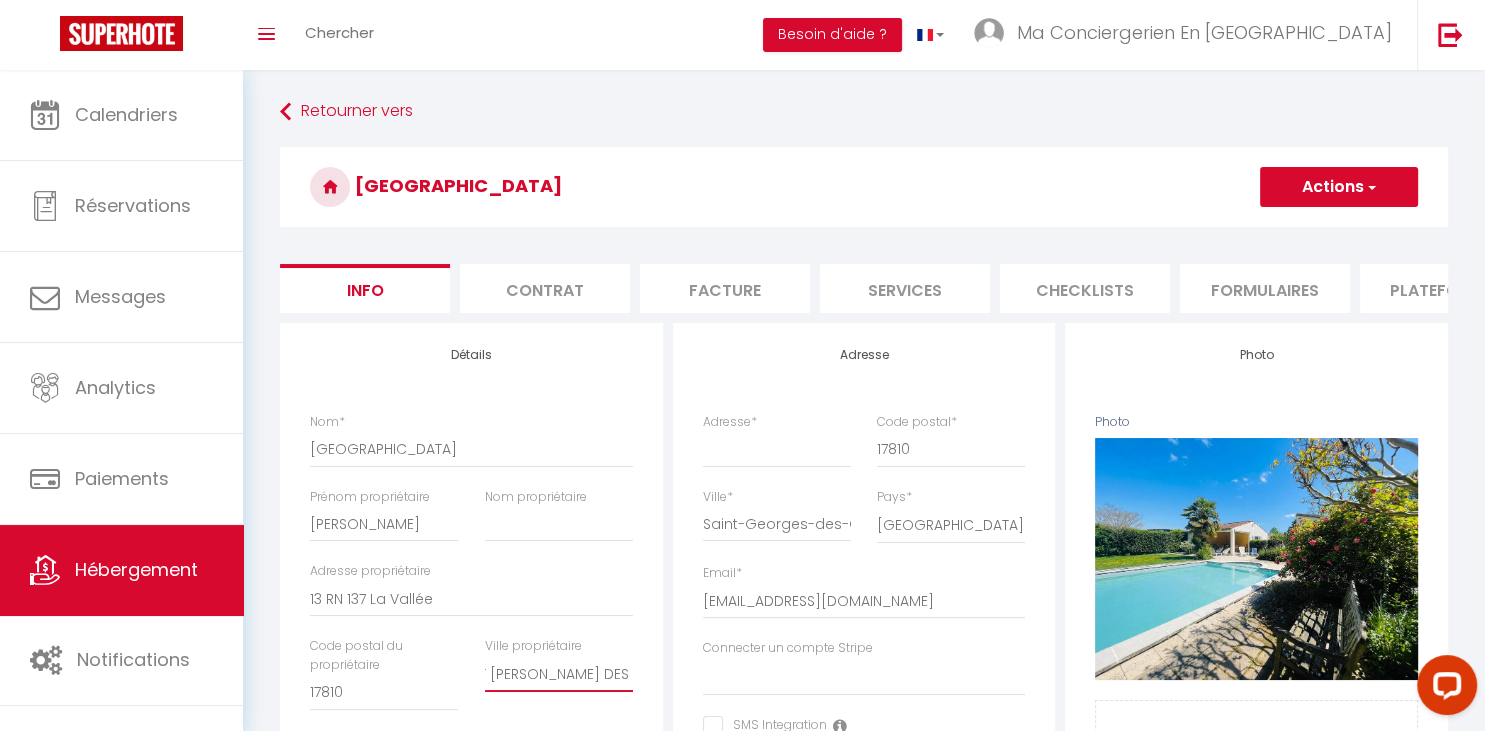 scroll, scrollTop: 0, scrollLeft: 43, axis: horizontal 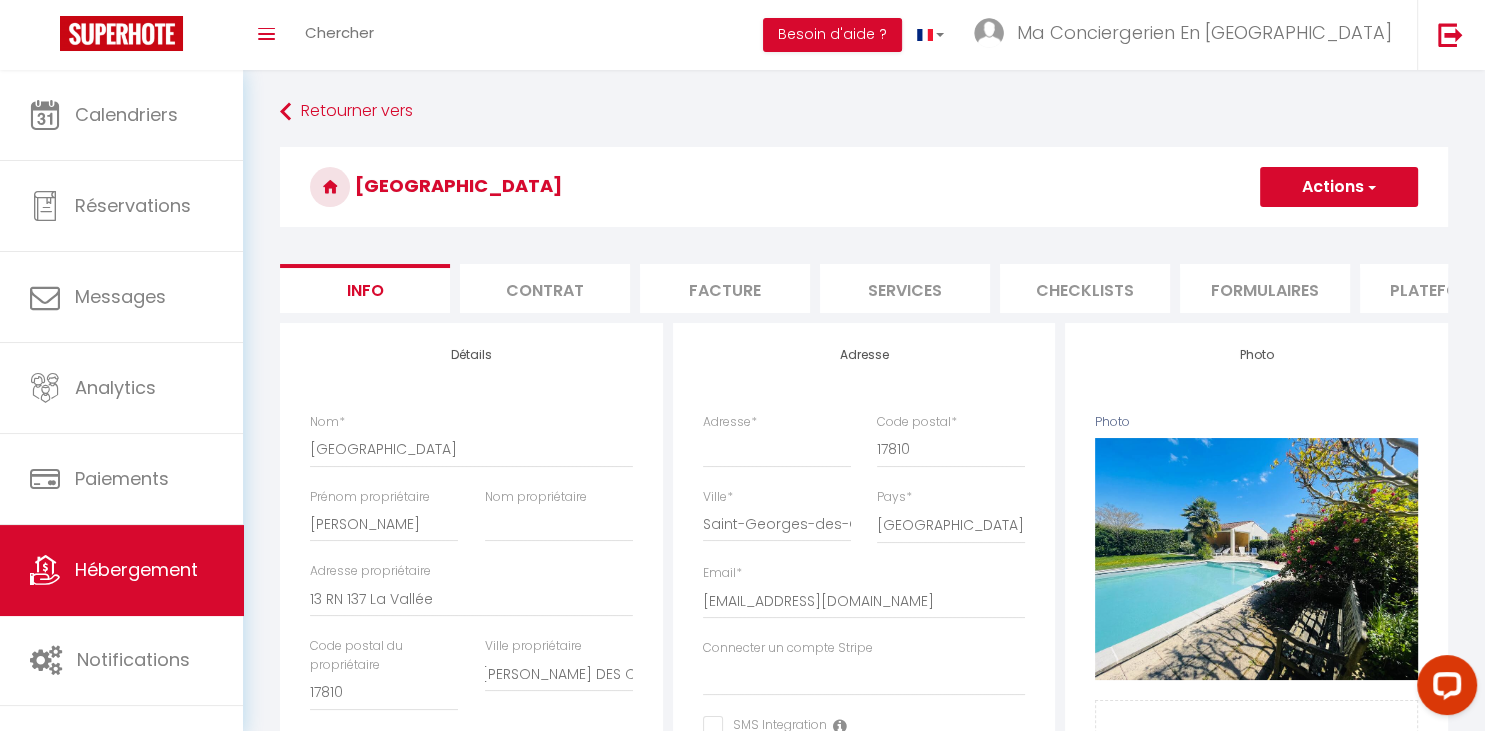 click on "Détails
Nom
*   Villa Mer
Prénom propriétaire
Charline
Nom propriétaire
Adresse propriétaire
13 RN 137 La Vallée
Code postal du propriétaire
17810
Ville propriétaire
SAINT GEORGE DES COTEAUX
Catégorie d'hébergement
*
Apartments
Houses
Secondary units
*     *     *             *" at bounding box center (471, 997) 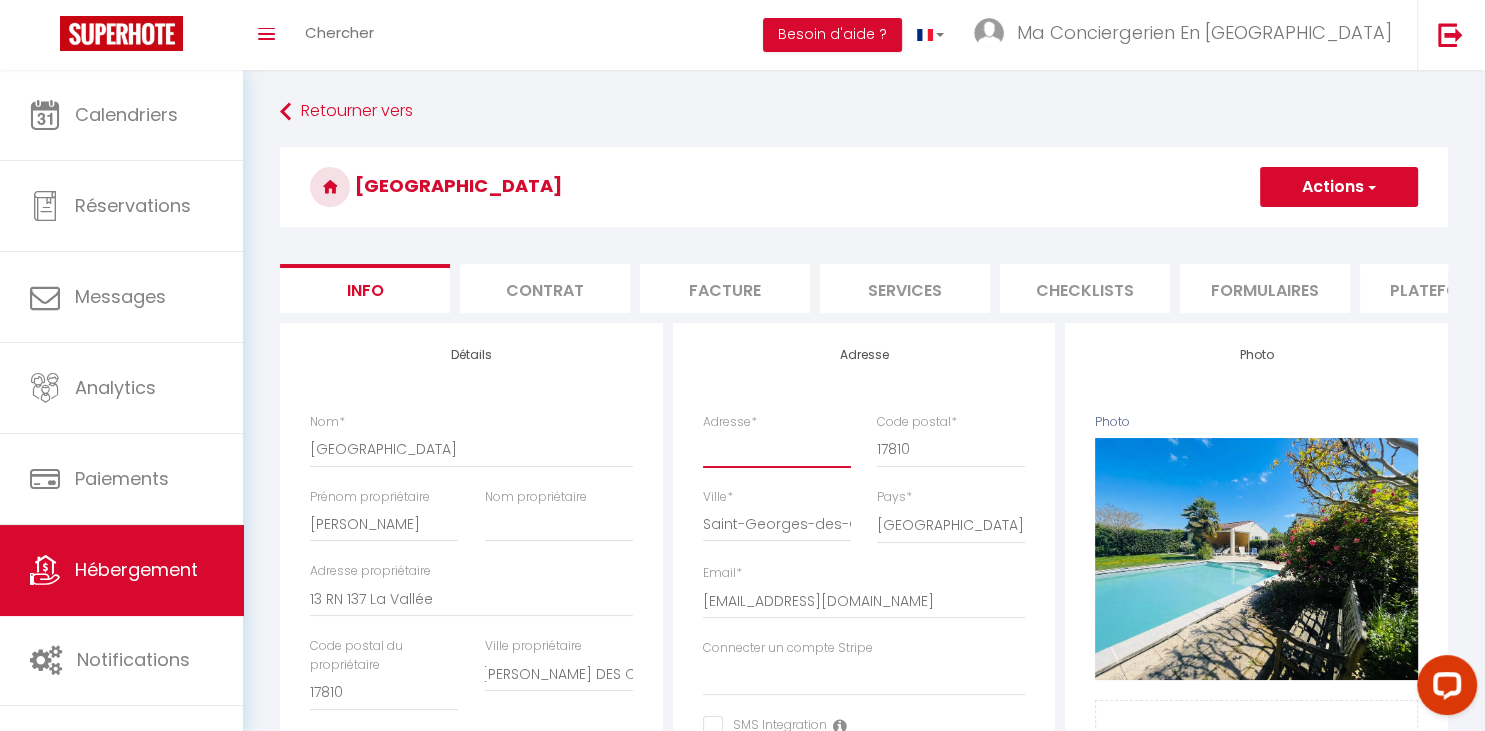 click on "Adresse
*" at bounding box center [777, 449] 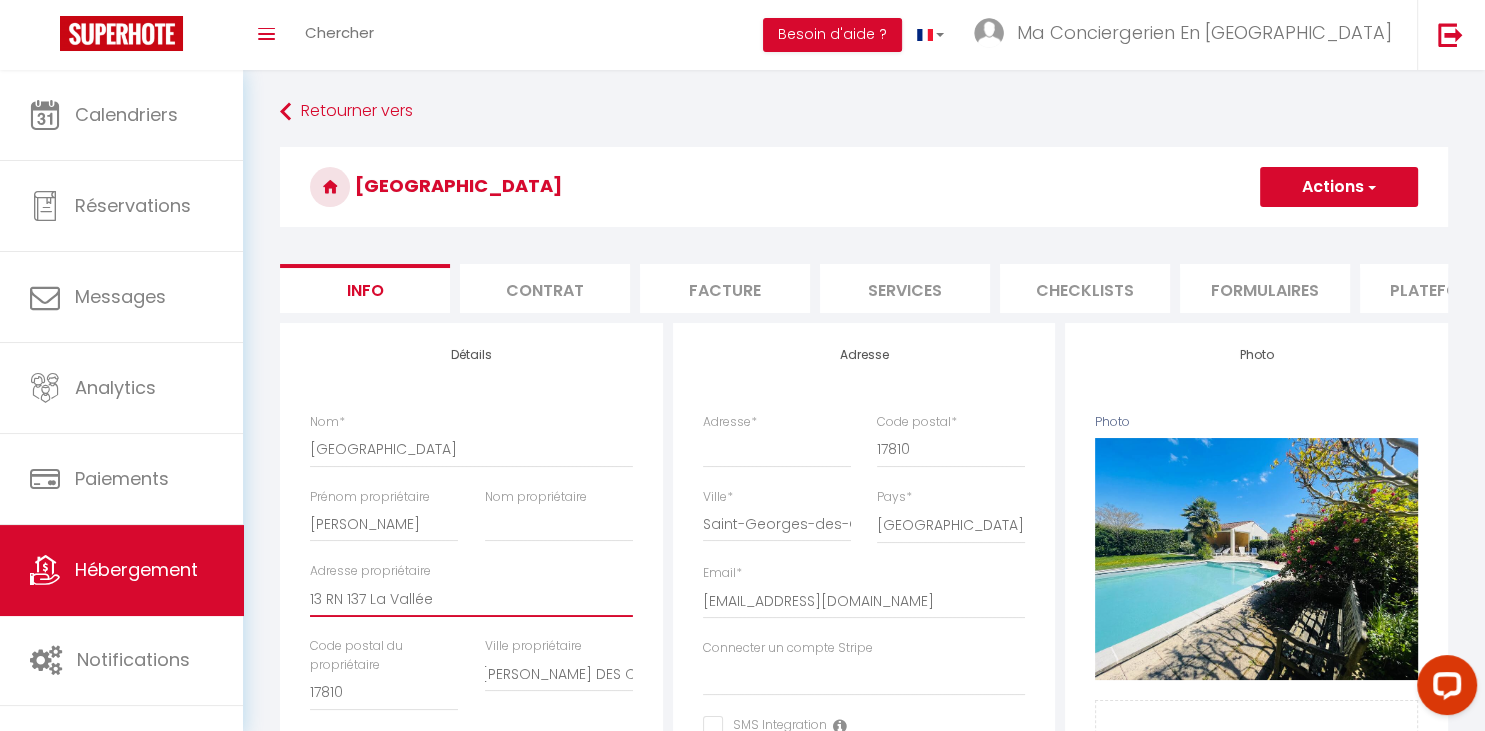 drag, startPoint x: 434, startPoint y: 600, endPoint x: 295, endPoint y: 602, distance: 139.01439 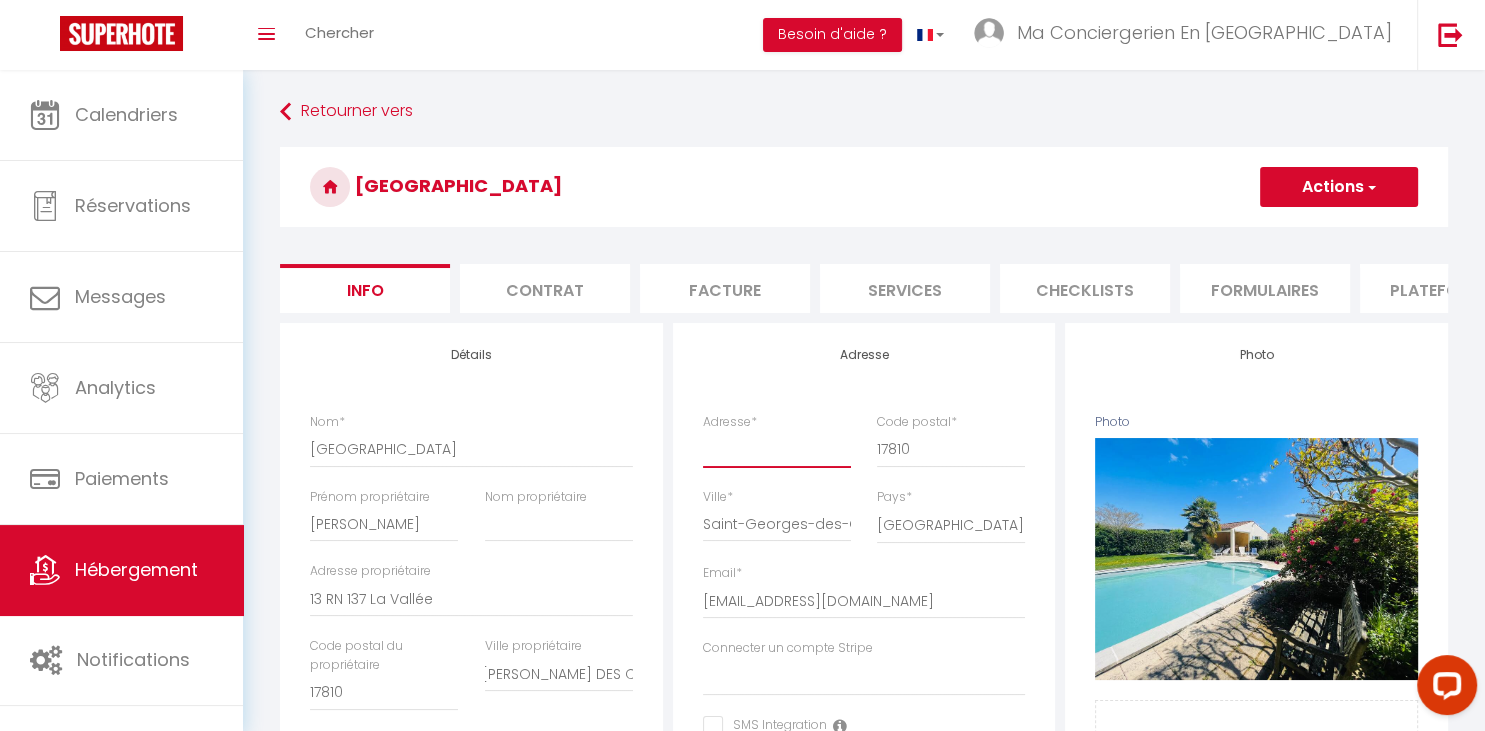 click on "Adresse
*" at bounding box center [777, 449] 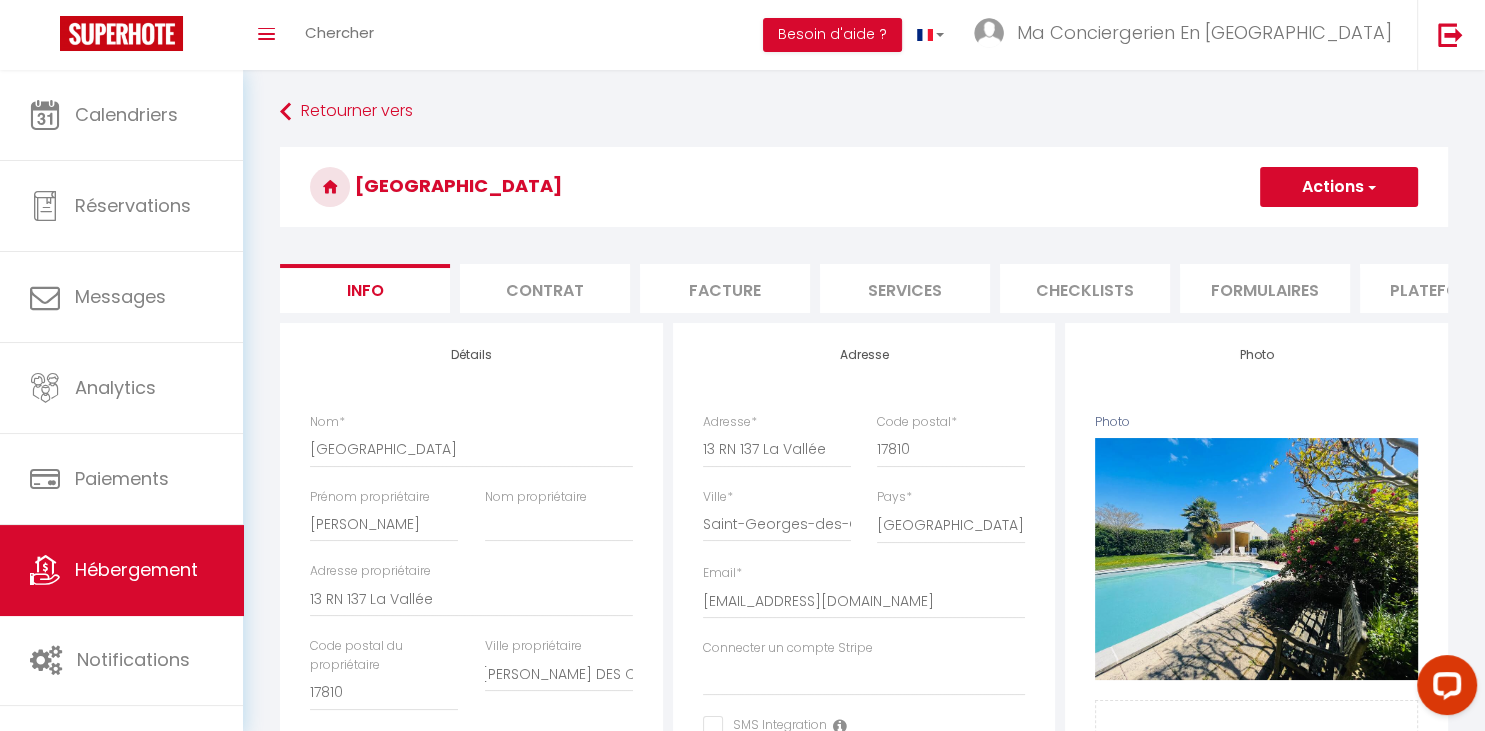 click on "Adresse
Adresse
*   13 RN 137 La Vallée
Code postal
*   17810
Ville
*   Saint-Georges-des-Coteaux
Pays
*
France
Portugal
Afghanistan
Albania
Algeria
American Samoa
Andorra
Angola
*" at bounding box center [864, 997] 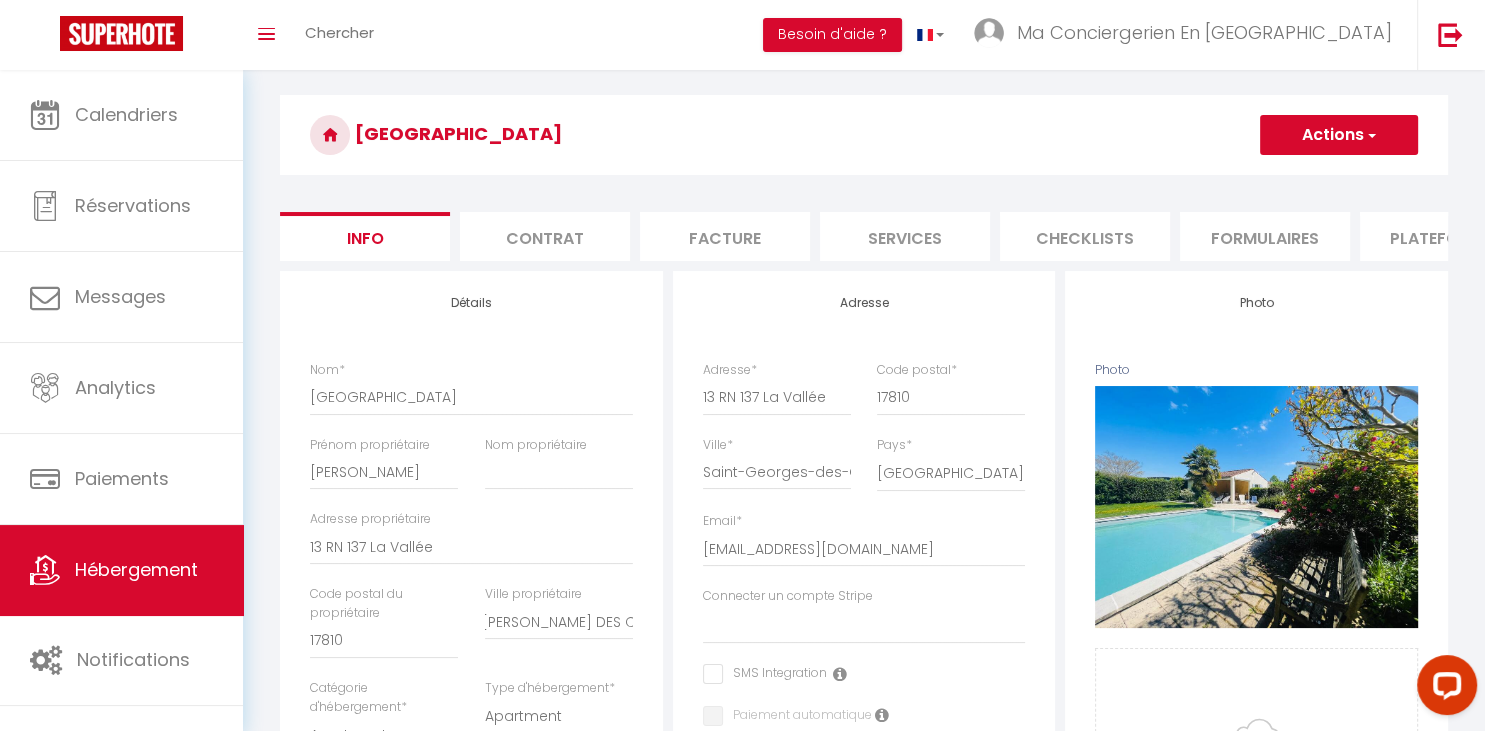 click on "Actions" at bounding box center (1339, 135) 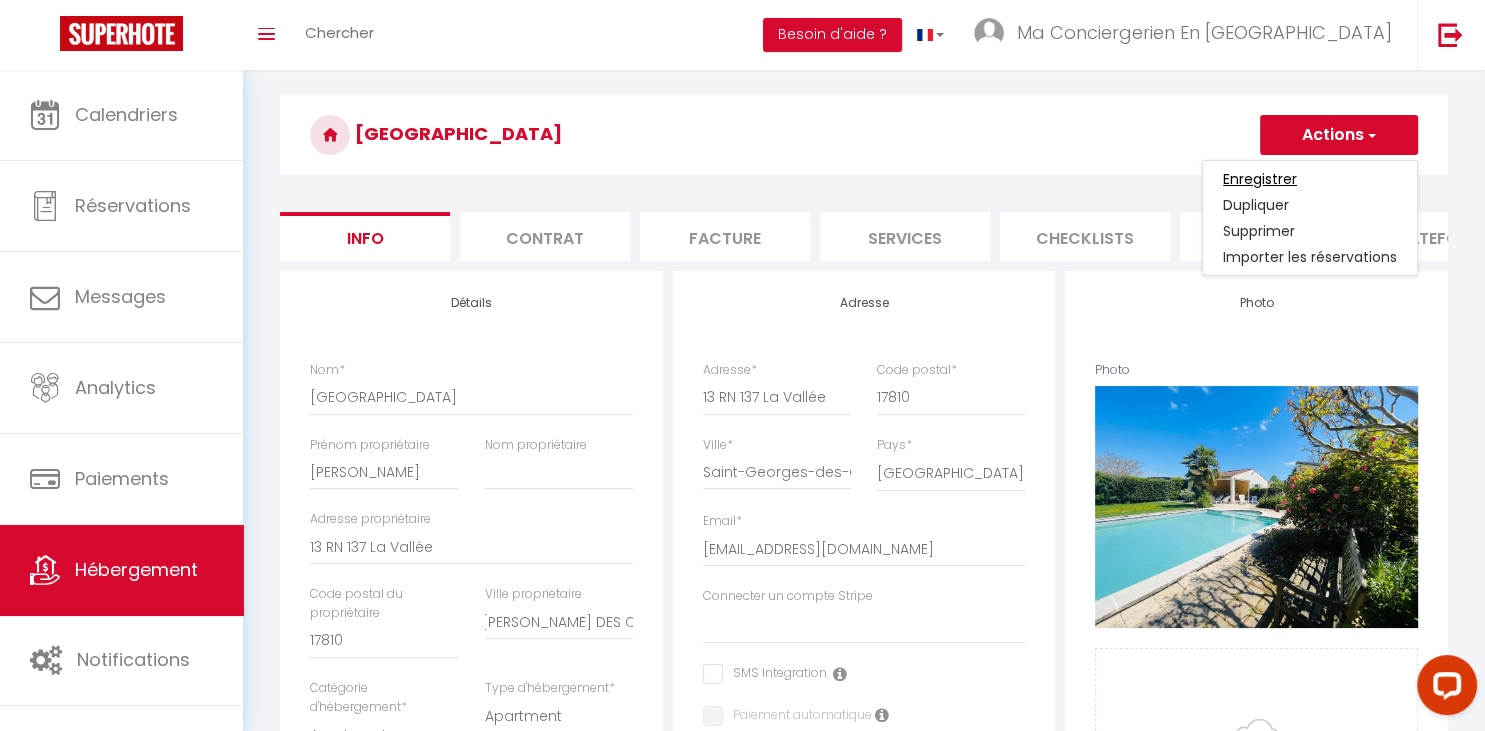 click on "Enregistrer" at bounding box center (1260, 179) 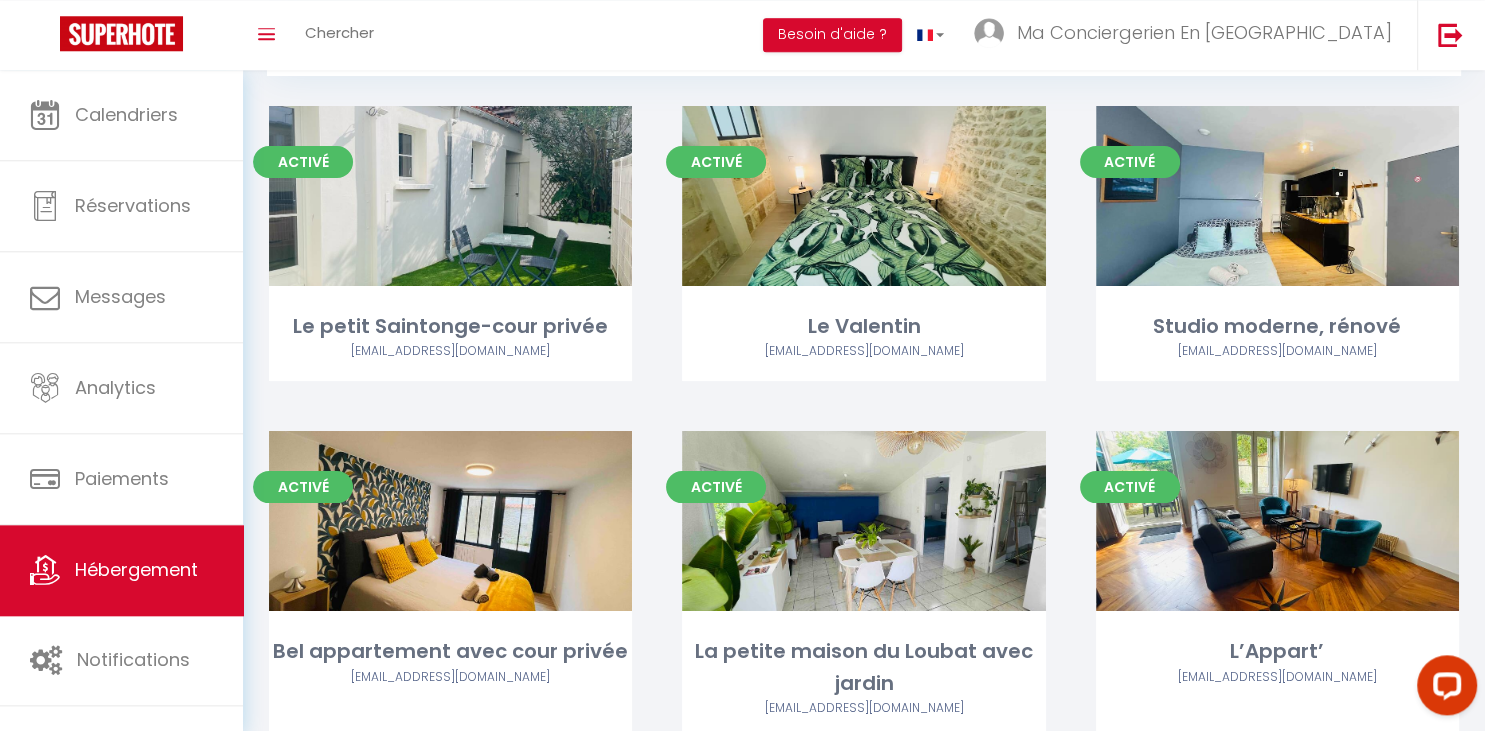 scroll, scrollTop: 52, scrollLeft: 0, axis: vertical 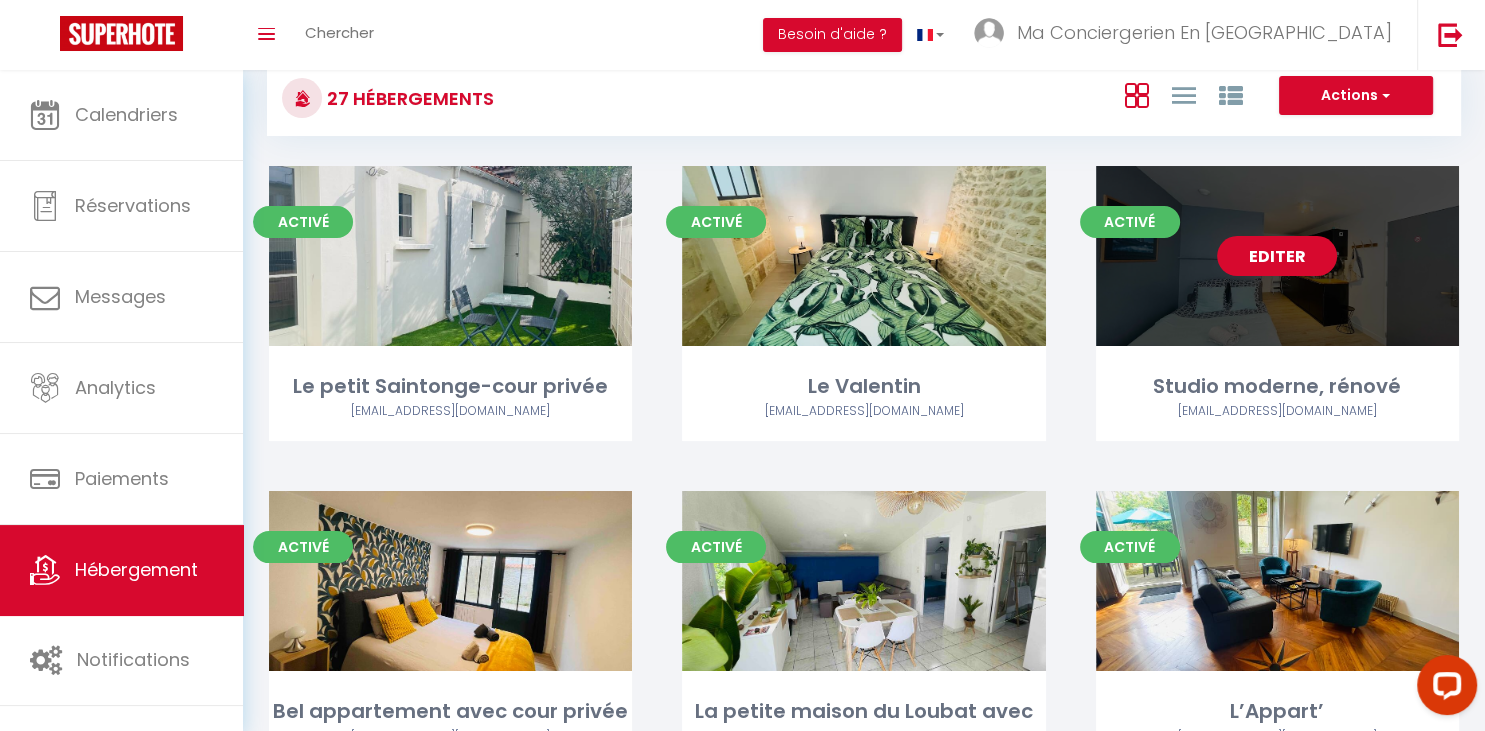 click on "Editer" at bounding box center [1277, 256] 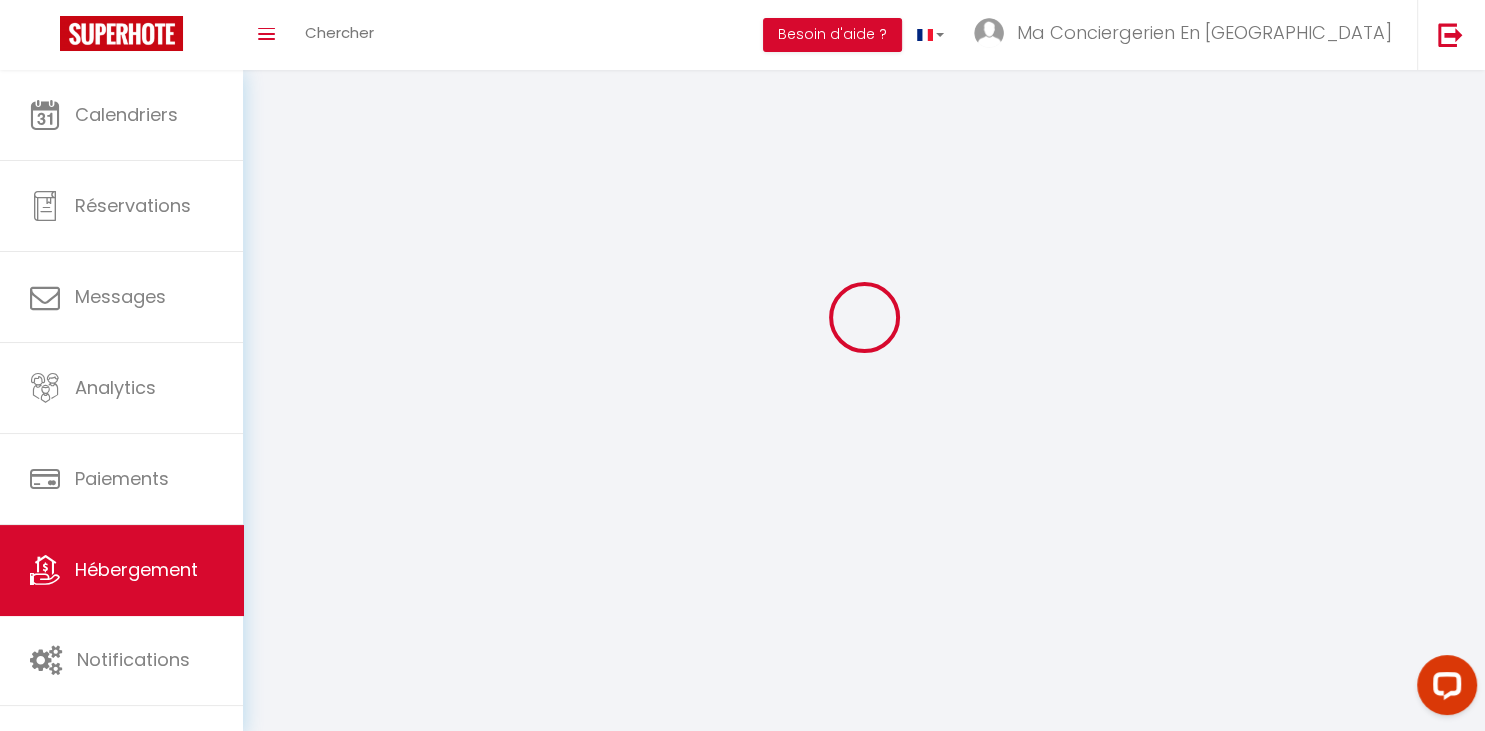scroll, scrollTop: 0, scrollLeft: 0, axis: both 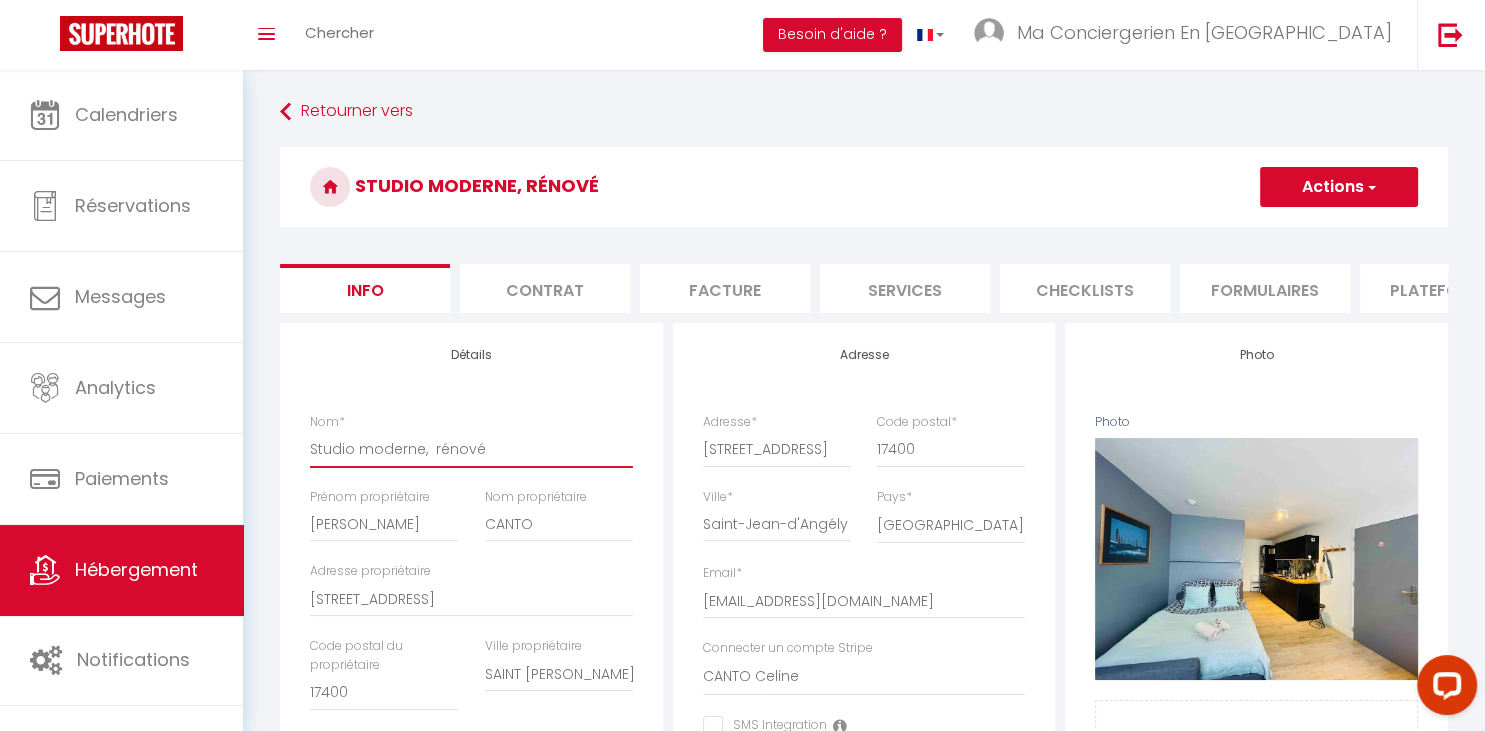 click on "Studio moderne,  rénové" at bounding box center [471, 449] 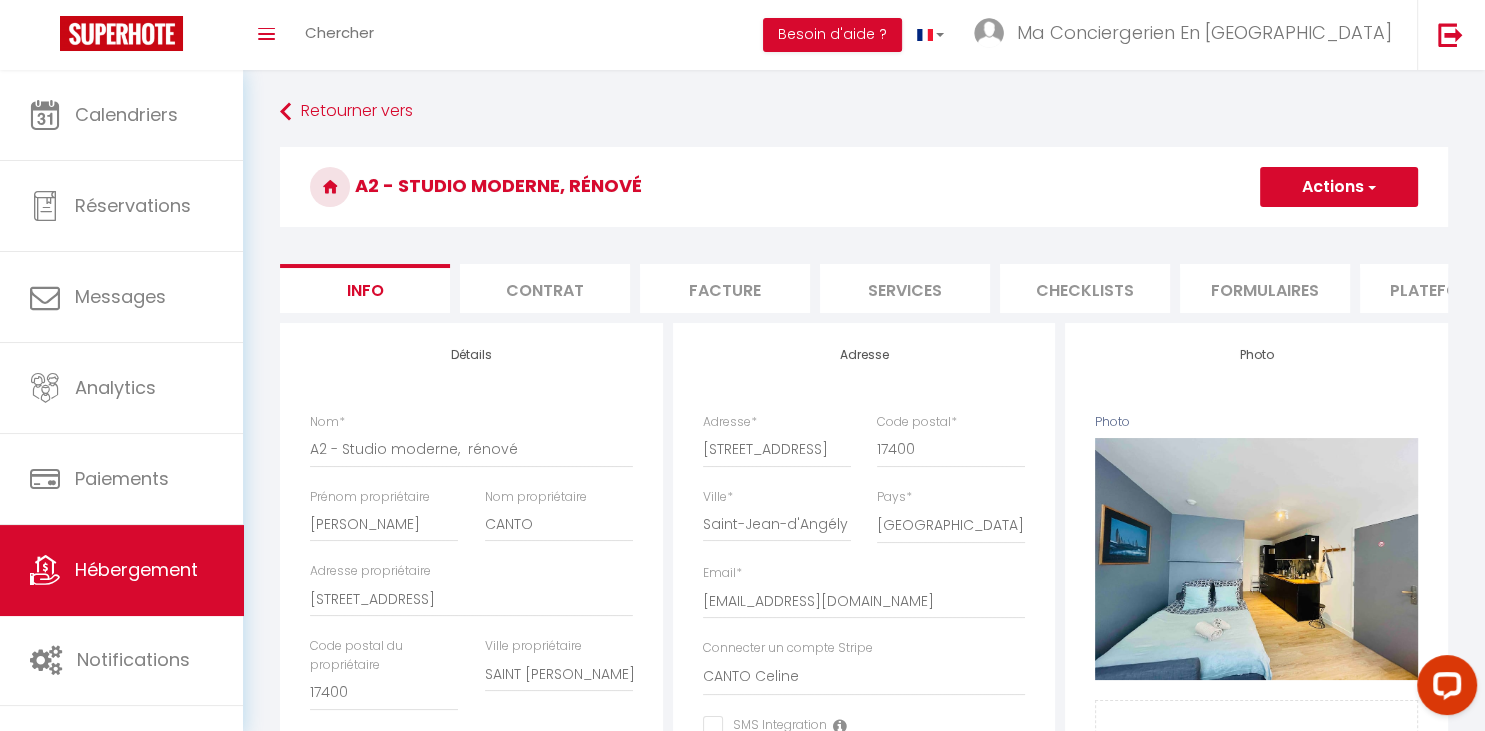 click on "Actions" at bounding box center [1339, 187] 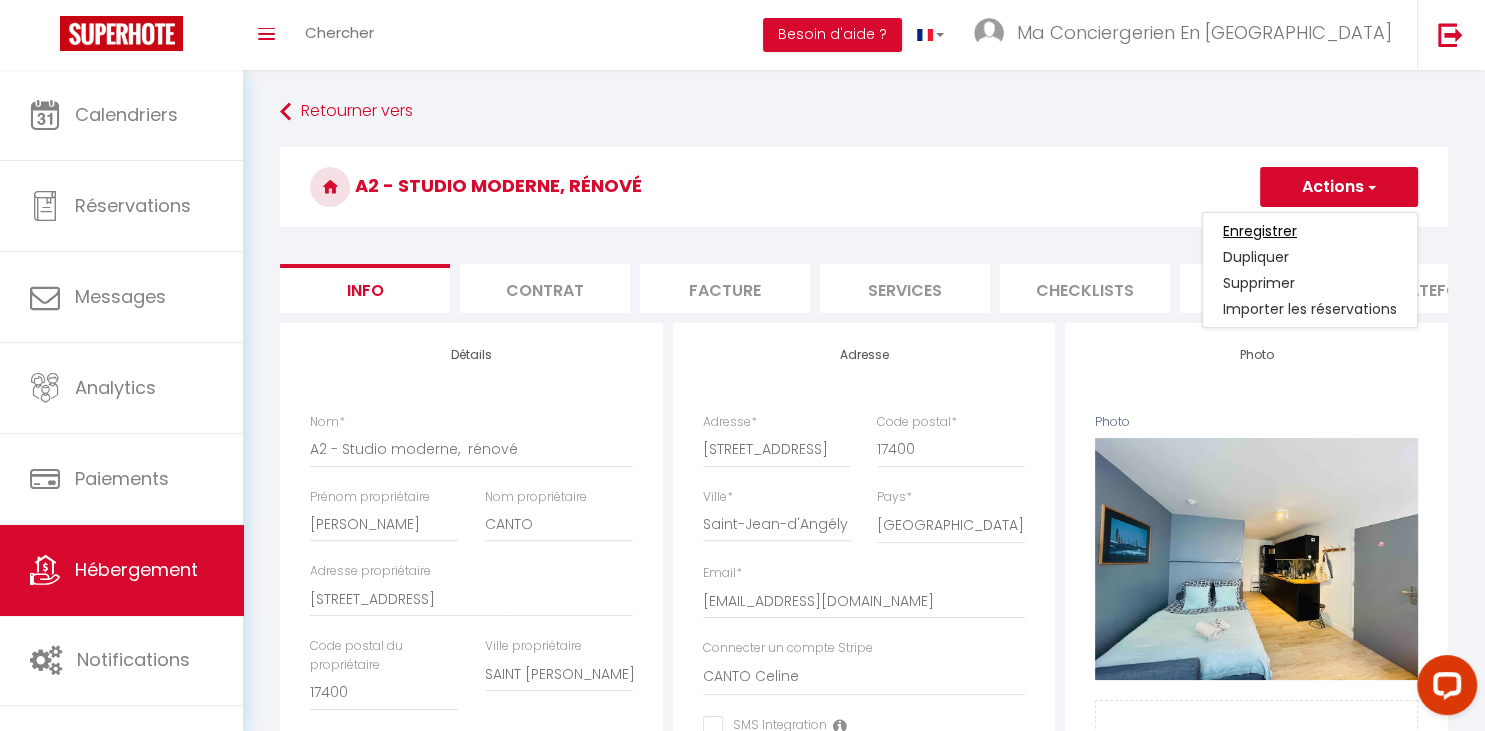 click on "Enregistrer" at bounding box center (1260, 231) 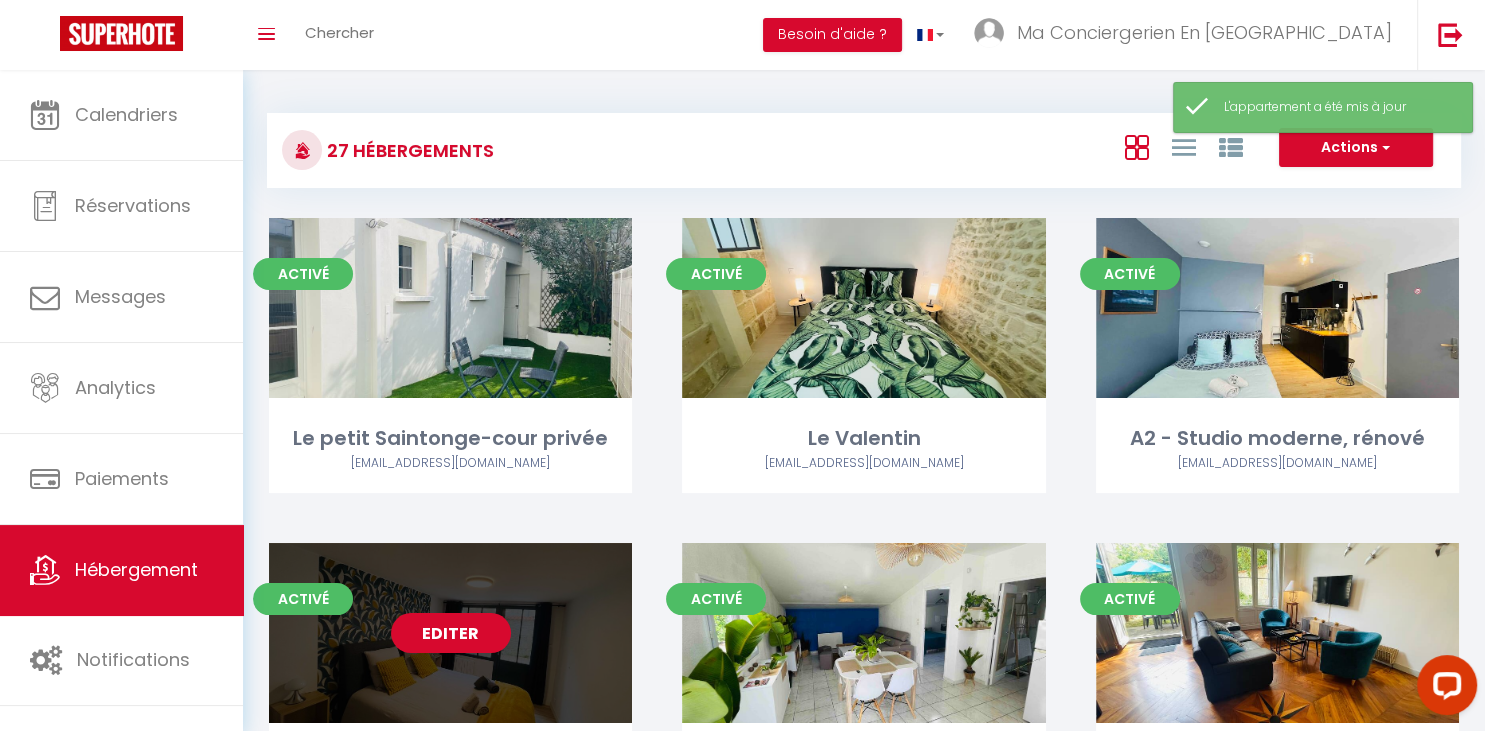 click on "Editer" at bounding box center [451, 633] 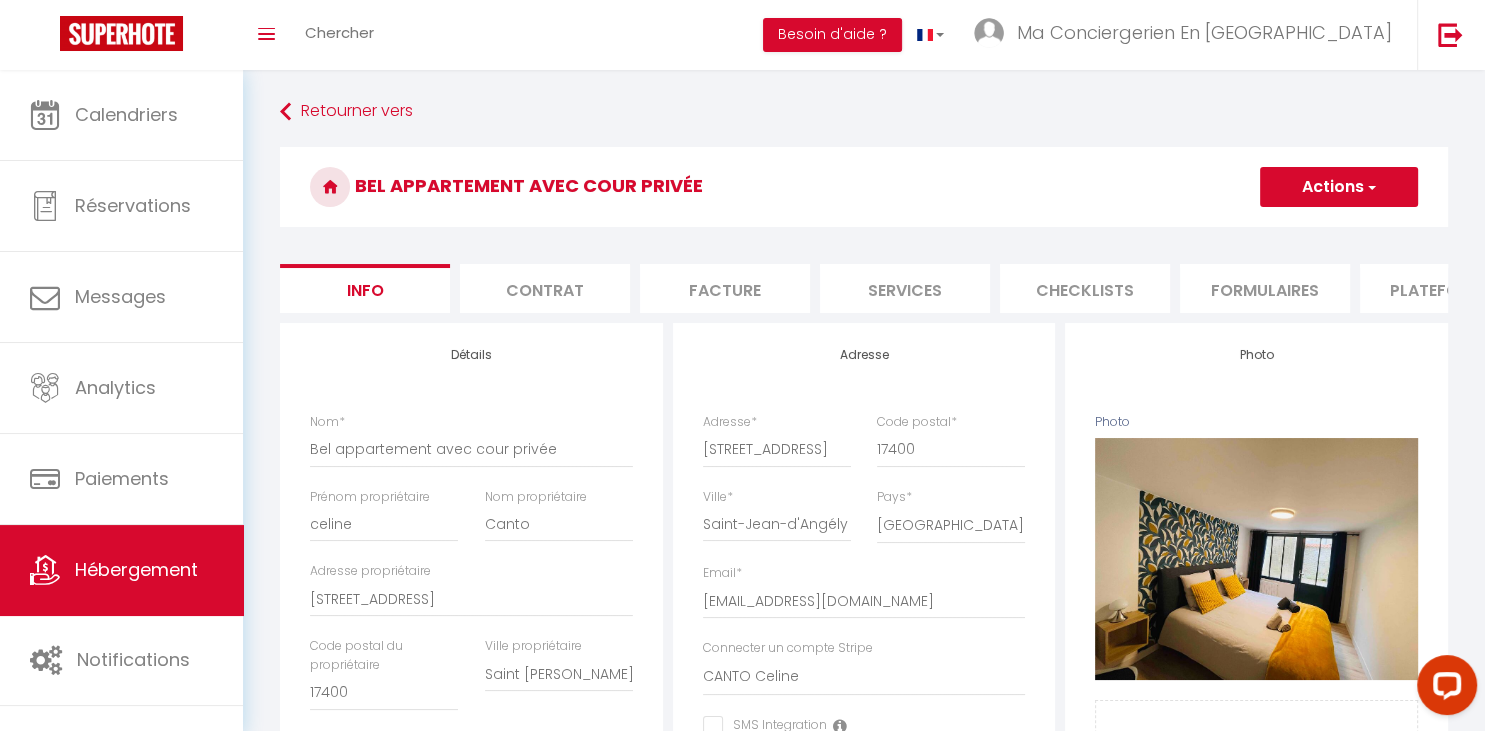 click on "Nom
*   Bel appartement avec cour privée" at bounding box center [471, 450] 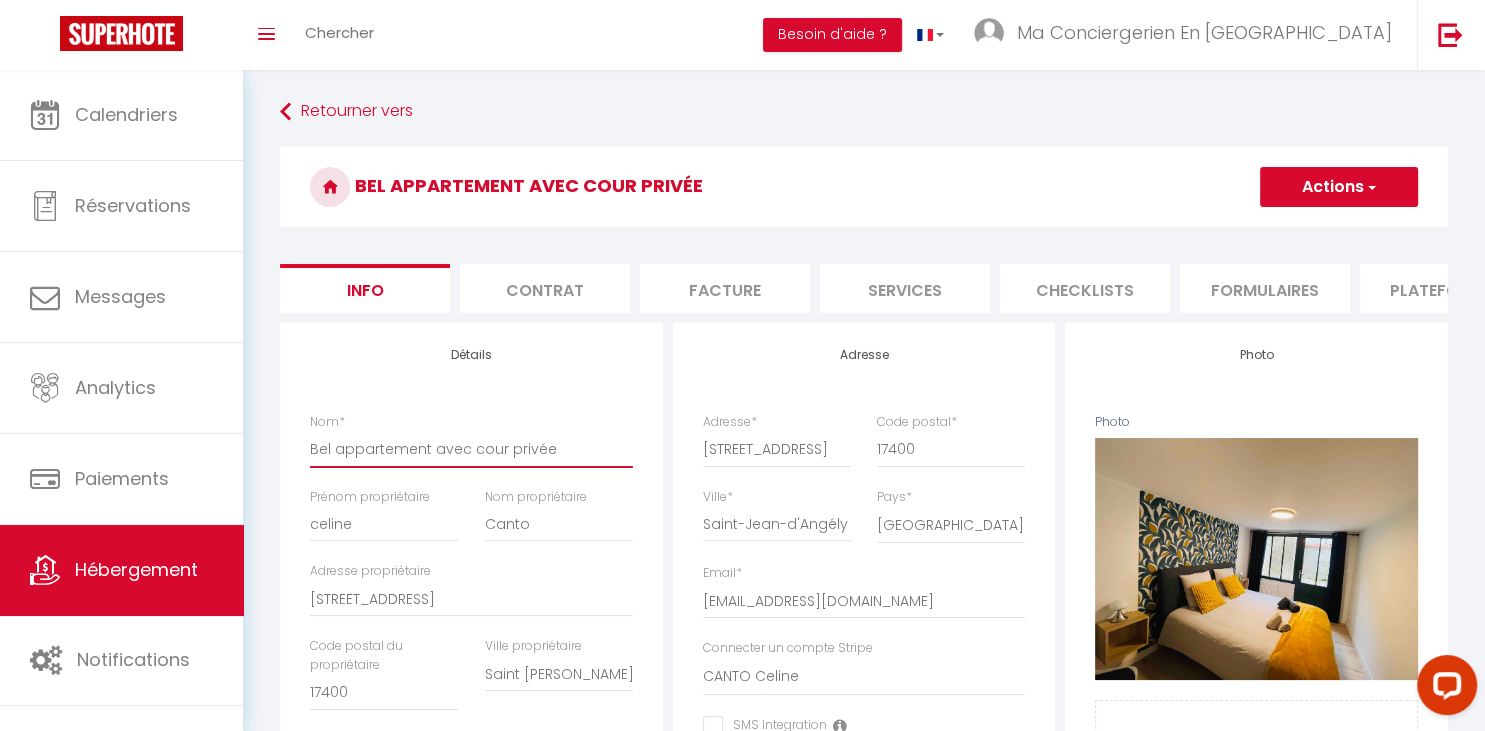 click on "Bel appartement avec cour privée" at bounding box center [471, 449] 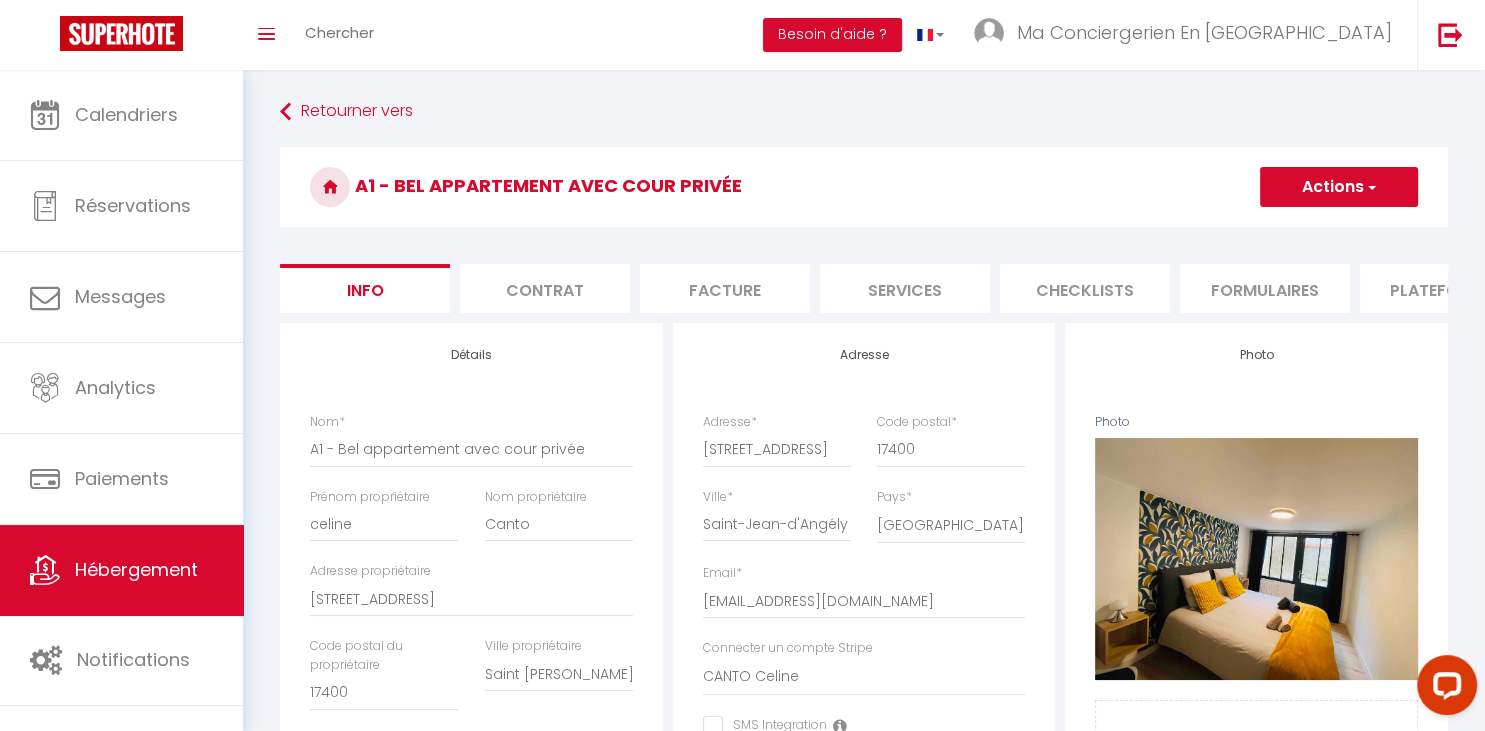 click on "Actions" at bounding box center (1339, 187) 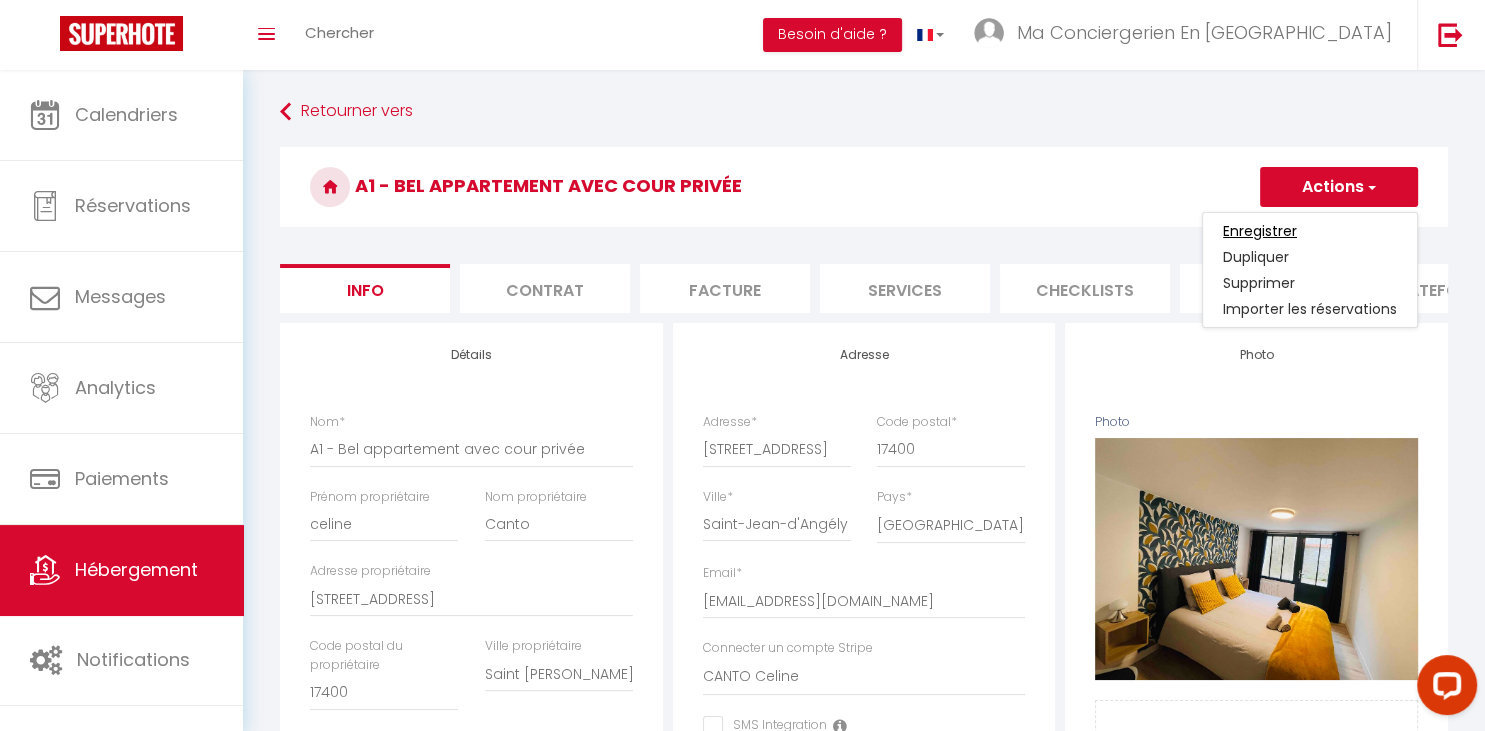 click on "Enregistrer" at bounding box center (1260, 231) 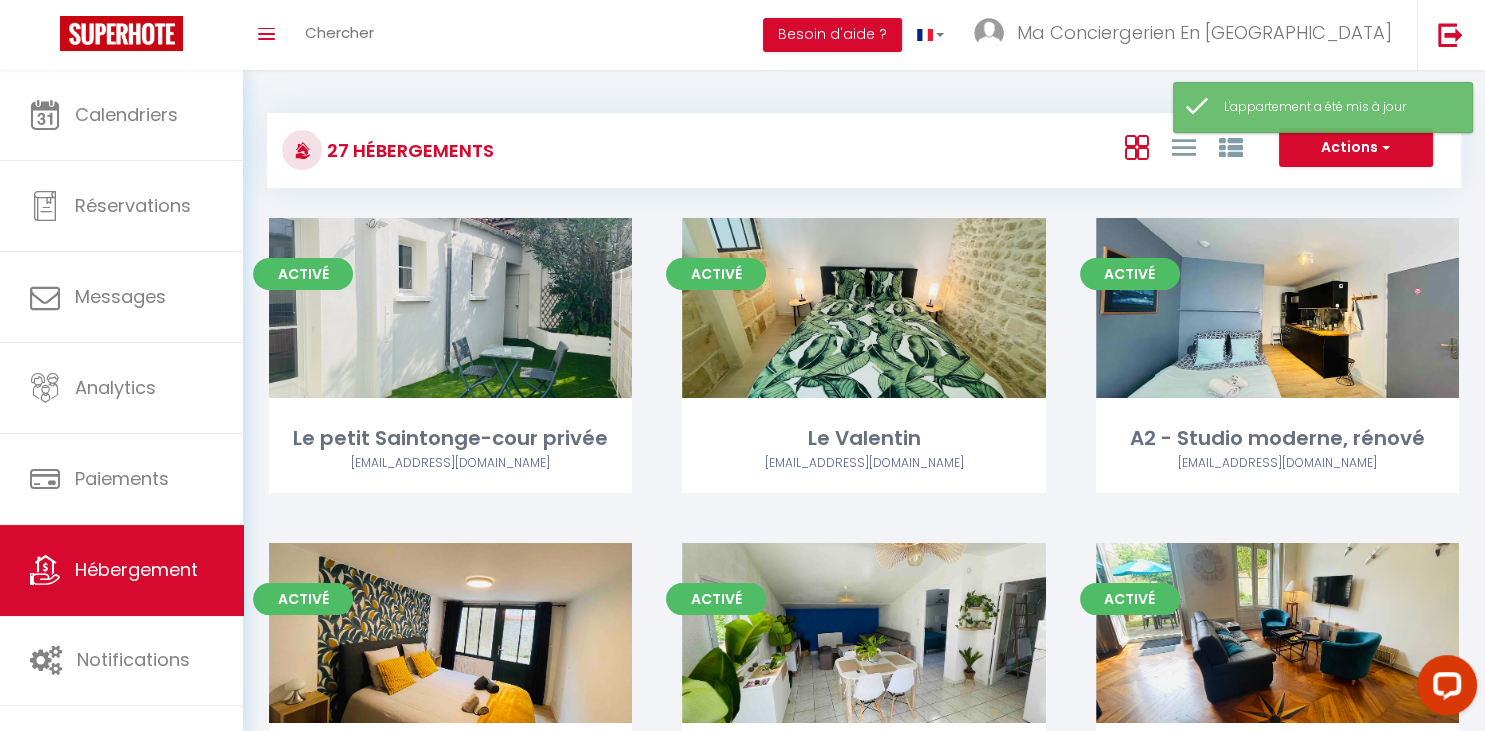 click on "Activé
Editer
Le Valentin   contact@maconciergerieencharentemaritime.fr" at bounding box center (863, 380) 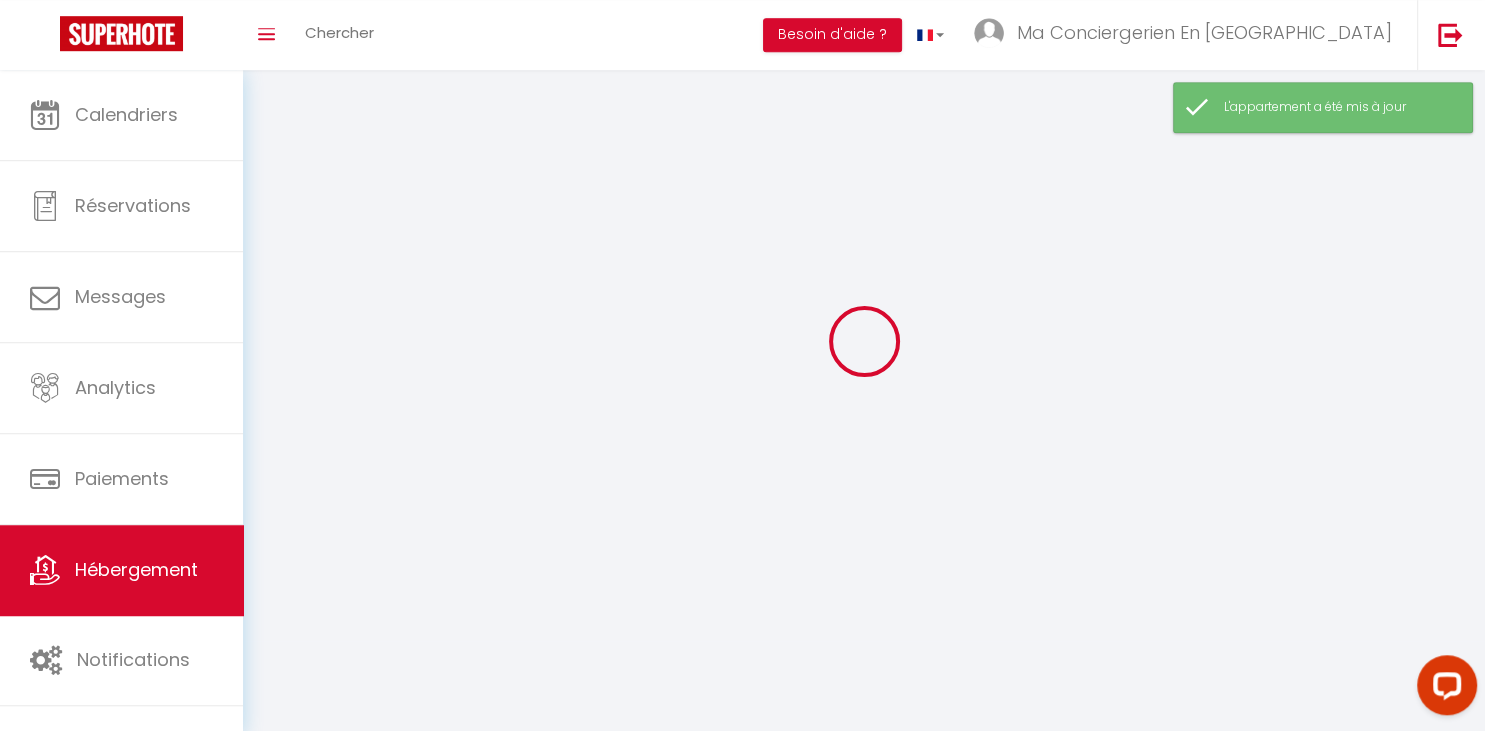 scroll, scrollTop: 52, scrollLeft: 0, axis: vertical 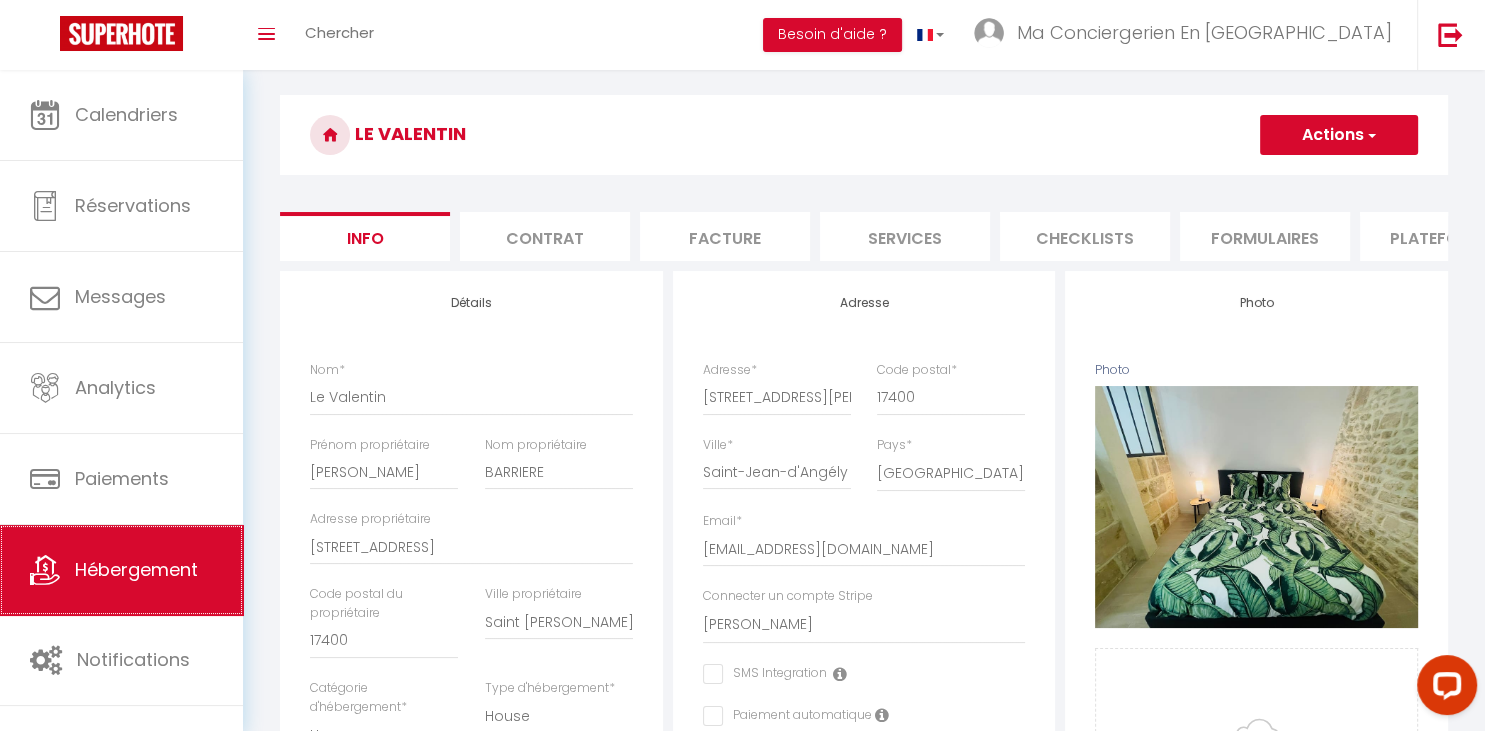 click on "Hébergement" at bounding box center [136, 569] 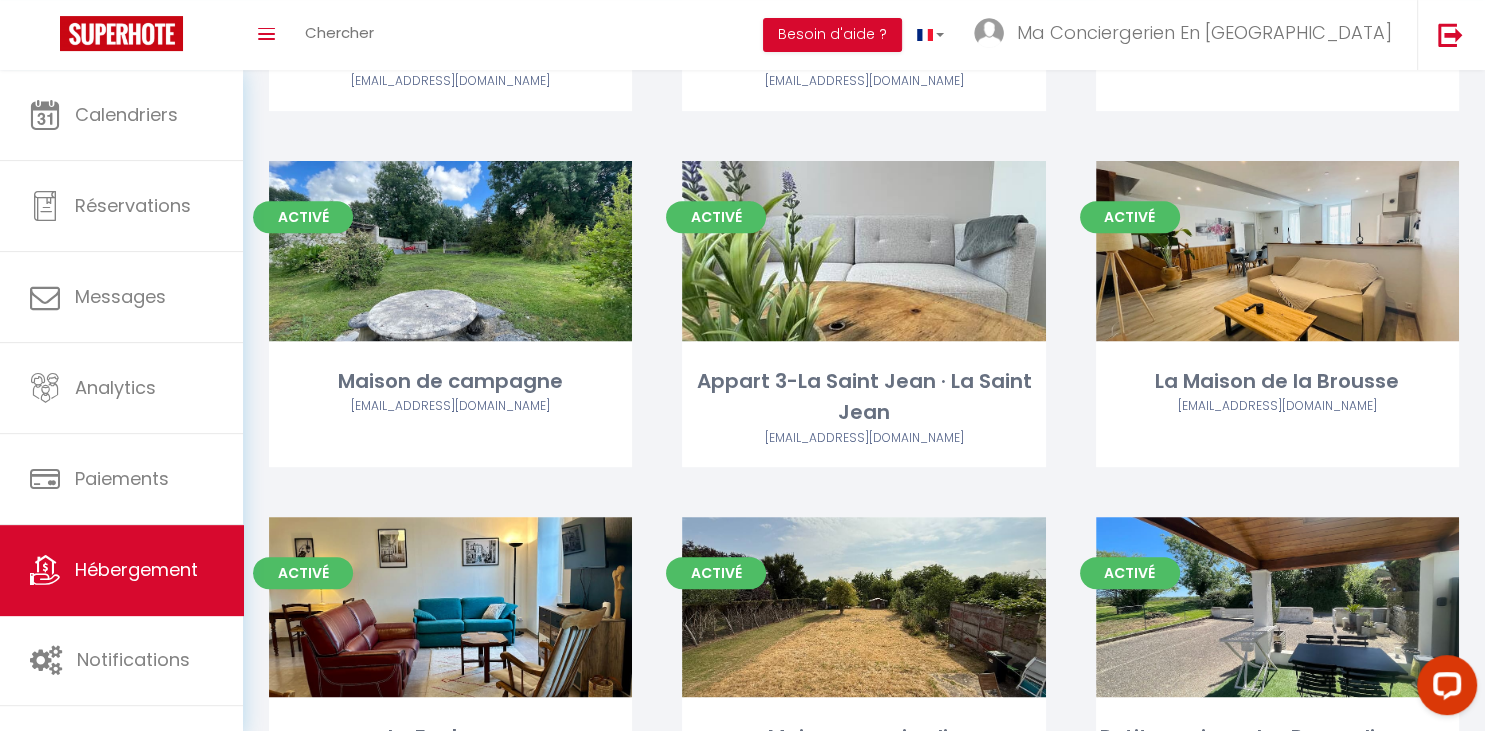 scroll, scrollTop: 792, scrollLeft: 0, axis: vertical 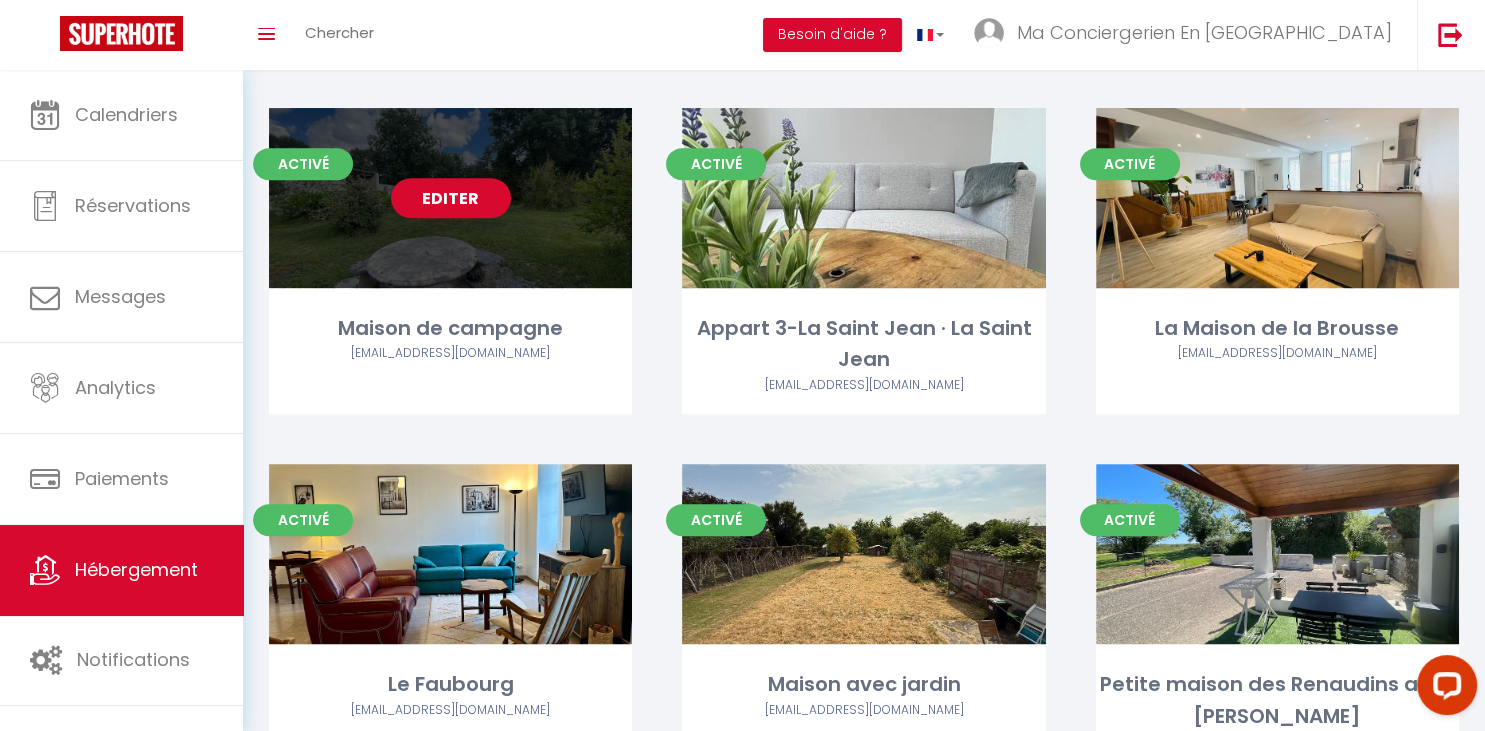 click on "Editer" at bounding box center [451, 198] 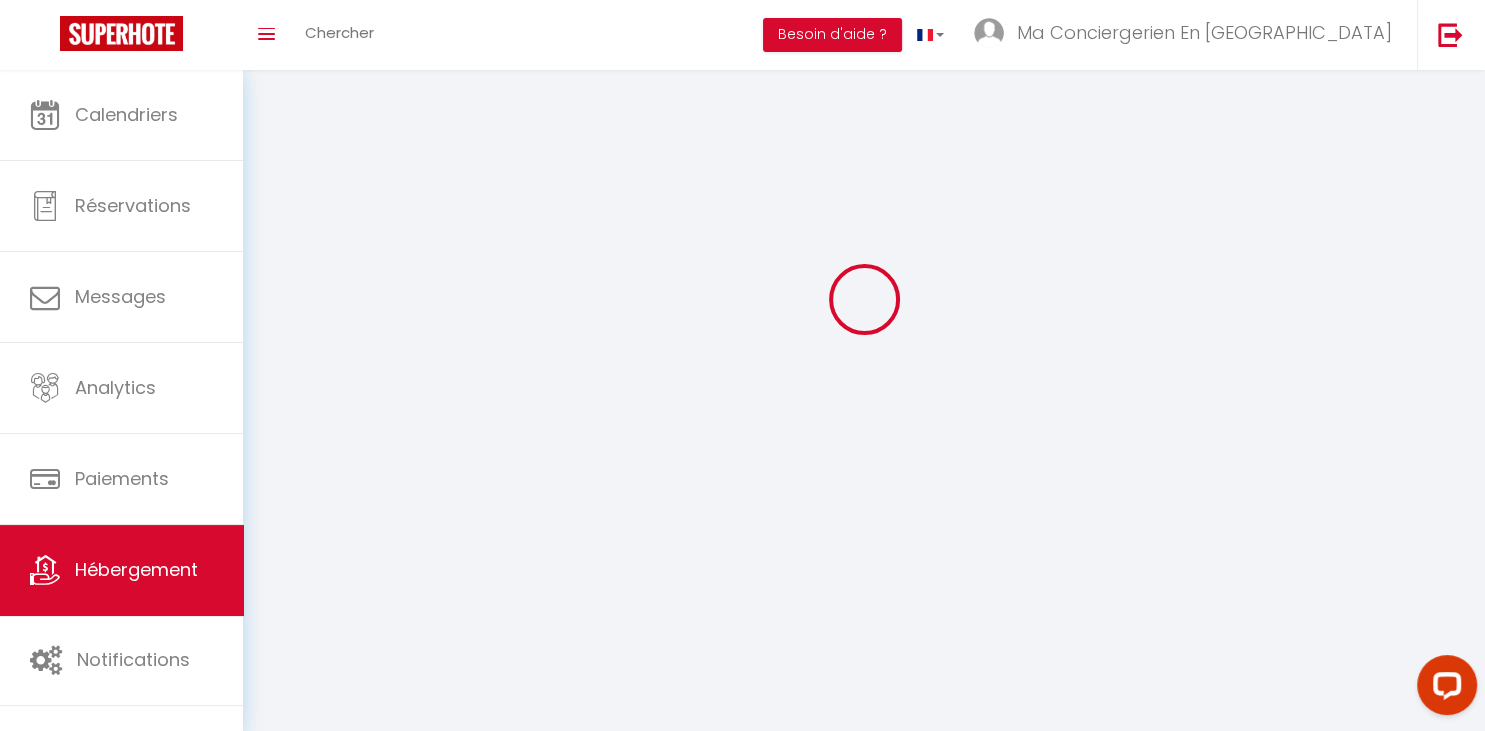 scroll, scrollTop: 0, scrollLeft: 0, axis: both 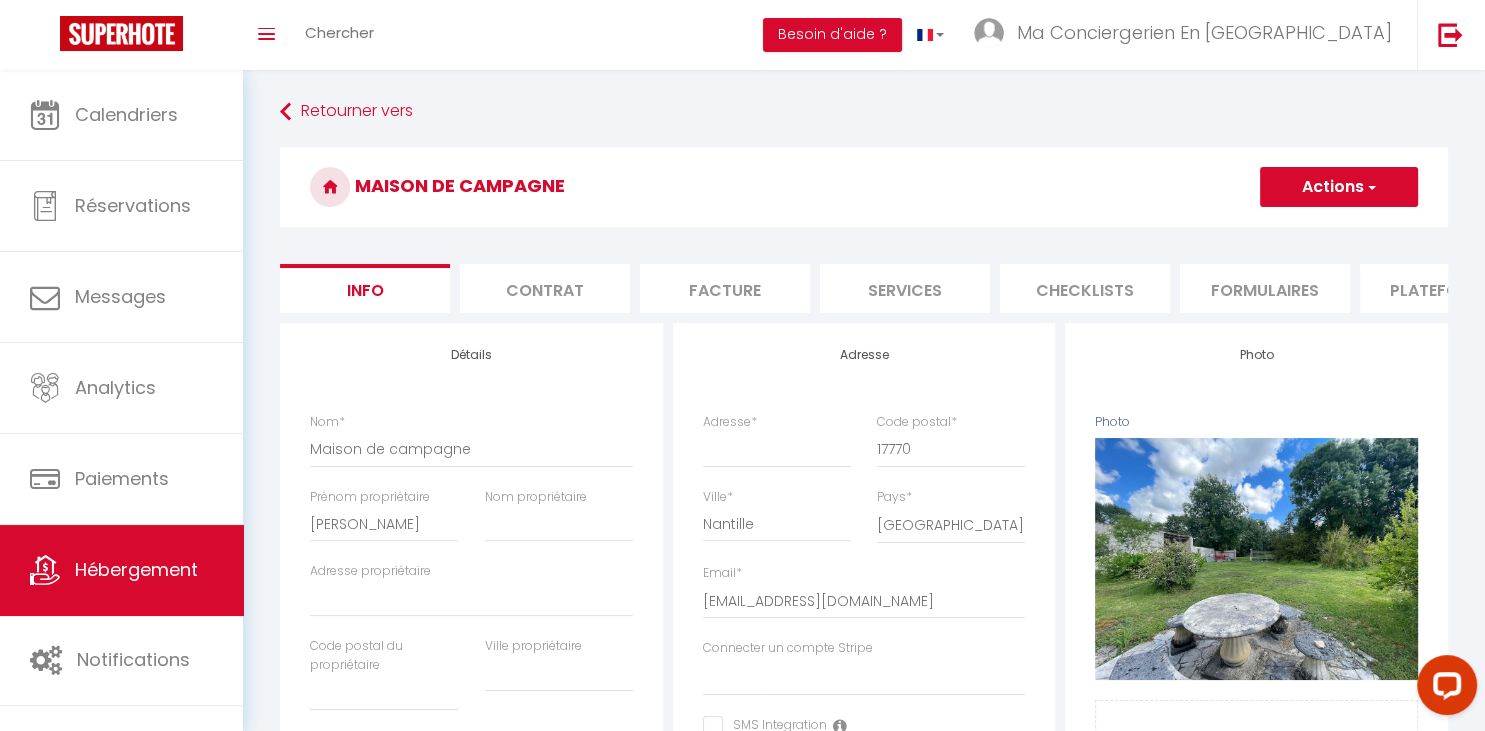 click on "Nom
*   Maison de campagne" at bounding box center [471, 450] 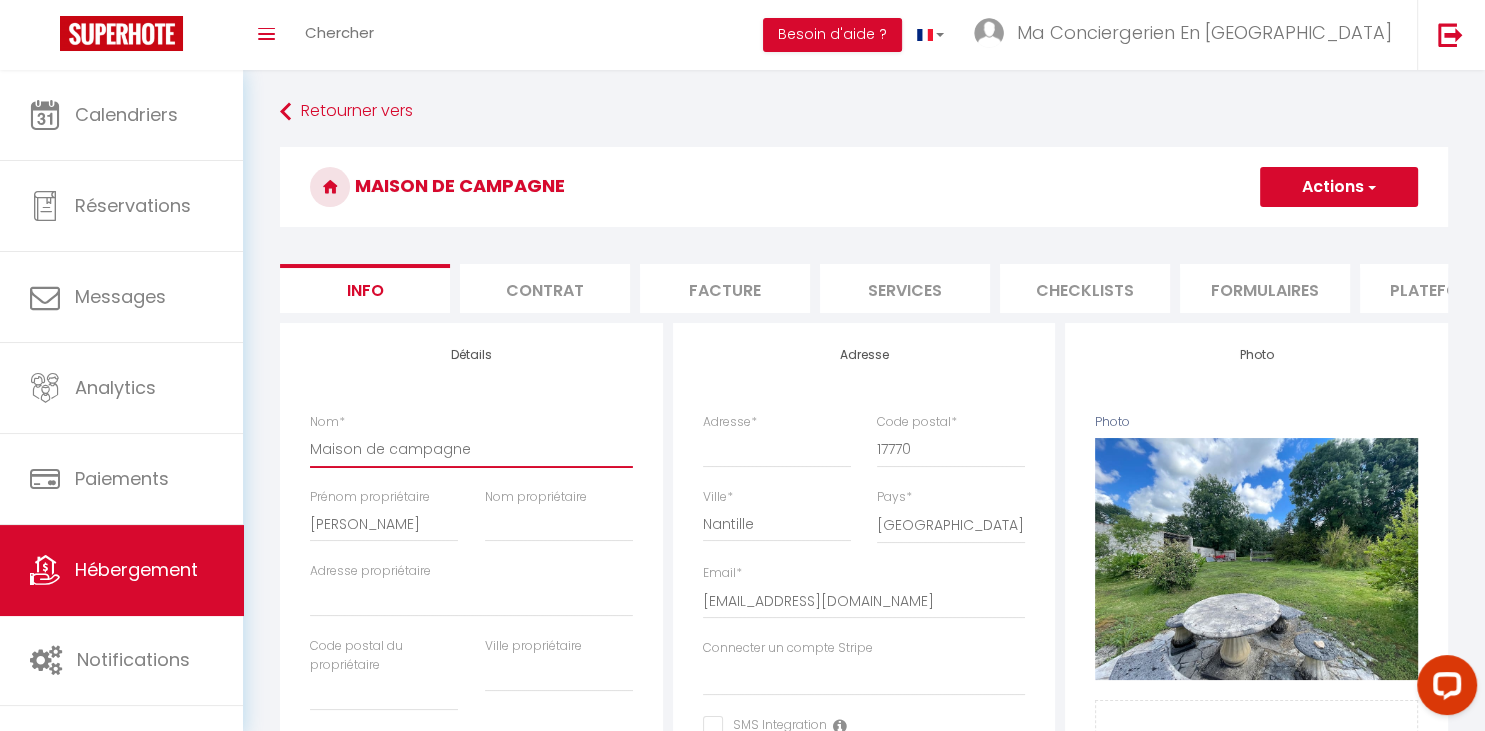 click on "Maison de campagne" at bounding box center [471, 449] 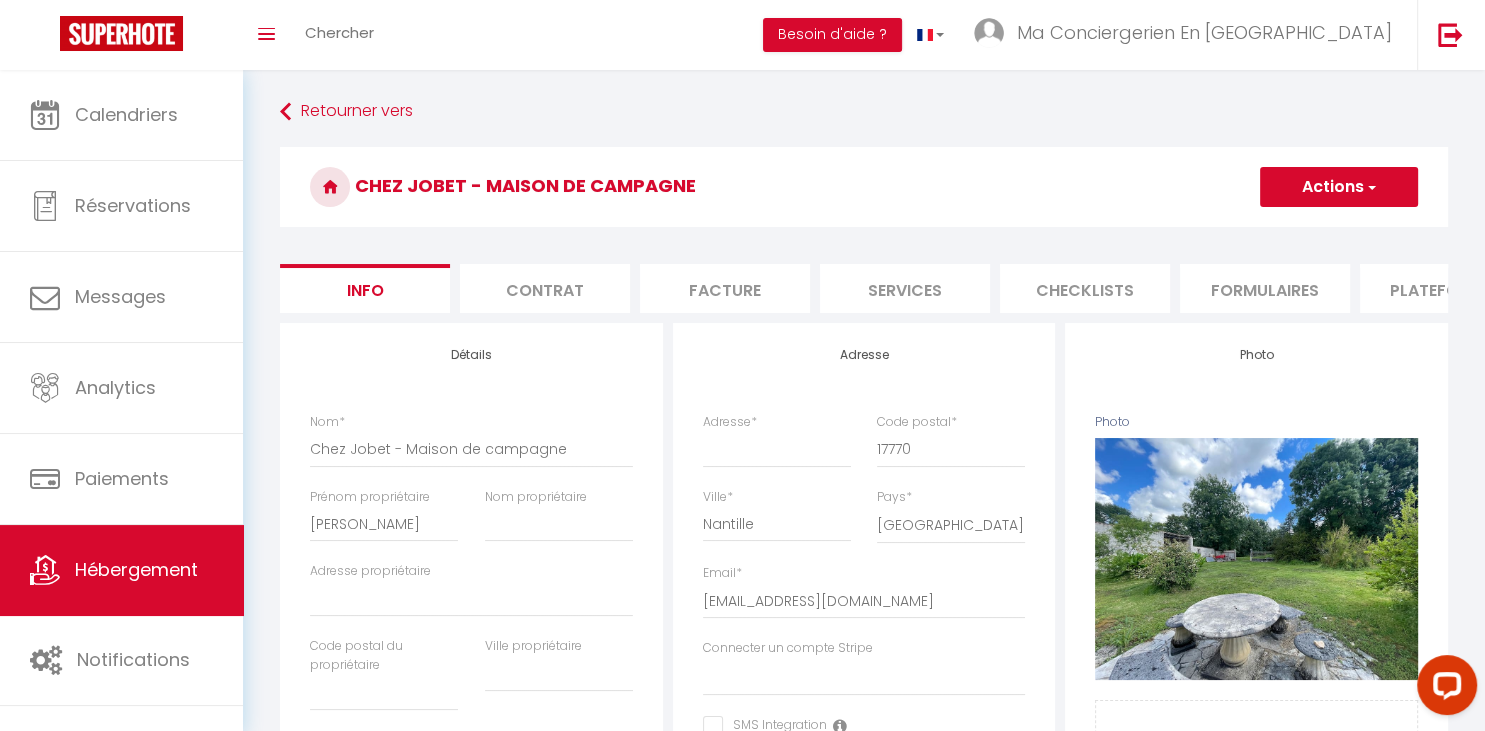 click on "Actions" at bounding box center [1339, 187] 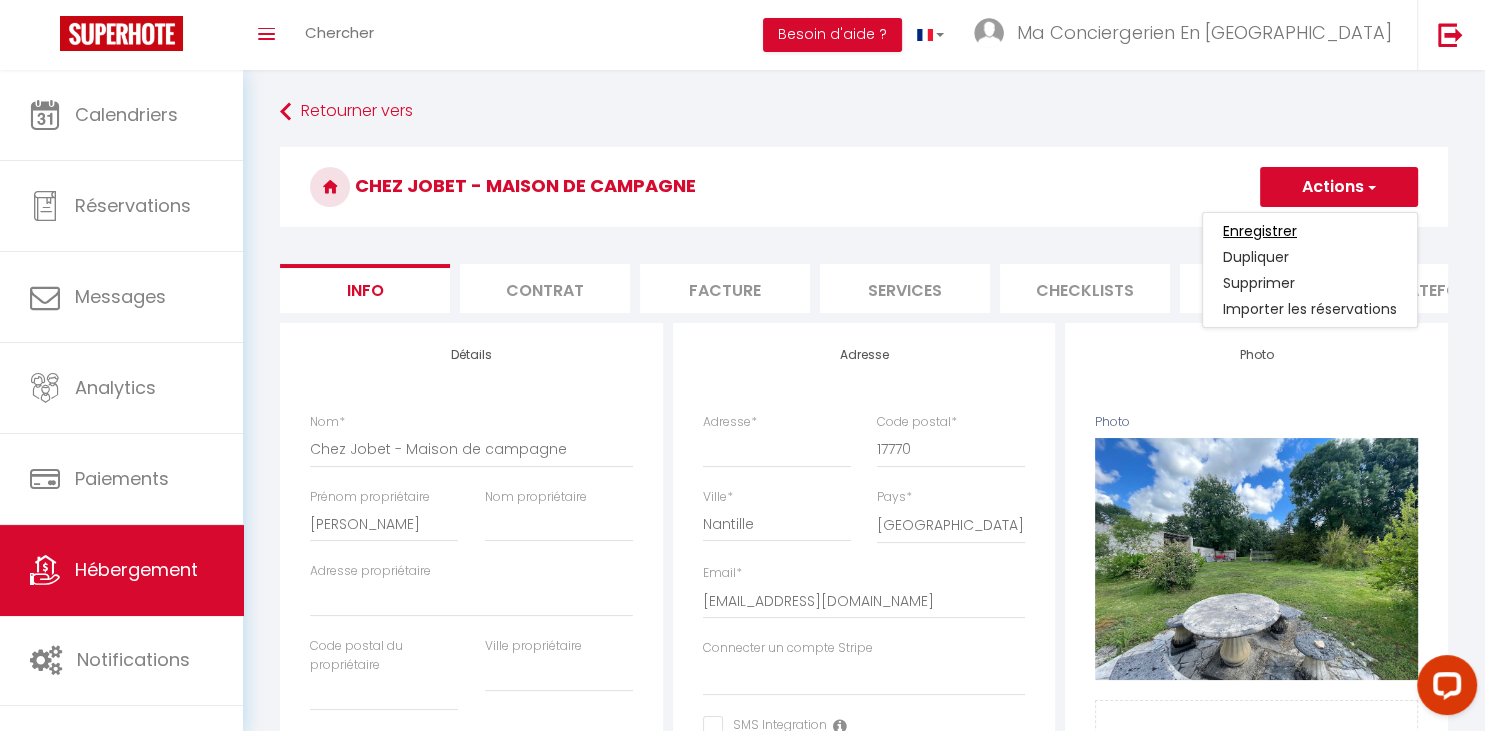 click on "Enregistrer" at bounding box center [1260, 231] 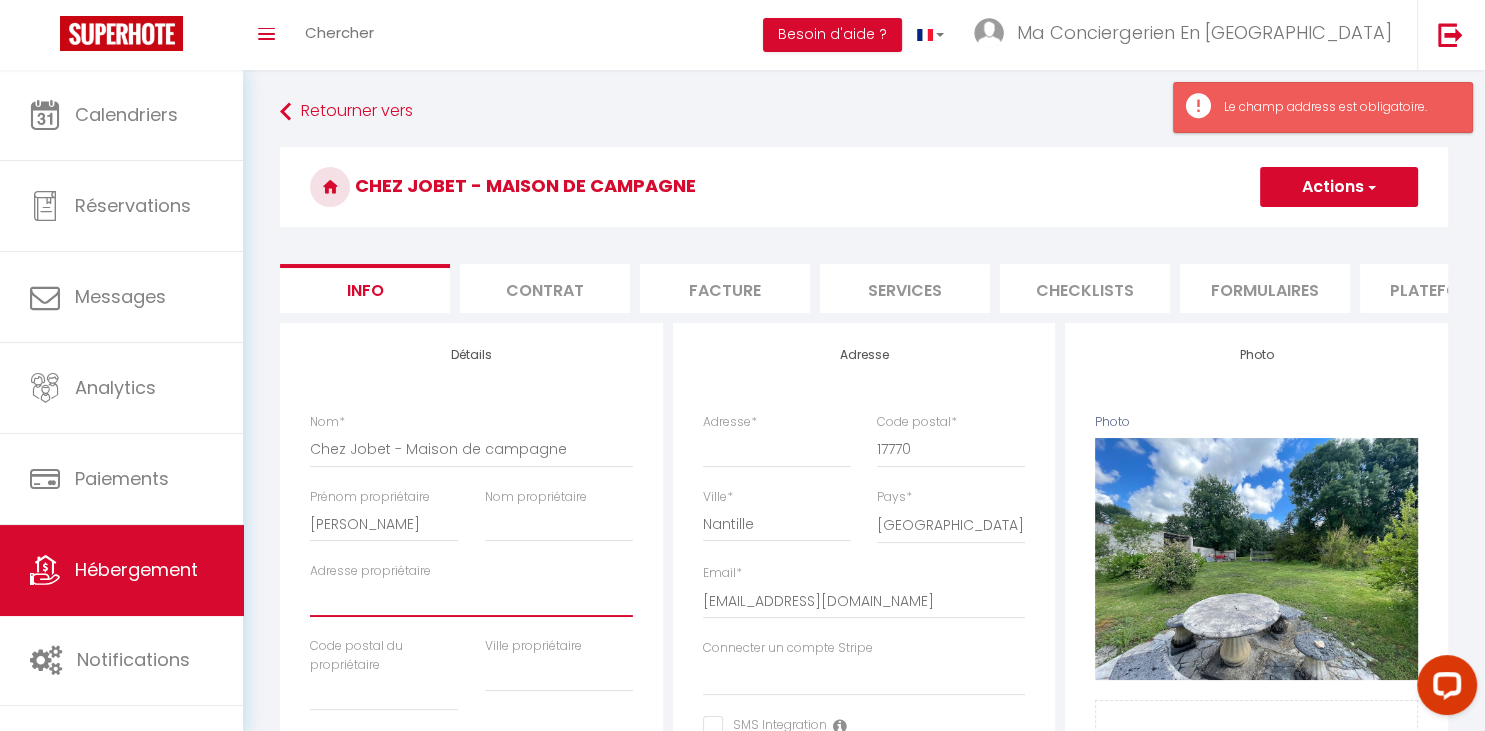 click on "Adresse propriétaire" at bounding box center (471, 599) 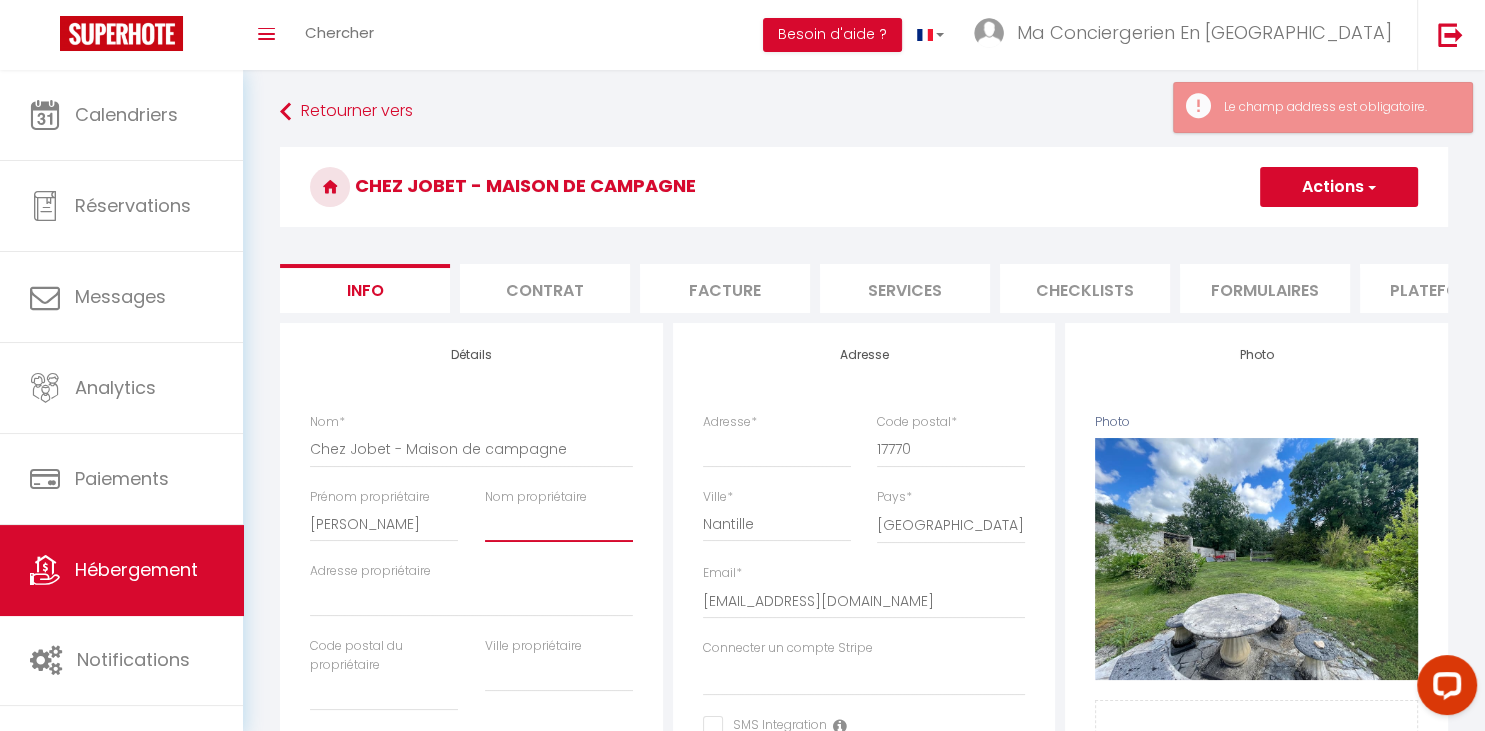 click on "Nom propriétaire" at bounding box center [559, 524] 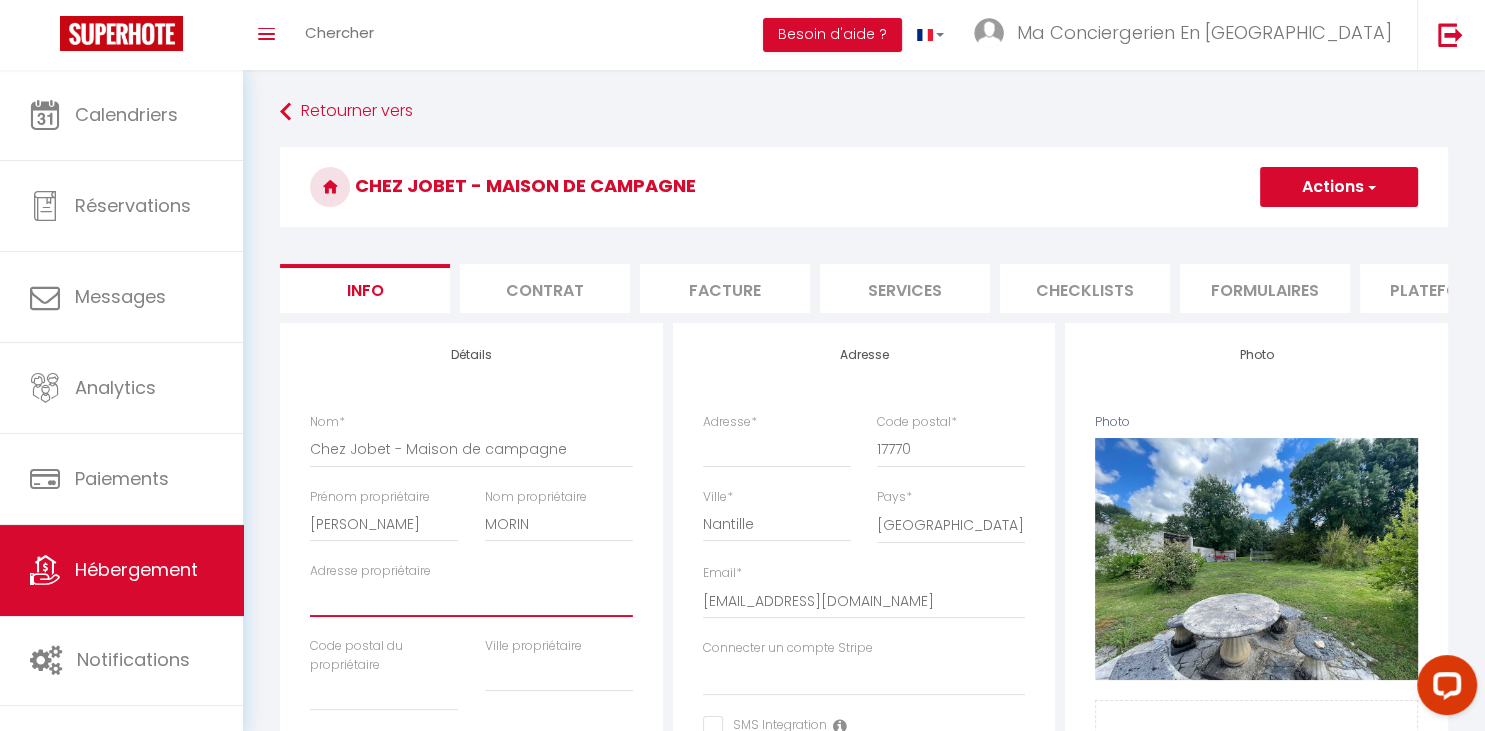 click on "Adresse propriétaire" at bounding box center [471, 599] 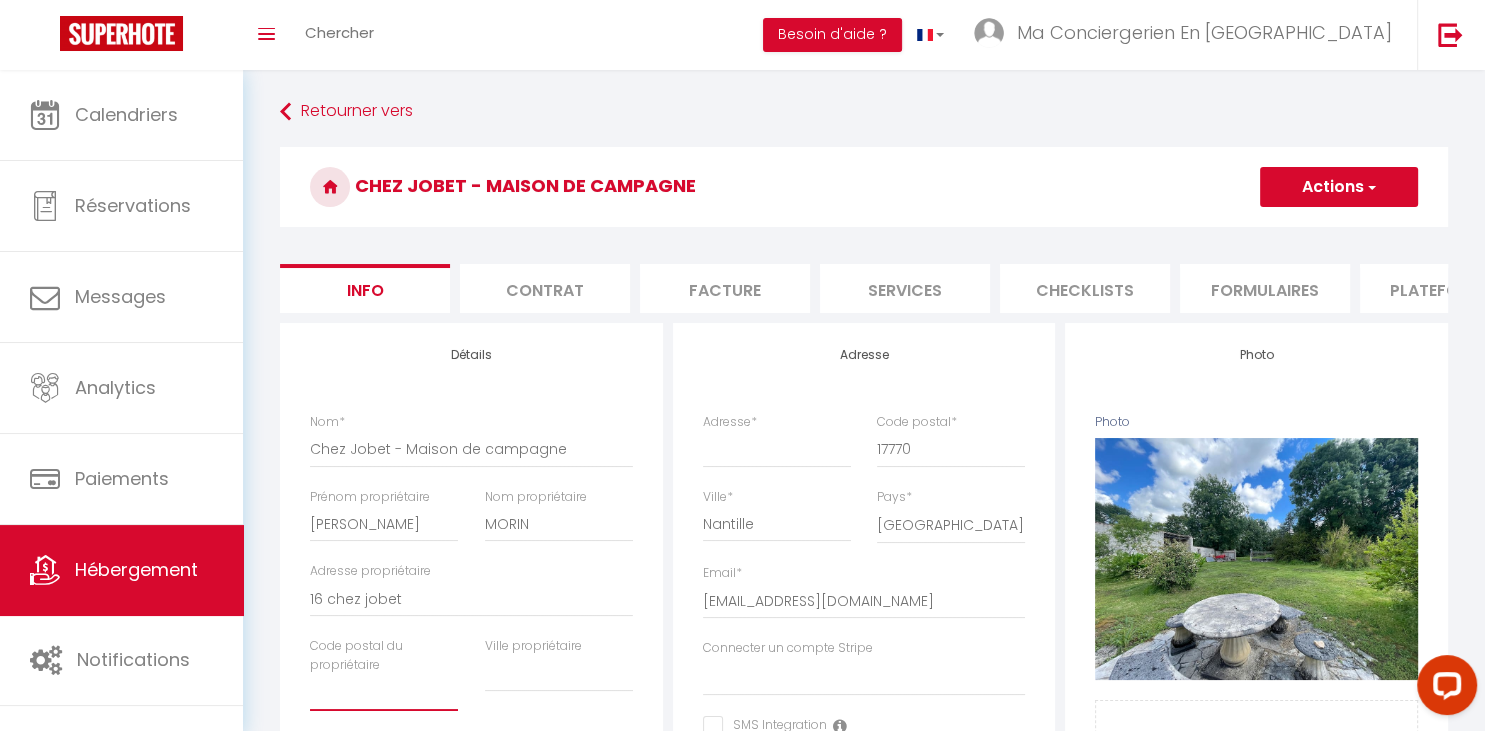 click at bounding box center (384, 693) 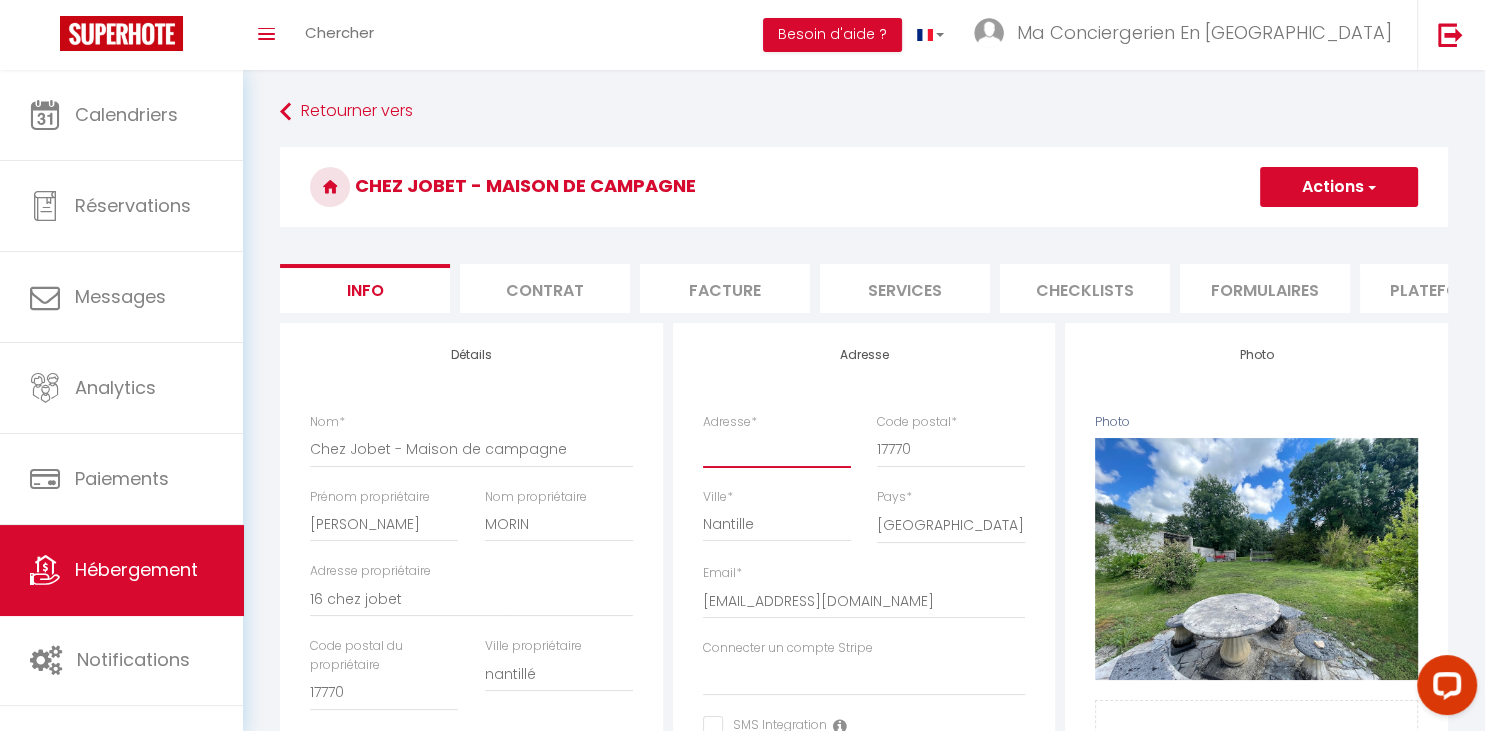 click on "Adresse
*" at bounding box center [777, 449] 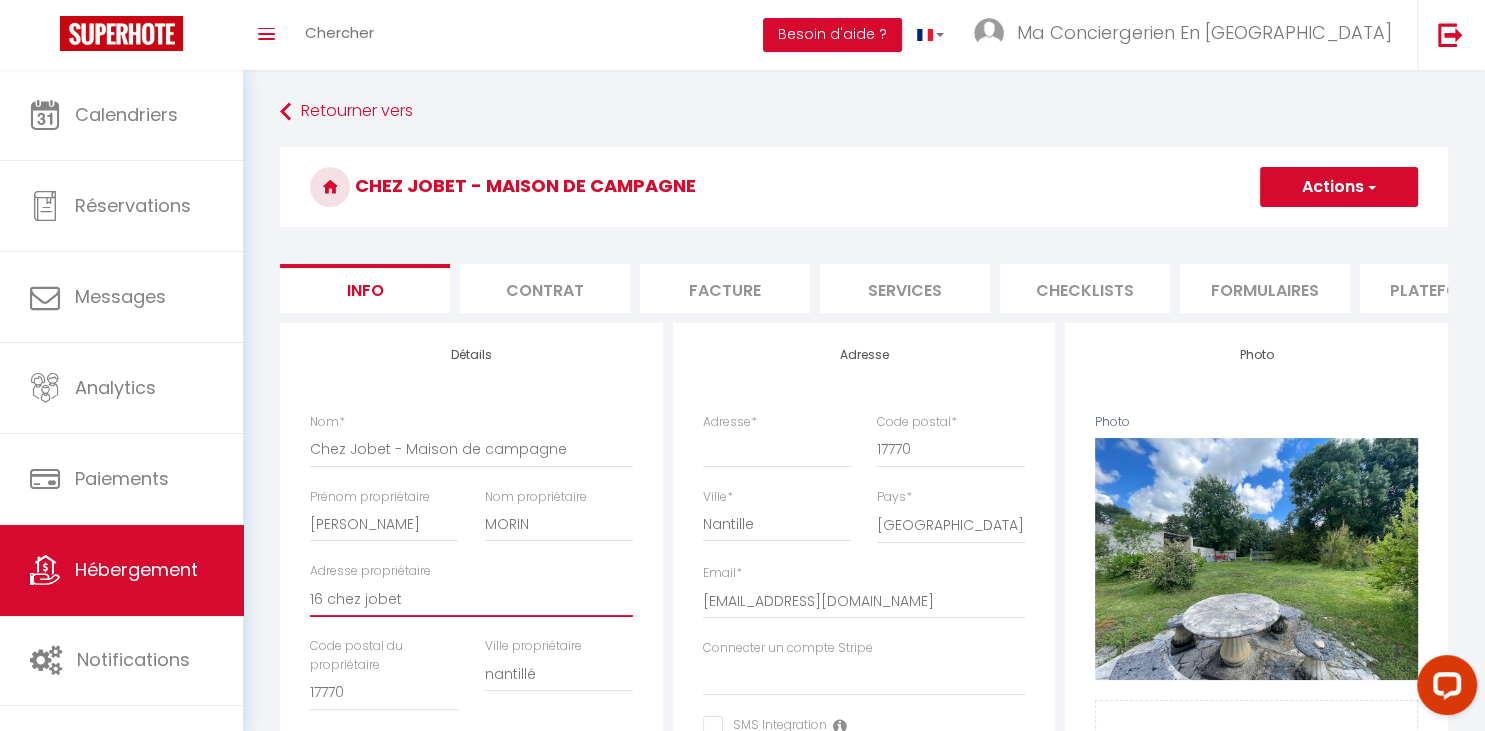 drag, startPoint x: 430, startPoint y: 599, endPoint x: 301, endPoint y: 615, distance: 129.98846 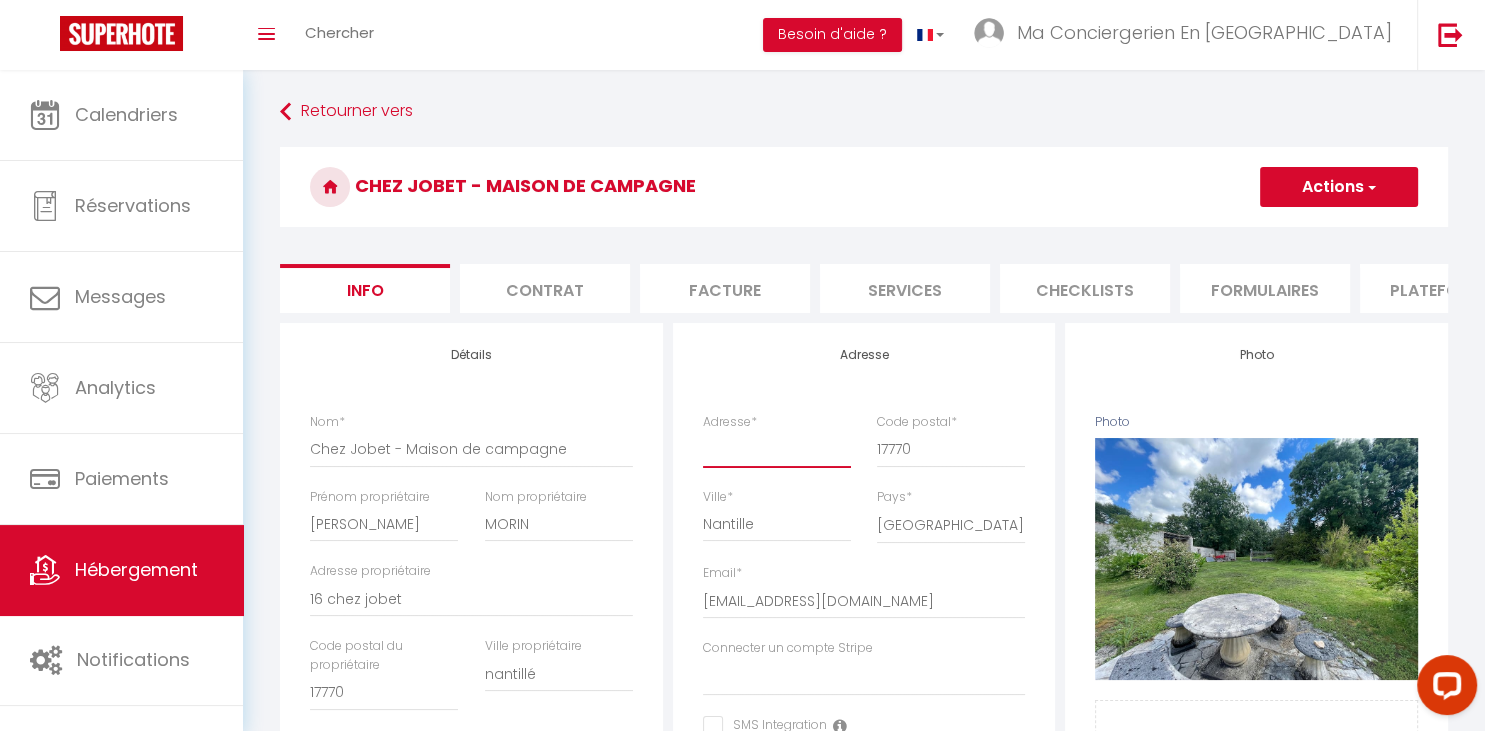 click on "Adresse
*" at bounding box center (777, 449) 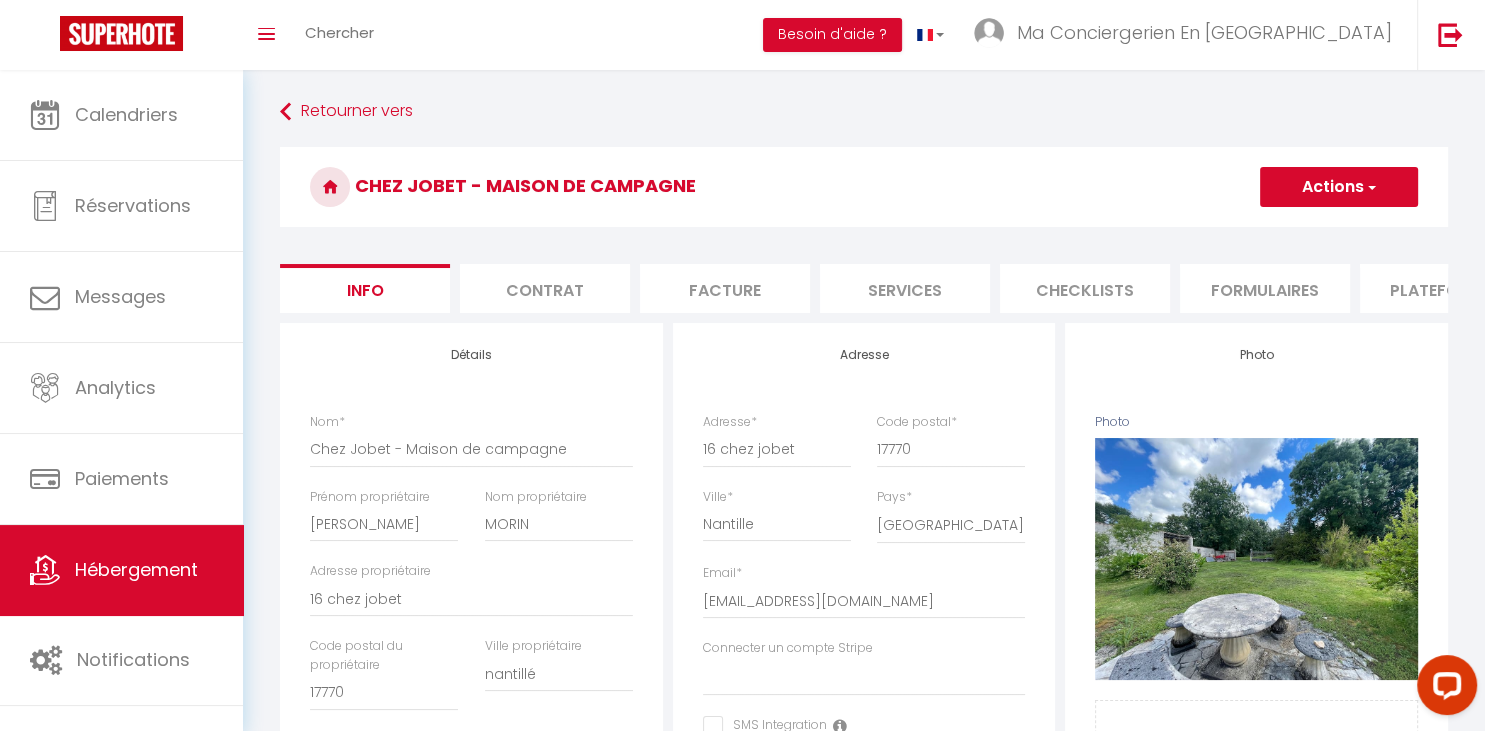 click on "Adresse
Adresse
*   16 chez jobet
Code postal
*   17770
Ville
*   Nantille
Pays
*
France
Portugal
Afghanistan
Albania
Algeria
American Samoa
Andorra
Angola
*   a.lucas141@laposte.net" at bounding box center [864, 997] 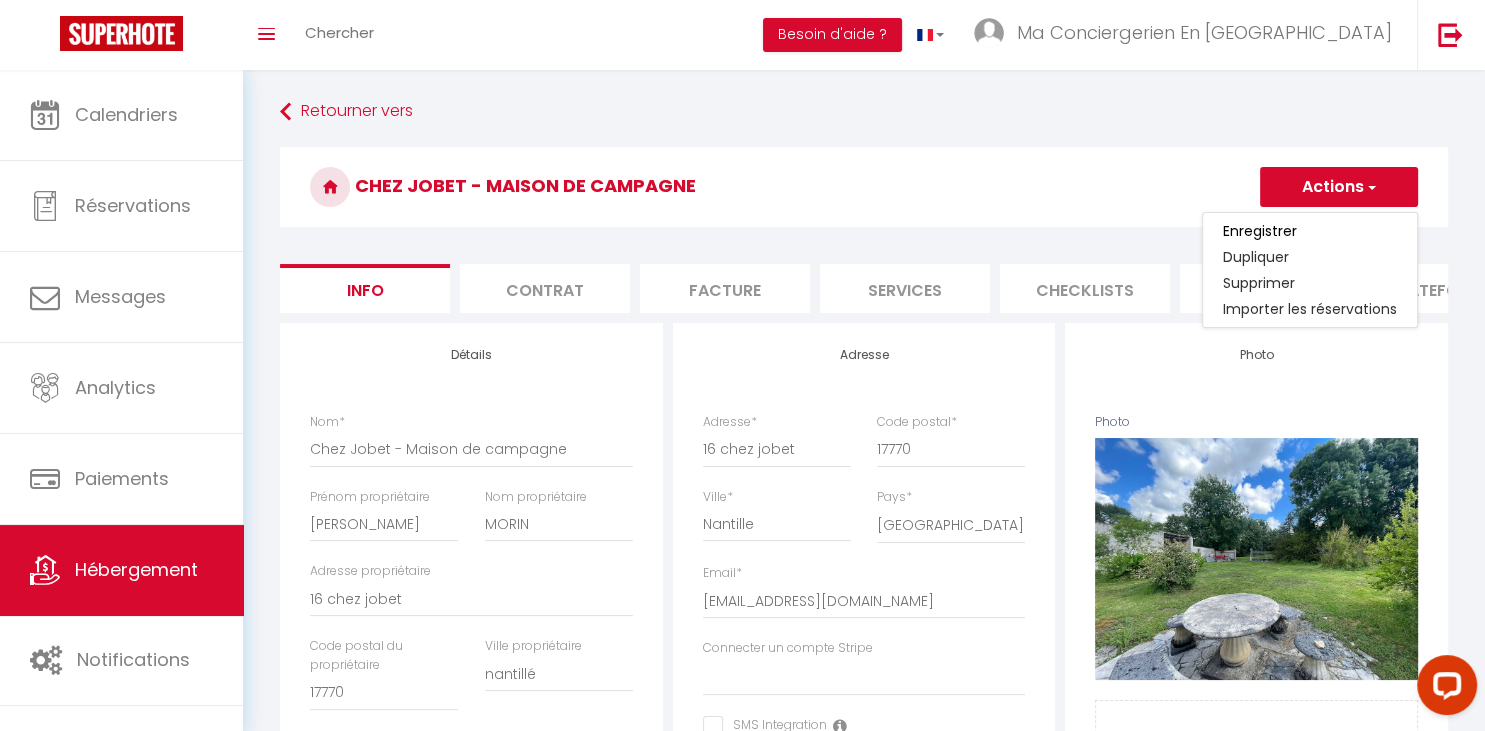 click at bounding box center (1370, 187) 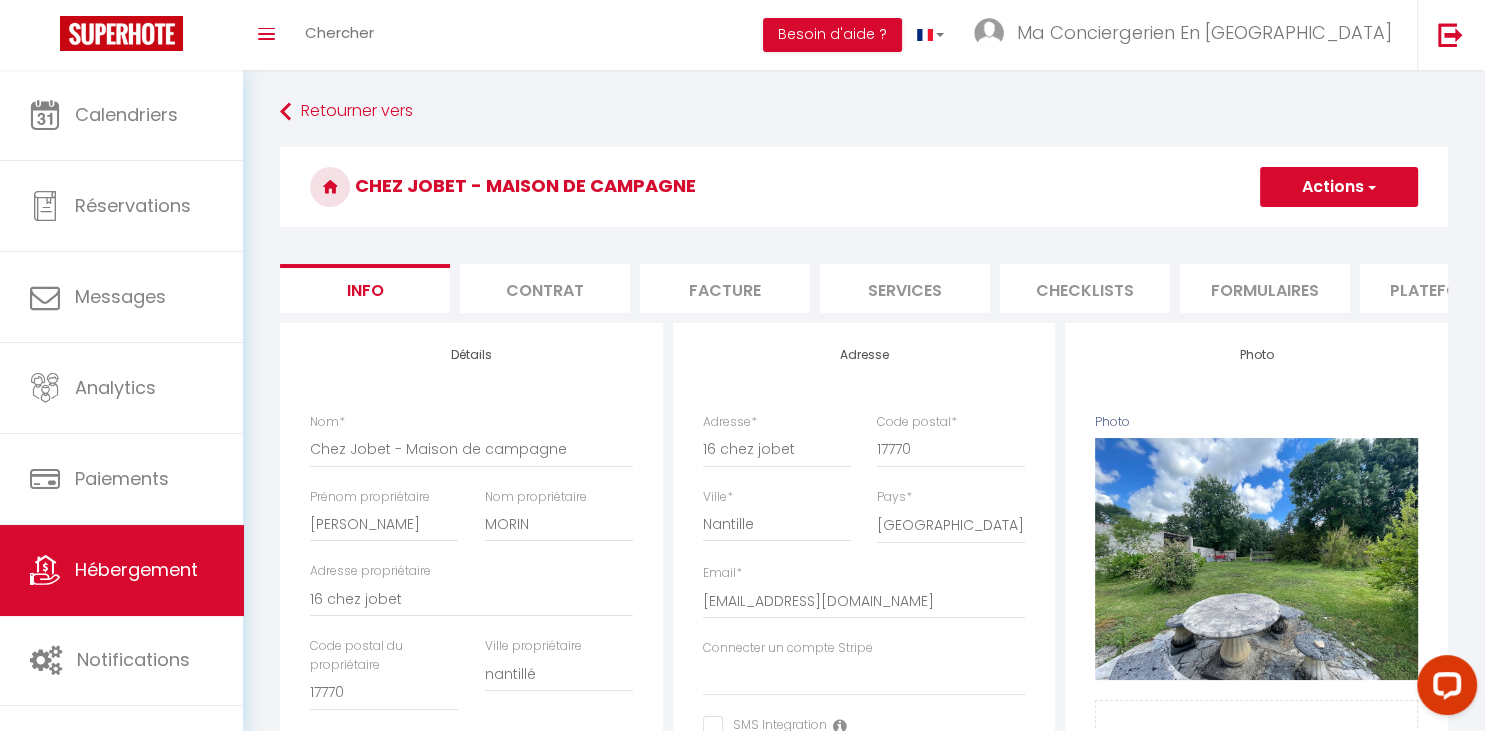 drag, startPoint x: 1291, startPoint y: 185, endPoint x: 1314, endPoint y: 210, distance: 33.970577 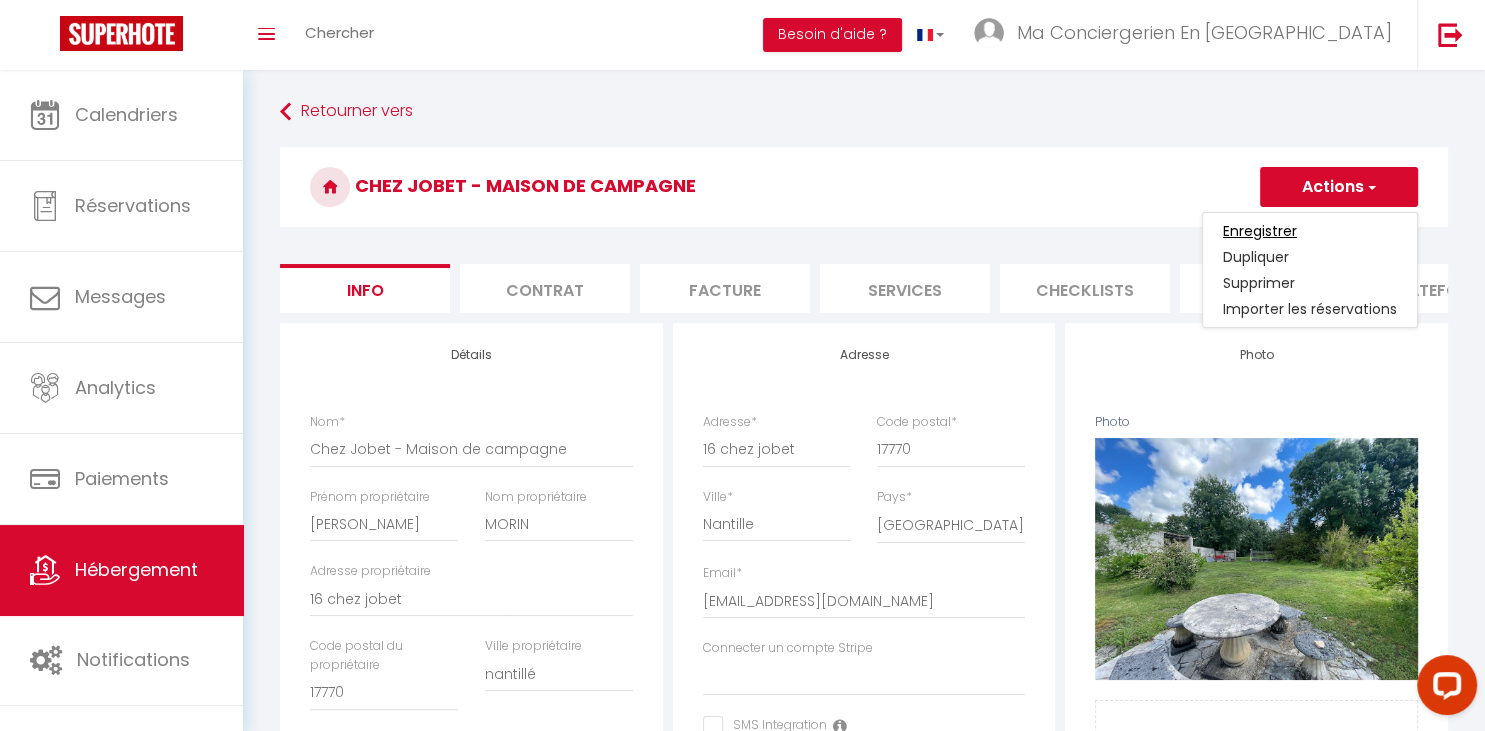 click on "Enregistrer" at bounding box center (1260, 231) 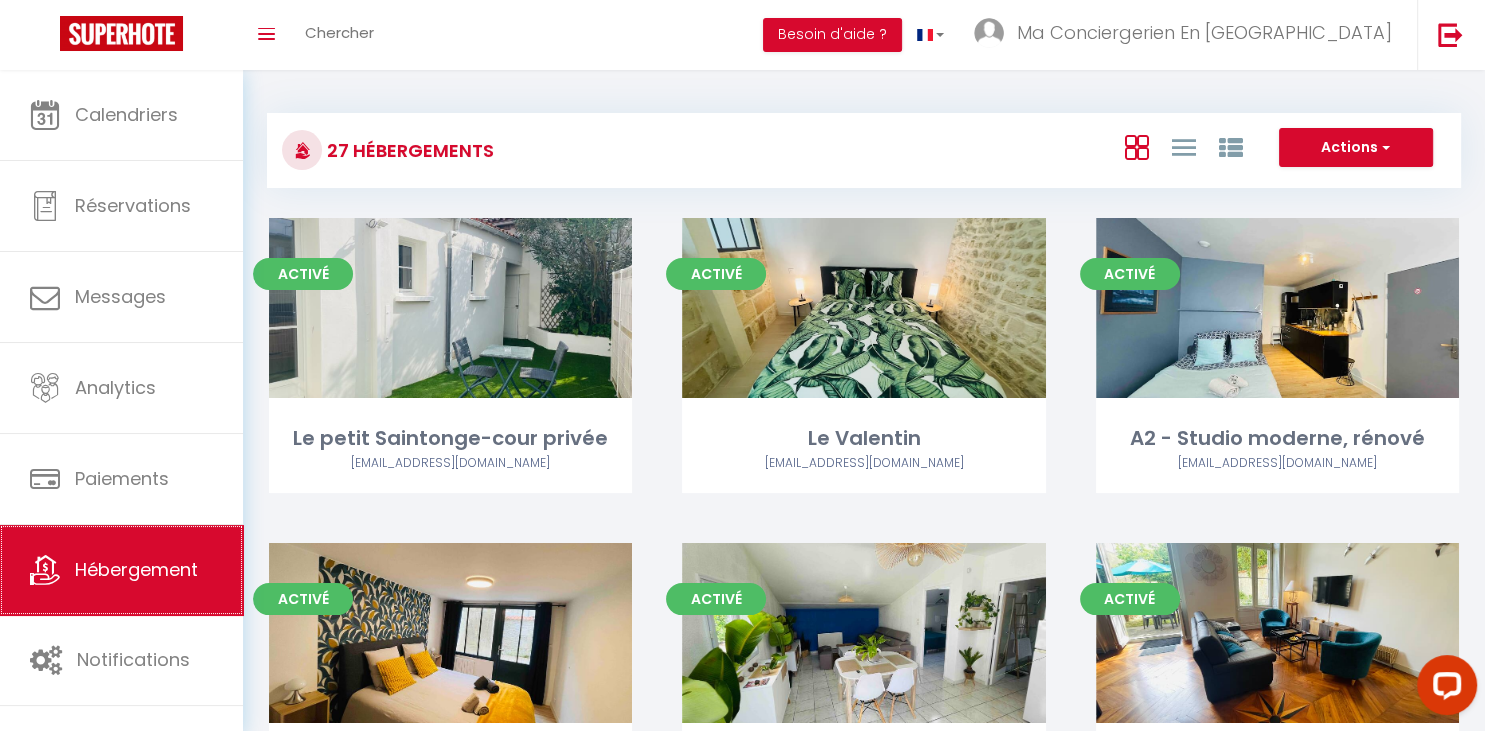click on "Hébergement" at bounding box center [121, 570] 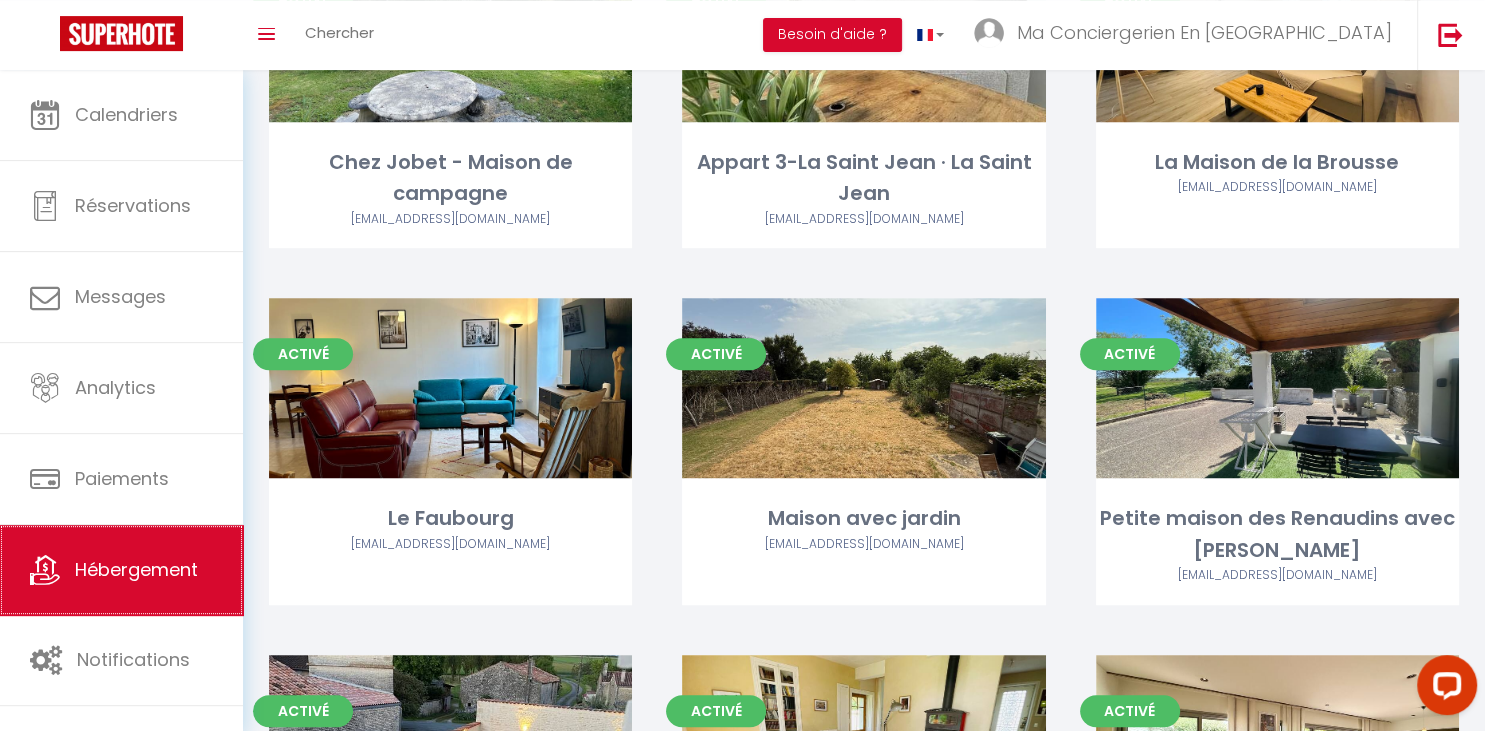 scroll, scrollTop: 1003, scrollLeft: 0, axis: vertical 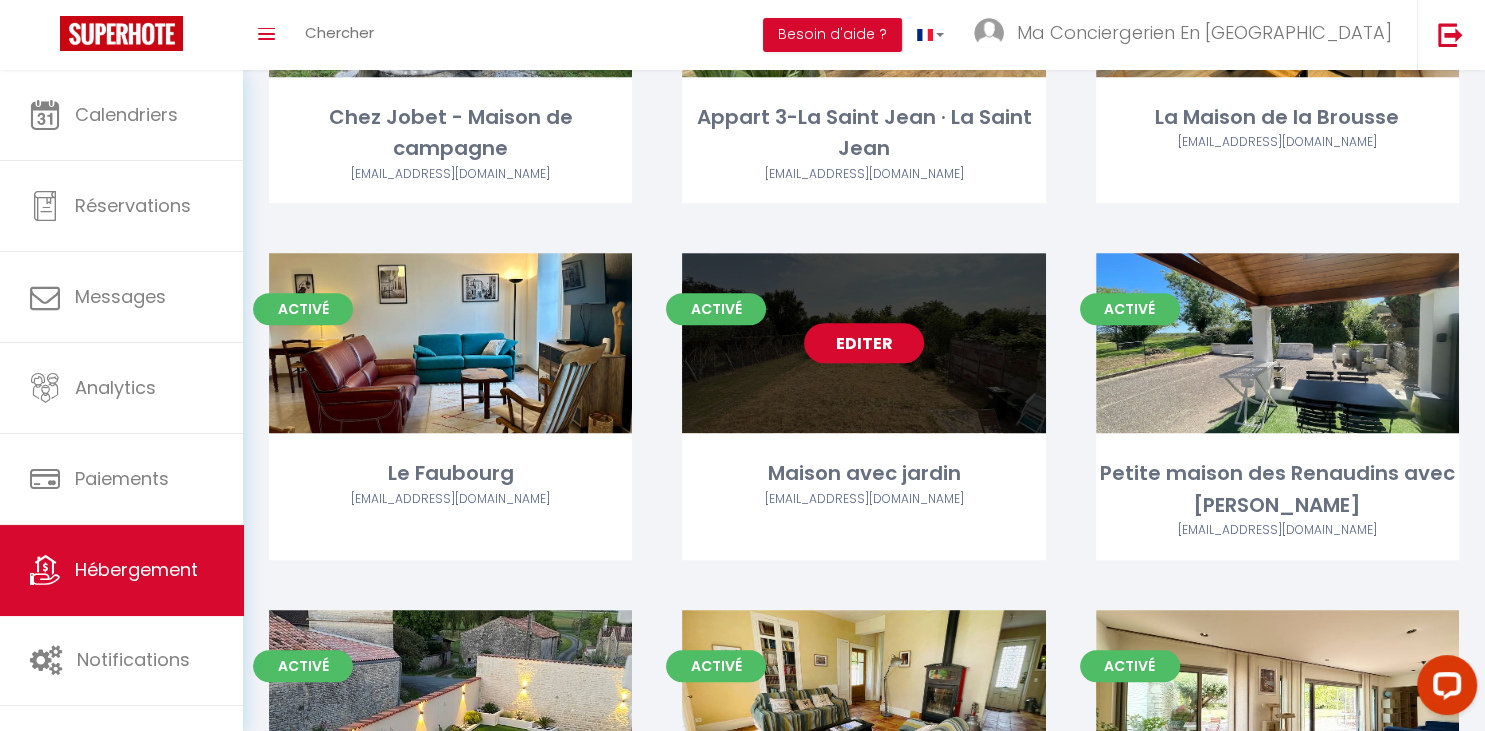 click on "Editer" at bounding box center [864, 343] 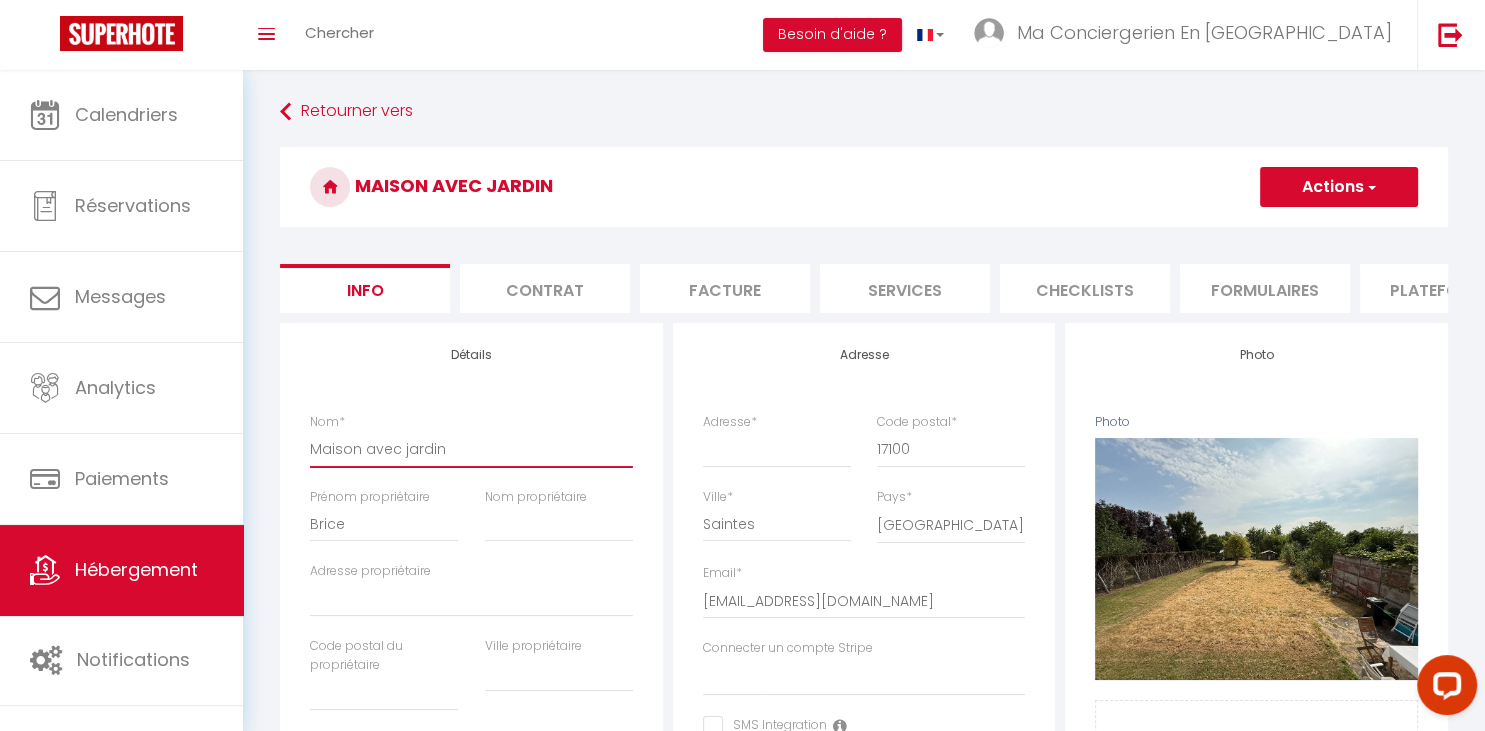 click on "Maison avec jardin" at bounding box center (471, 449) 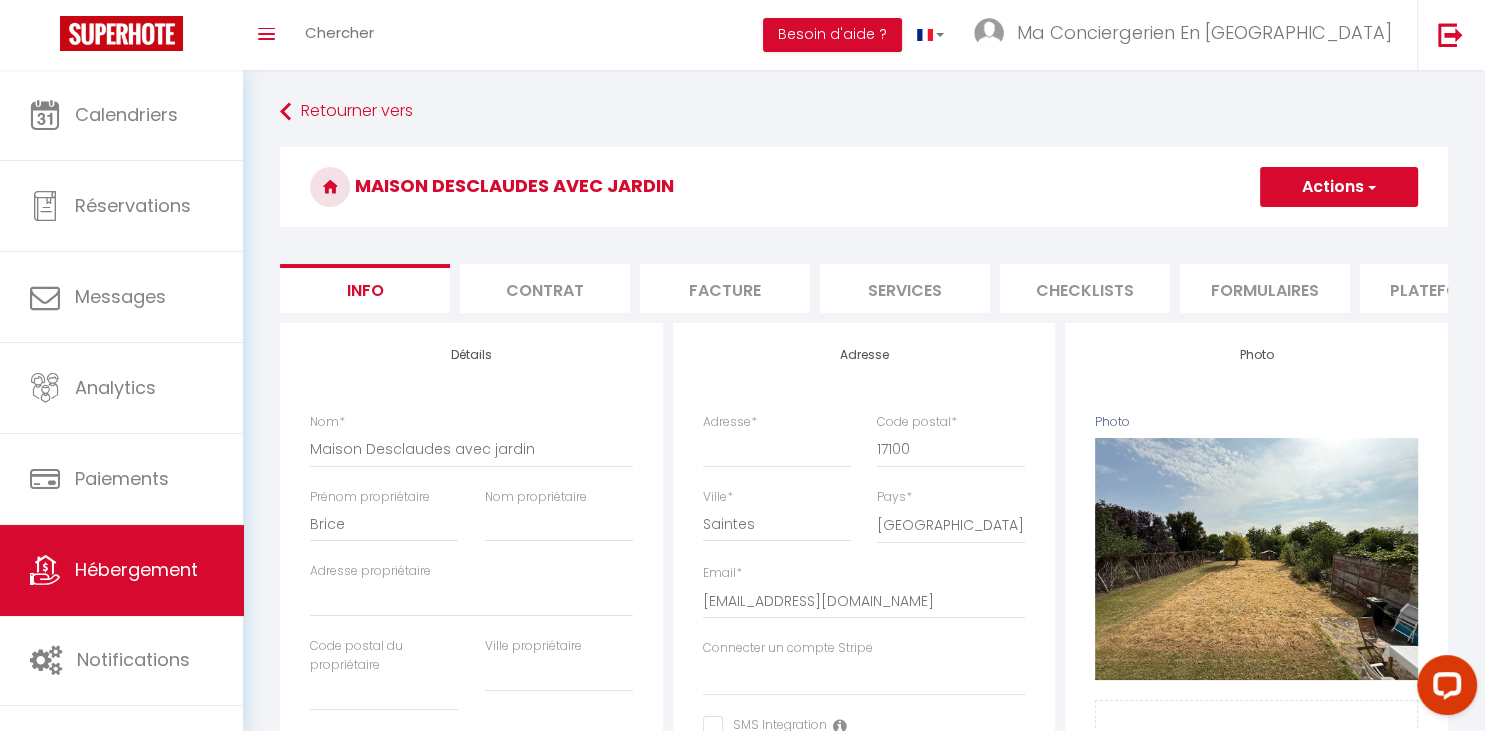 click on "Actions" at bounding box center (1339, 187) 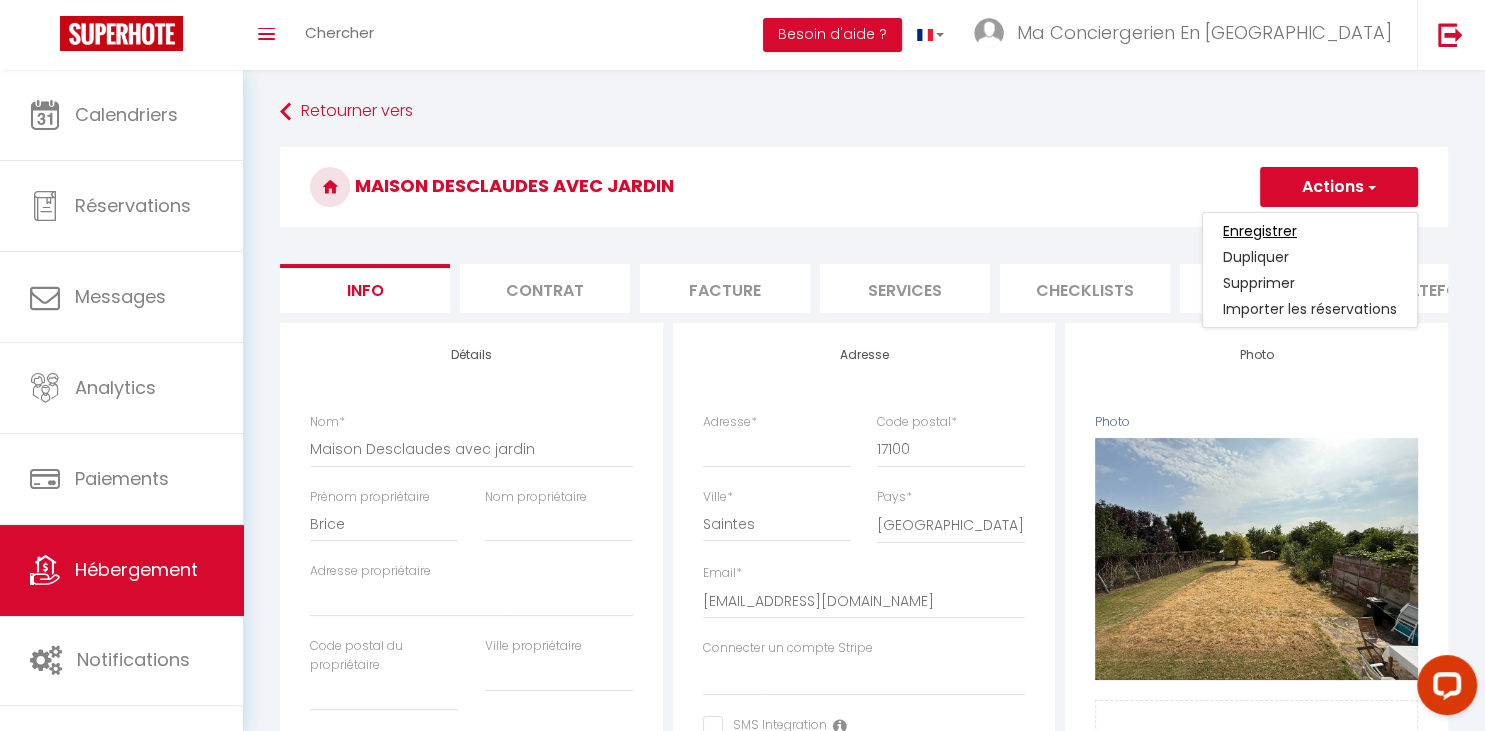 click on "Enregistrer" at bounding box center (1260, 231) 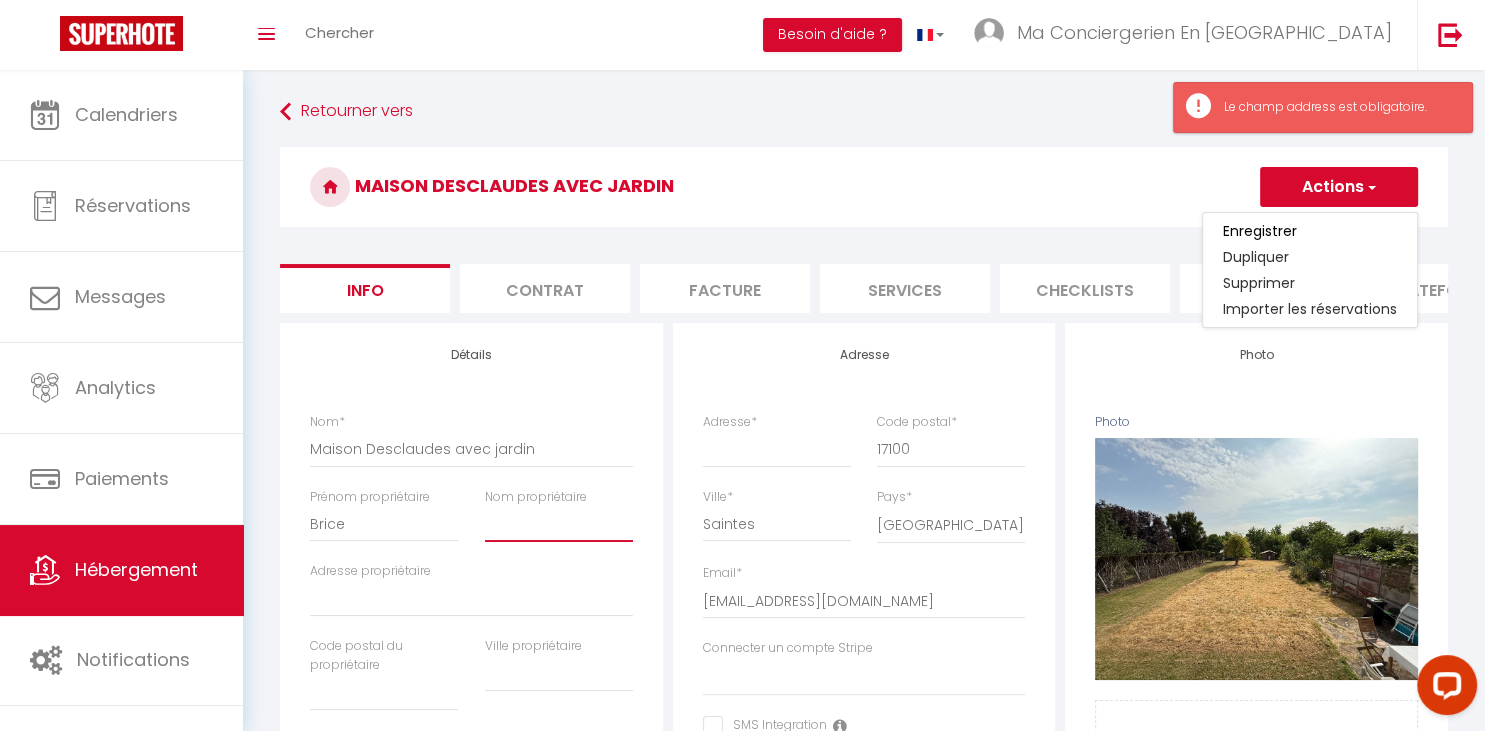 click on "Nom propriétaire" at bounding box center [559, 524] 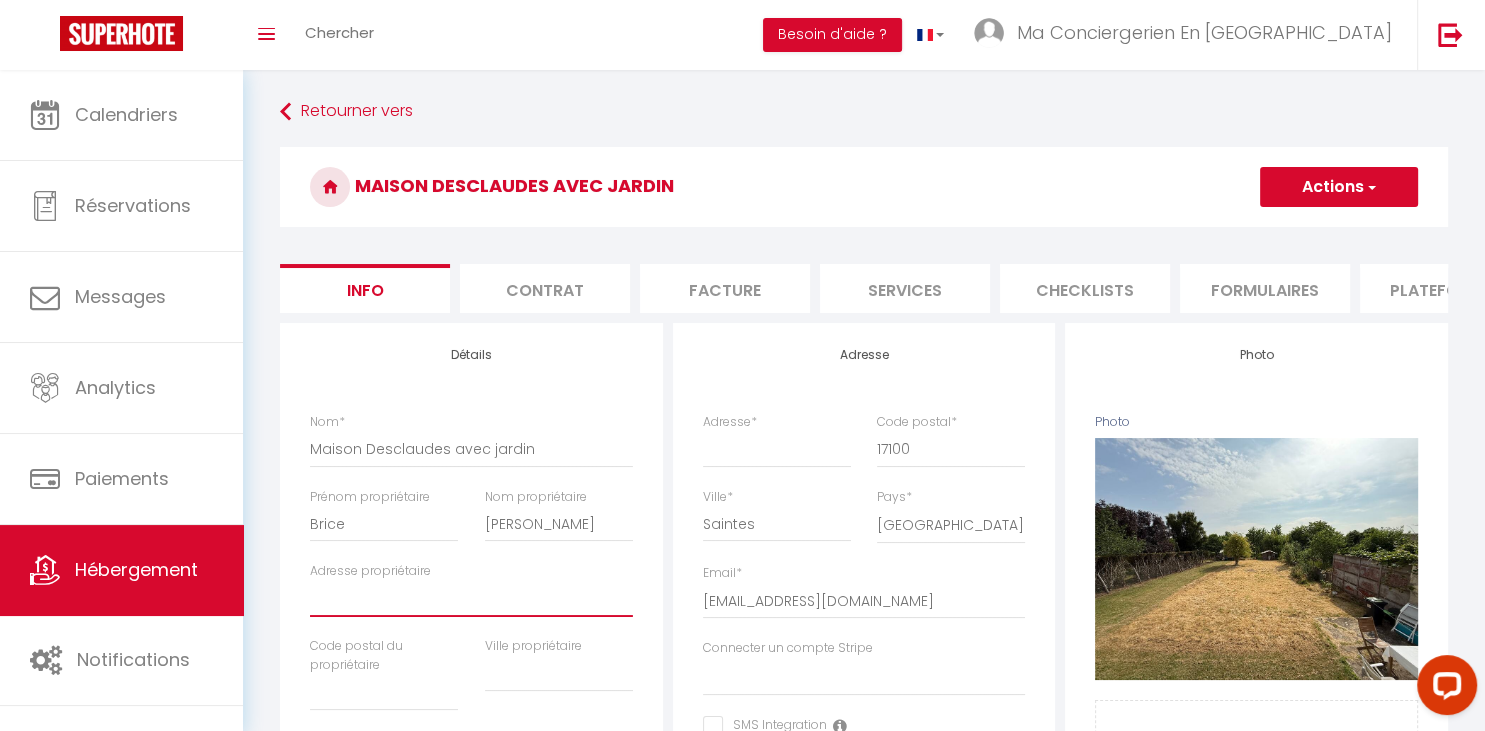 click on "Adresse propriétaire" at bounding box center (471, 599) 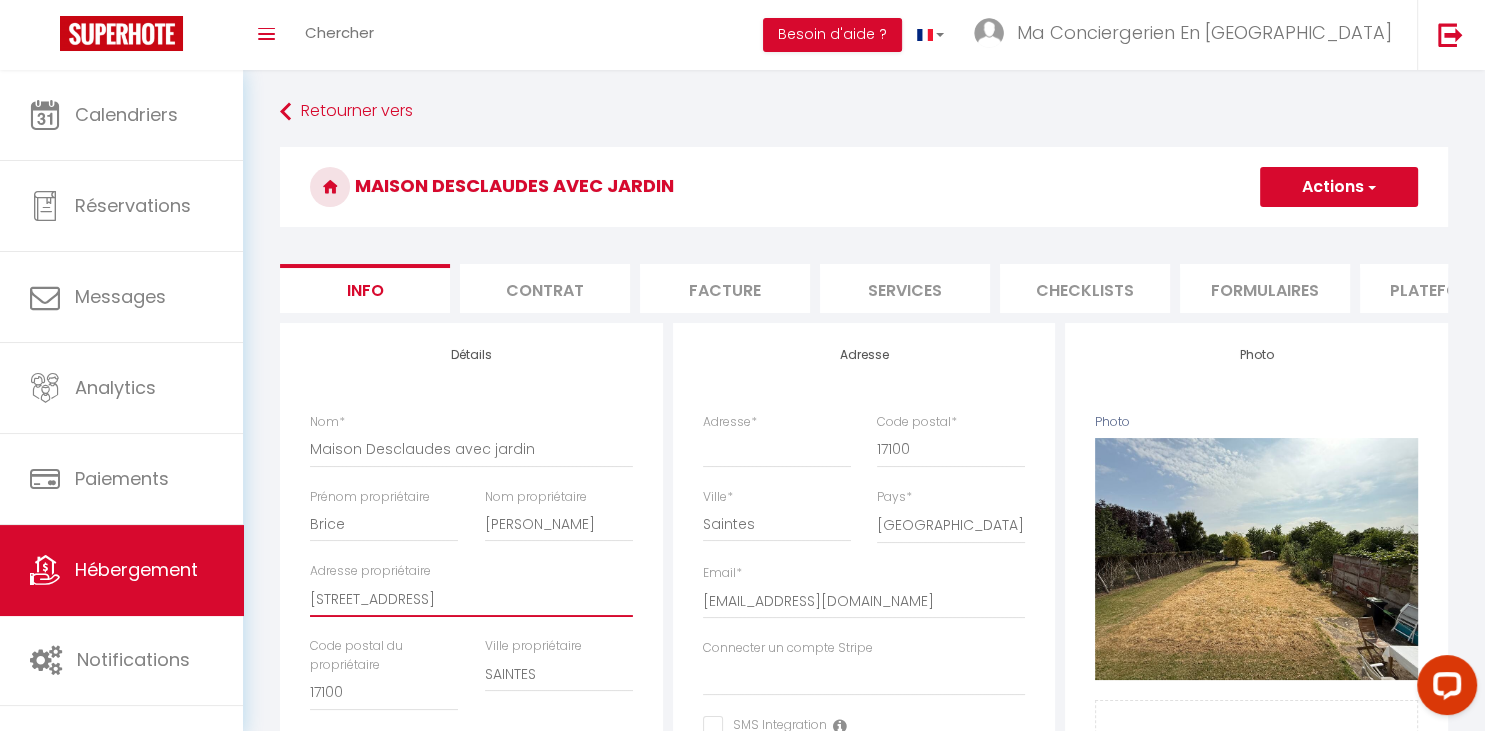 drag, startPoint x: 400, startPoint y: 592, endPoint x: 226, endPoint y: 585, distance: 174.14075 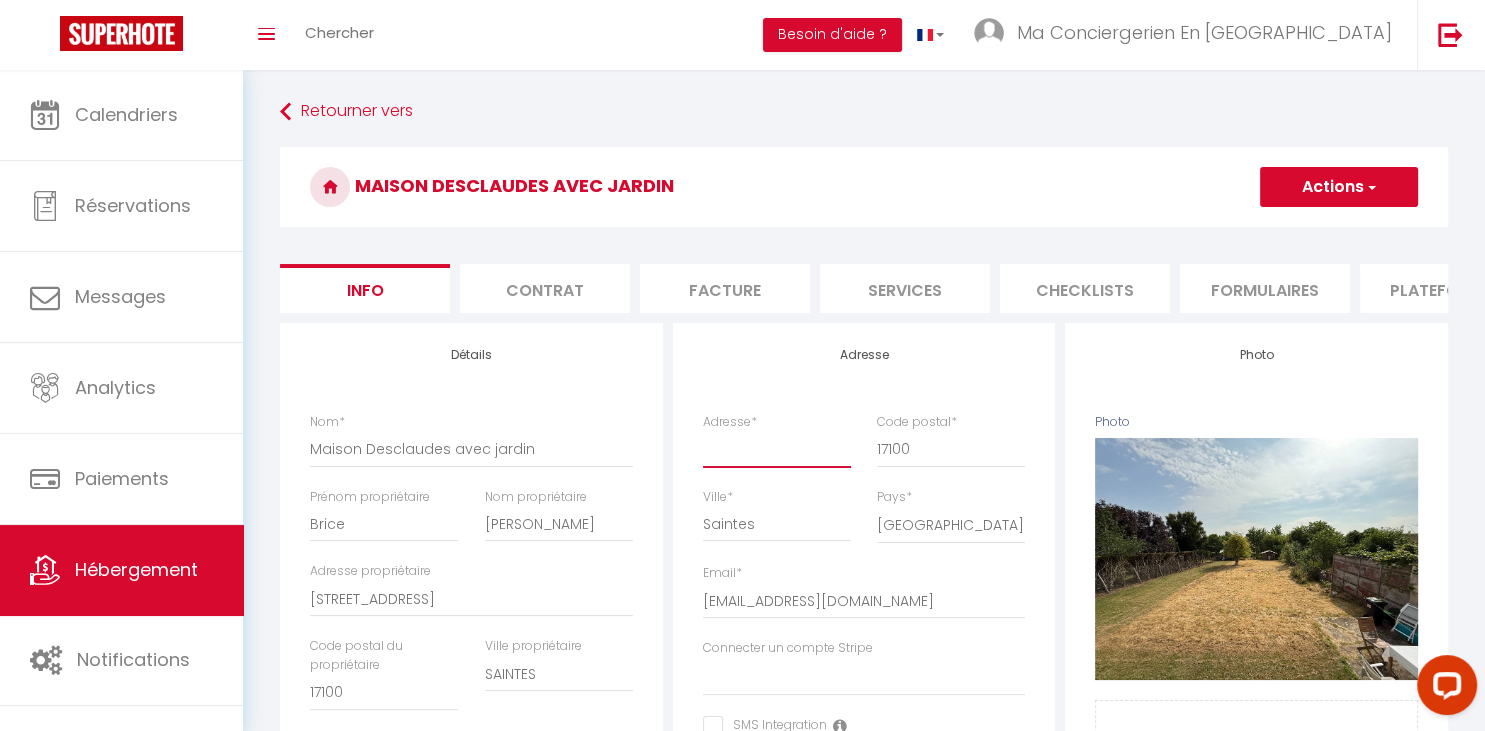 click on "Adresse
*" at bounding box center [777, 449] 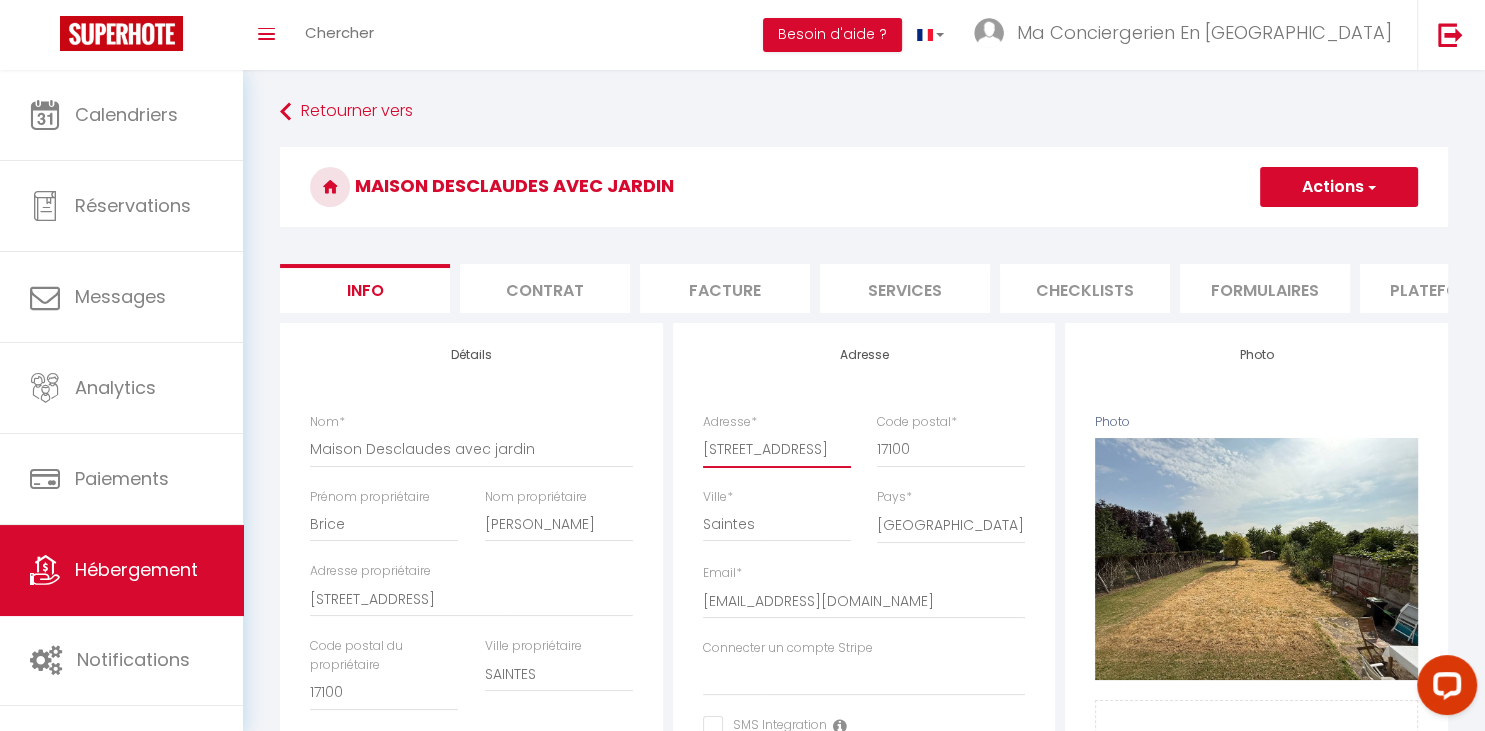 scroll, scrollTop: 0, scrollLeft: 18, axis: horizontal 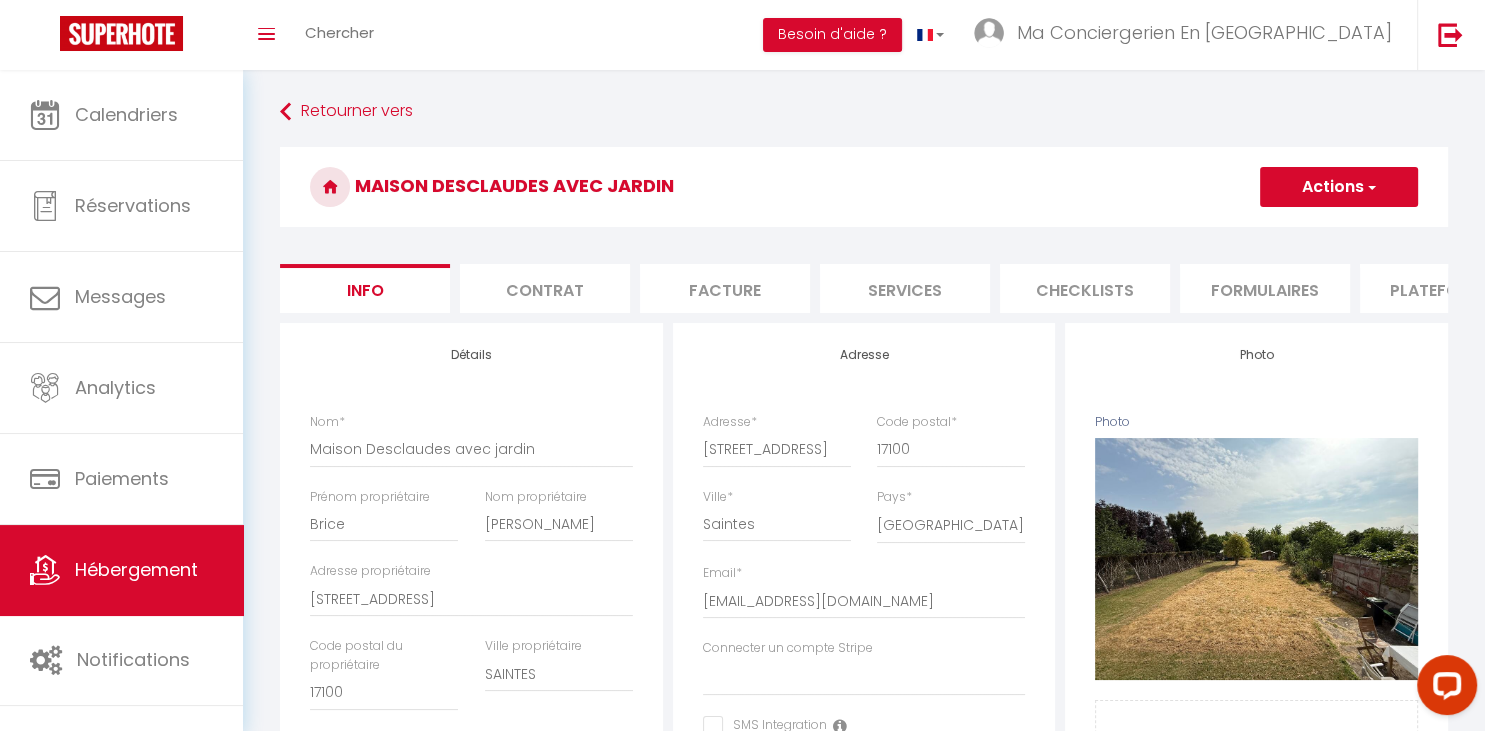click on "Adresse
*   36 rue de lycee agricole" at bounding box center [777, 450] 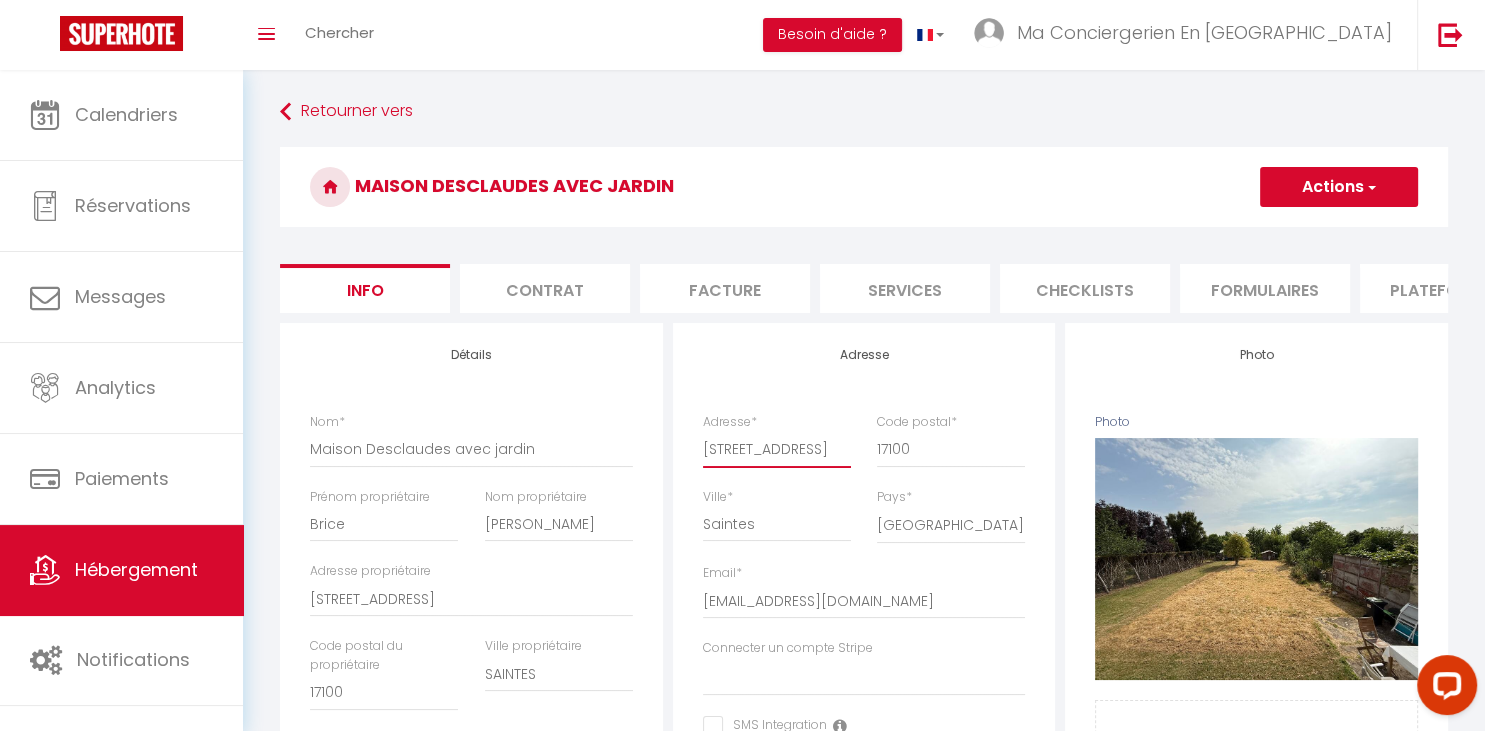 click on "36 rue de lycee agricole" at bounding box center [777, 449] 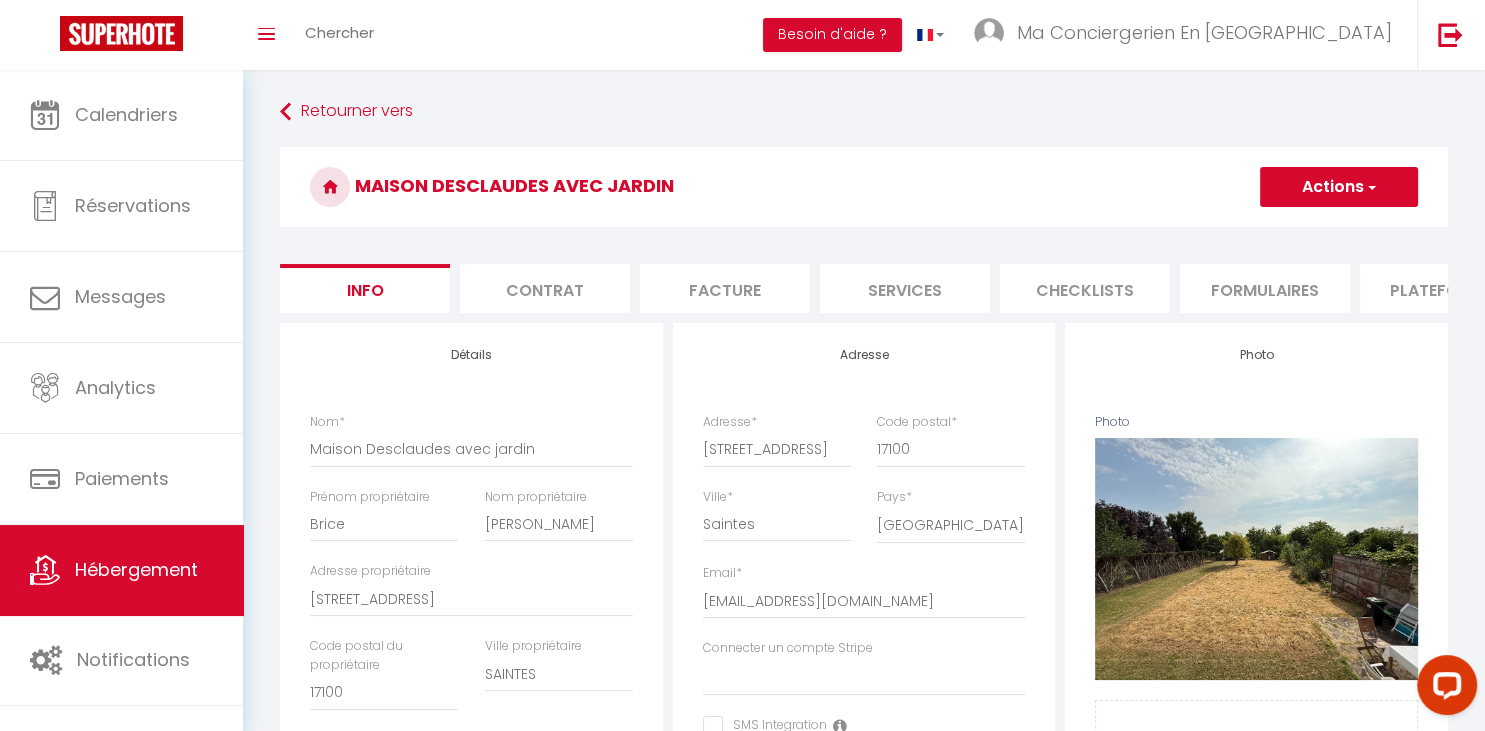 click on "Actions" at bounding box center (1339, 187) 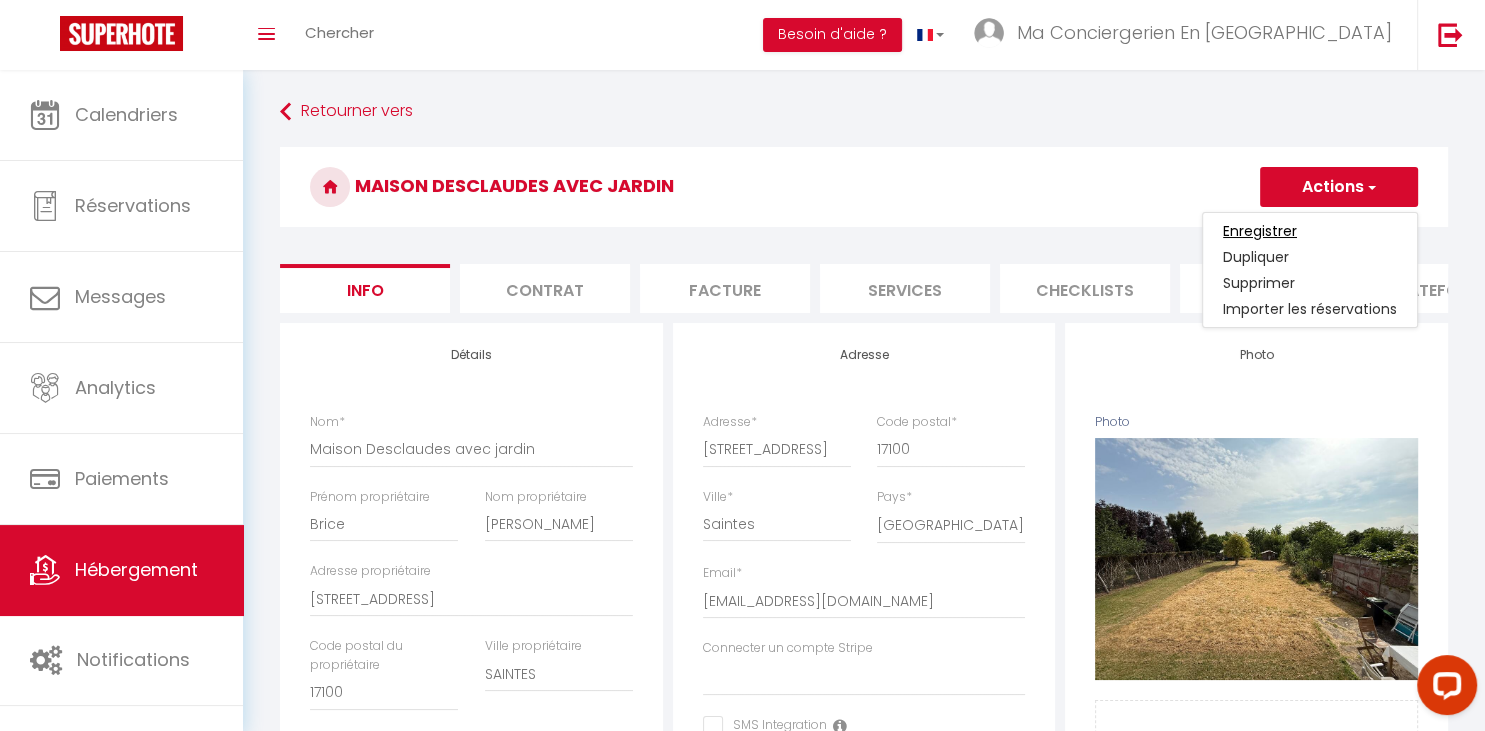 click on "Enregistrer" at bounding box center [1260, 231] 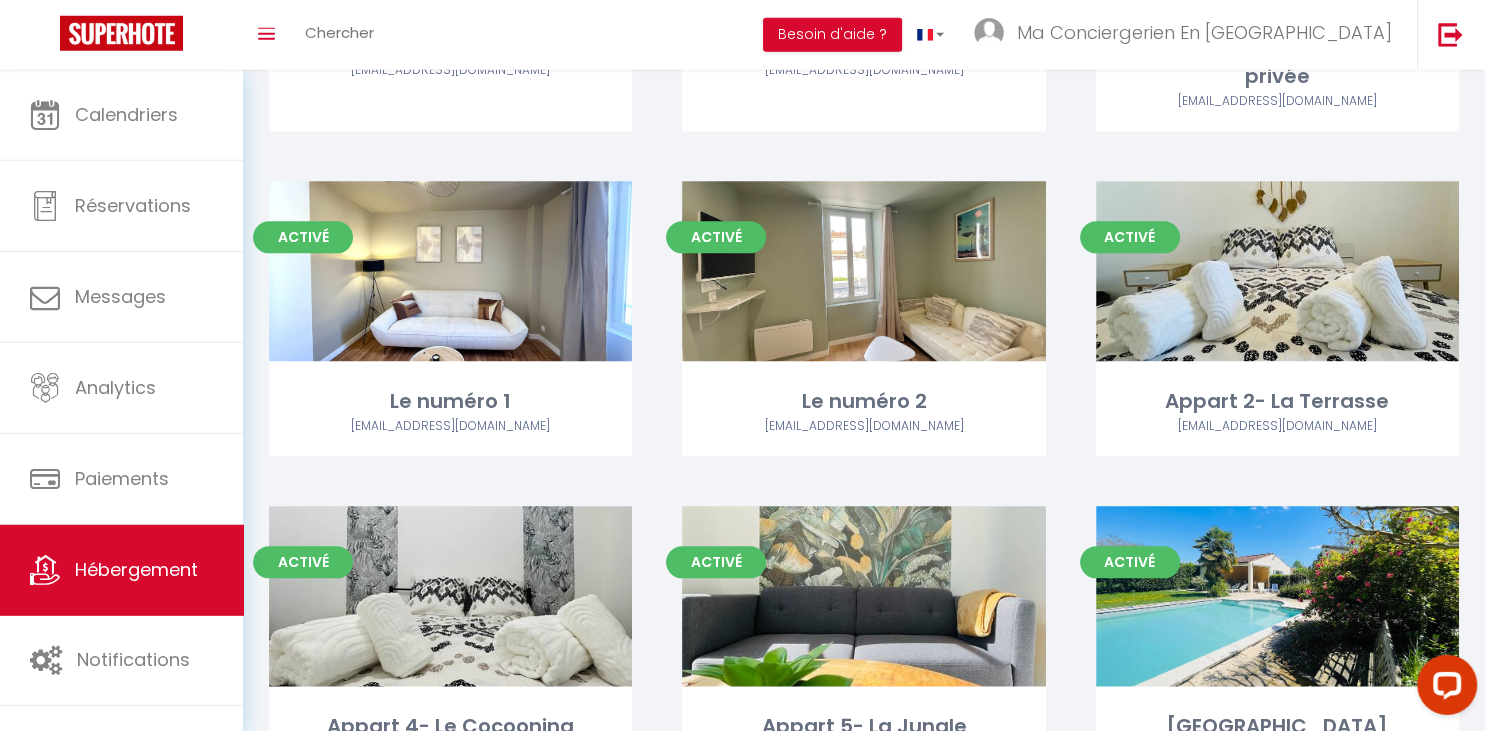 scroll, scrollTop: 2164, scrollLeft: 0, axis: vertical 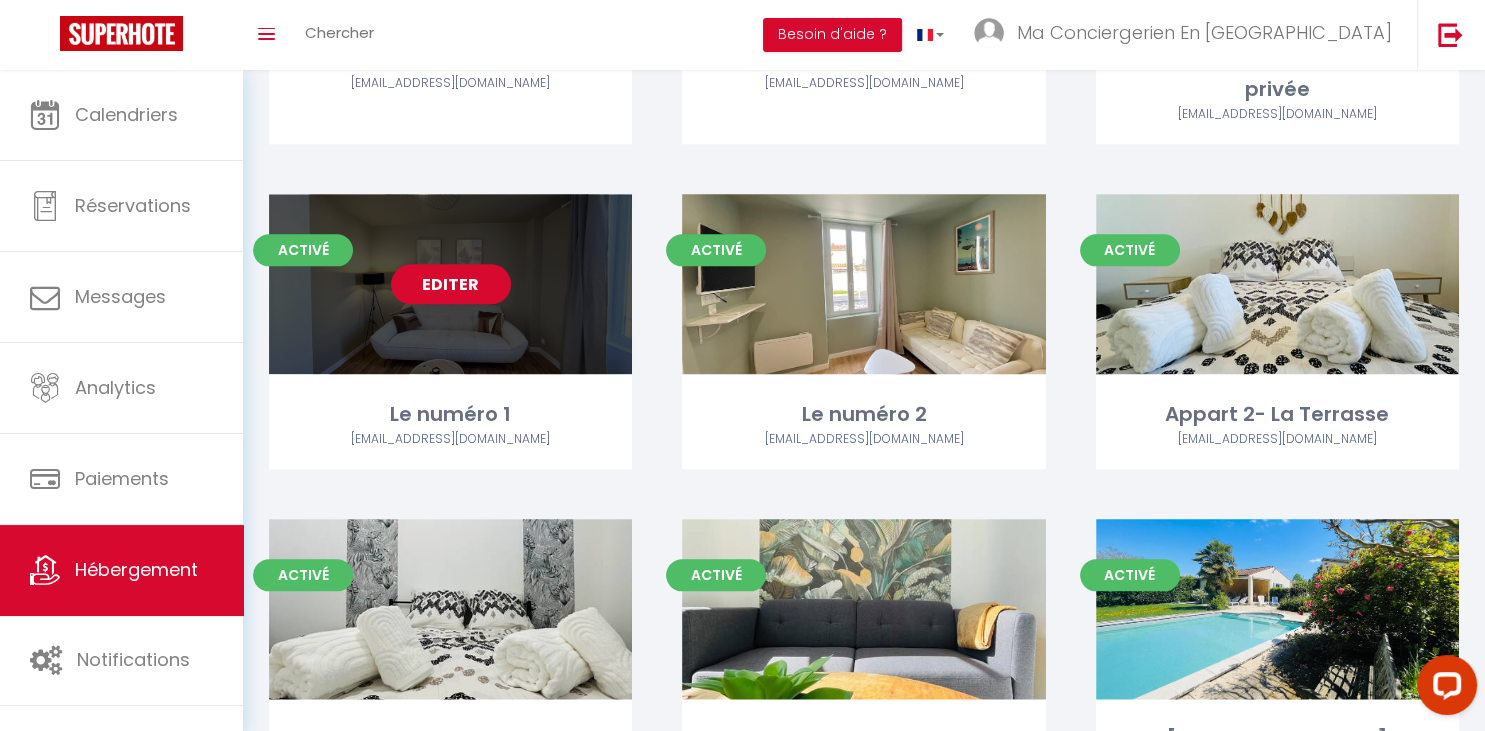 click on "Editer" at bounding box center (451, 284) 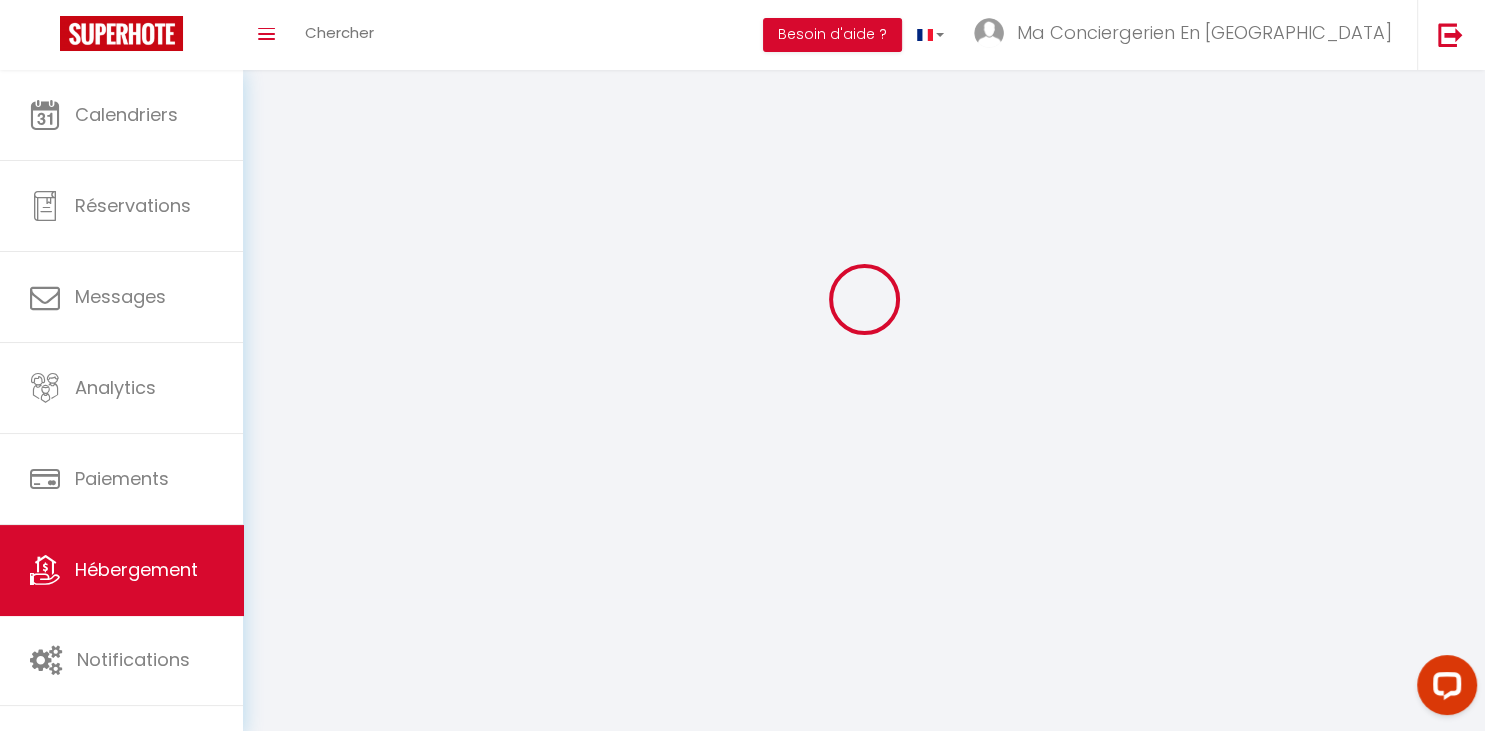 scroll, scrollTop: 0, scrollLeft: 0, axis: both 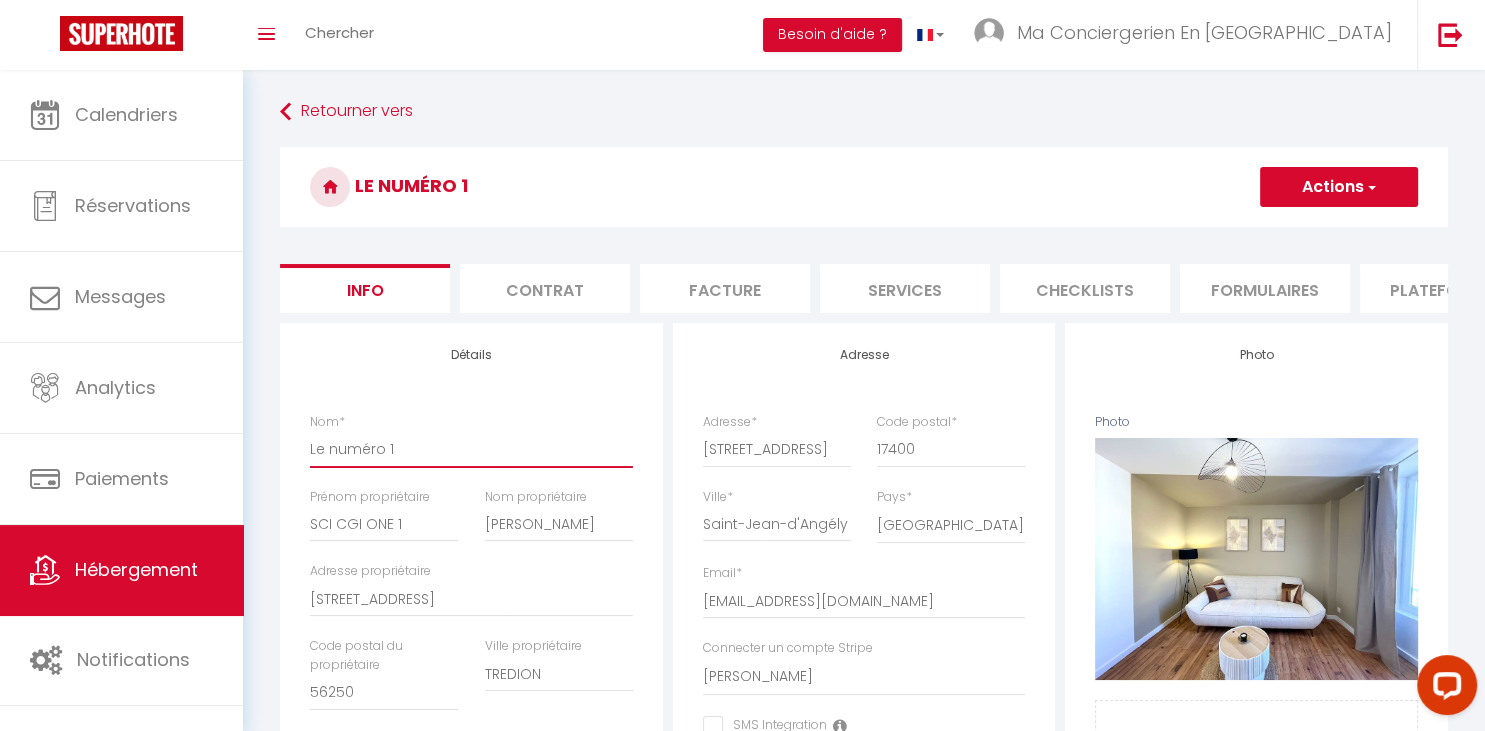 click on "Le numéro 1" at bounding box center [471, 449] 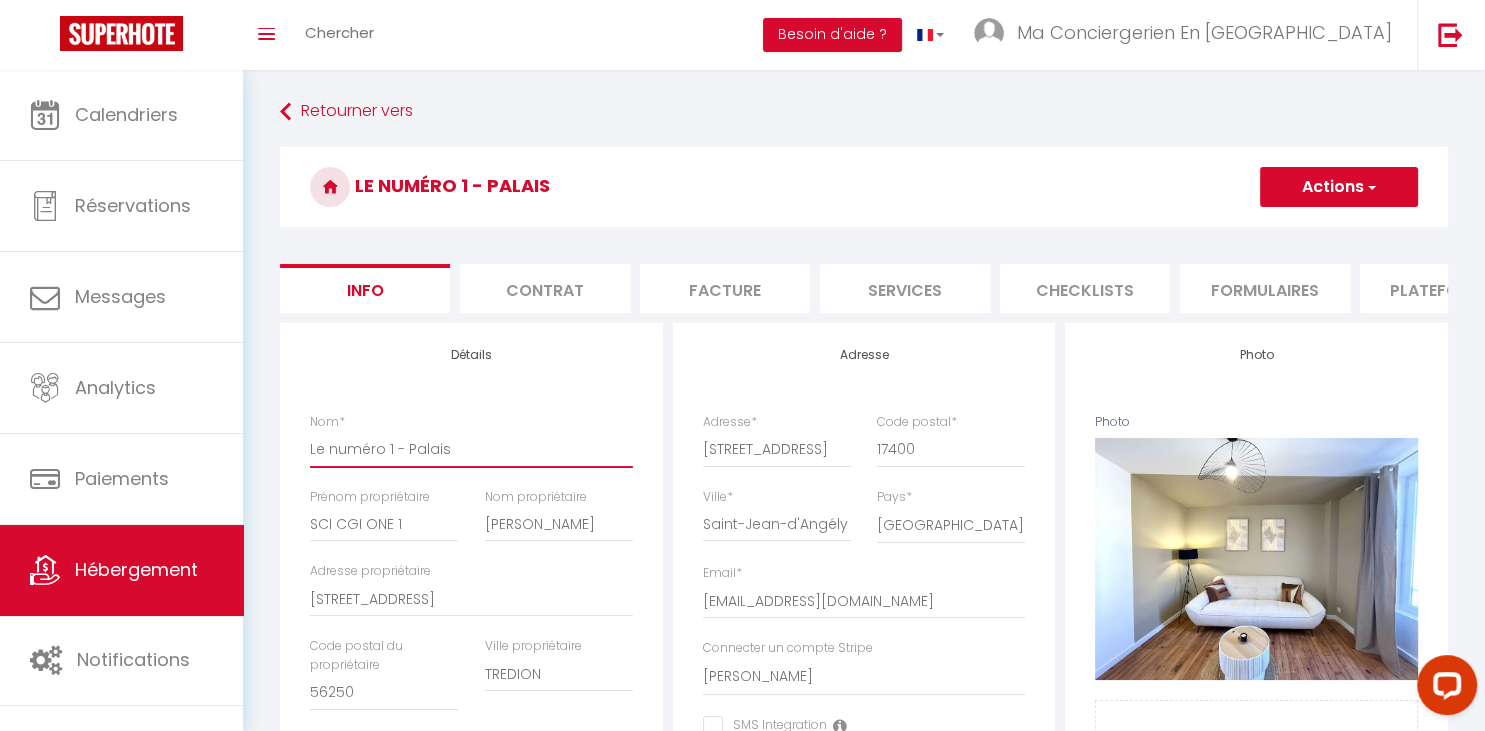 drag, startPoint x: 456, startPoint y: 446, endPoint x: 392, endPoint y: 454, distance: 64.49806 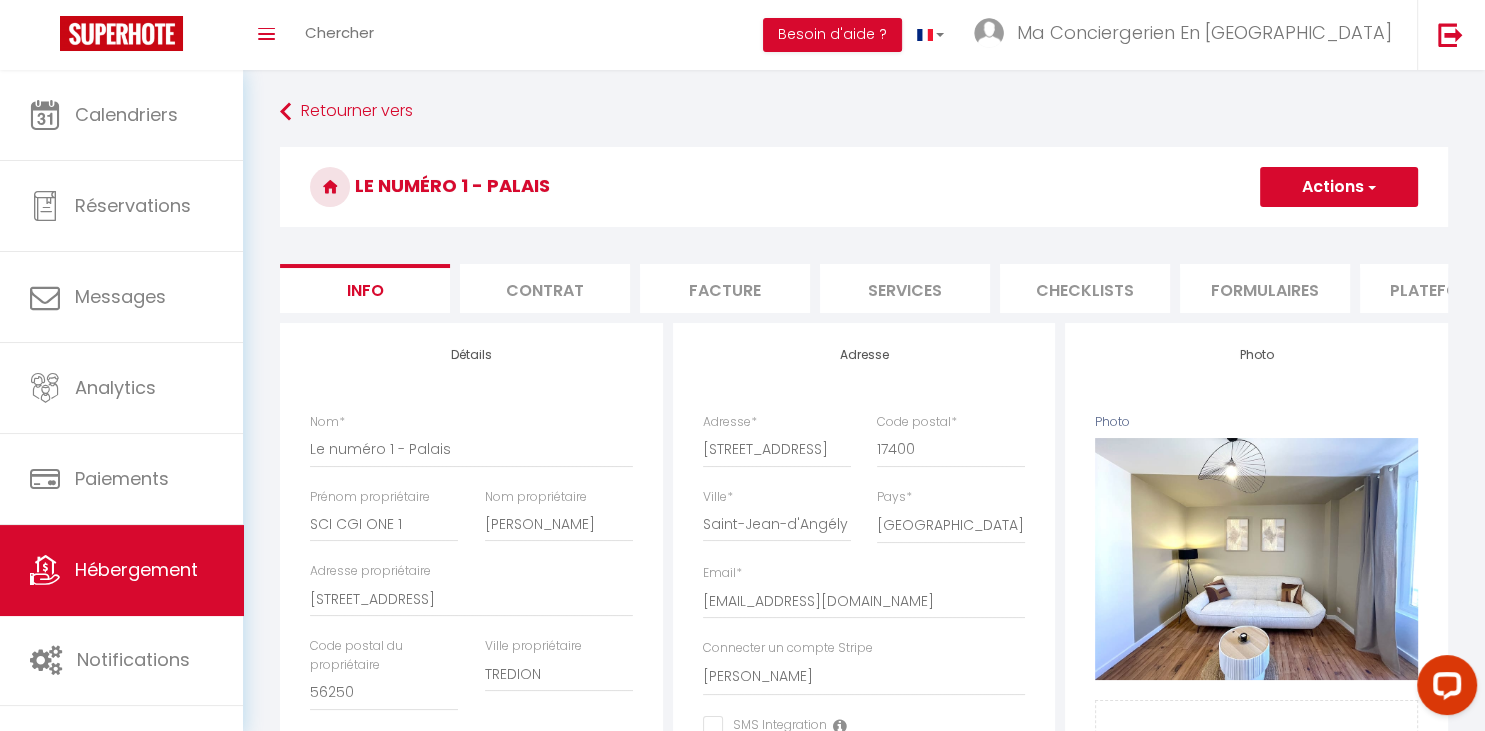 click on "Actions" at bounding box center (1339, 187) 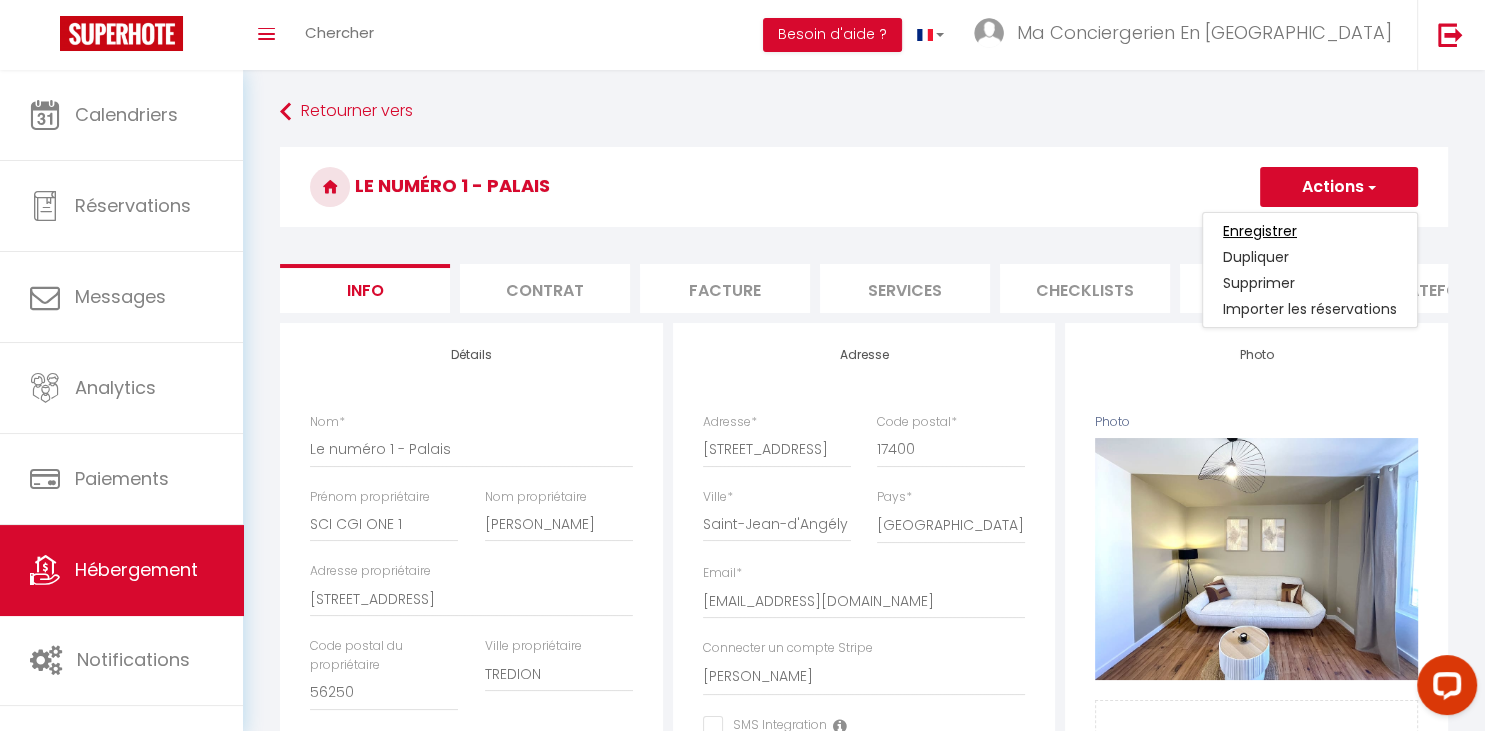 click on "Enregistrer" at bounding box center [1260, 231] 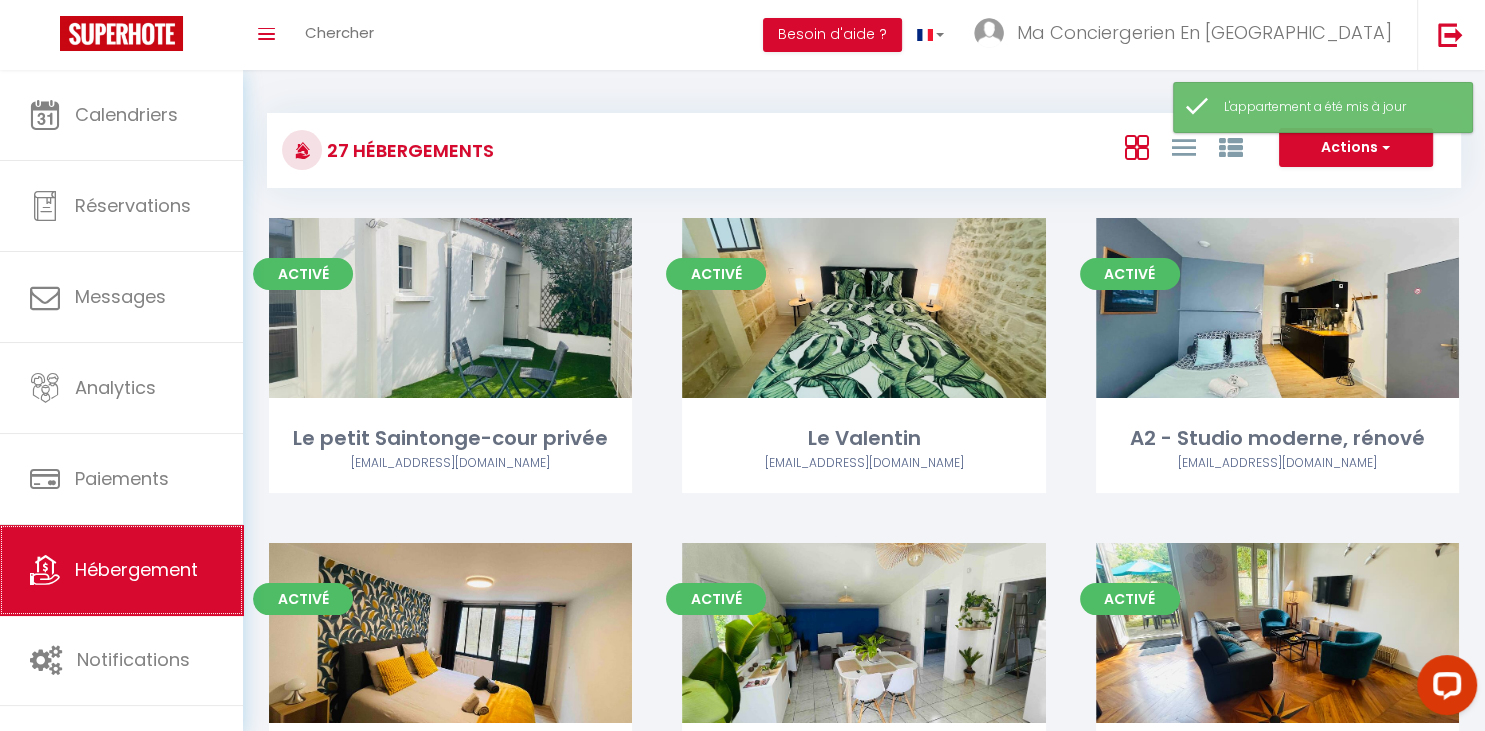 click on "Hébergement" at bounding box center (121, 570) 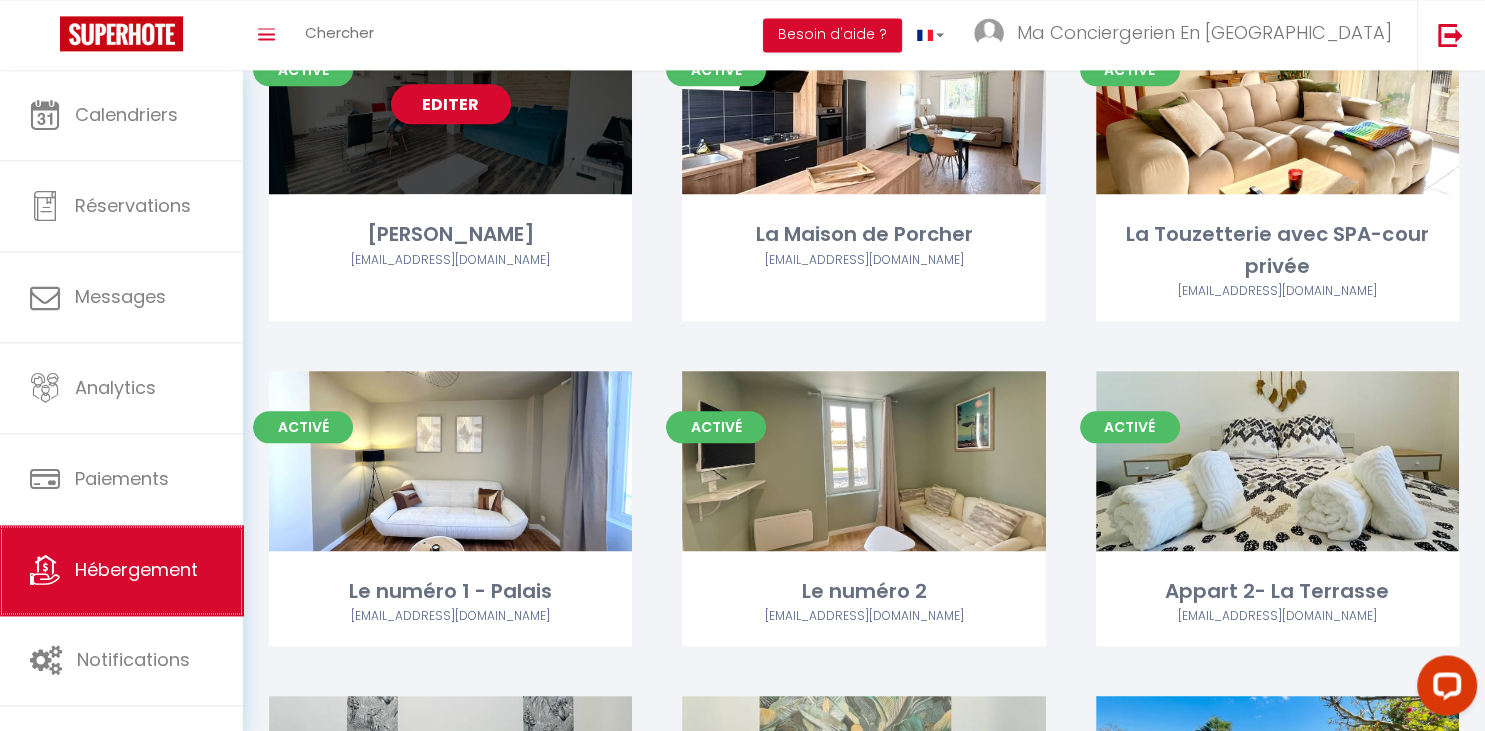 scroll, scrollTop: 2112, scrollLeft: 0, axis: vertical 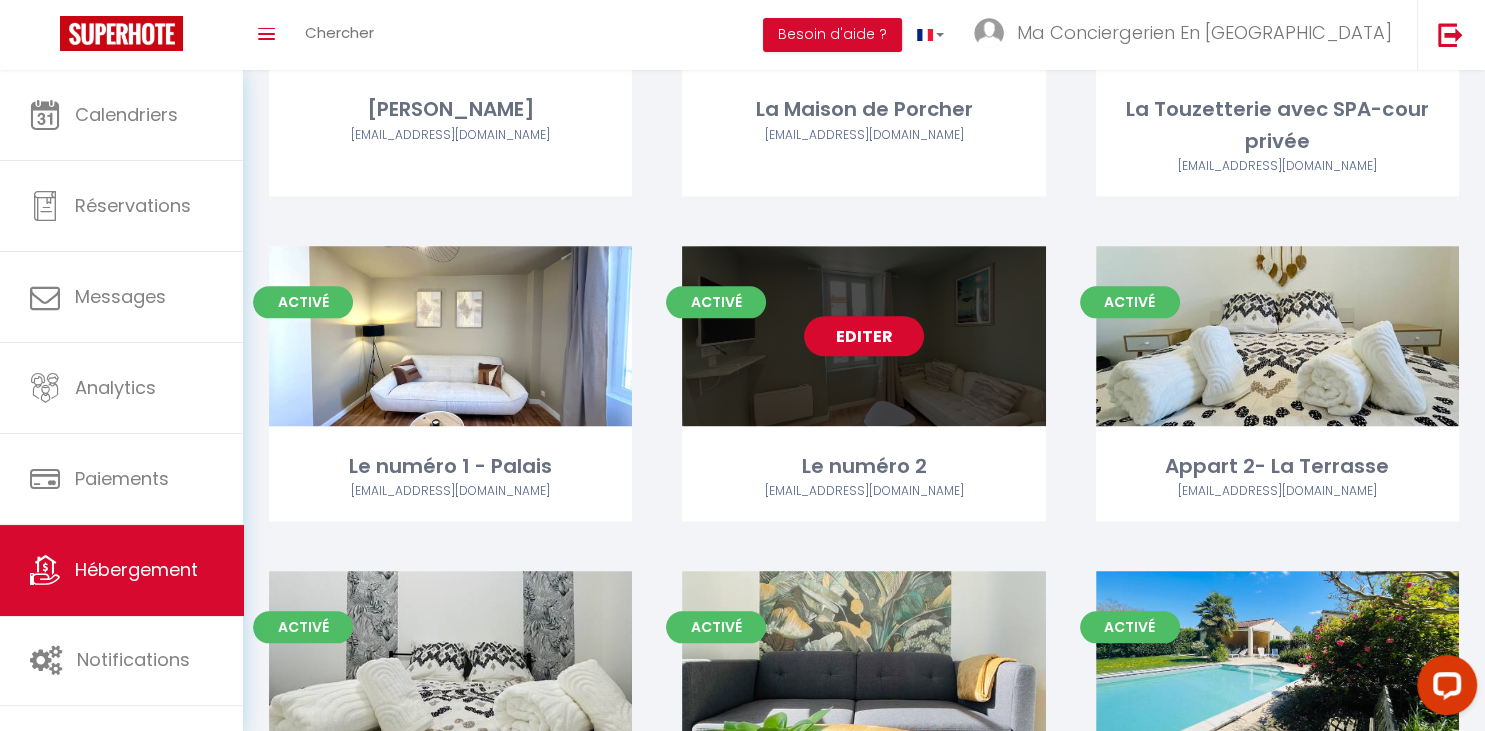 click on "Editer" at bounding box center (864, 336) 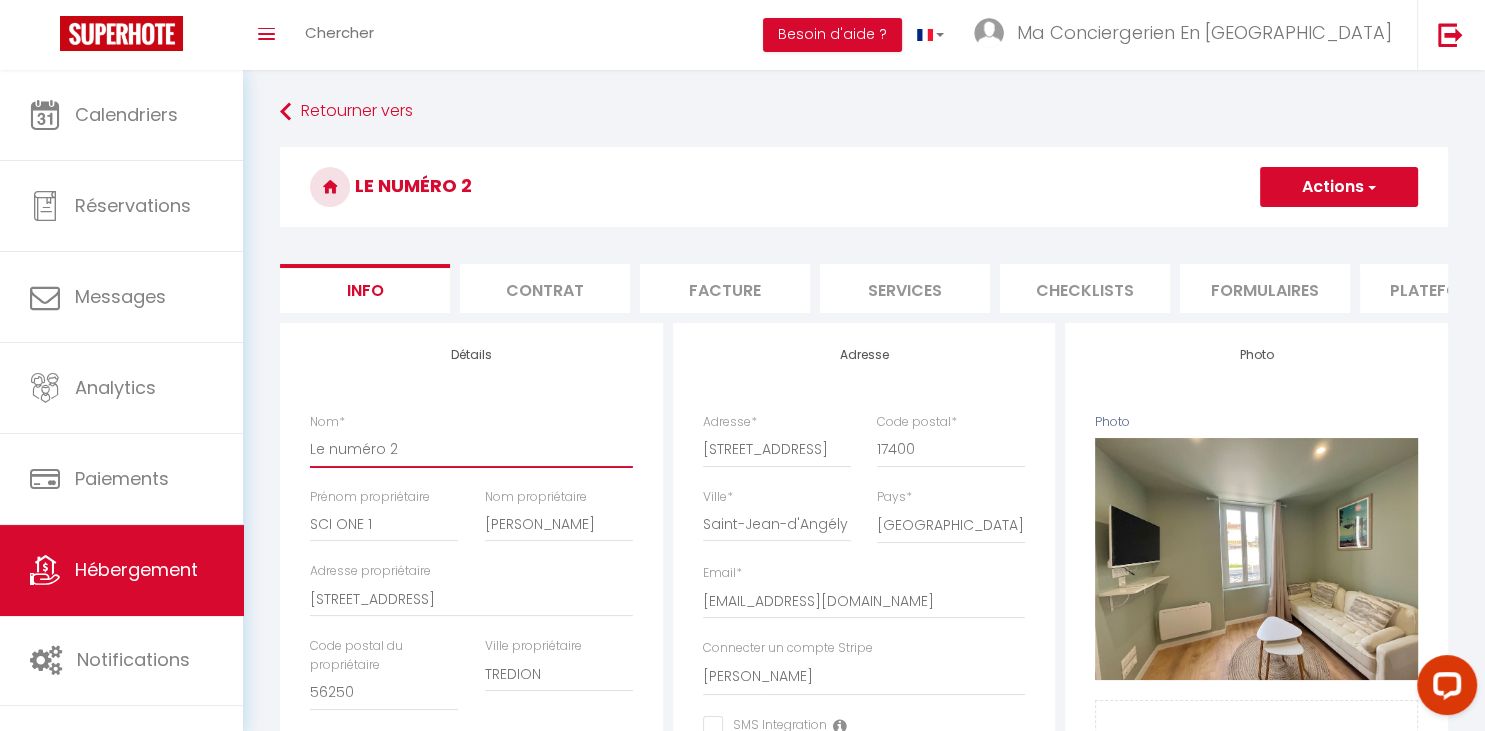 click on "Le numéro 2" at bounding box center (471, 449) 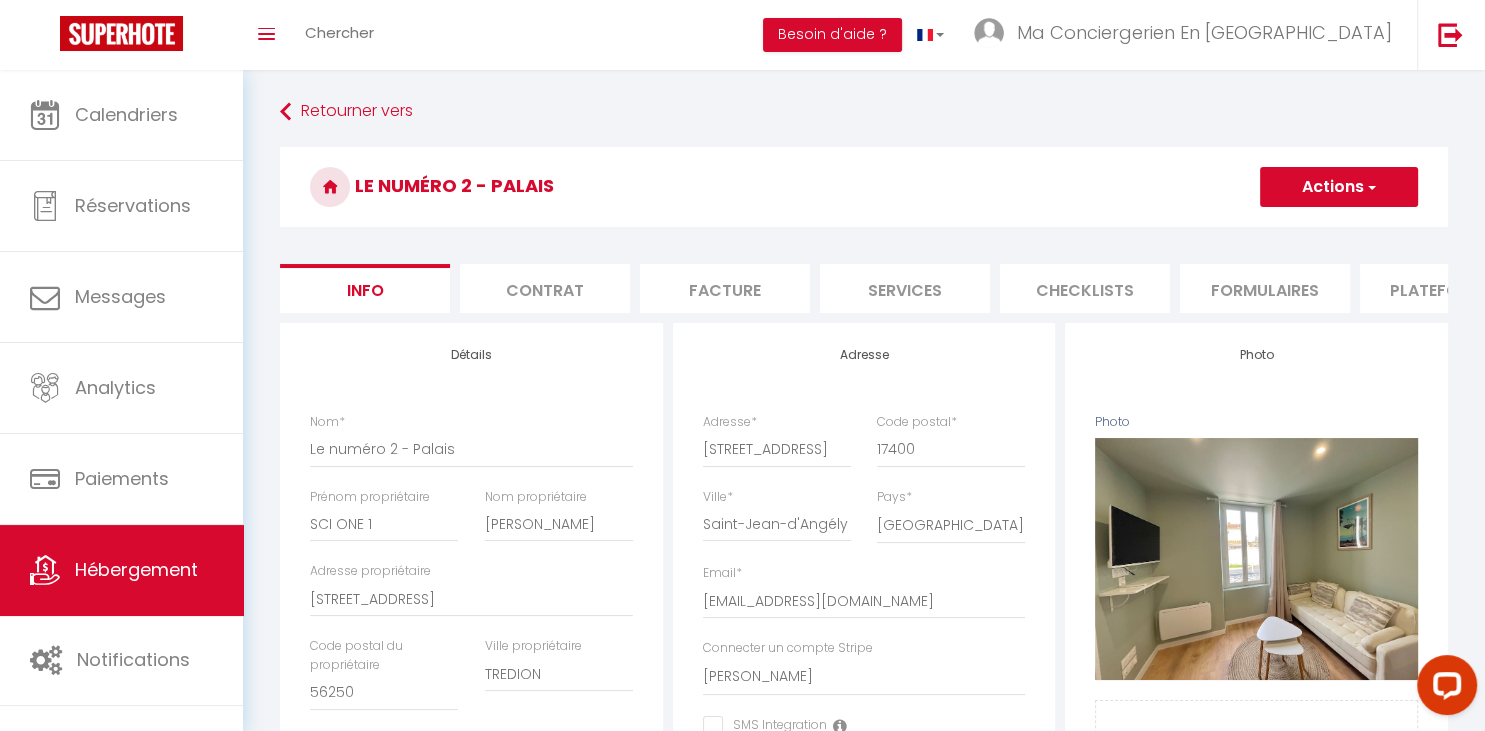 click on "Actions" at bounding box center [1339, 187] 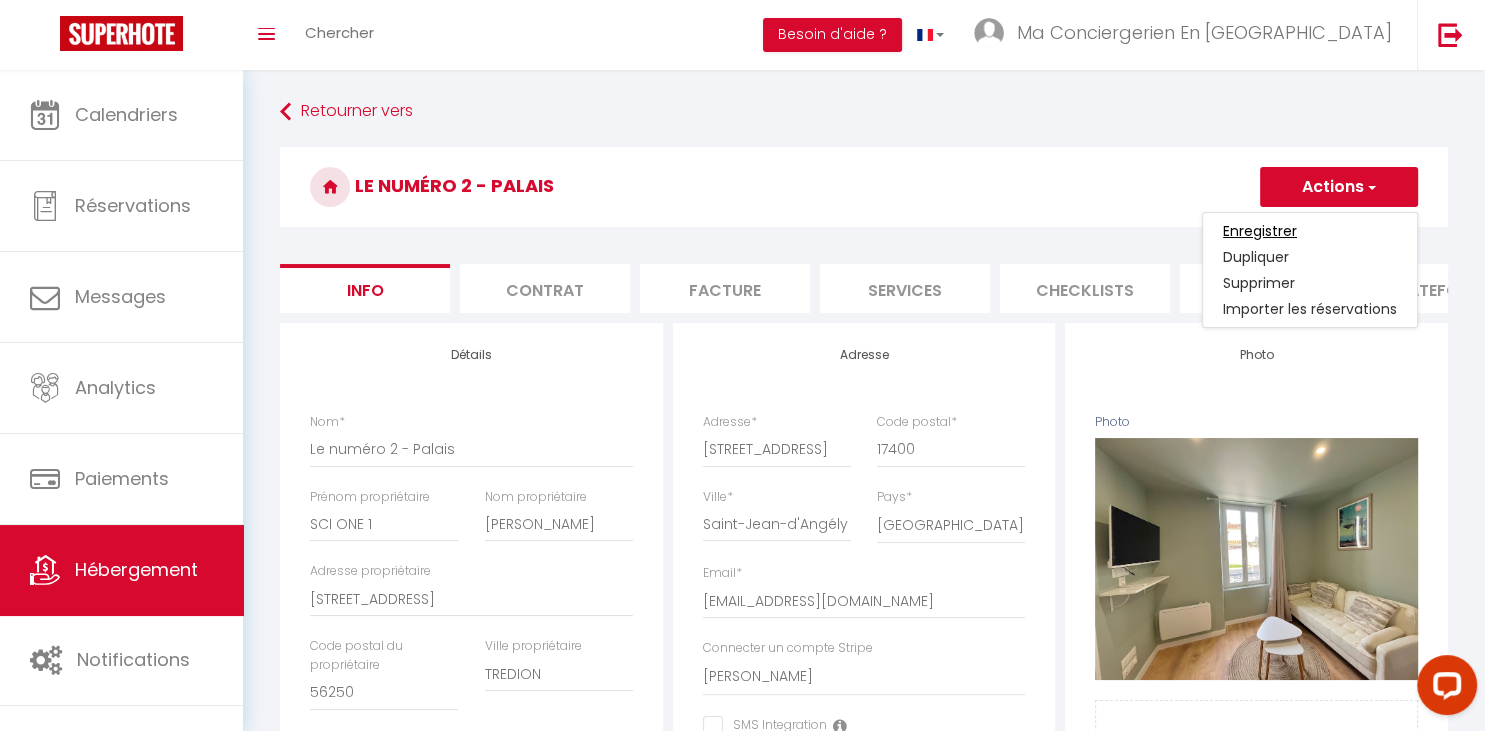 click on "Enregistrer" at bounding box center (1260, 231) 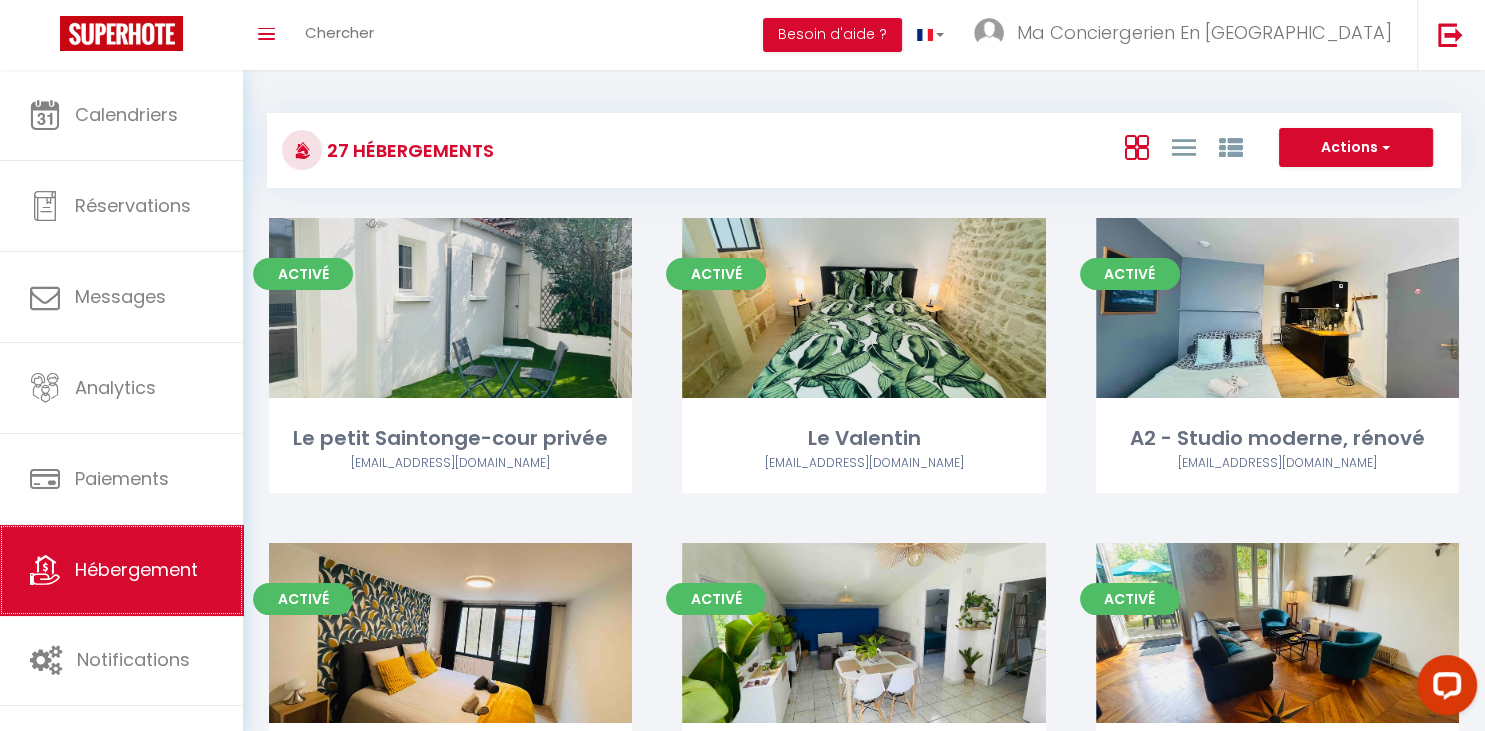click on "Hébergement" at bounding box center [121, 570] 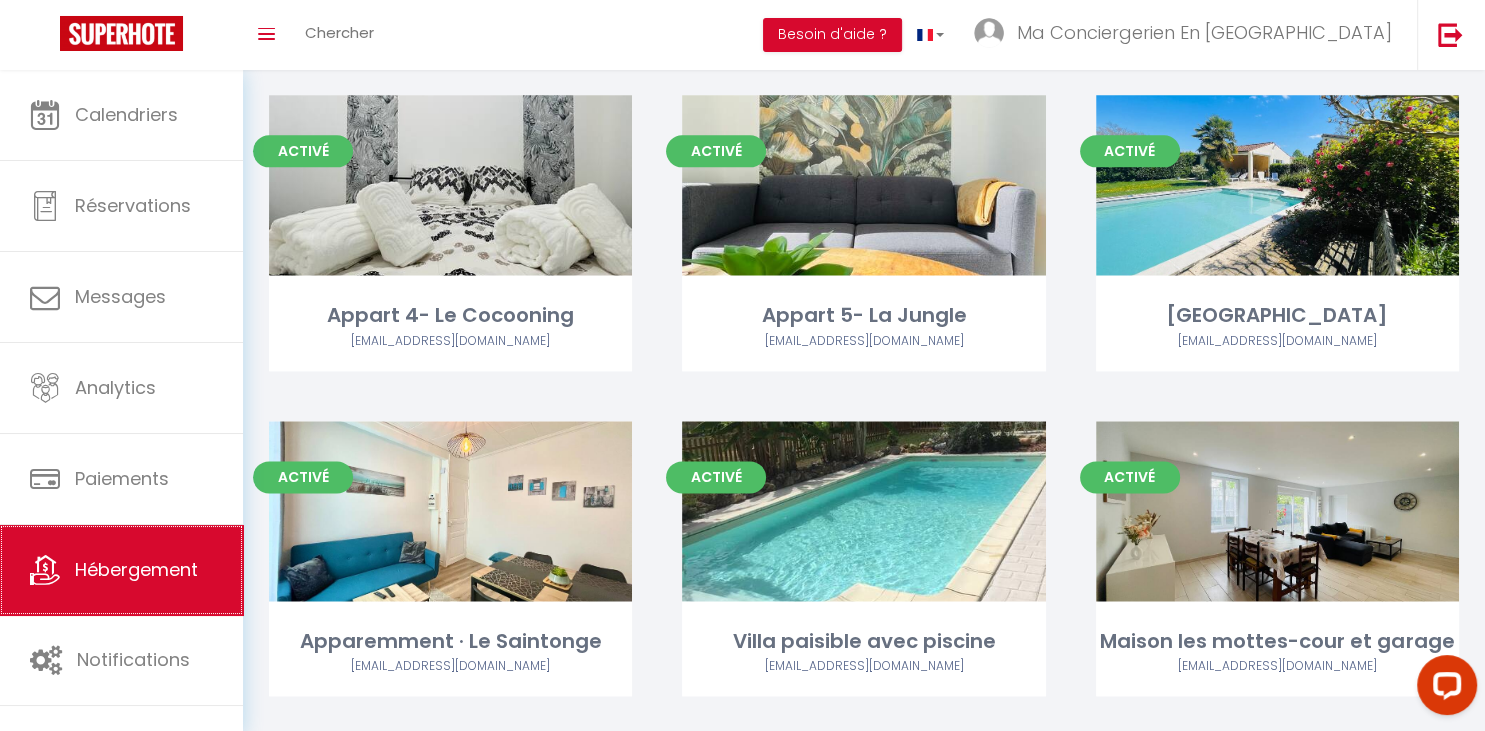 scroll, scrollTop: 2595, scrollLeft: 0, axis: vertical 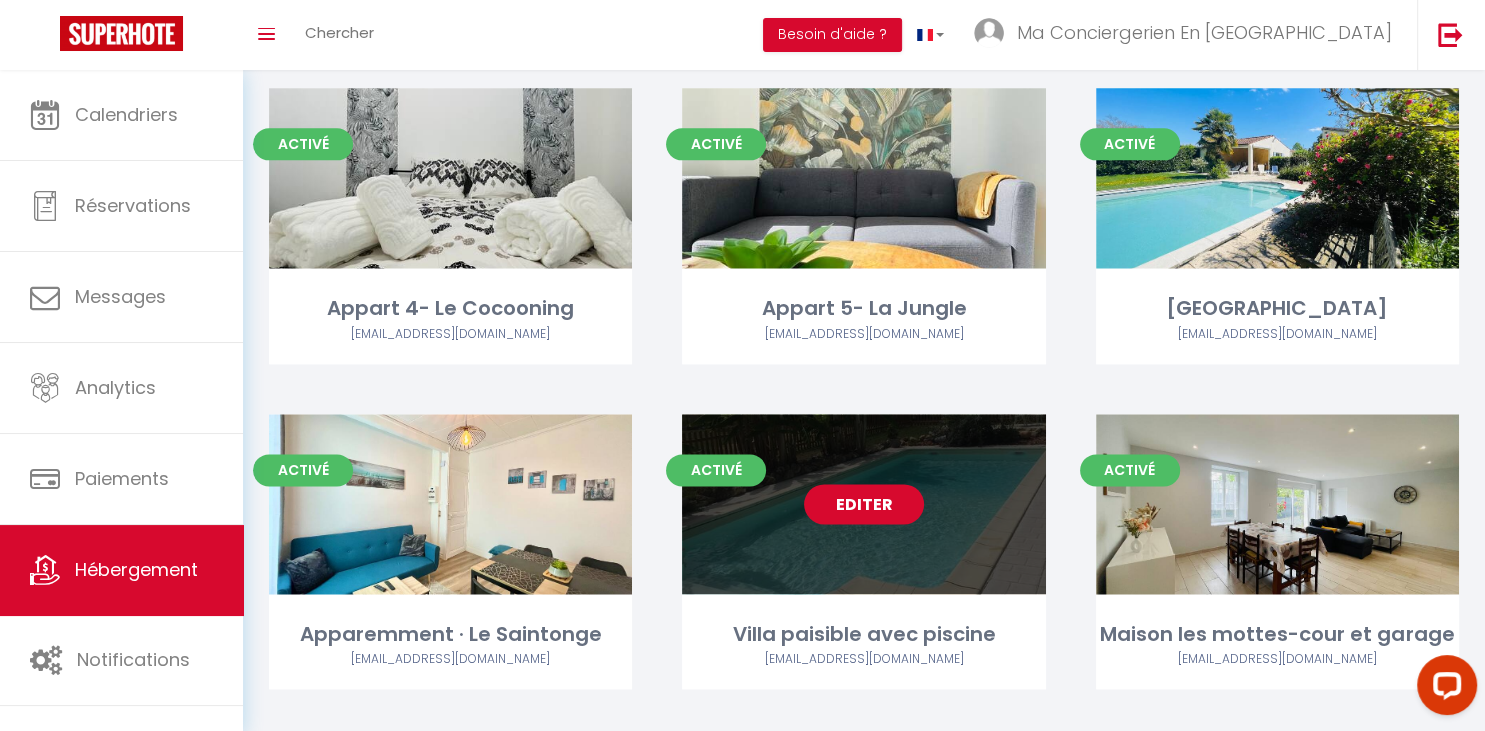 click on "Editer" at bounding box center [864, 504] 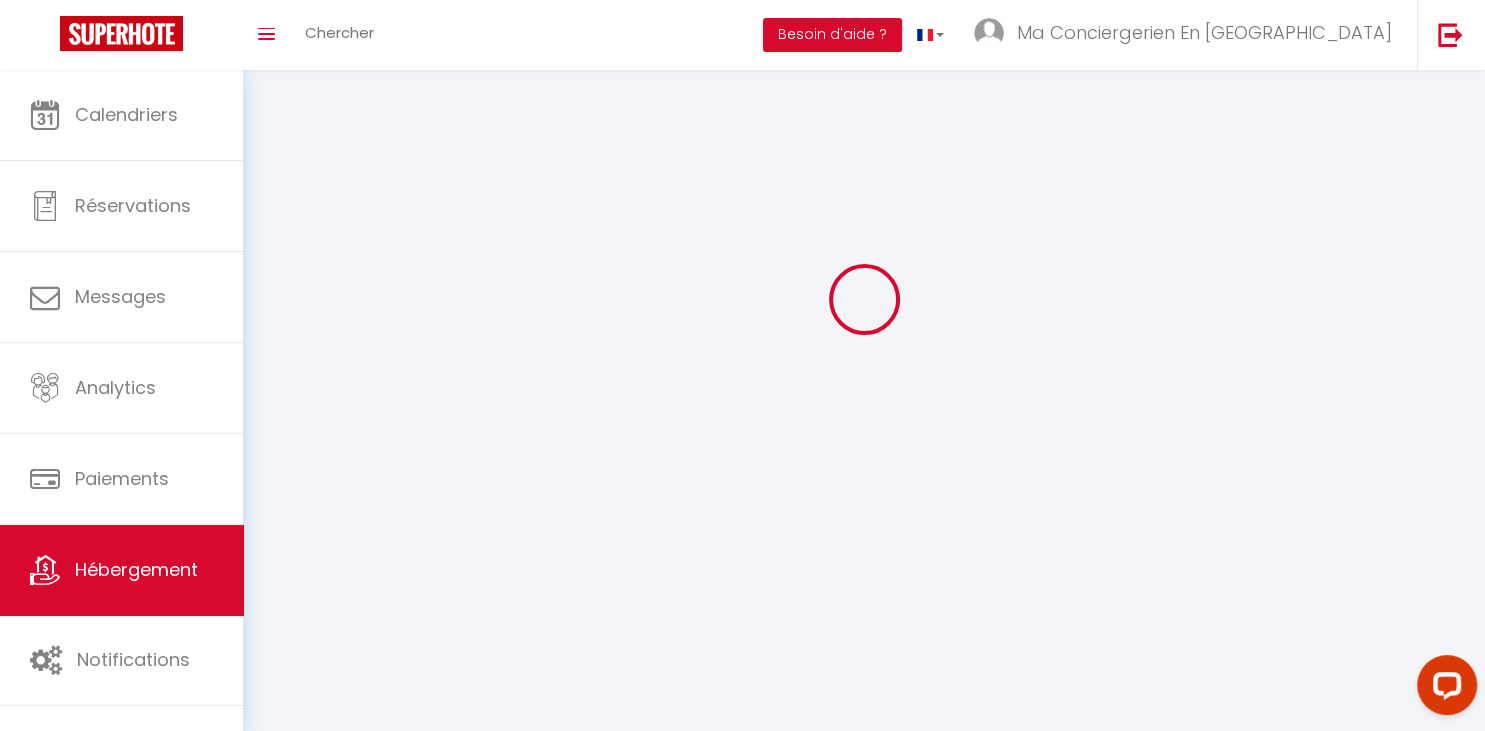 scroll, scrollTop: 0, scrollLeft: 0, axis: both 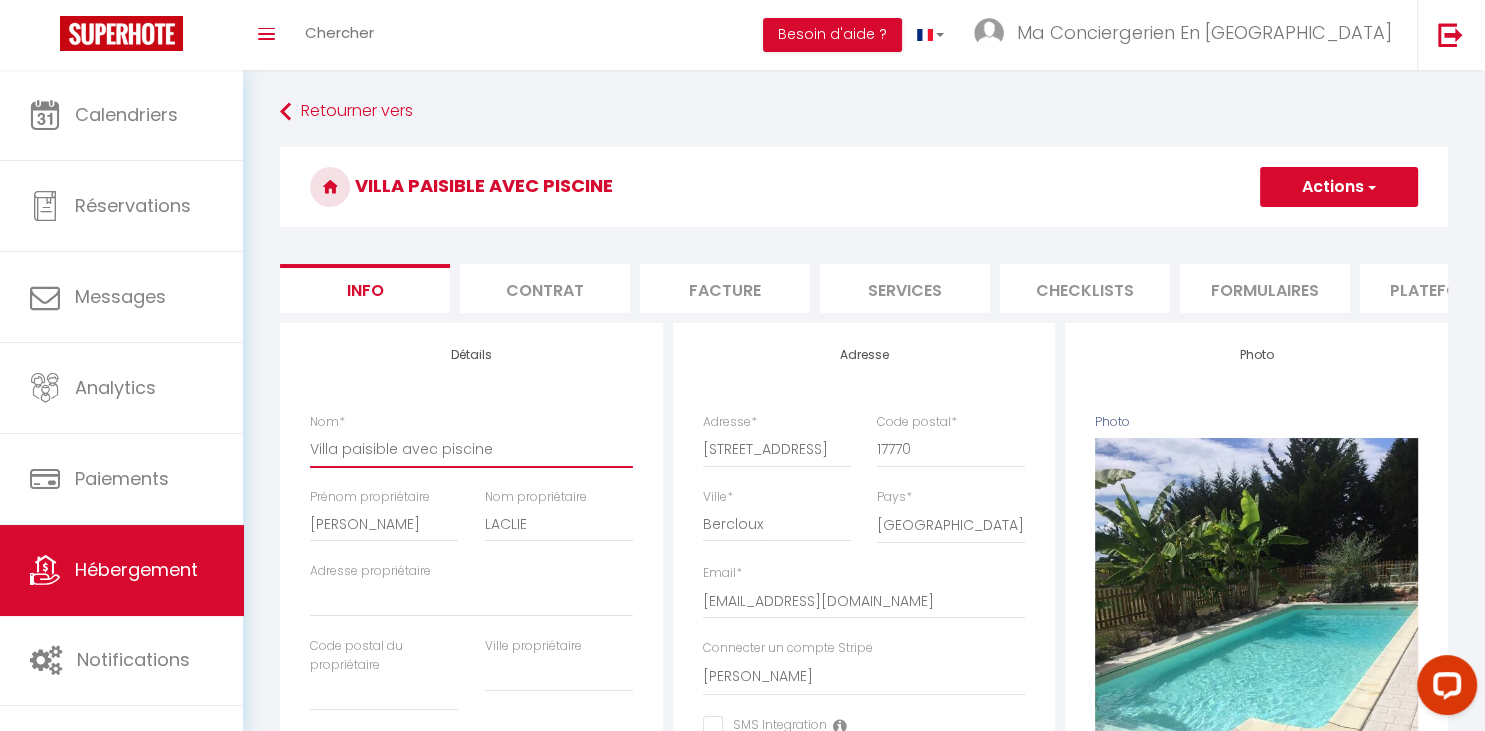 click on "Villa paisible avec piscine" at bounding box center (471, 449) 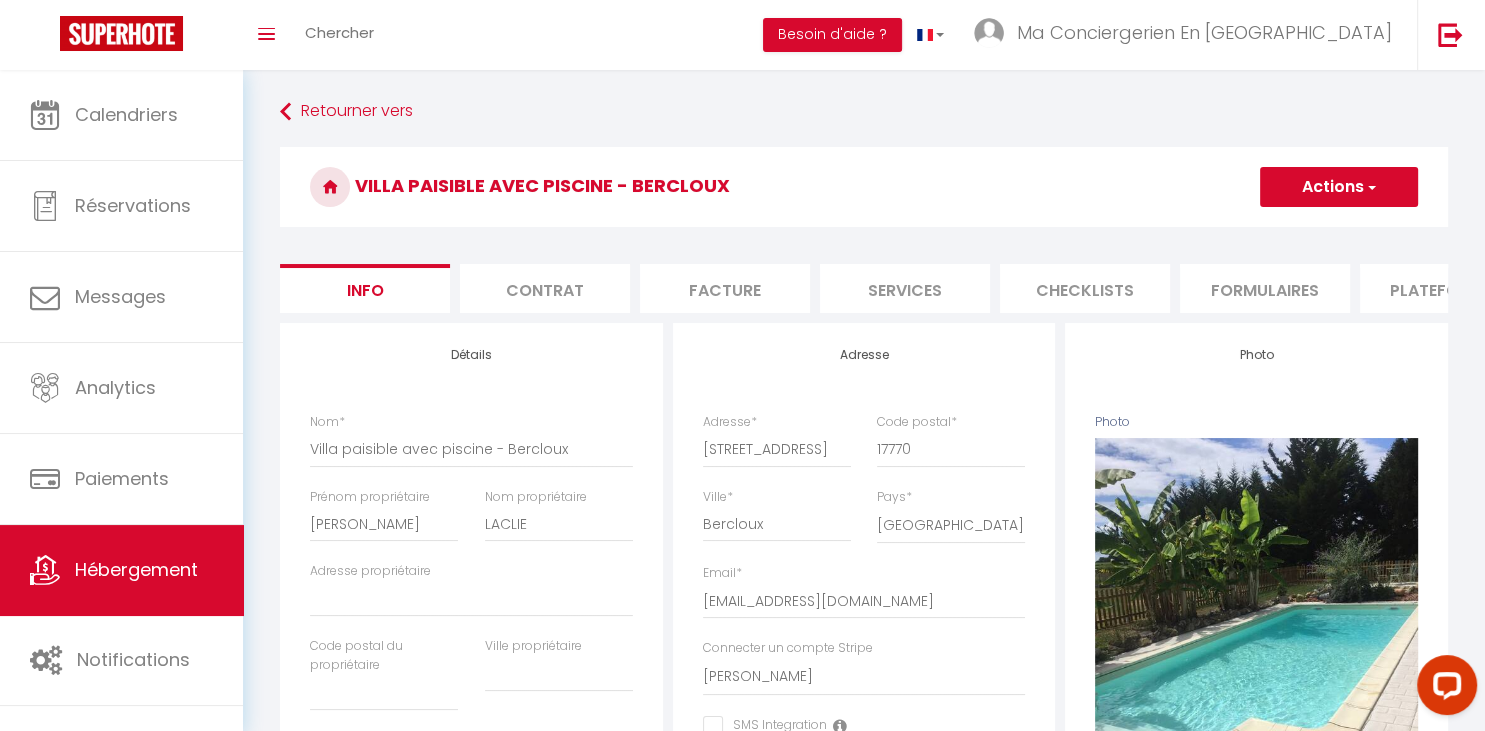 click on "Actions" at bounding box center (1339, 187) 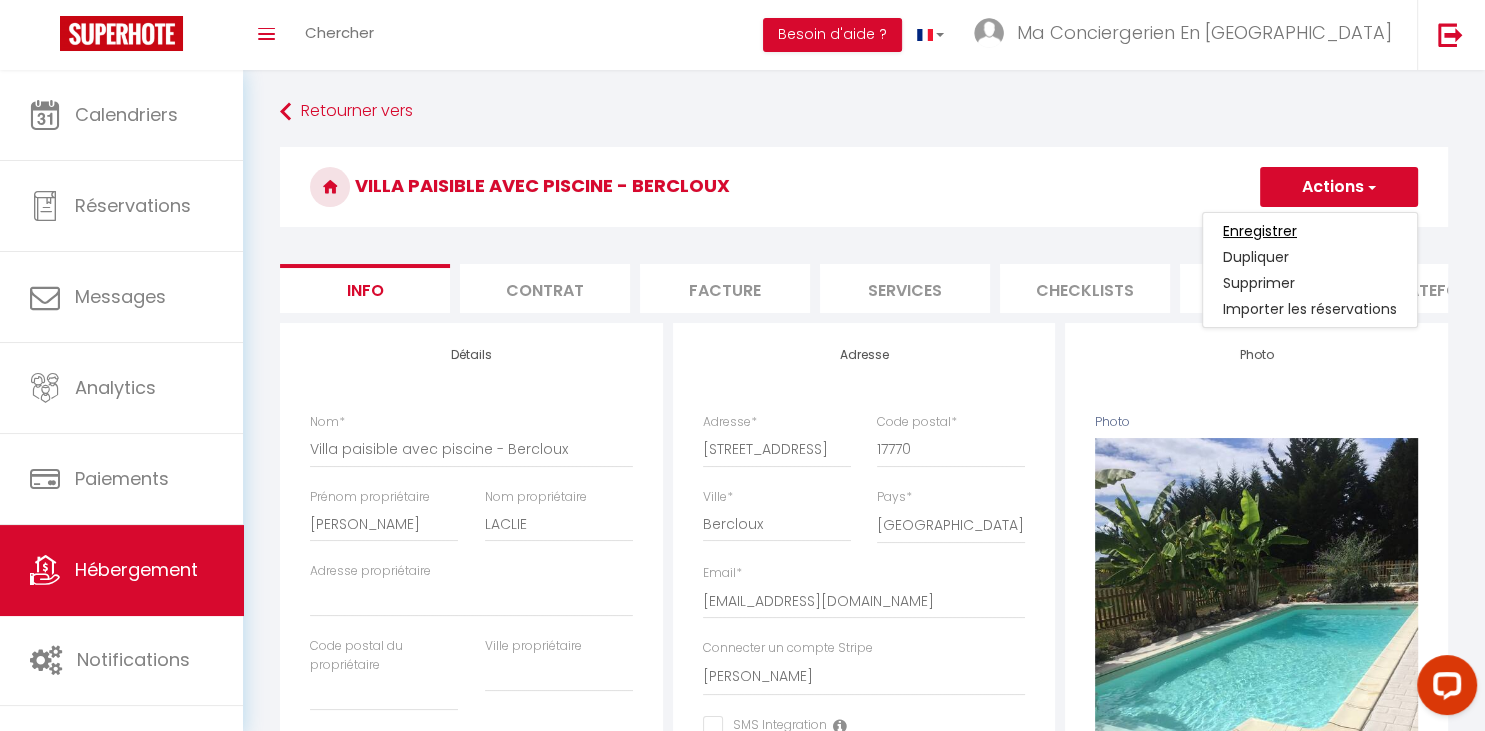 click on "Enregistrer" at bounding box center (1260, 231) 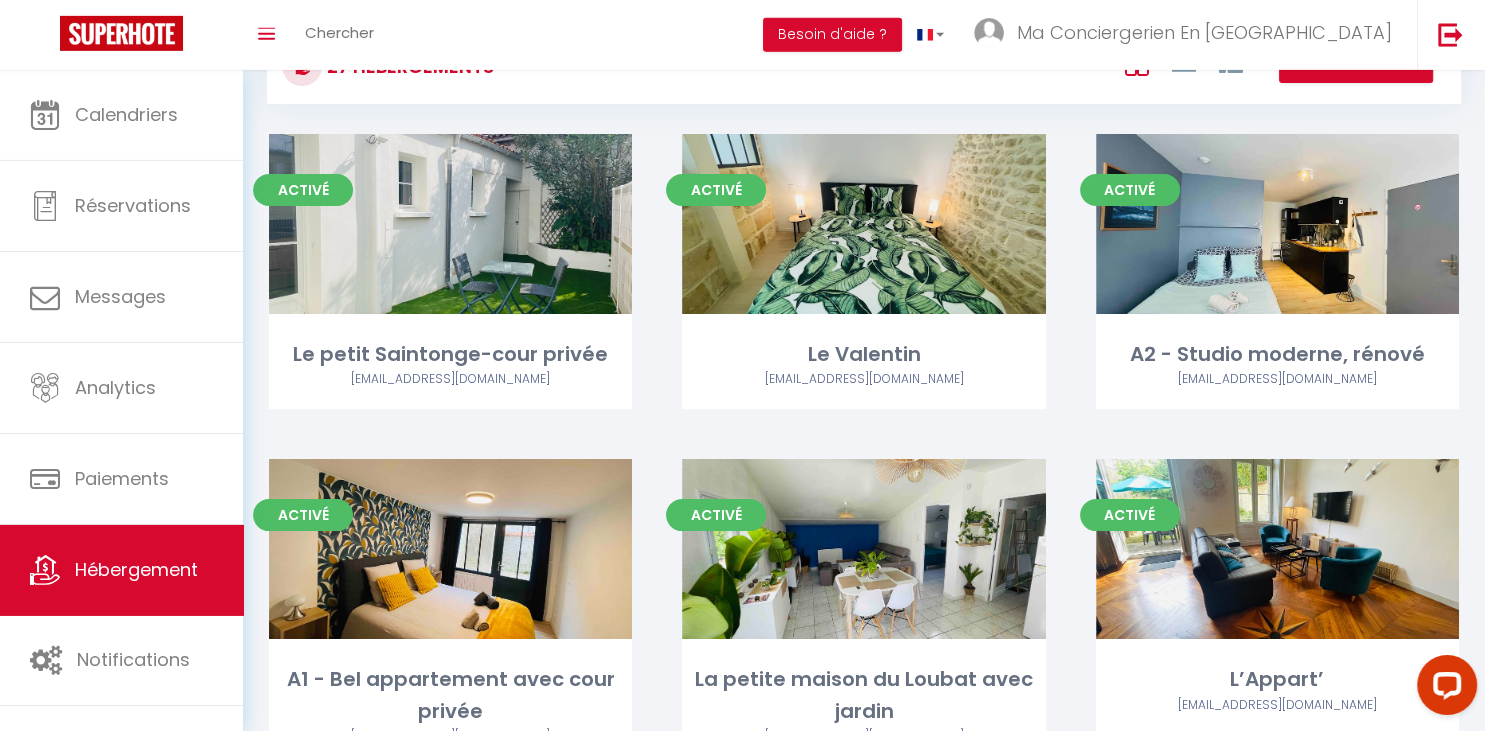 scroll, scrollTop: 0, scrollLeft: 0, axis: both 